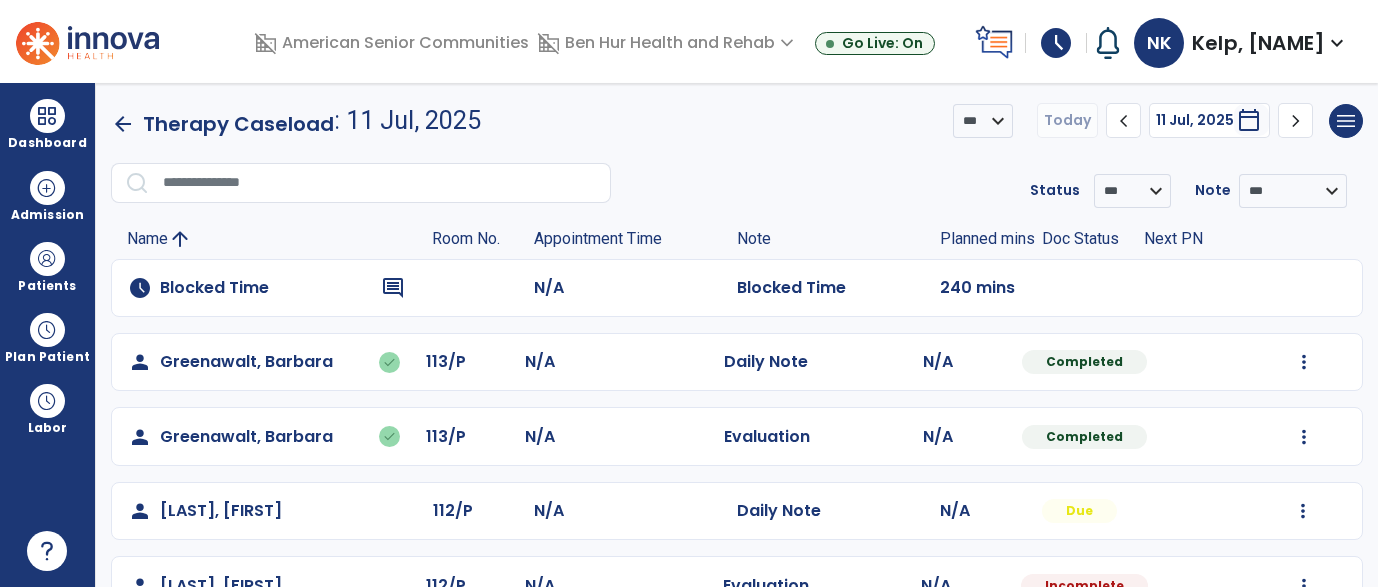 scroll, scrollTop: 0, scrollLeft: 0, axis: both 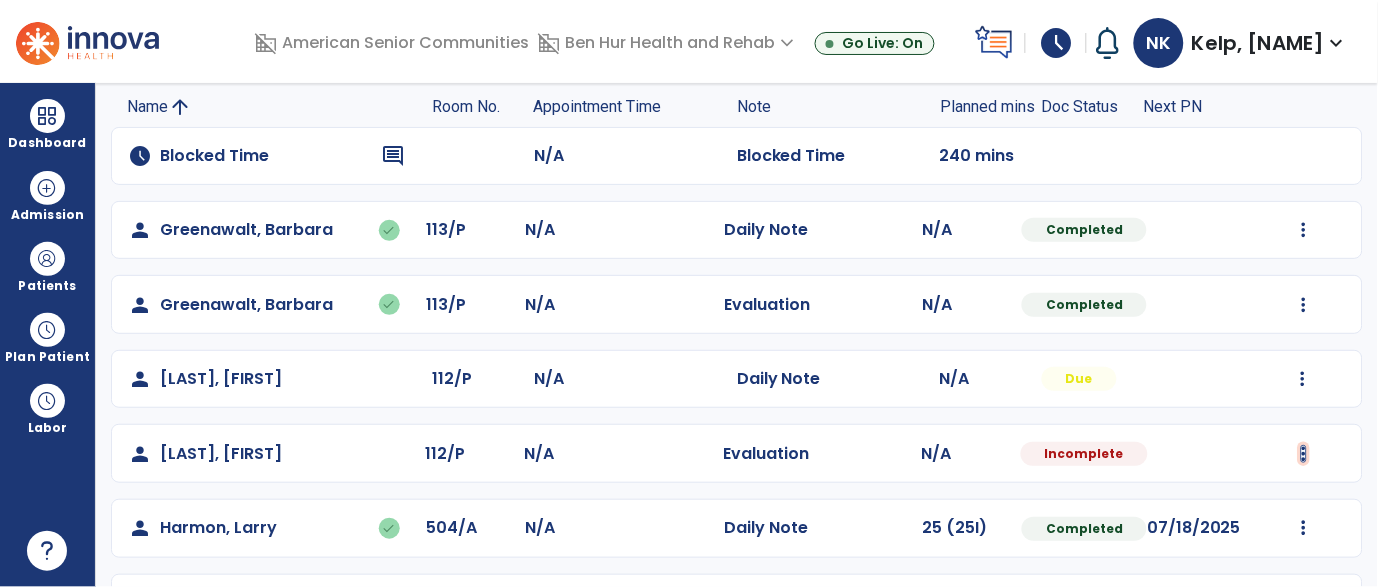 click at bounding box center (1304, 230) 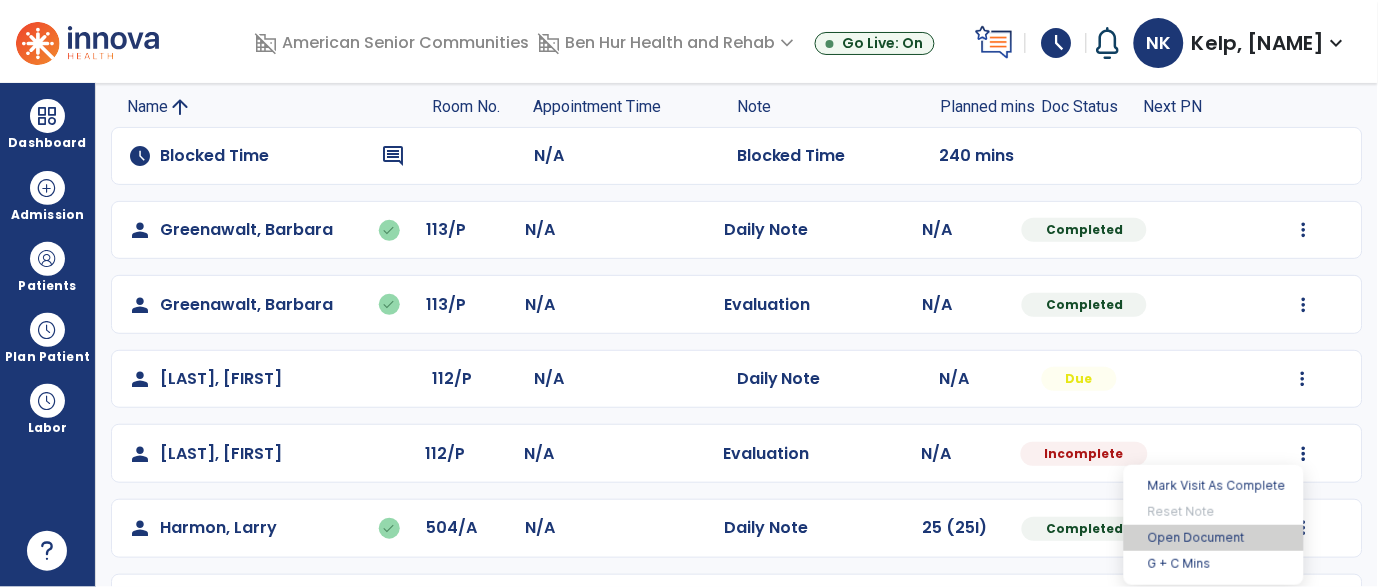 click on "Open Document" at bounding box center [1214, 538] 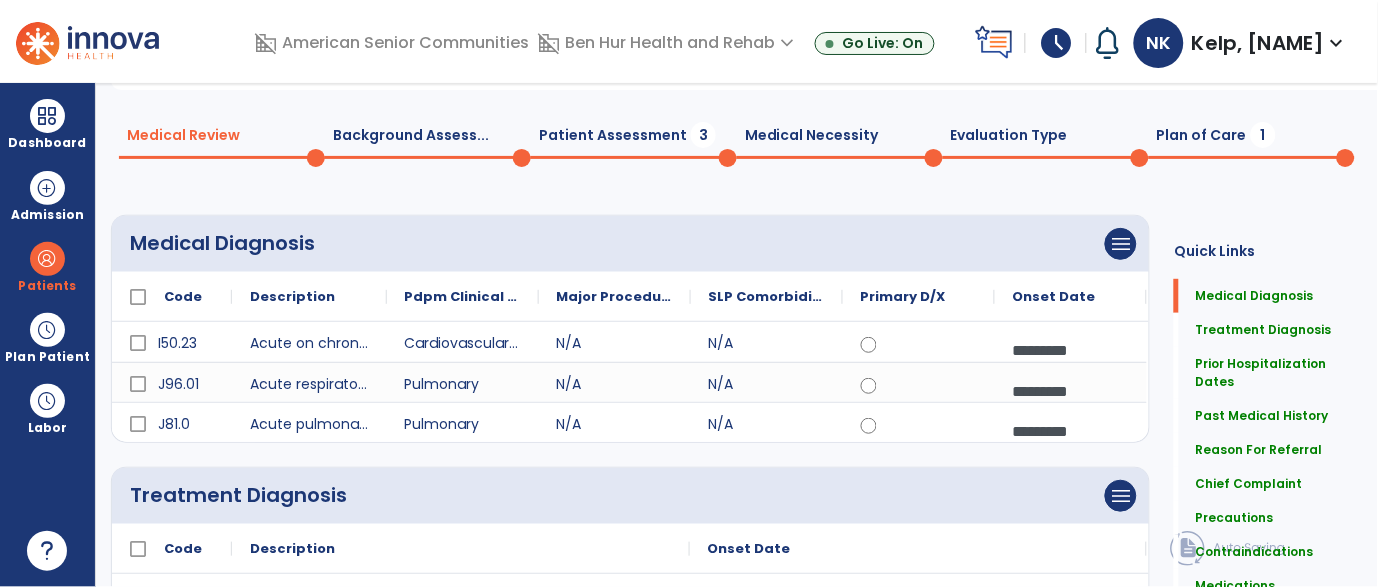 click on "Patient Assessment  3" 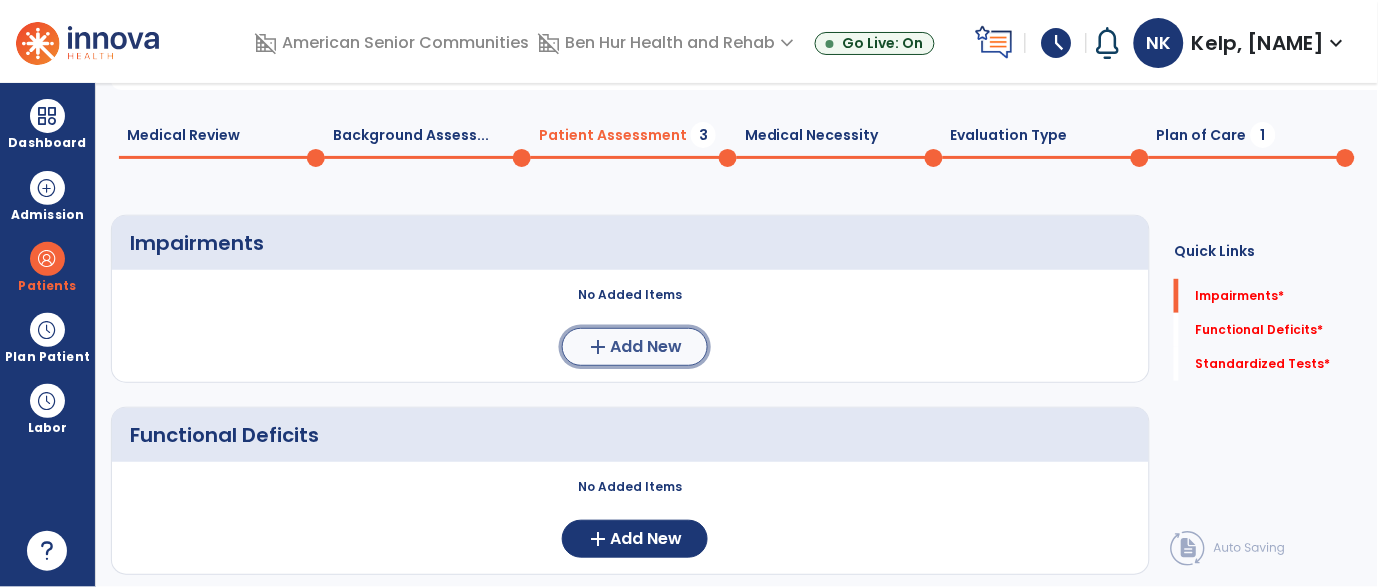 click on "add  Add New" 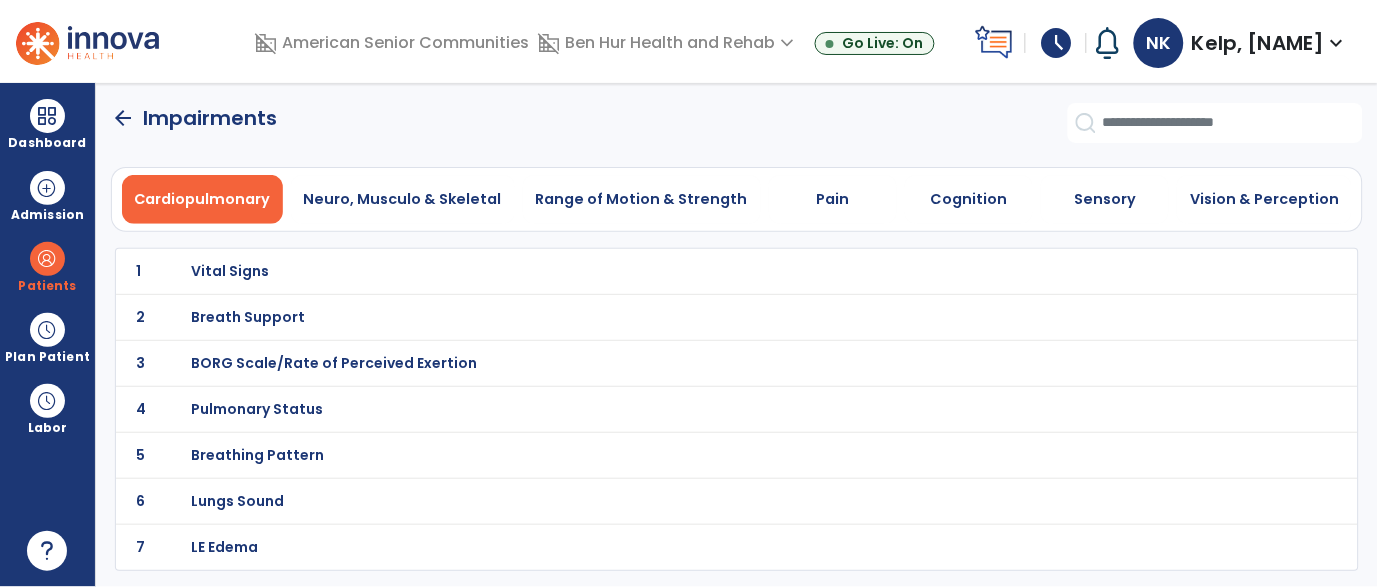 scroll, scrollTop: 0, scrollLeft: 0, axis: both 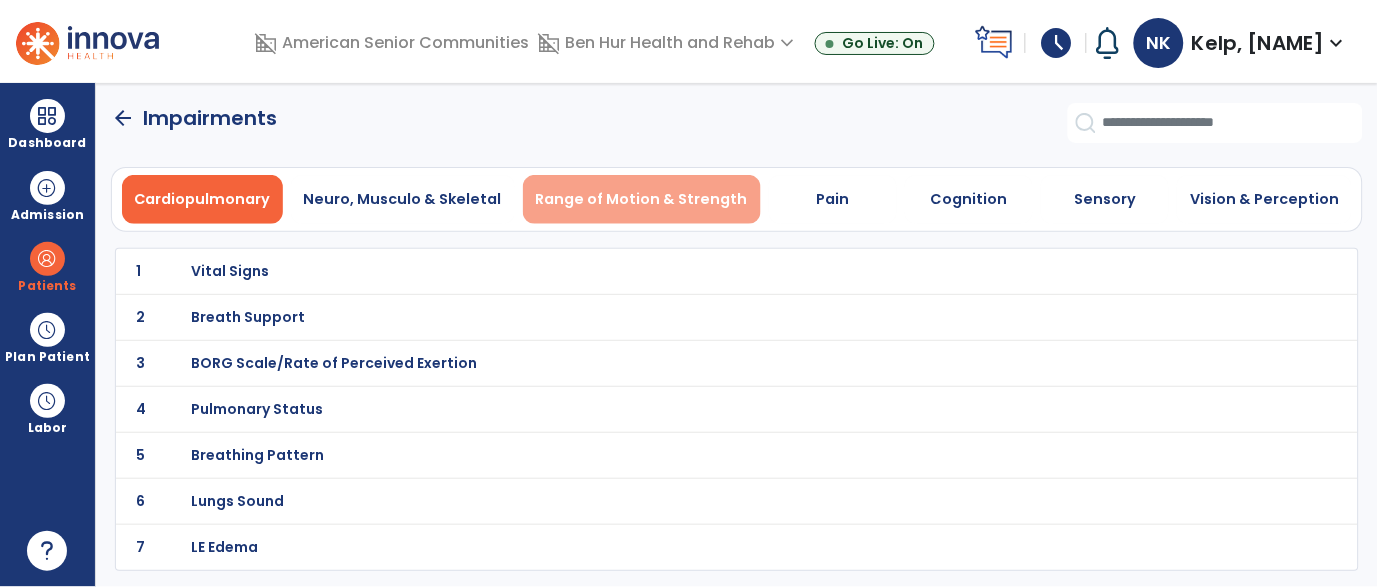 click on "Range of Motion & Strength" at bounding box center (642, 199) 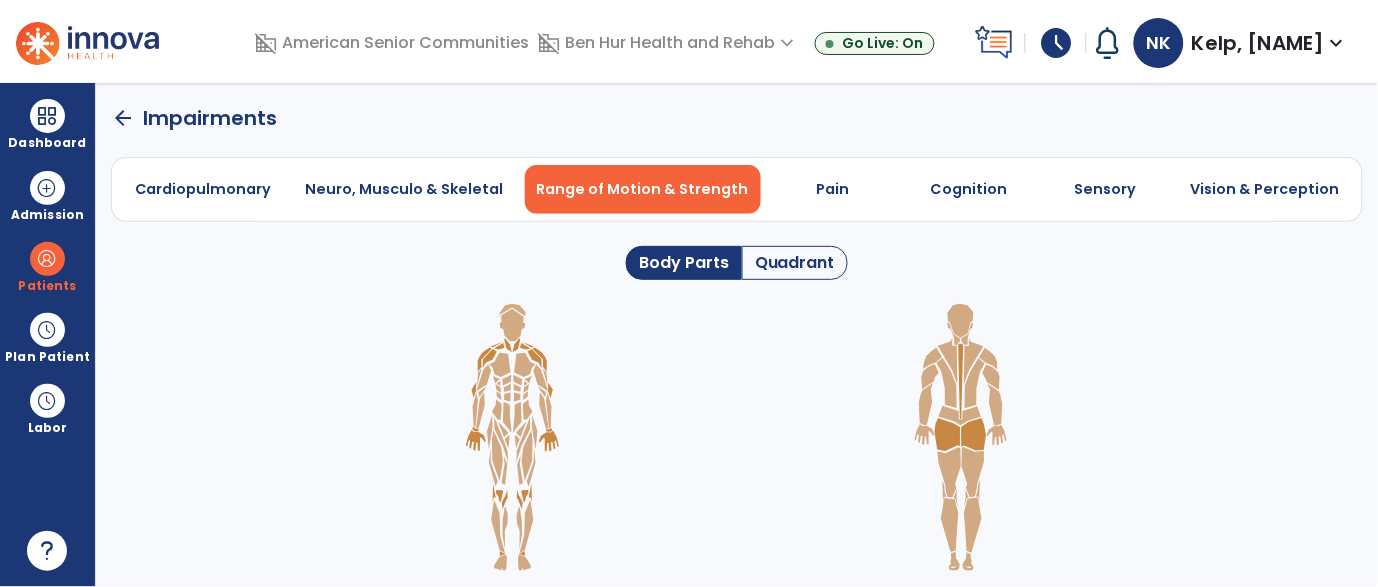 click on "Quadrant" 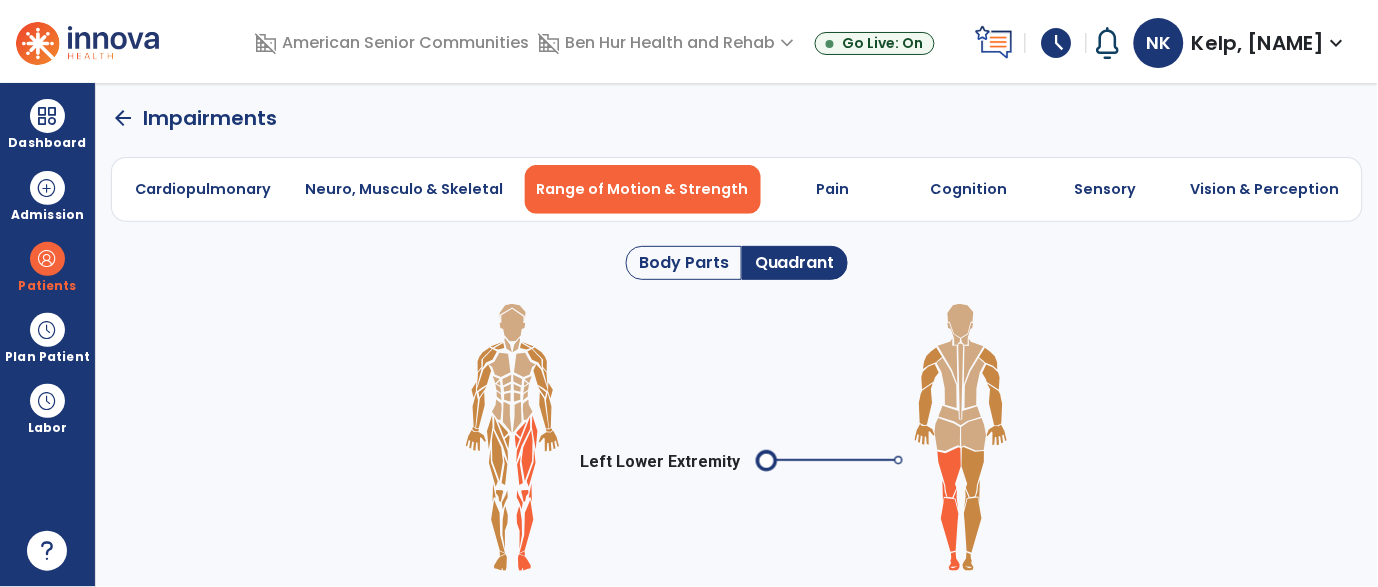 click 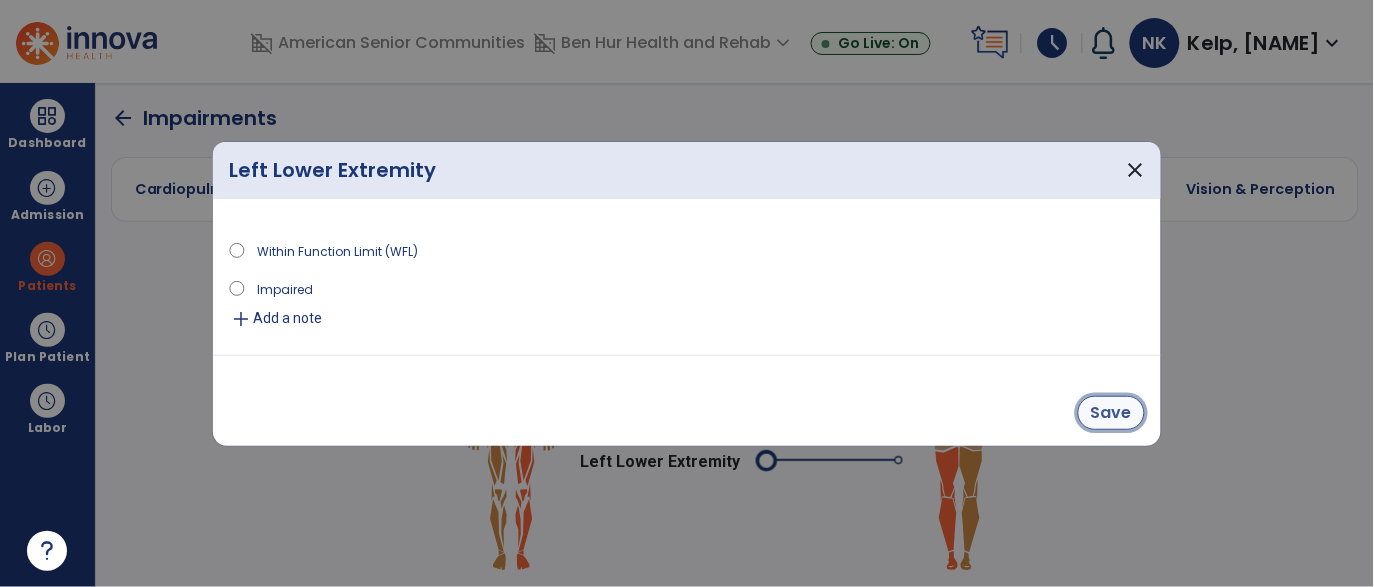 click on "Save" at bounding box center [1111, 413] 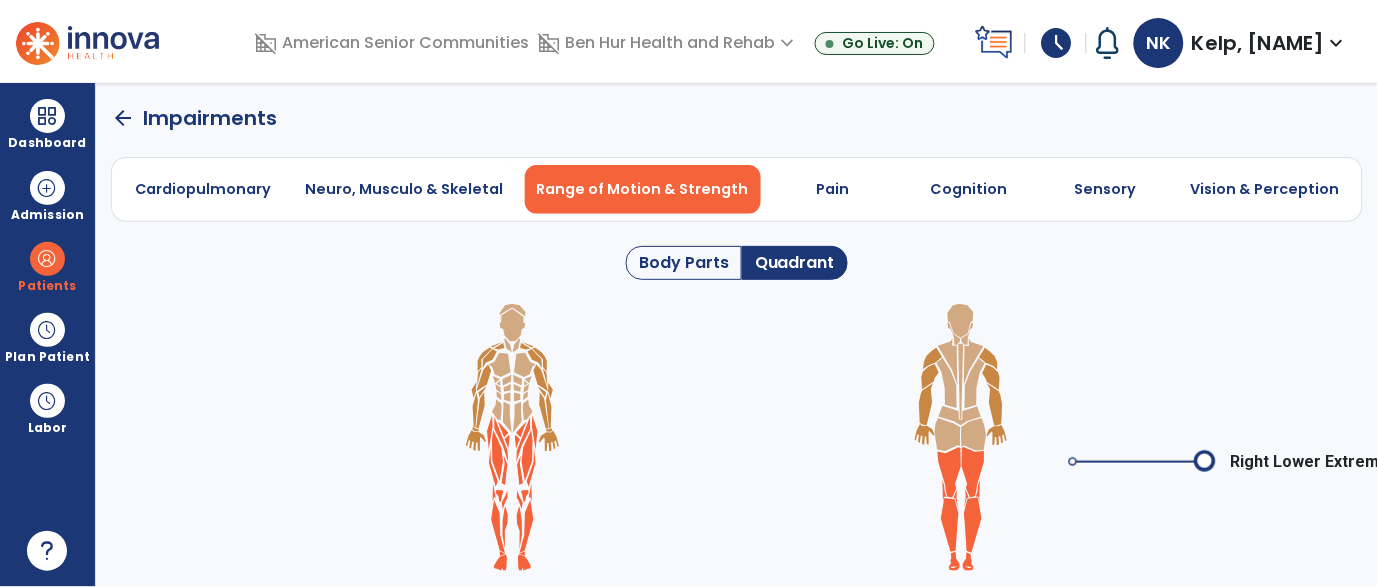 click 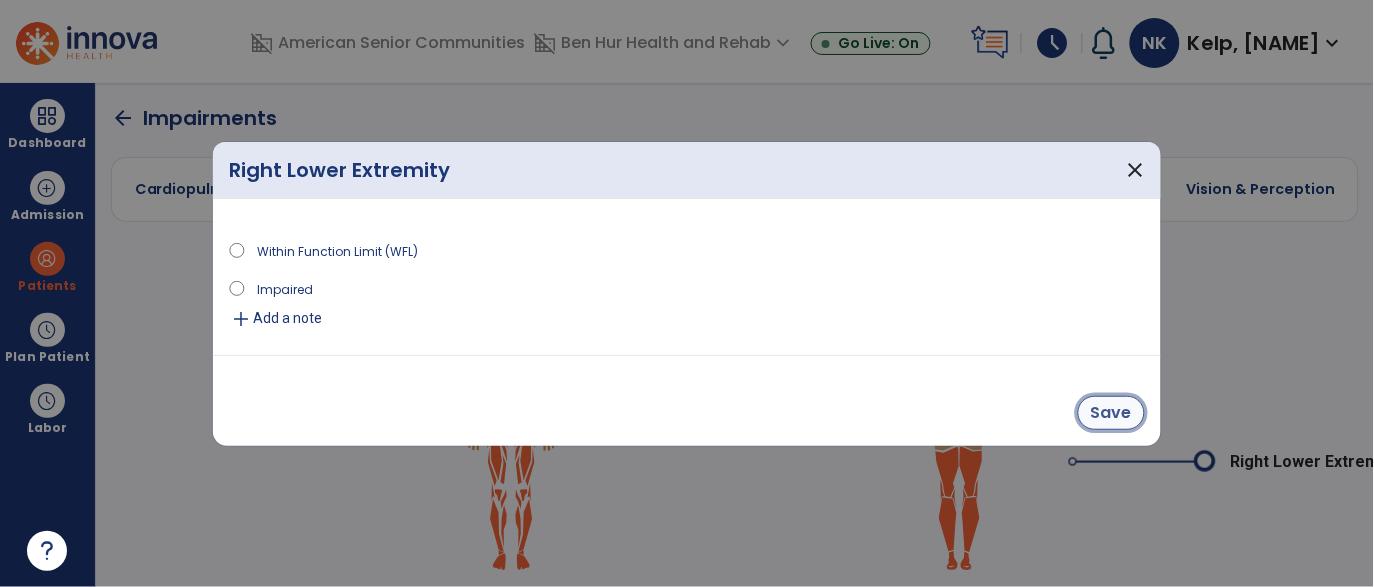 click on "Save" at bounding box center [1111, 413] 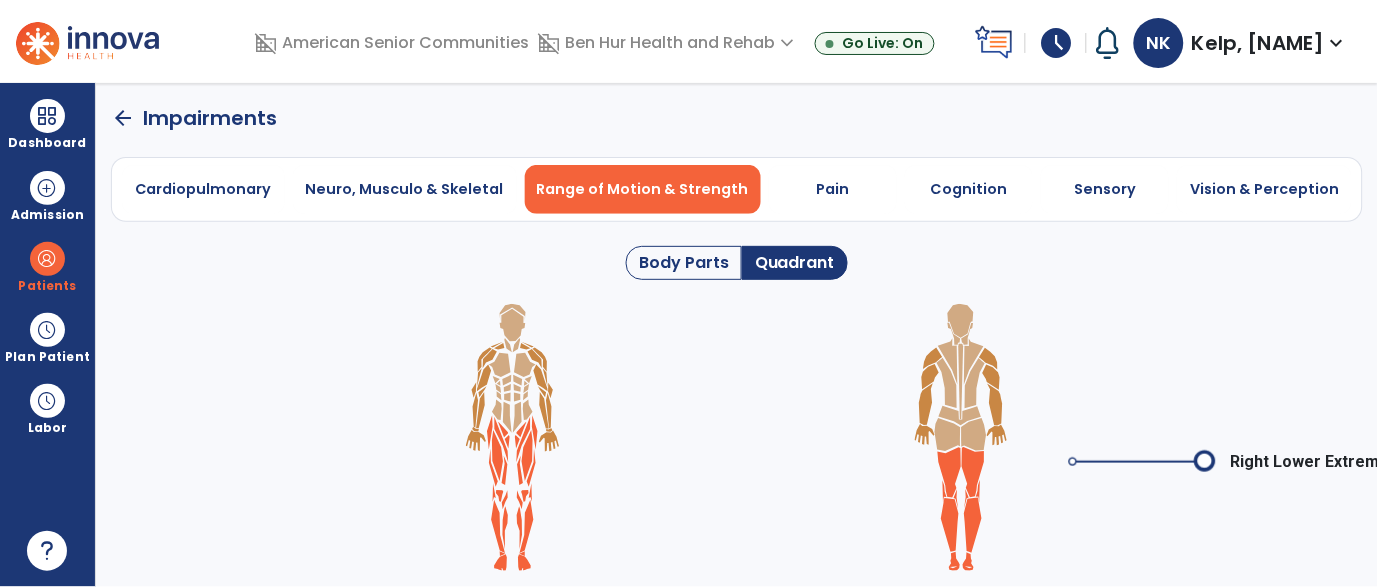 click on "arrow_back" 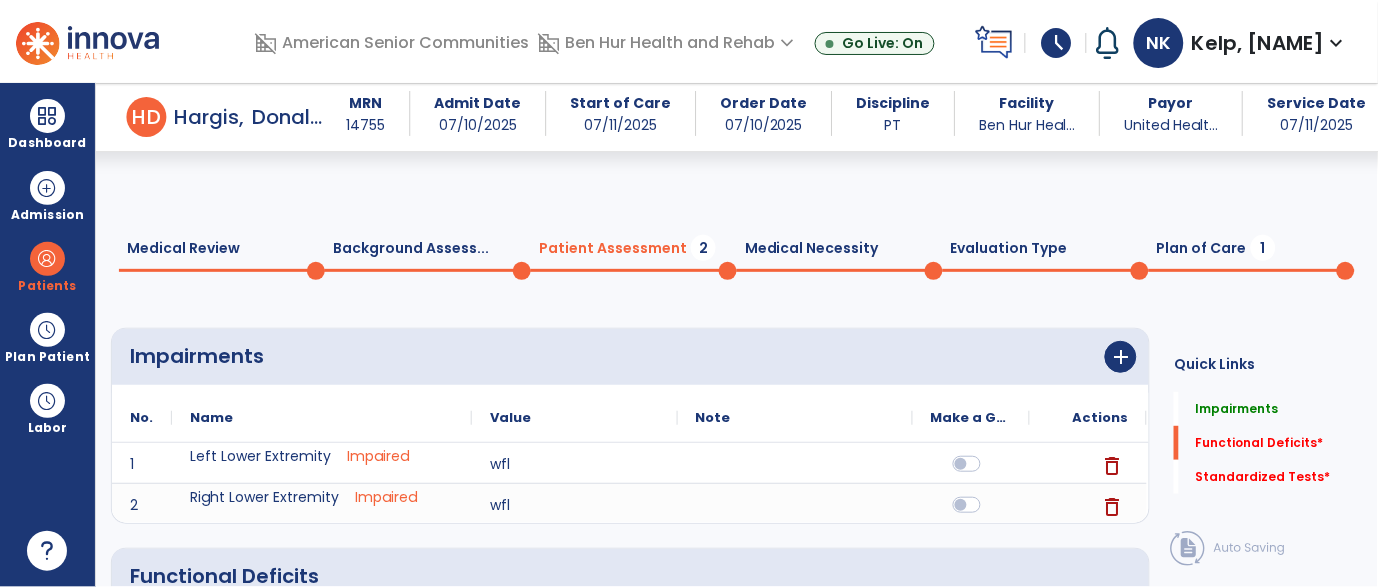 scroll, scrollTop: 390, scrollLeft: 0, axis: vertical 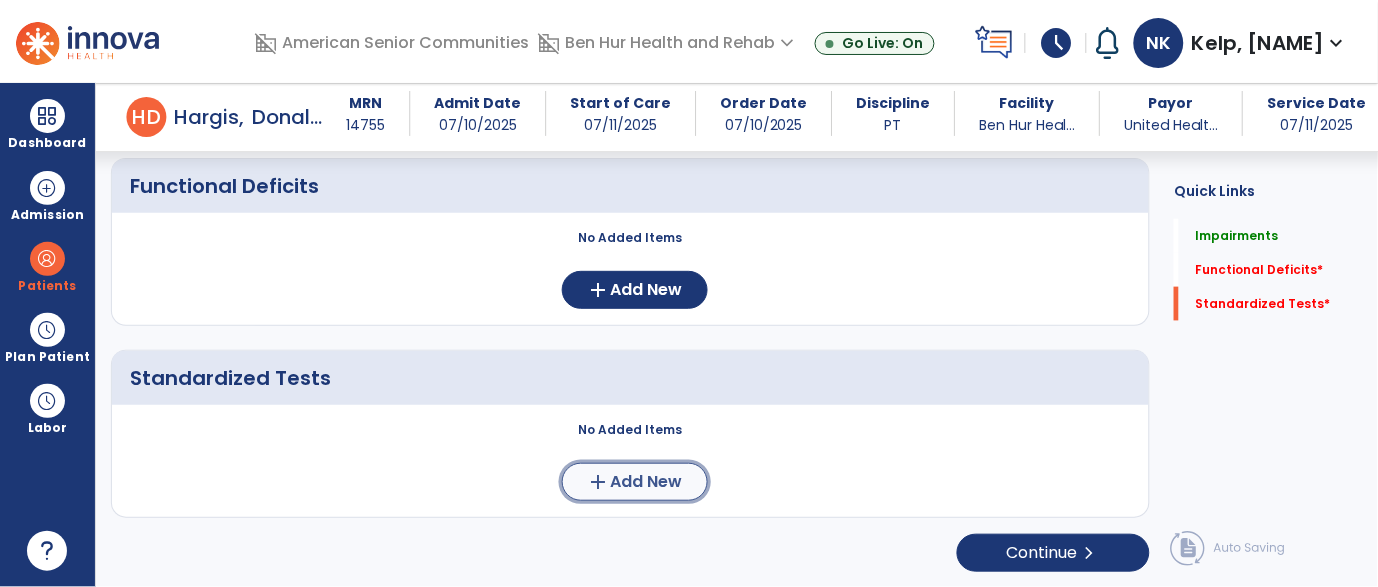 click on "add  Add New" 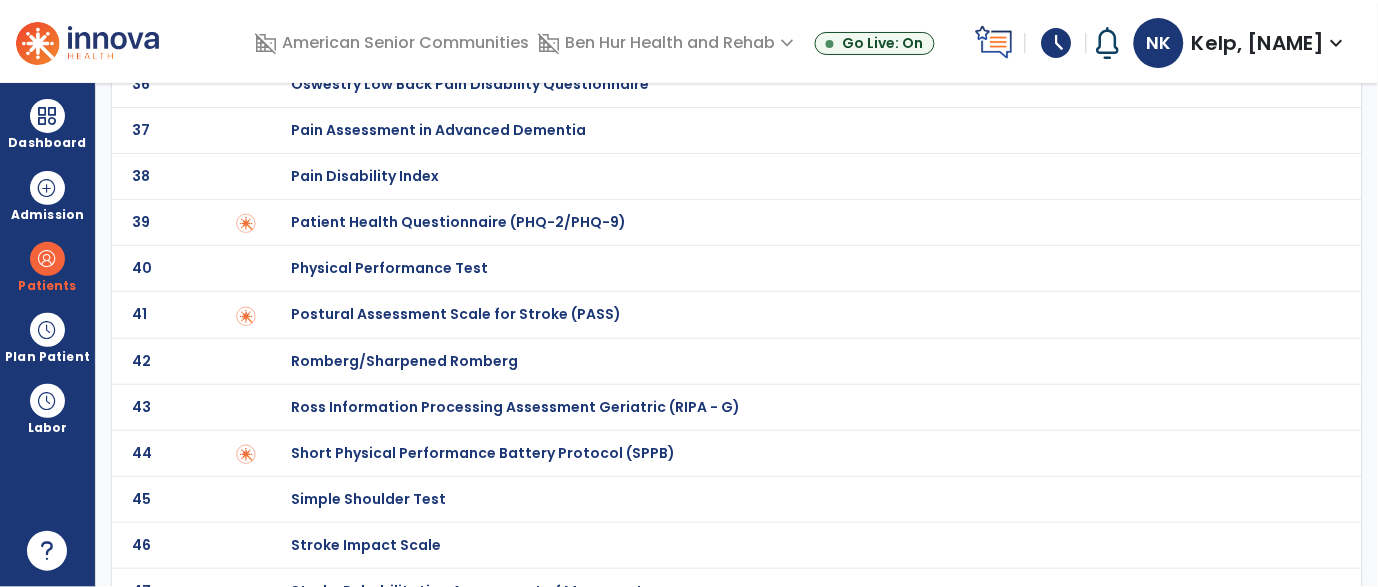 scroll, scrollTop: 1937, scrollLeft: 0, axis: vertical 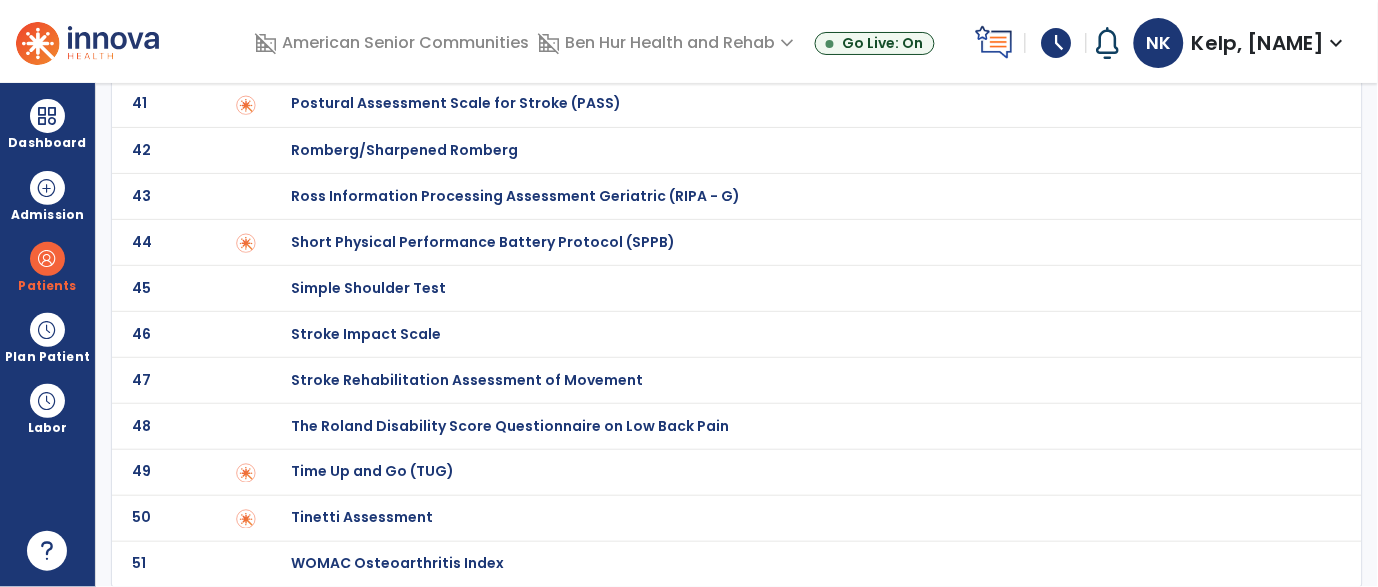 click on "Tinetti Assessment" at bounding box center (362, -1737) 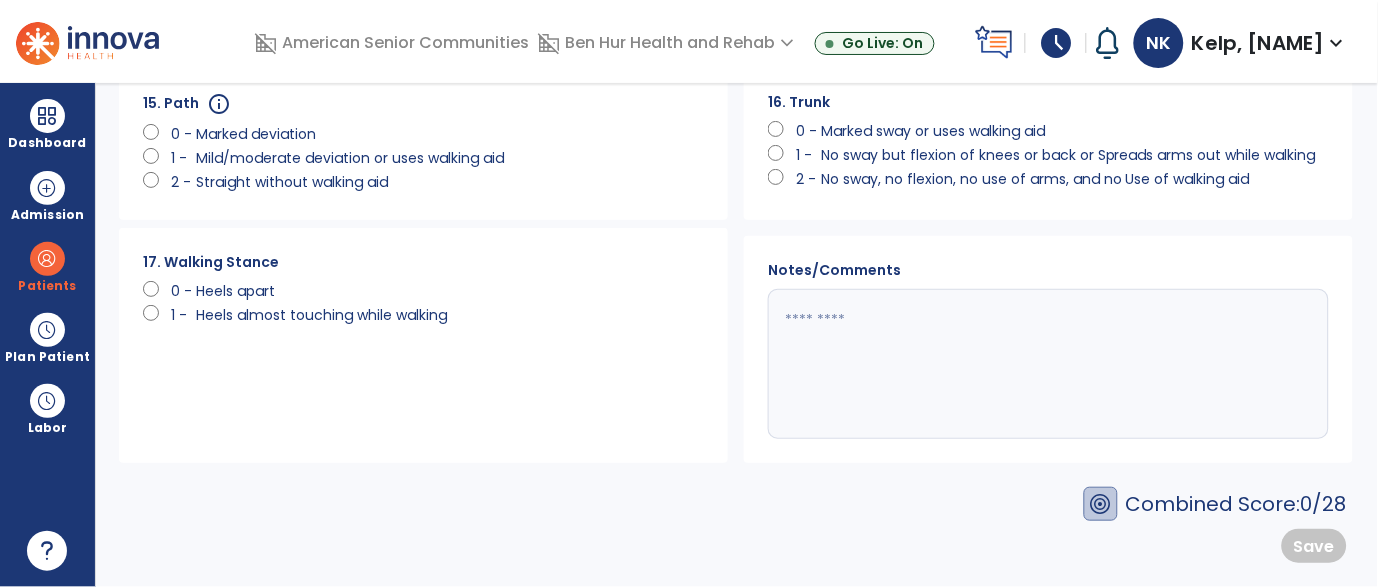 scroll, scrollTop: 0, scrollLeft: 0, axis: both 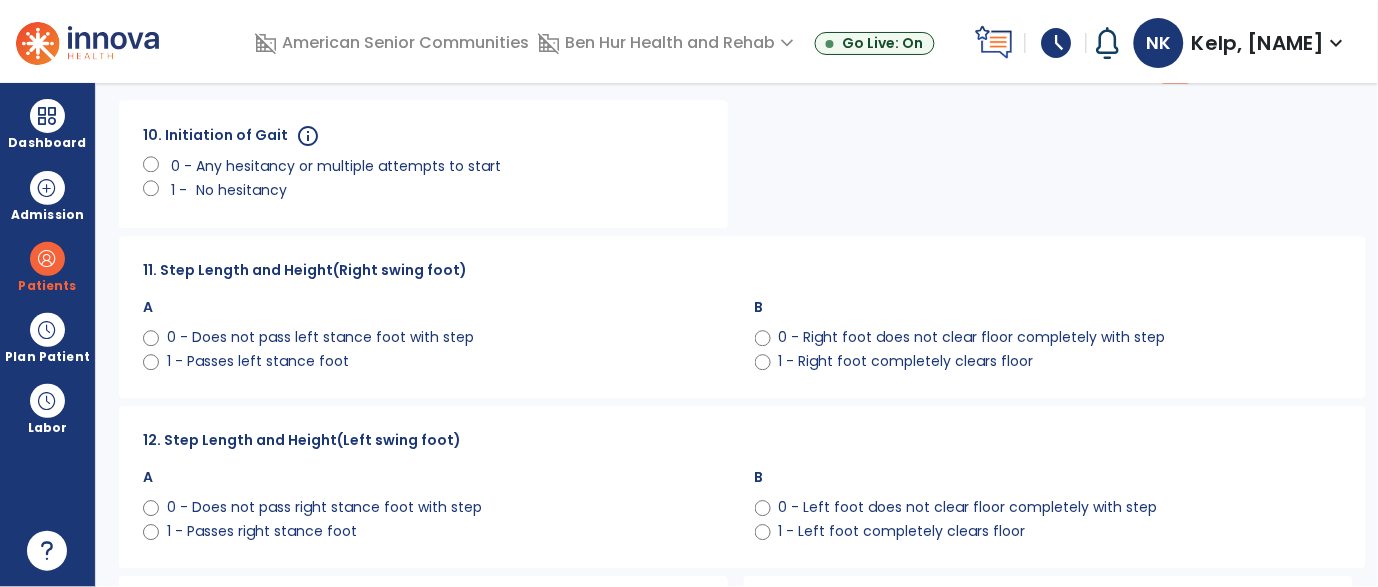 click on "0 - Left foot does not clear floor completely with step" 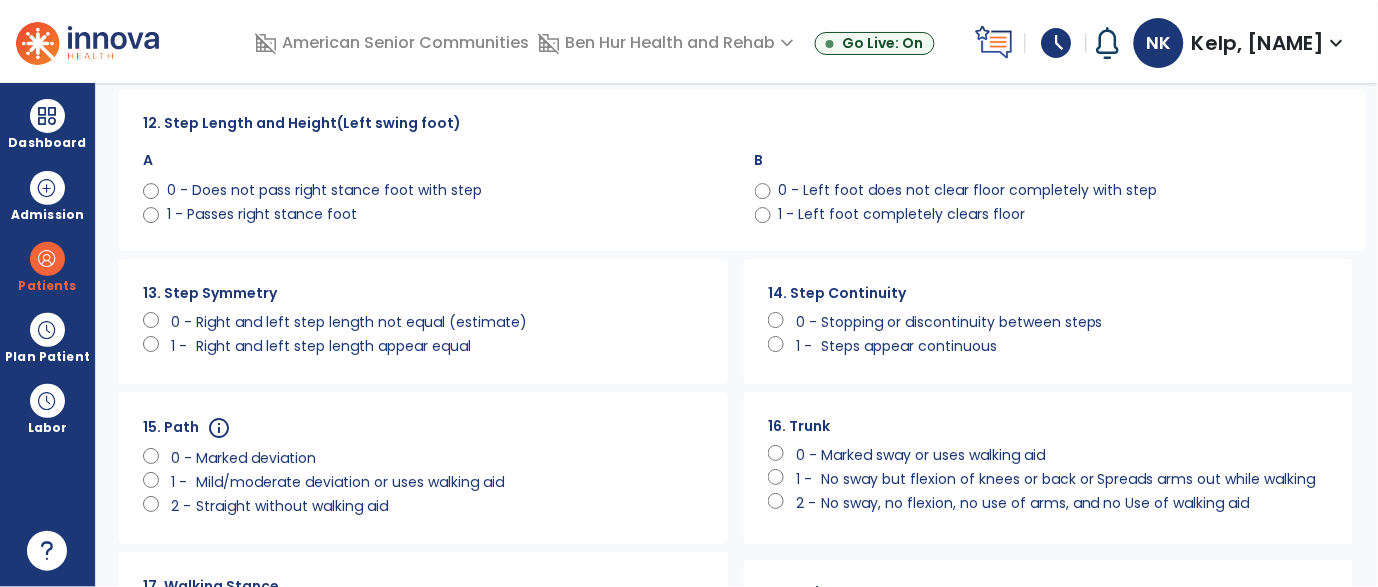 scroll, scrollTop: 1311, scrollLeft: 0, axis: vertical 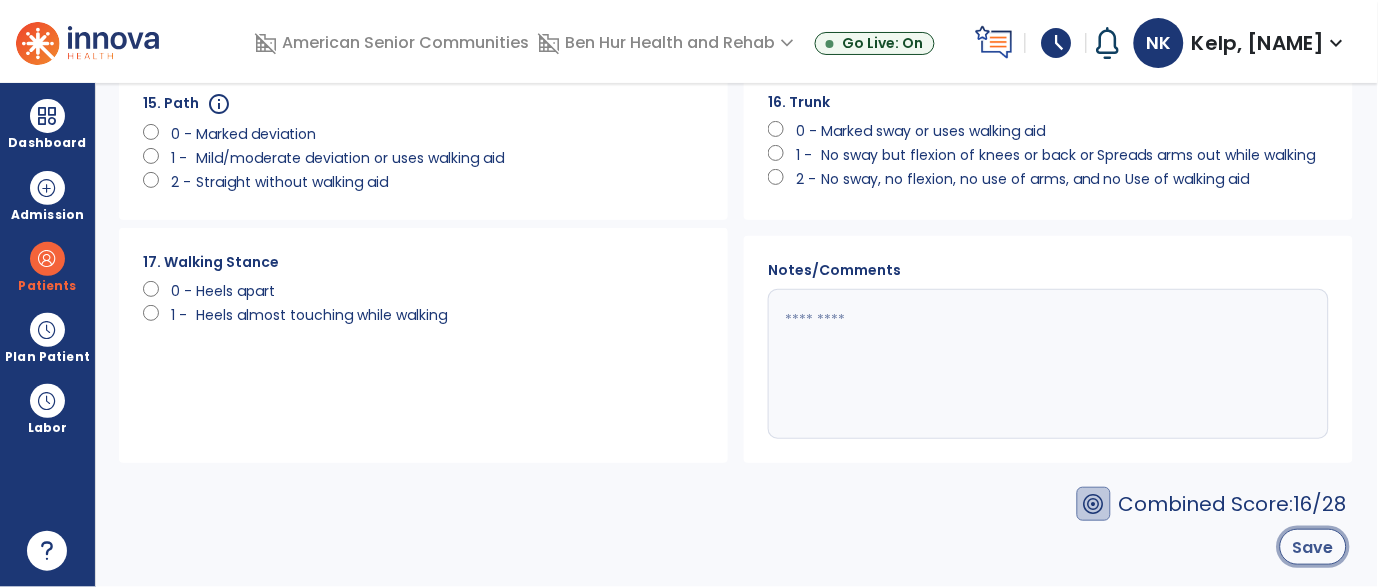 click on "Save" 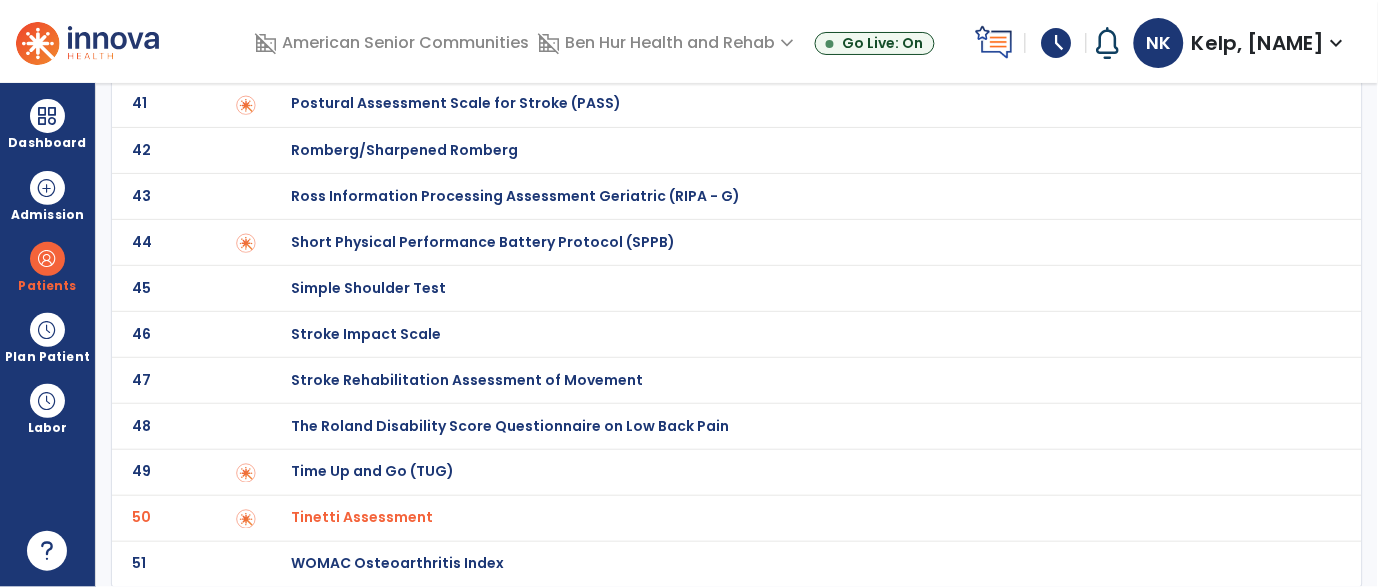 scroll, scrollTop: 0, scrollLeft: 0, axis: both 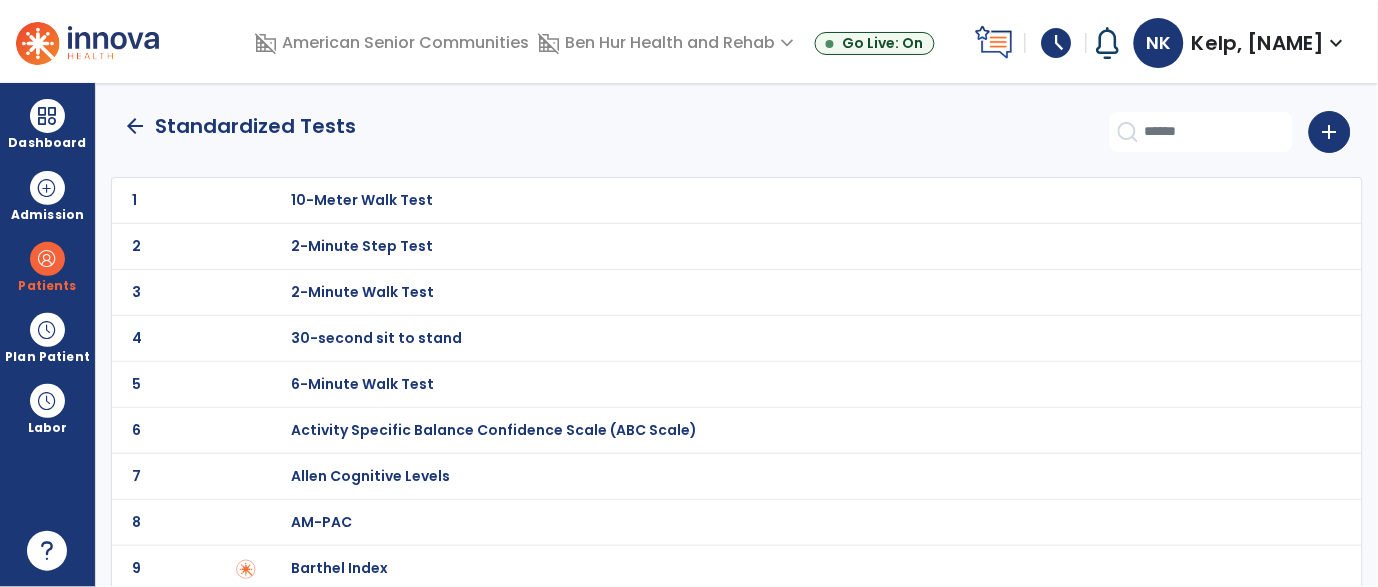 click on "arrow_back" 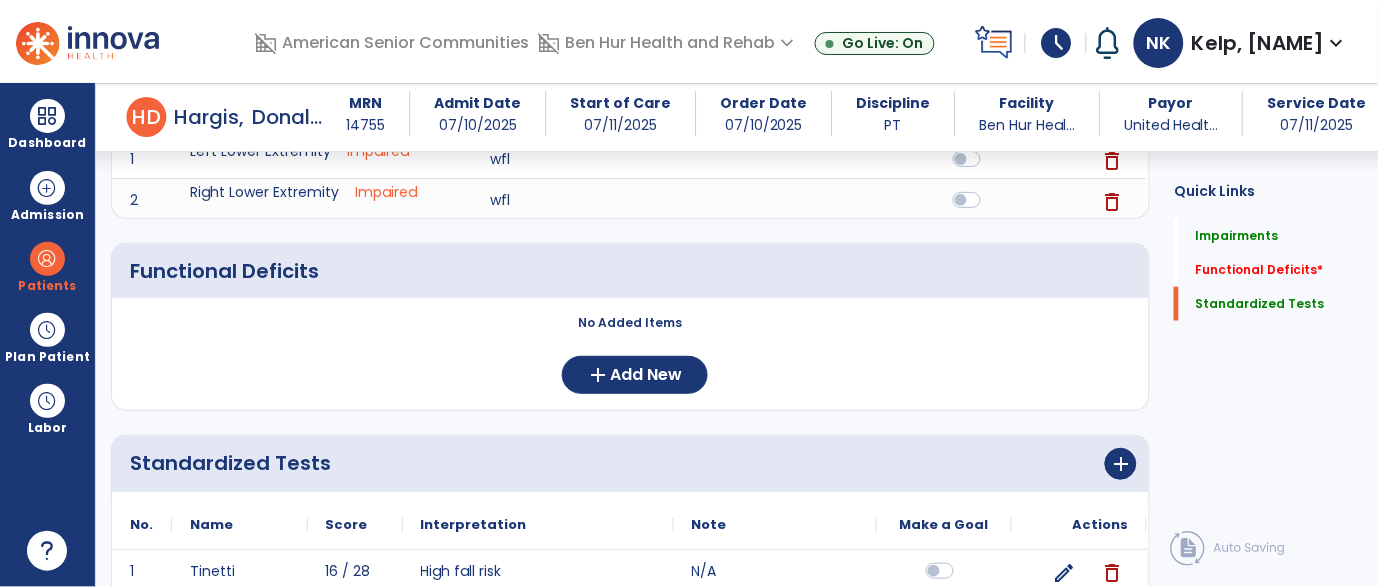 scroll, scrollTop: 418, scrollLeft: 0, axis: vertical 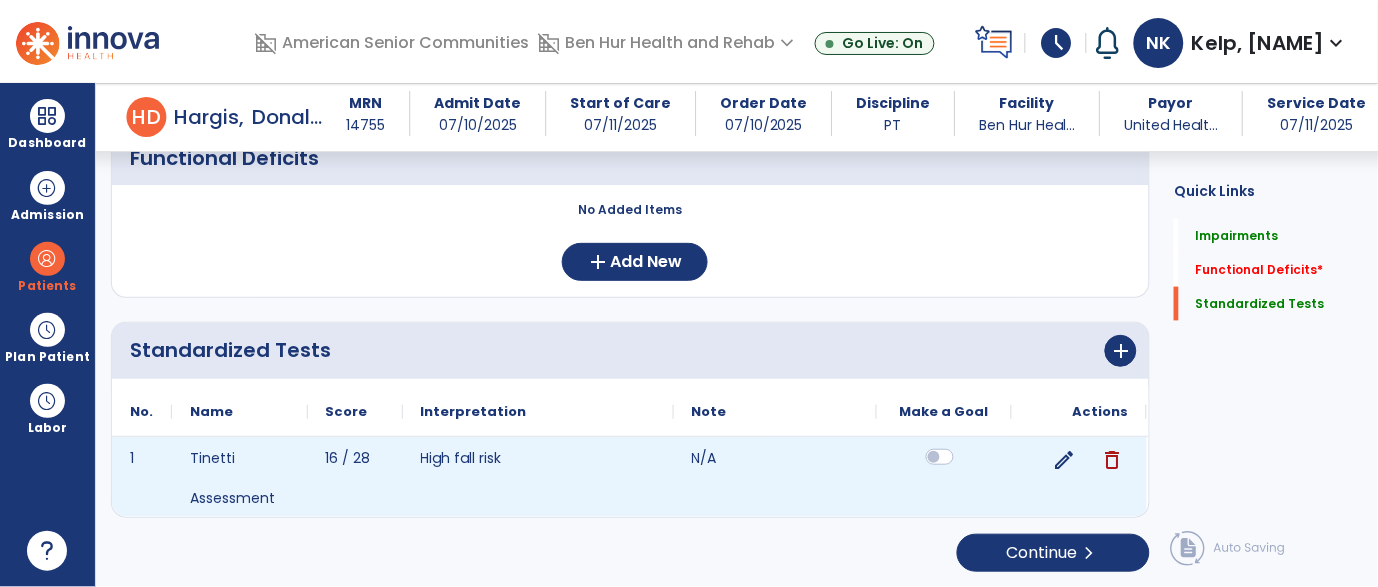 click 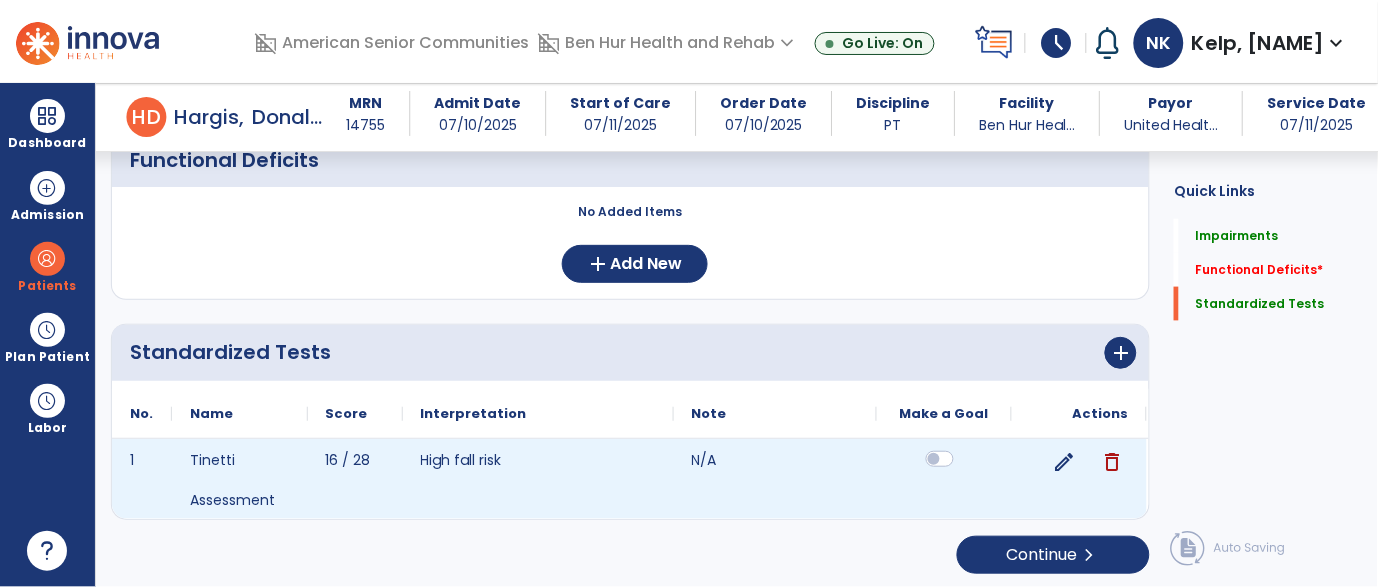 scroll, scrollTop: 418, scrollLeft: 0, axis: vertical 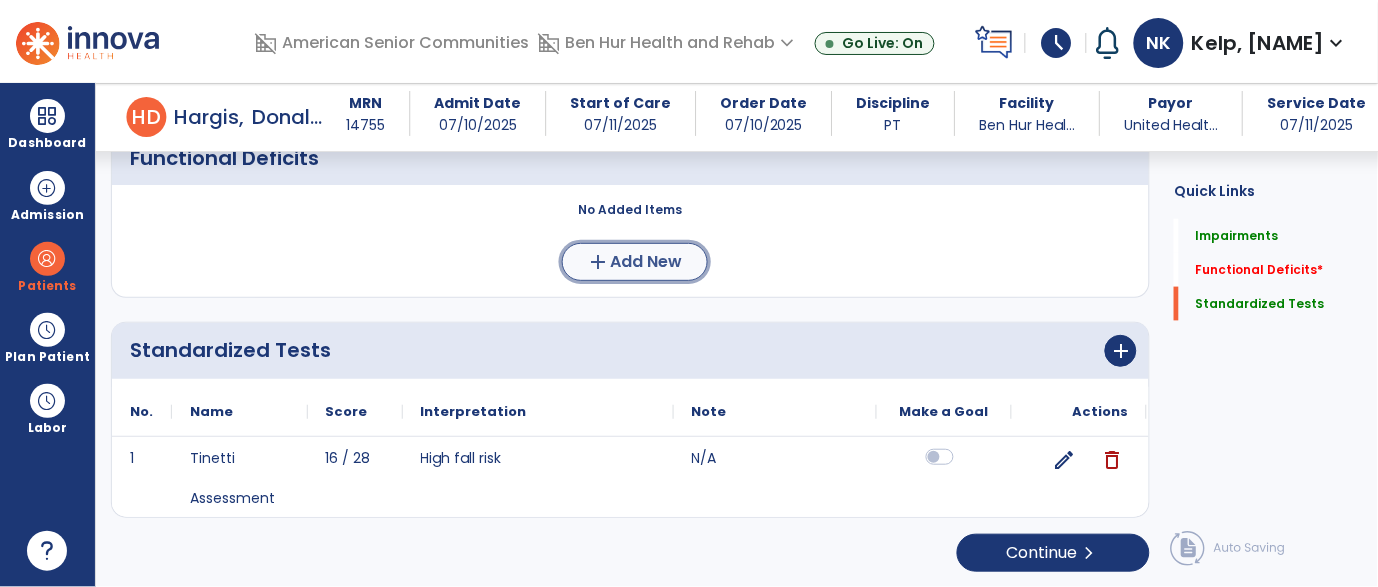 click on "Add New" 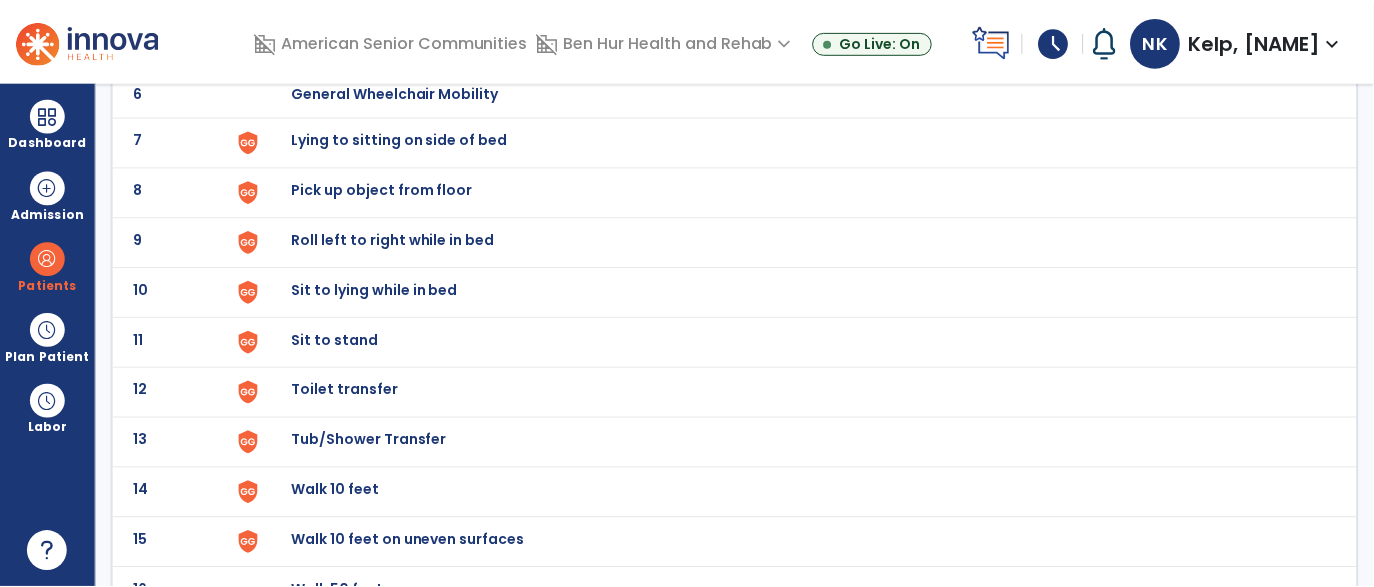 scroll, scrollTop: 0, scrollLeft: 0, axis: both 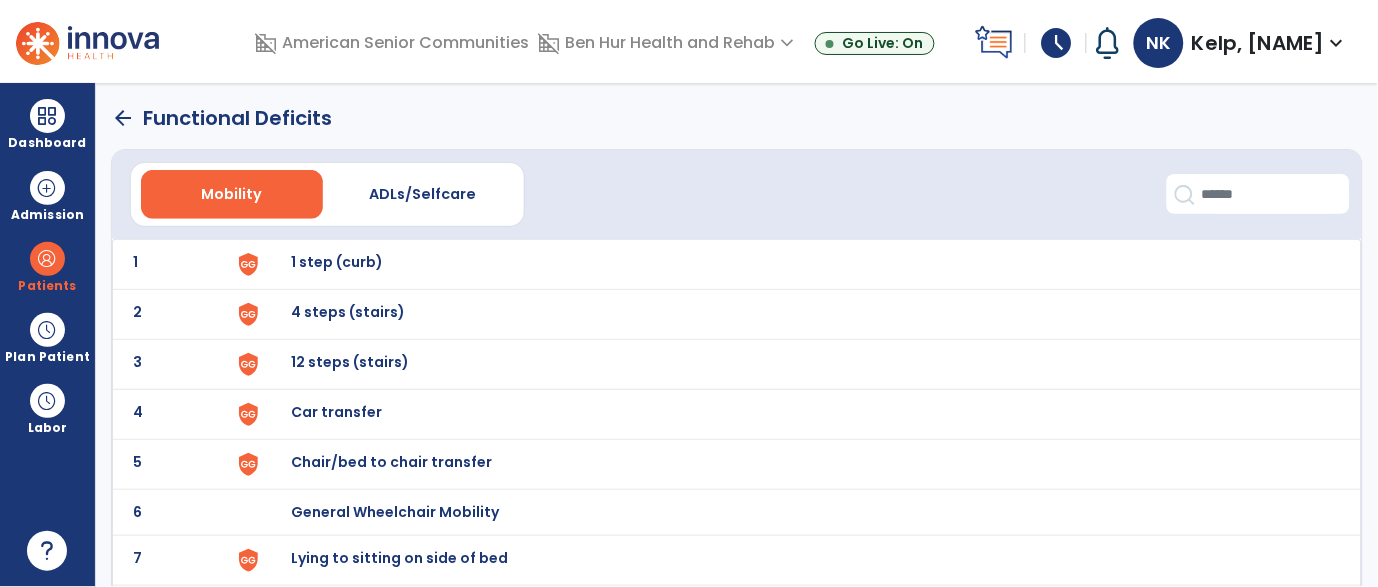 click on "1 step (curb)" at bounding box center (338, 262) 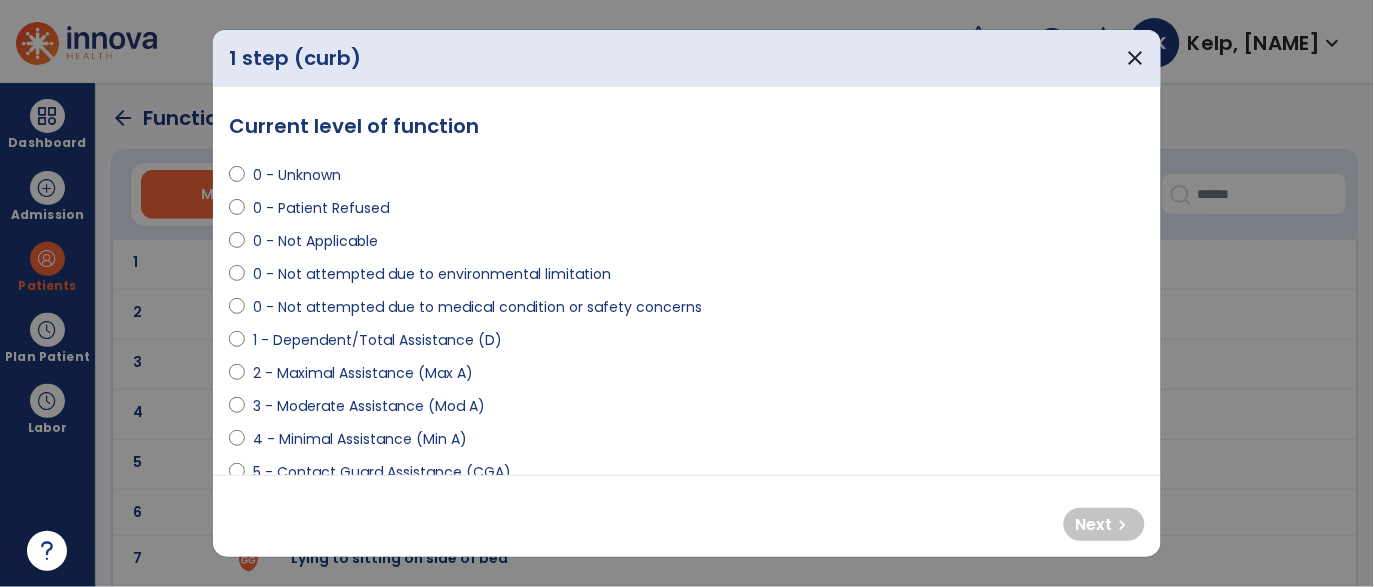 click on "0 - Unknown 0 - Patient Refused 0 - Not Applicable 0 - Not attempted due to environmental limitation 0 - Not attempted due to medical condition or safety concerns 1 - Dependent/Total Assistance (D) 2 - Maximal Assistance (Max A) 3 - Moderate Assistance (Mod A) 4 - Minimal Assistance (Min A) 5 - Contact Guard Assistance (CGA) 6 - Standby Assist (SBA) 7 - Set-up or clean-up assistance 8 - Supervised (S) 9 - Modified Independent (Mod I) 10 - Independent (I)" at bounding box center [687, 398] 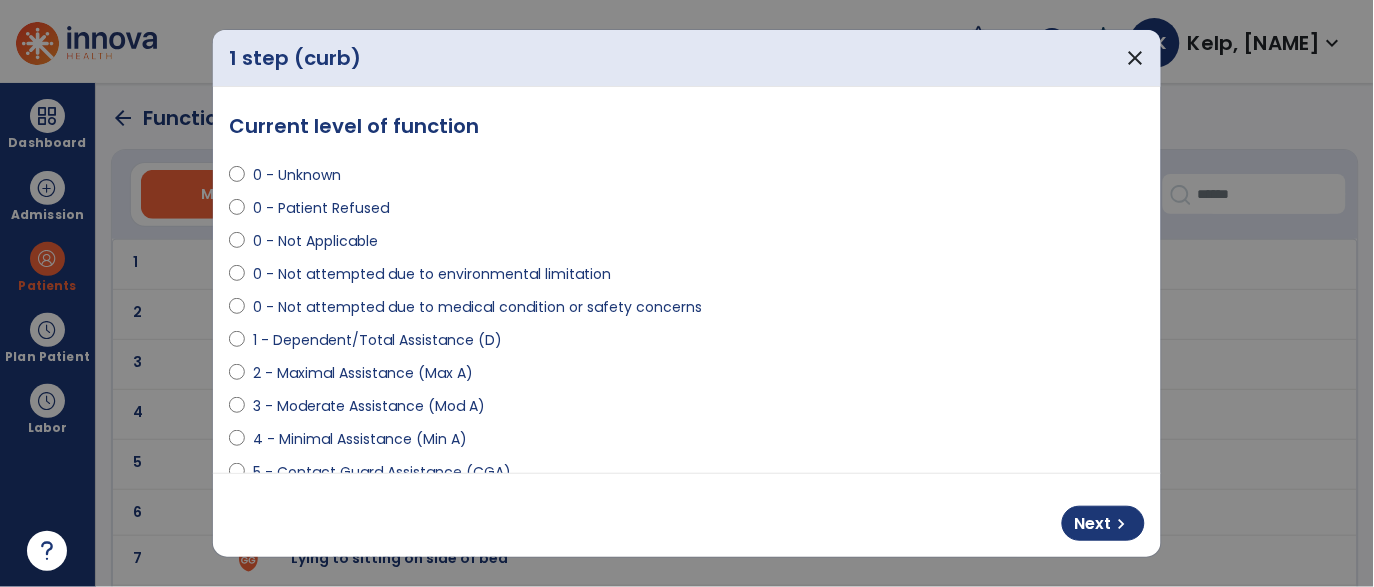 select on "**********" 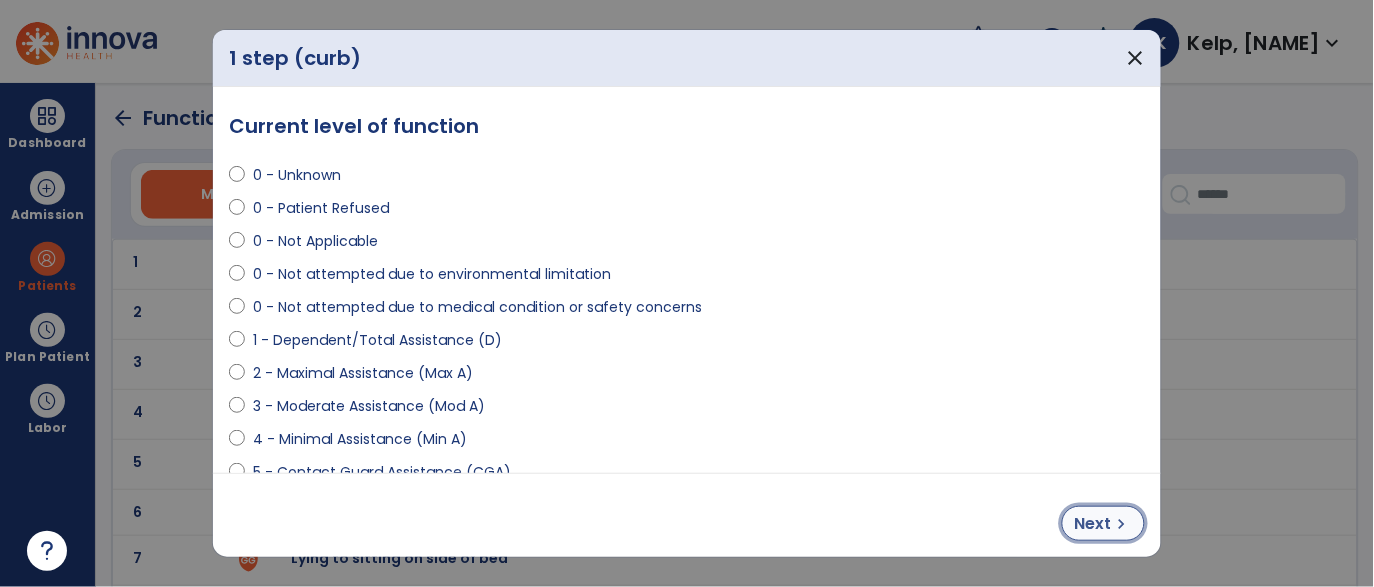 click on "Next" at bounding box center [1093, 524] 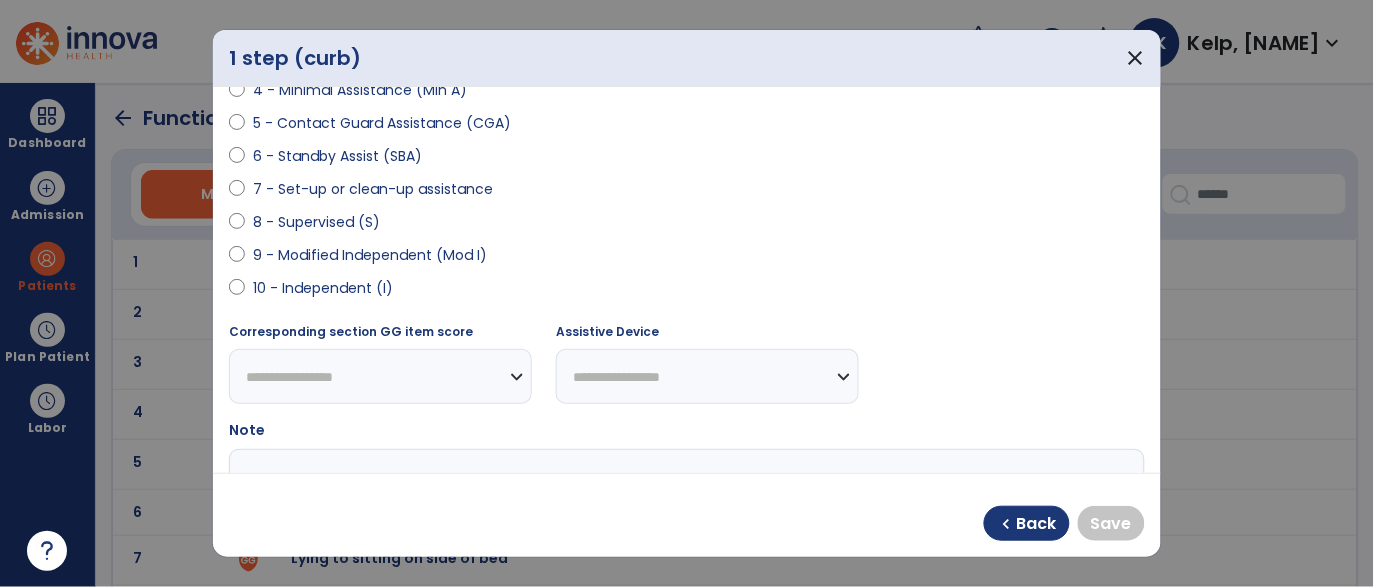 scroll, scrollTop: 350, scrollLeft: 0, axis: vertical 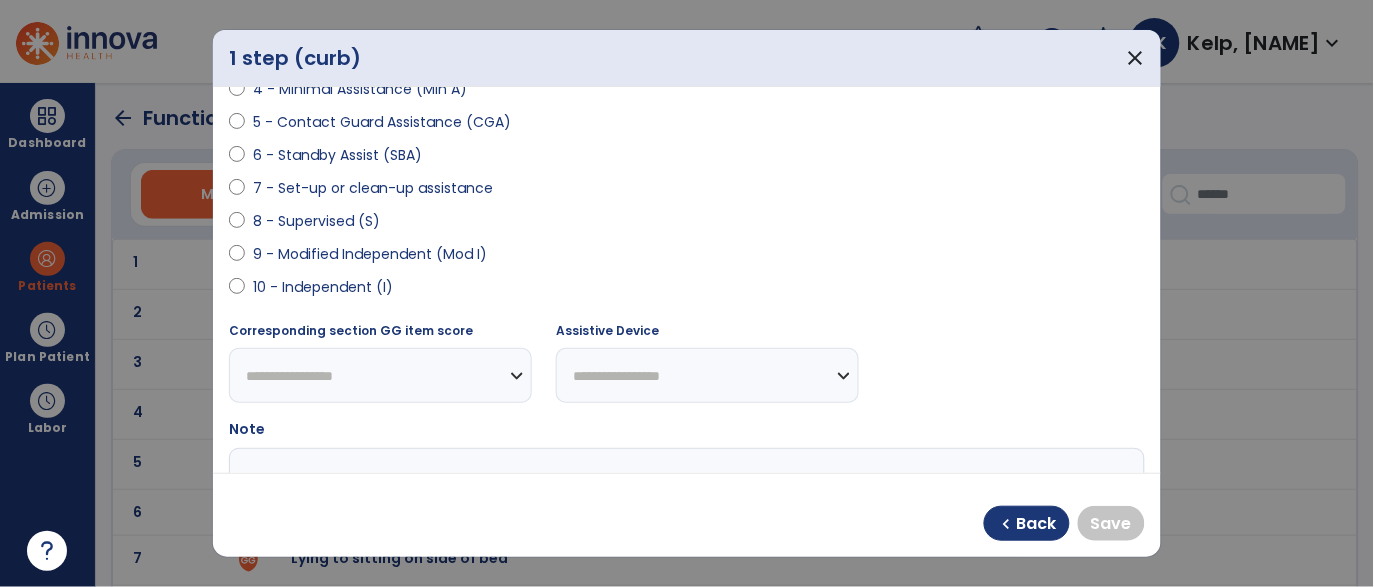 click on "10 - Independent (I)" at bounding box center (323, 287) 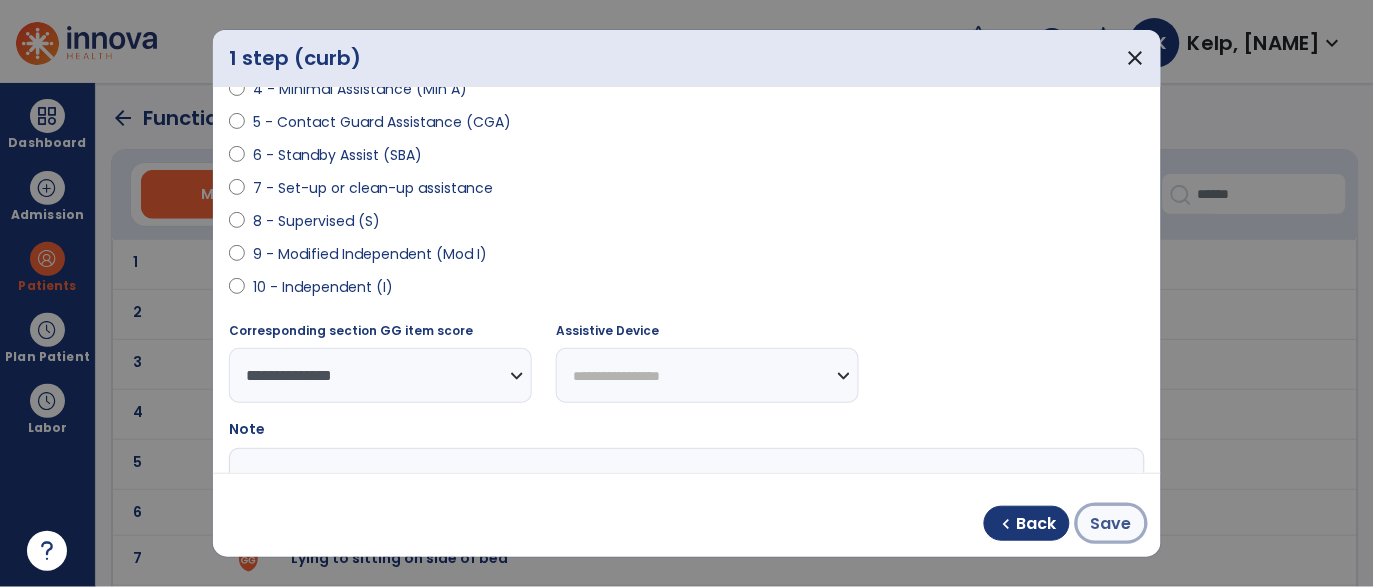 click on "Save" at bounding box center [1111, 524] 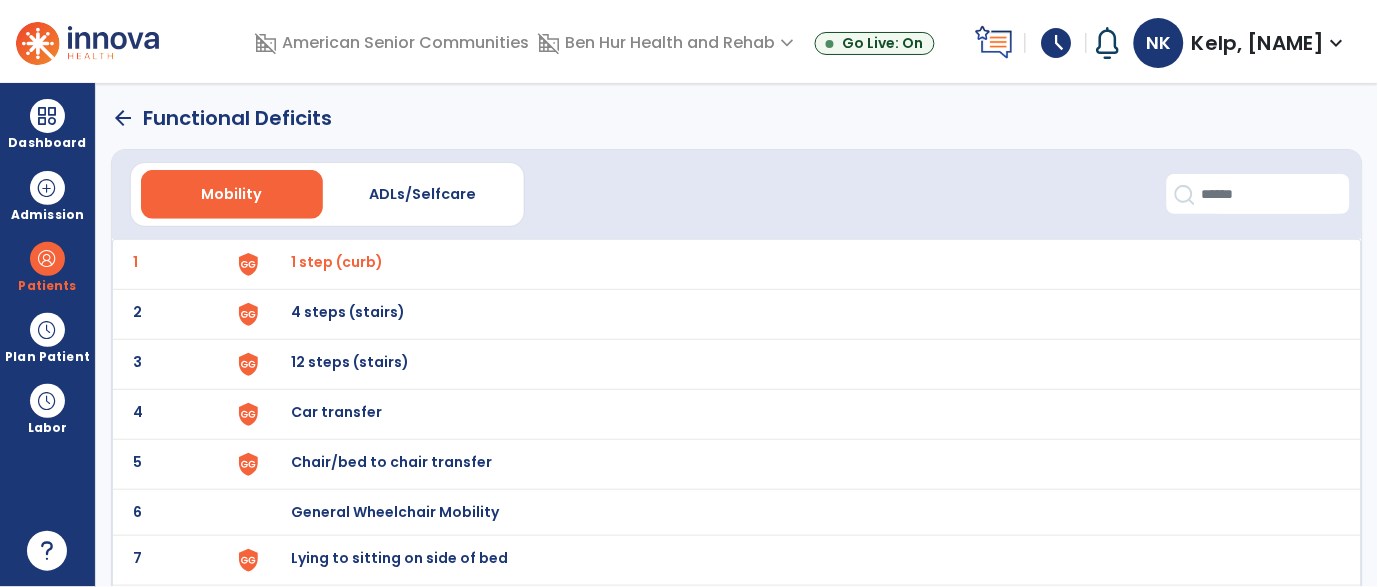 click on "4 steps (stairs)" at bounding box center [338, 262] 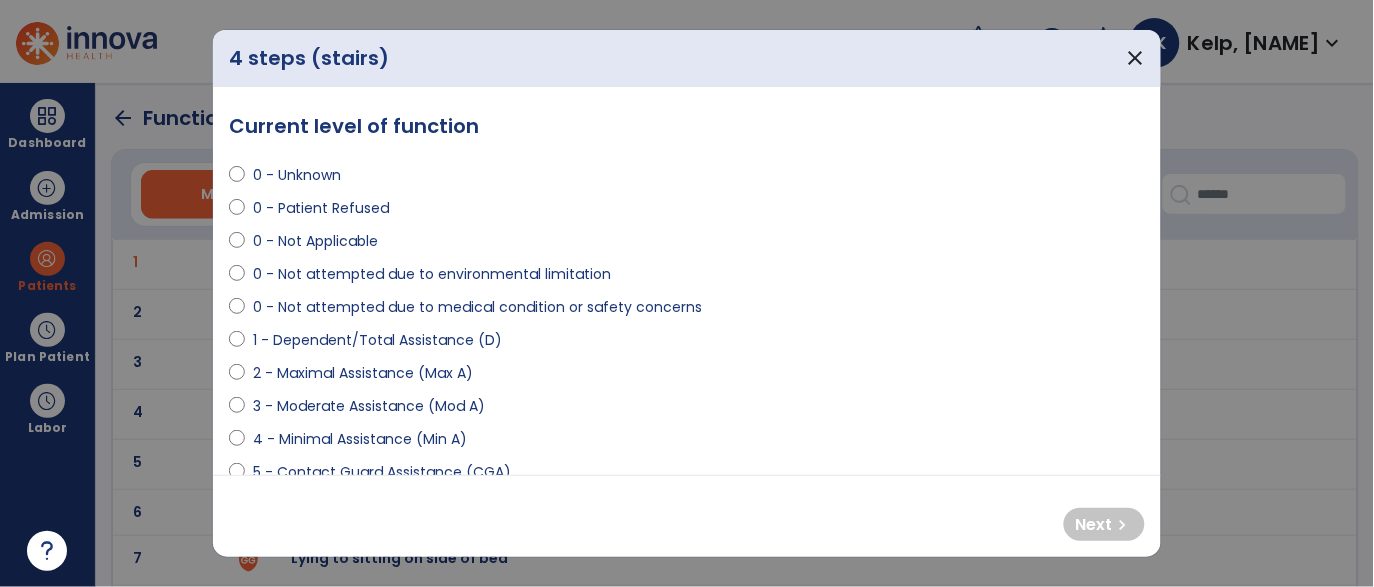 click on "0 - Not Applicable" at bounding box center [315, 241] 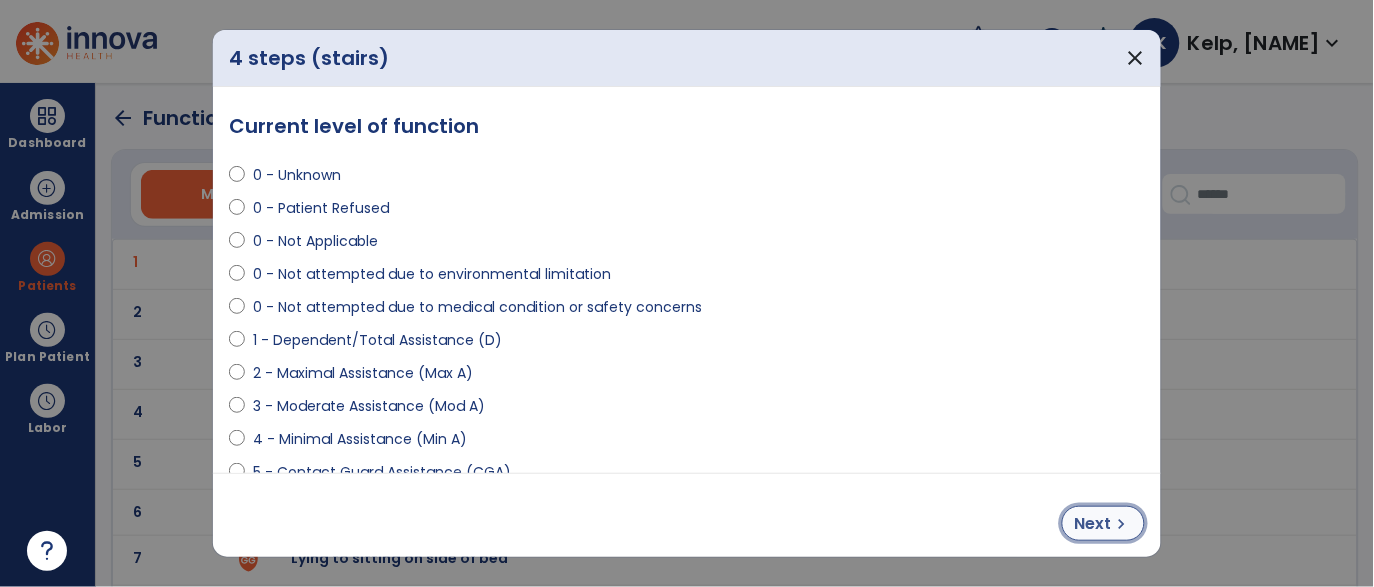 click on "Next" at bounding box center [1093, 524] 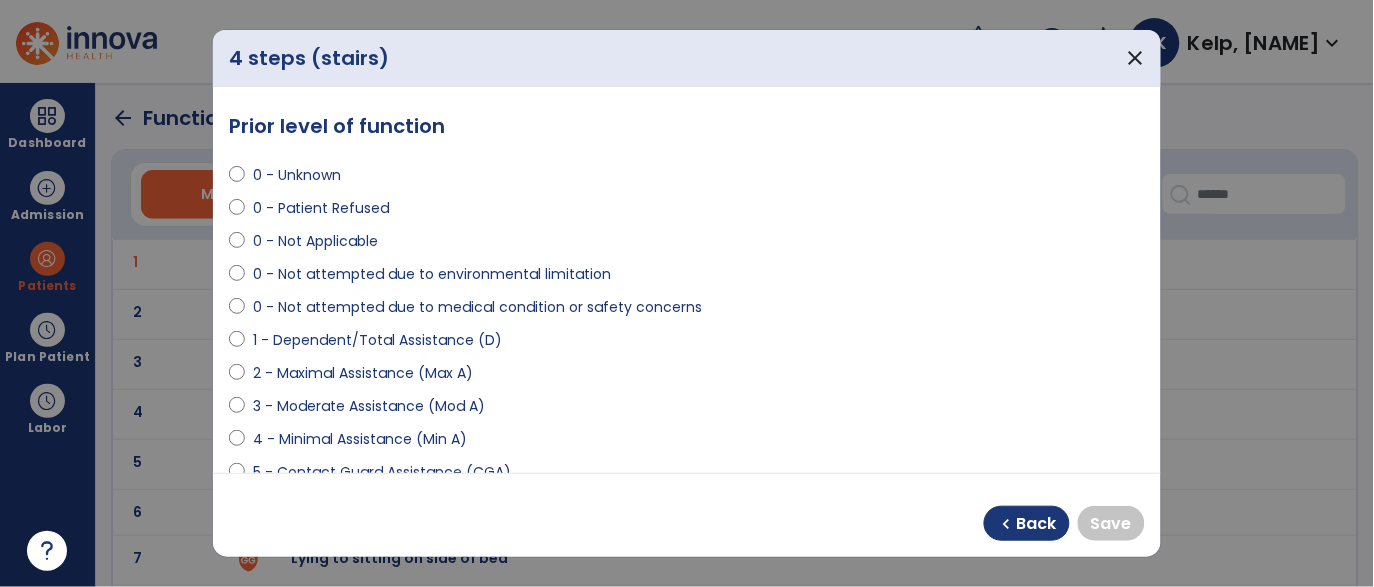 click on "0 - Not Applicable" at bounding box center [315, 241] 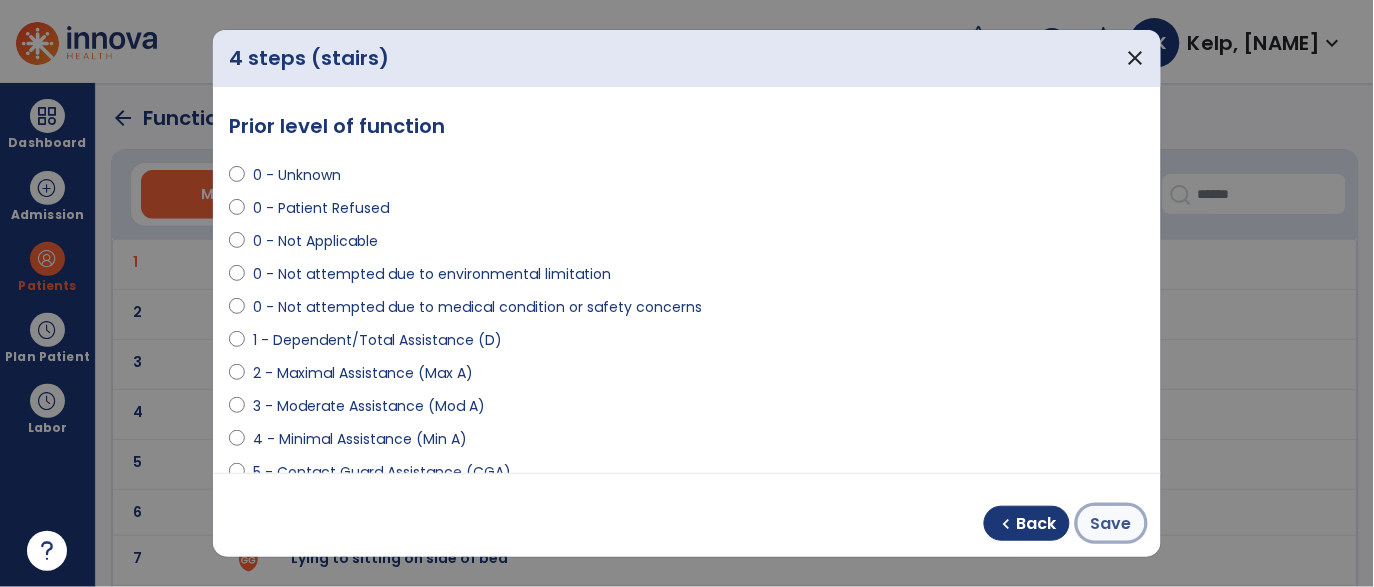click on "Save" at bounding box center (1111, 524) 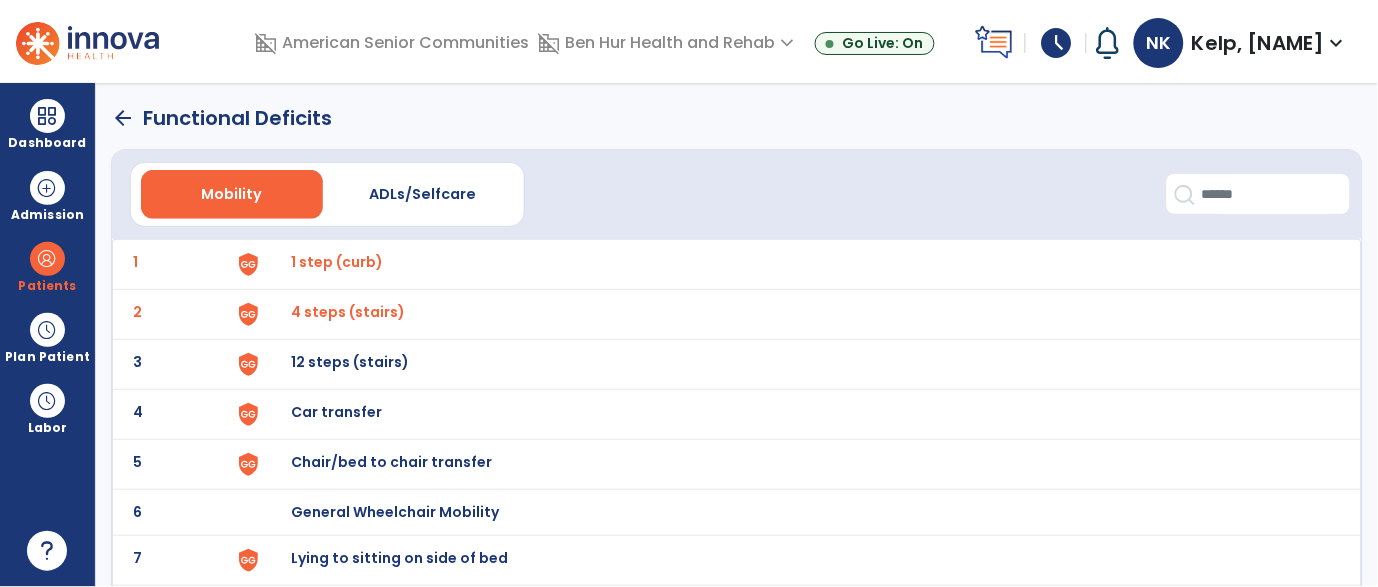 click on "12 steps (stairs)" at bounding box center (338, 262) 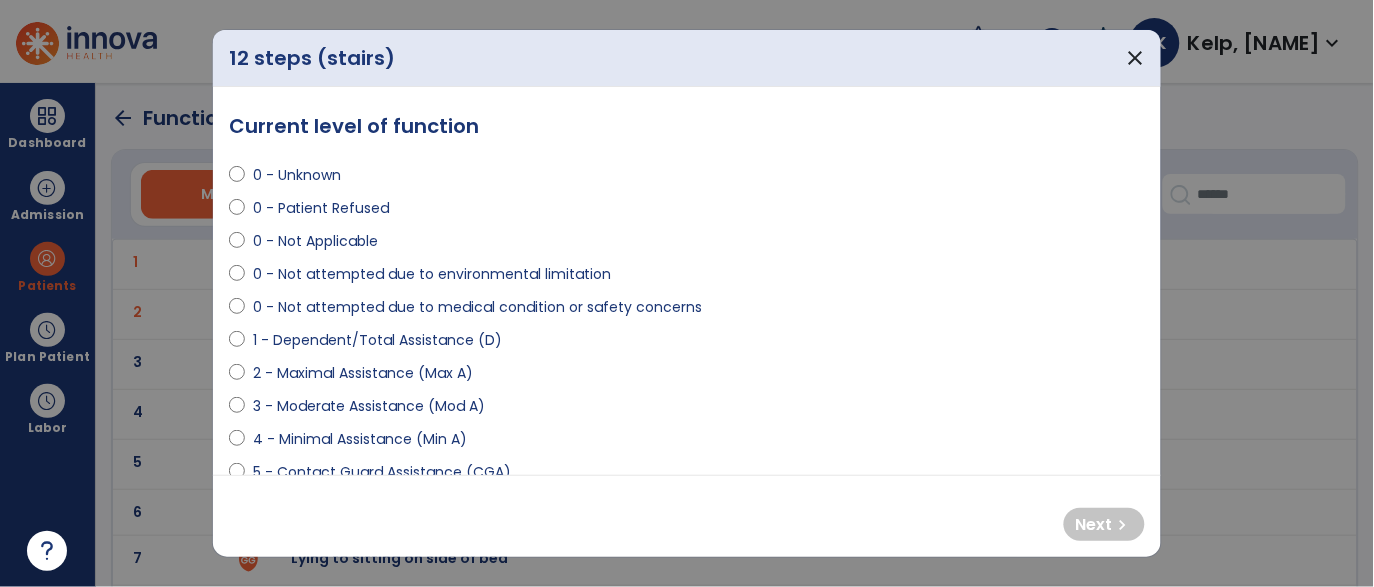 click on "0 - Not Applicable" at bounding box center [315, 241] 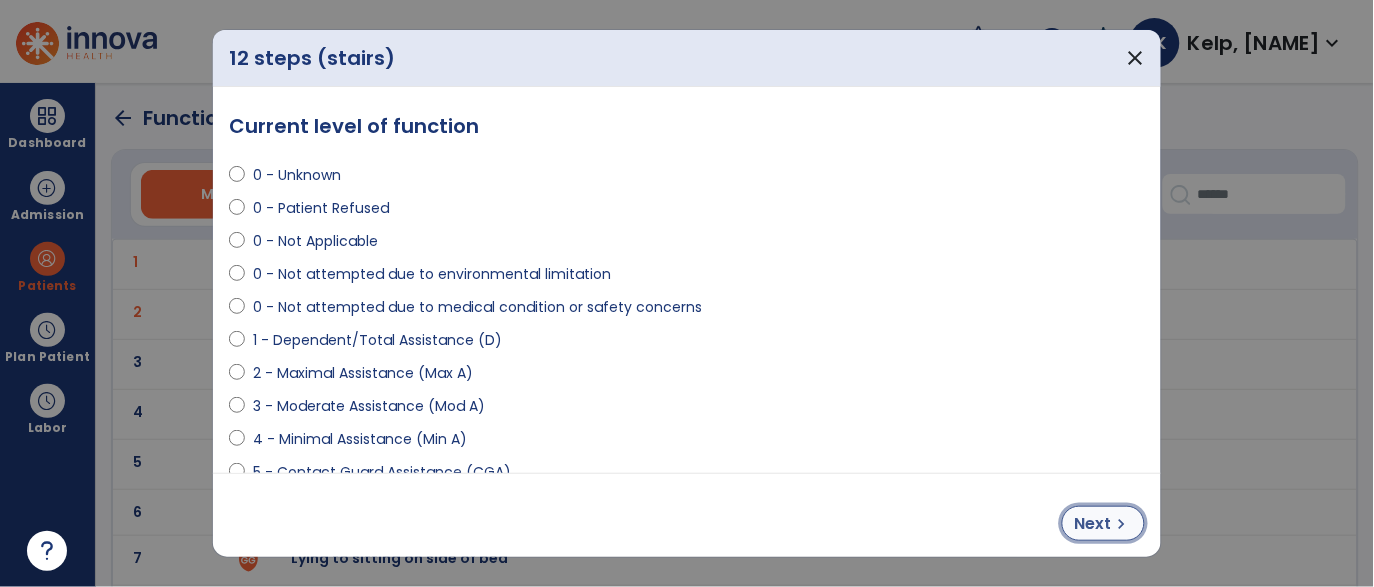 click on "Next" at bounding box center (1093, 524) 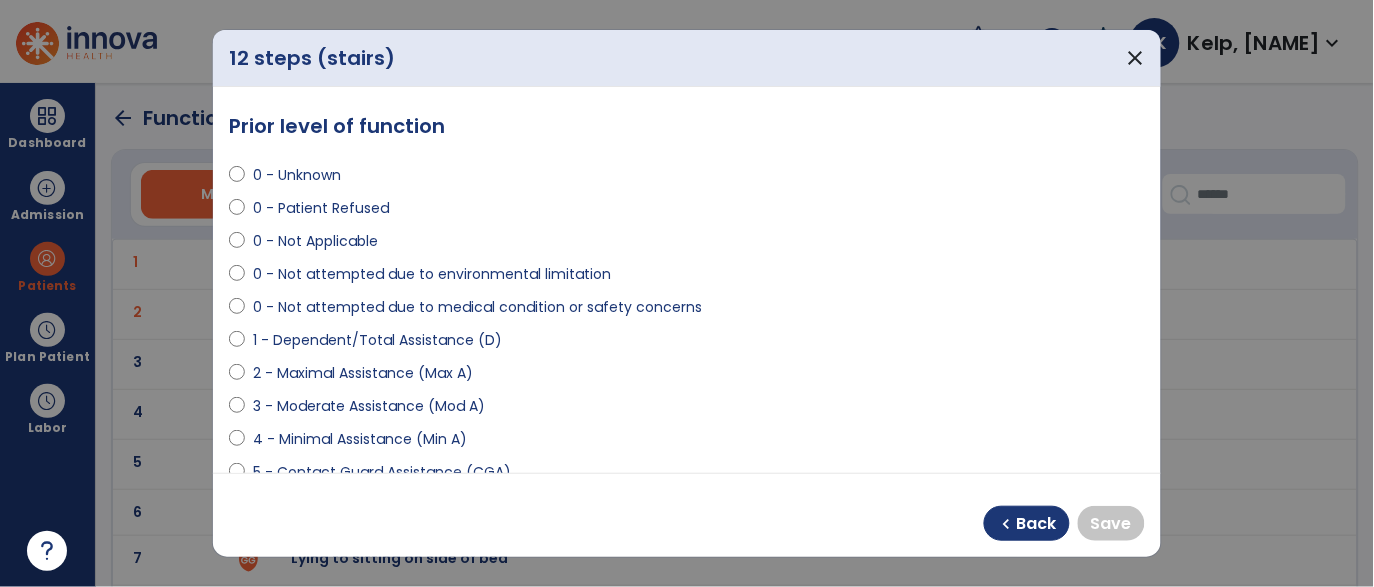 click on "0 - Not Applicable" at bounding box center (315, 241) 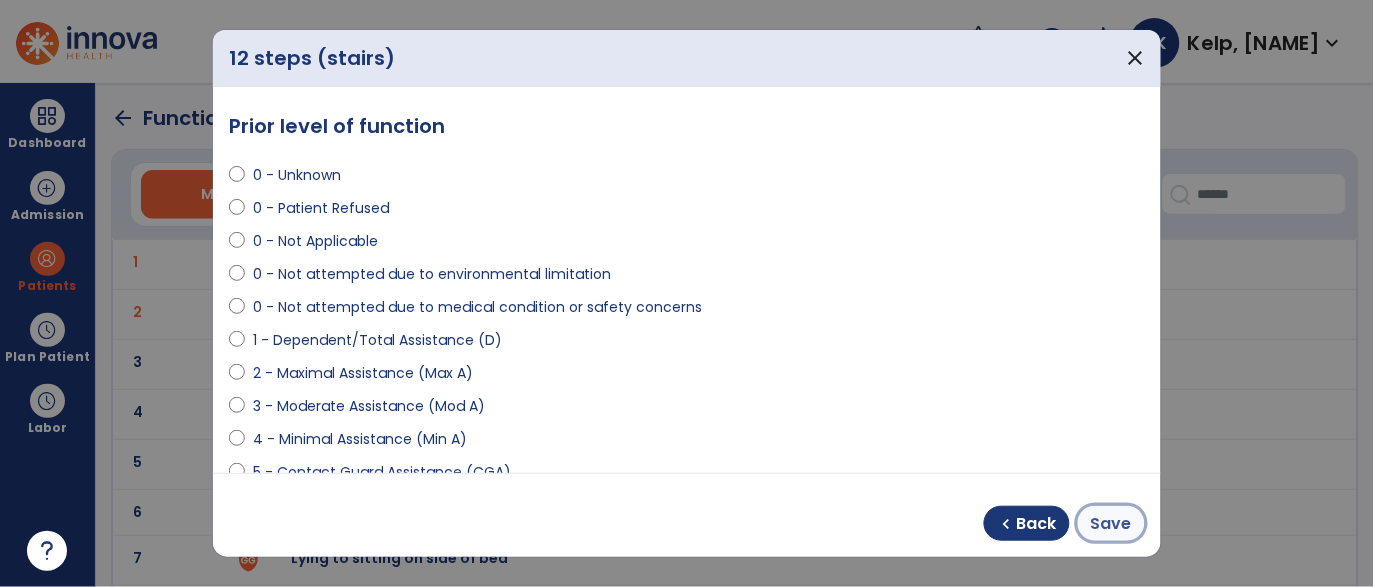 click on "Save" at bounding box center (1111, 524) 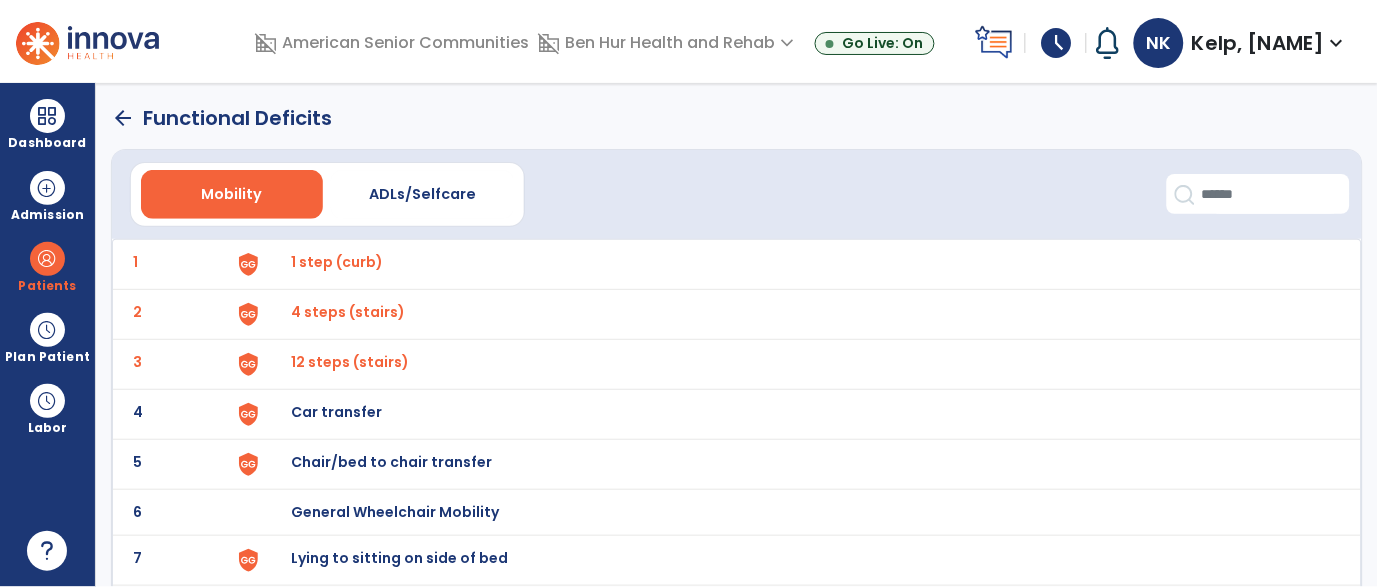 click on "Car transfer" at bounding box center [338, 262] 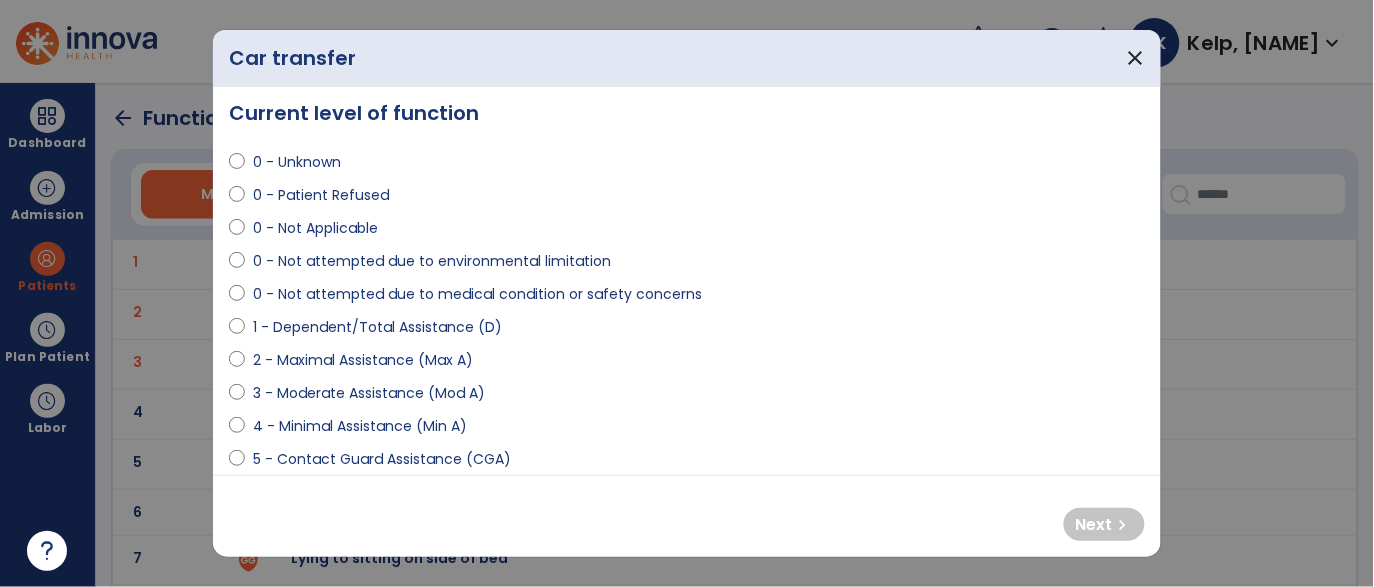 scroll, scrollTop: 0, scrollLeft: 0, axis: both 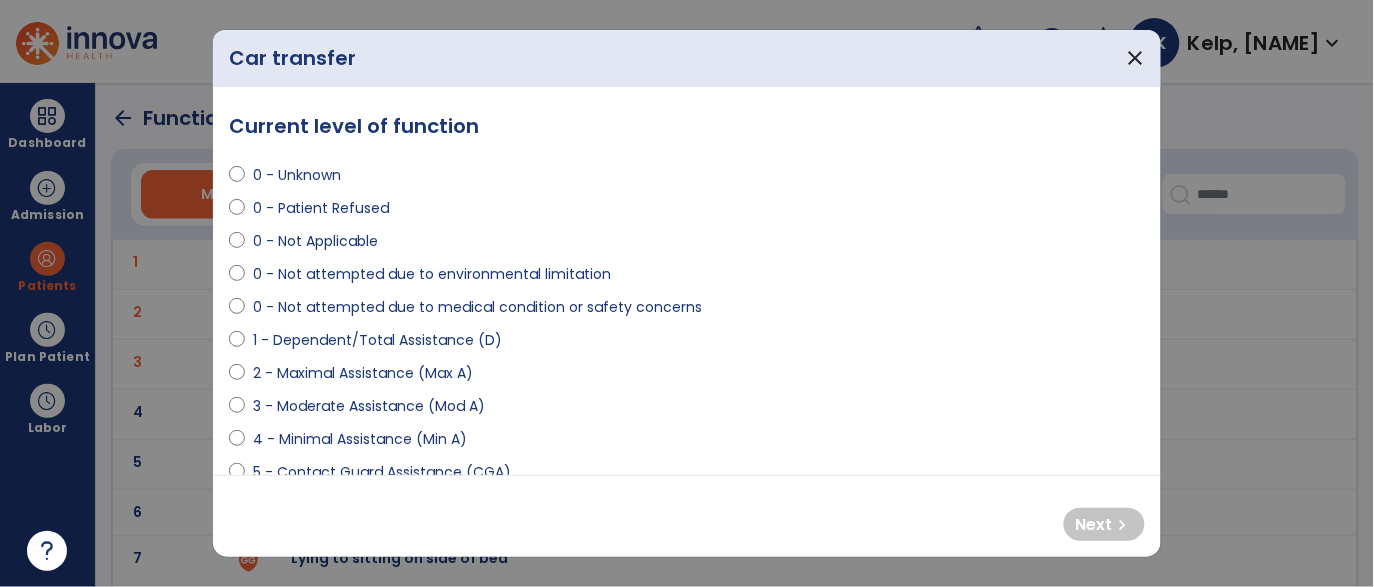 click on "0 - Not attempted due to environmental limitation" at bounding box center (432, 274) 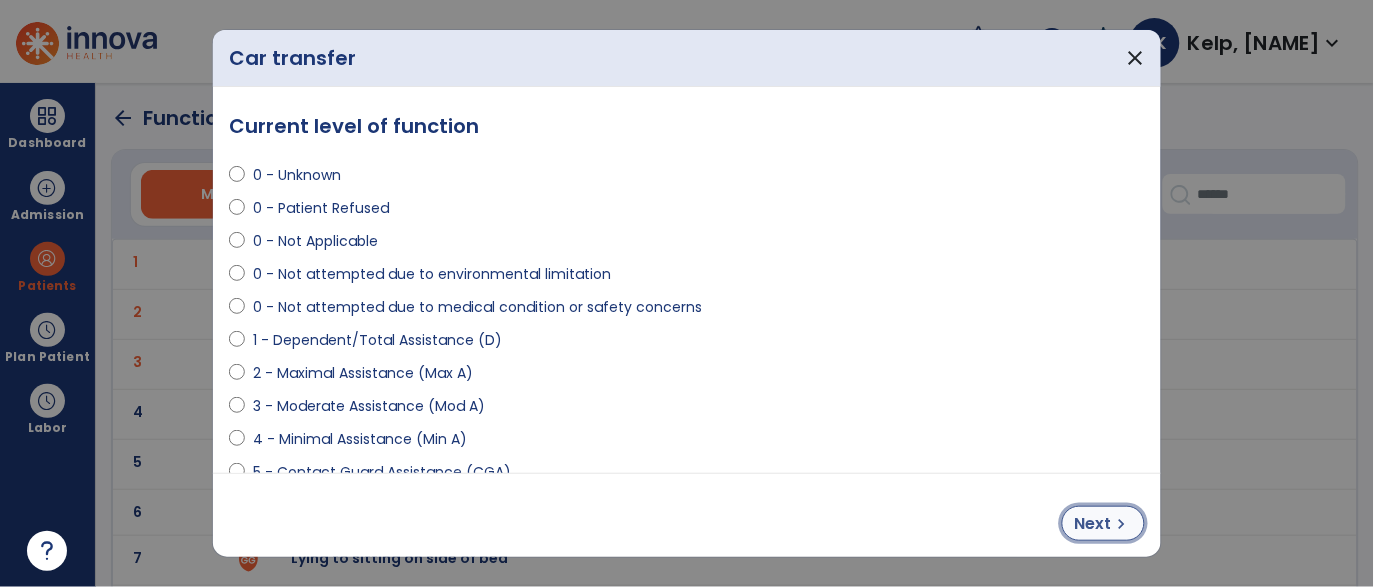click on "Next" at bounding box center (1093, 524) 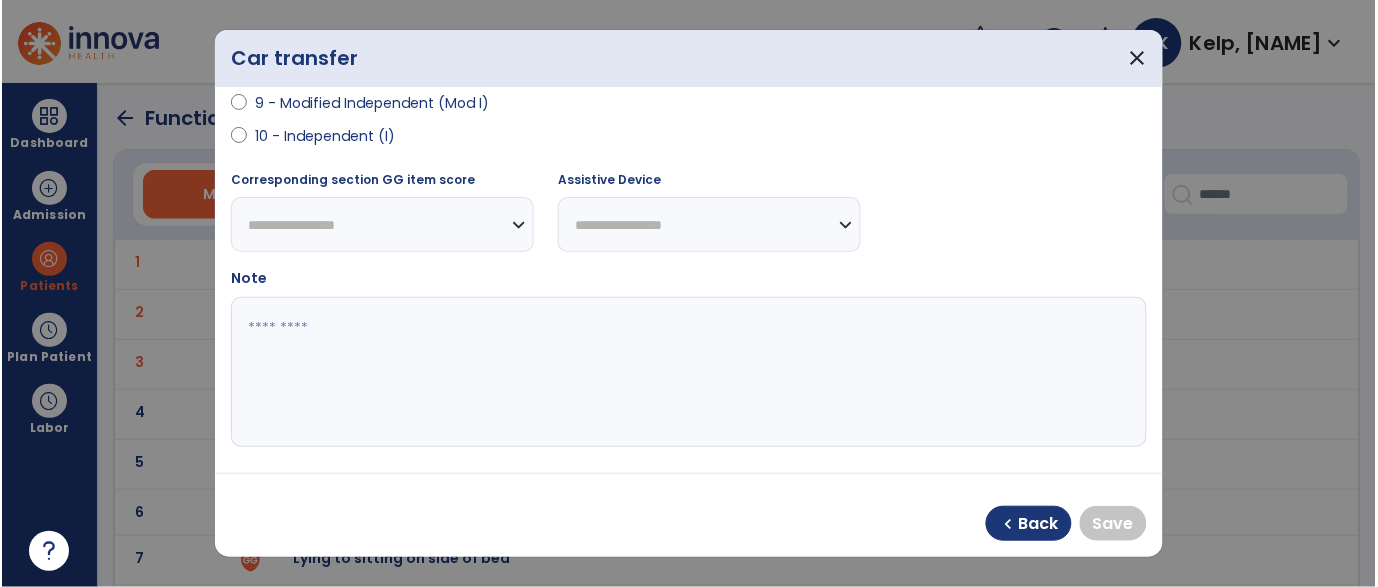 scroll, scrollTop: 506, scrollLeft: 0, axis: vertical 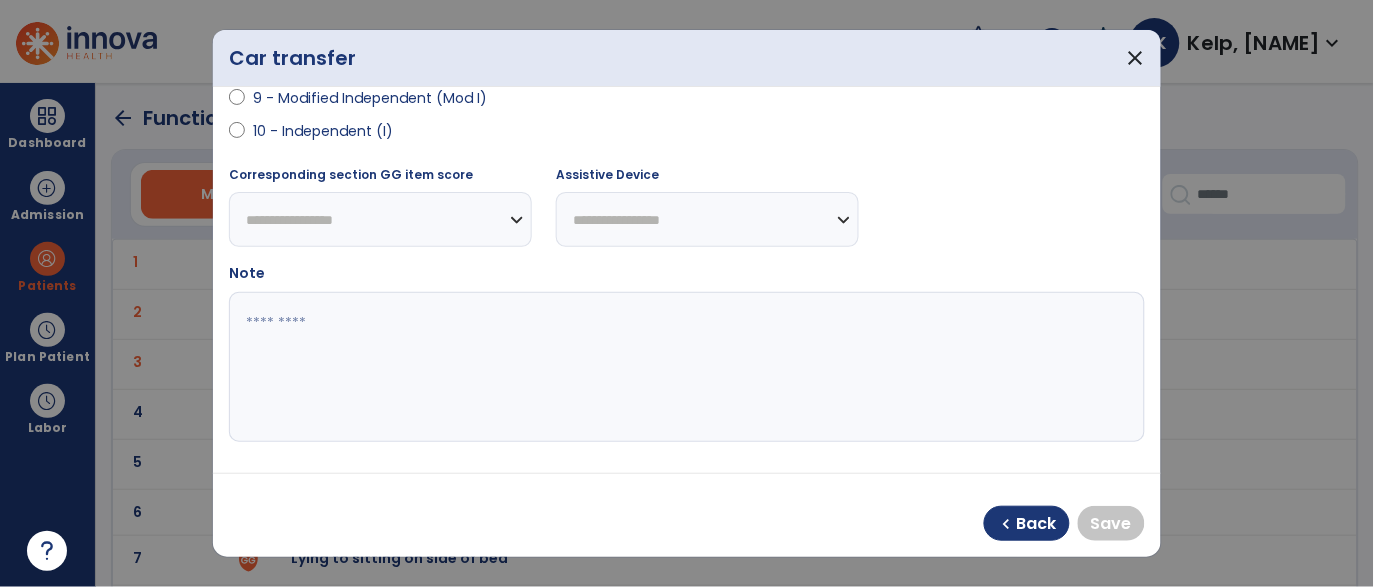 select on "**********" 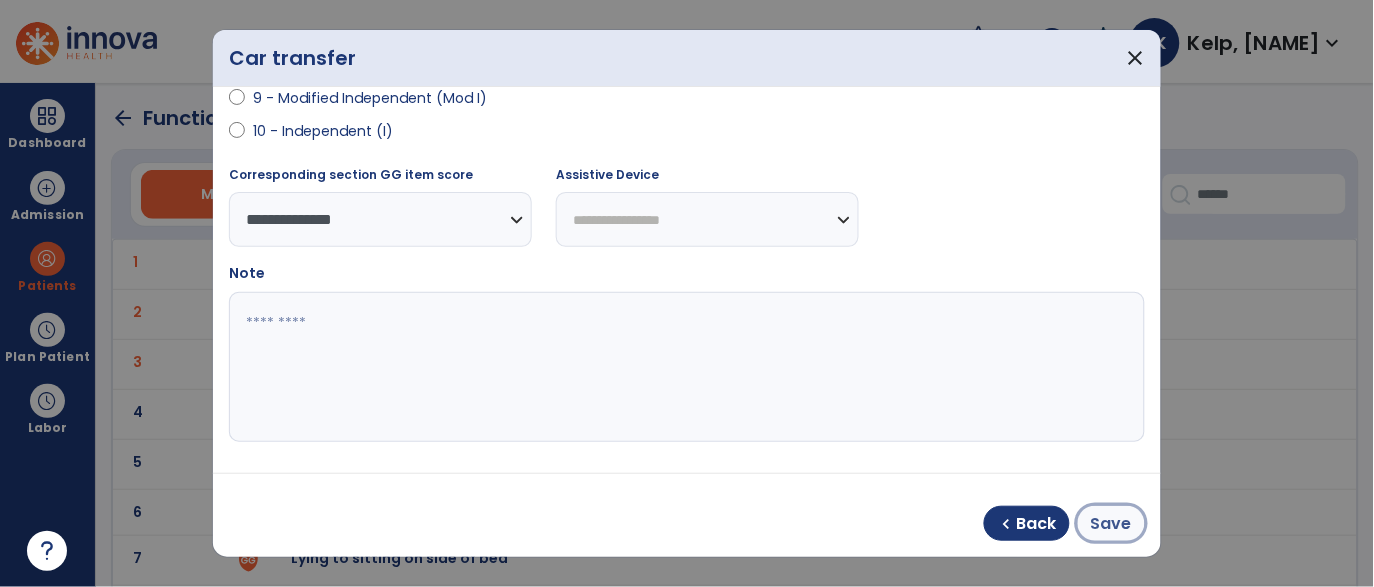 click on "Save" at bounding box center [1111, 524] 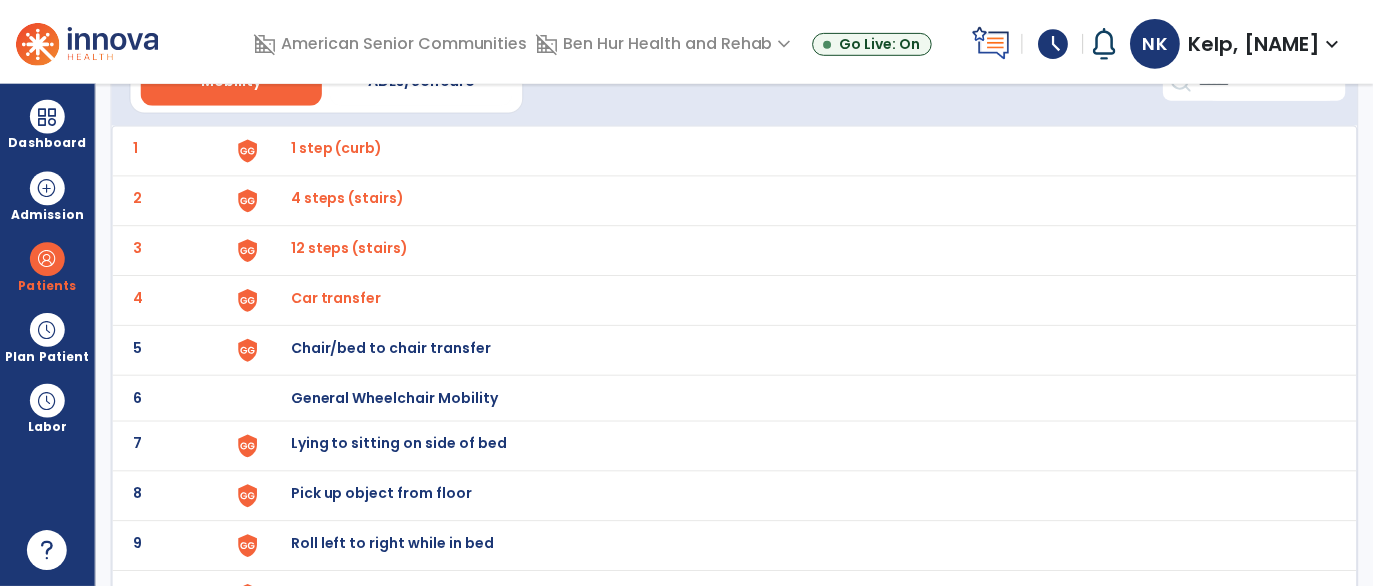 scroll, scrollTop: 137, scrollLeft: 0, axis: vertical 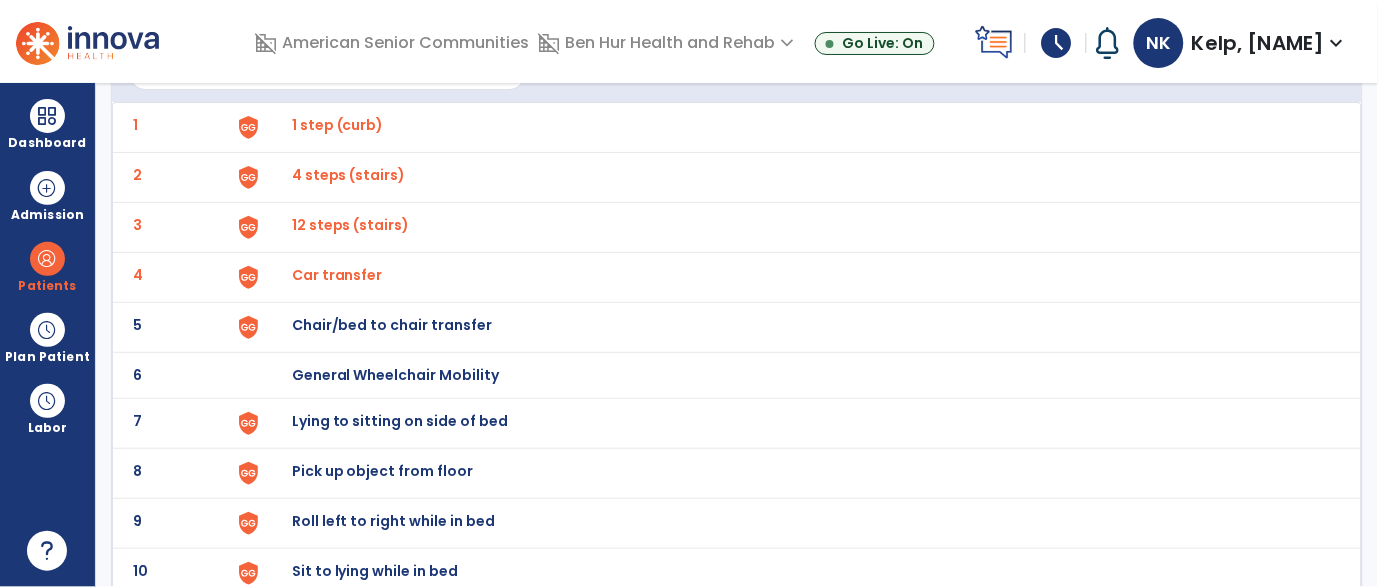 click on "Chair/bed to chair transfer" at bounding box center (338, 125) 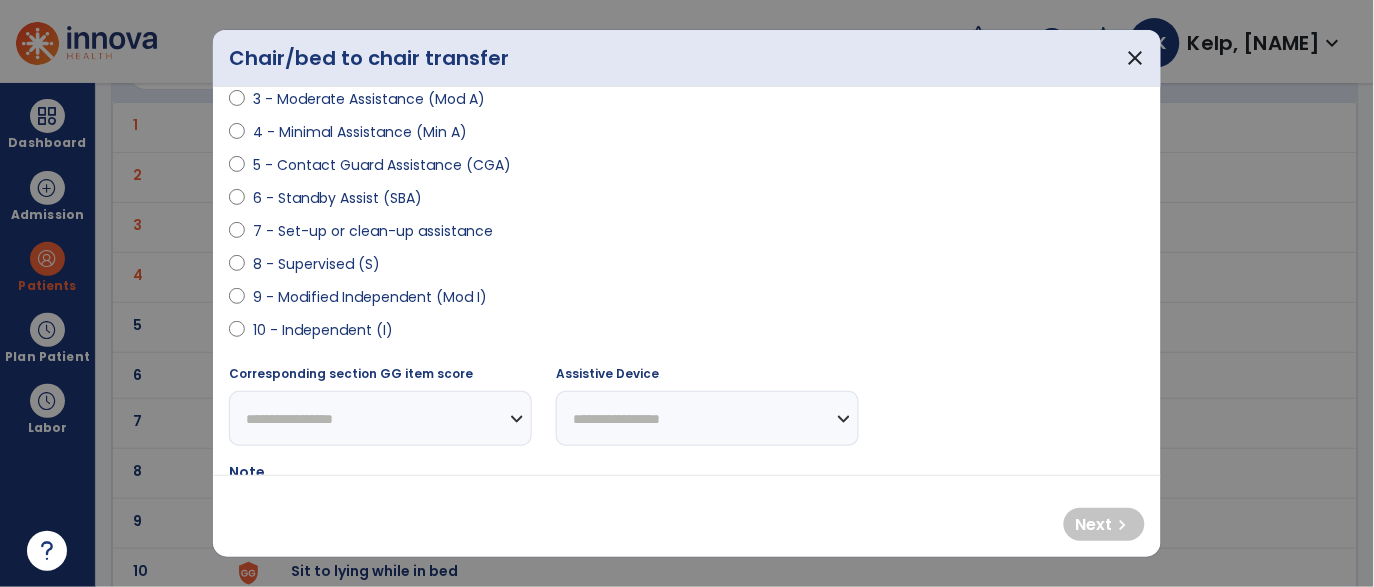 scroll, scrollTop: 309, scrollLeft: 0, axis: vertical 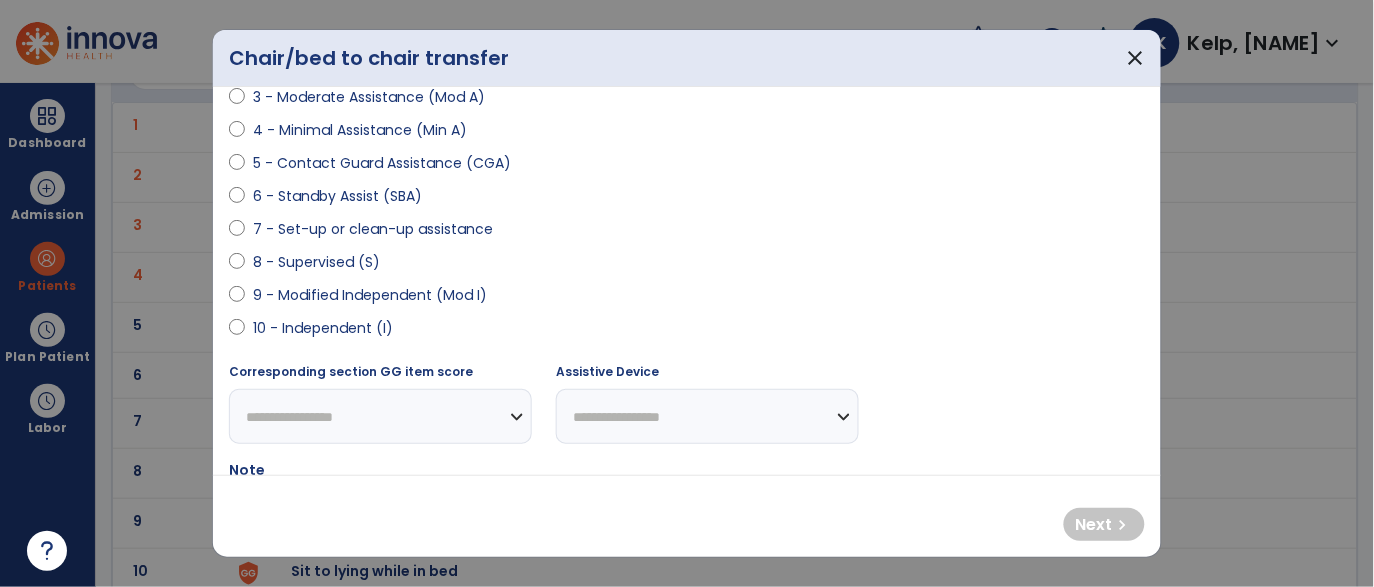 click on "6 - Standby Assist (SBA)" at bounding box center [337, 196] 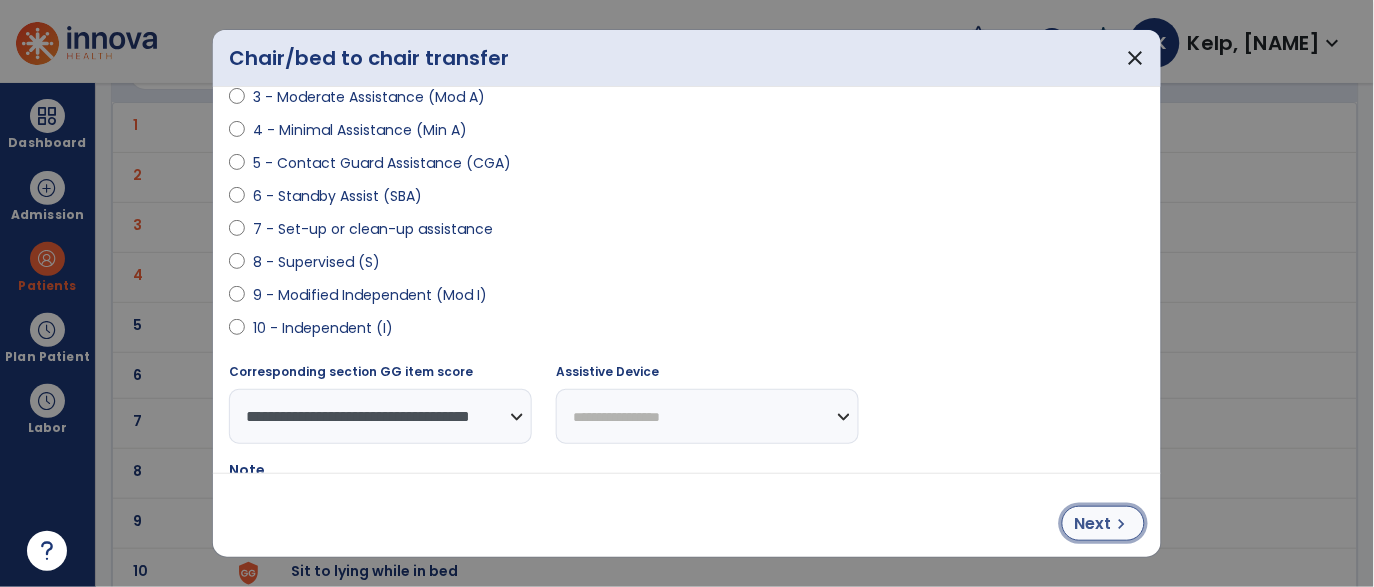 click on "chevron_right" at bounding box center (1122, 524) 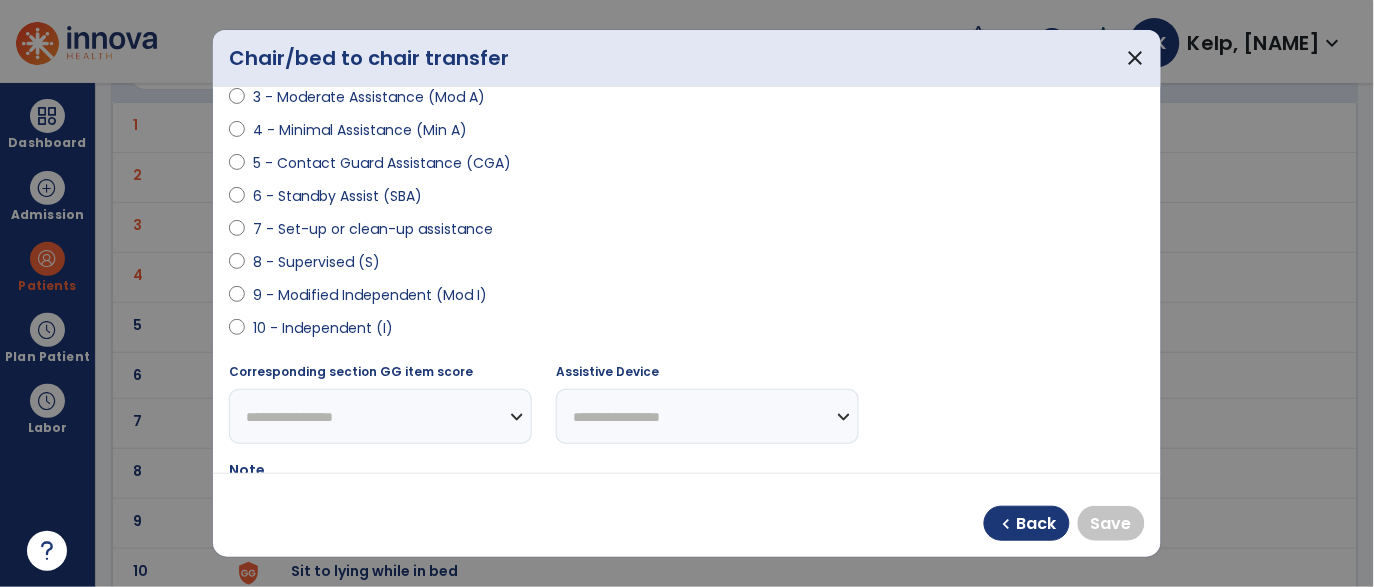 click on "10 - Independent (I)" at bounding box center [323, 328] 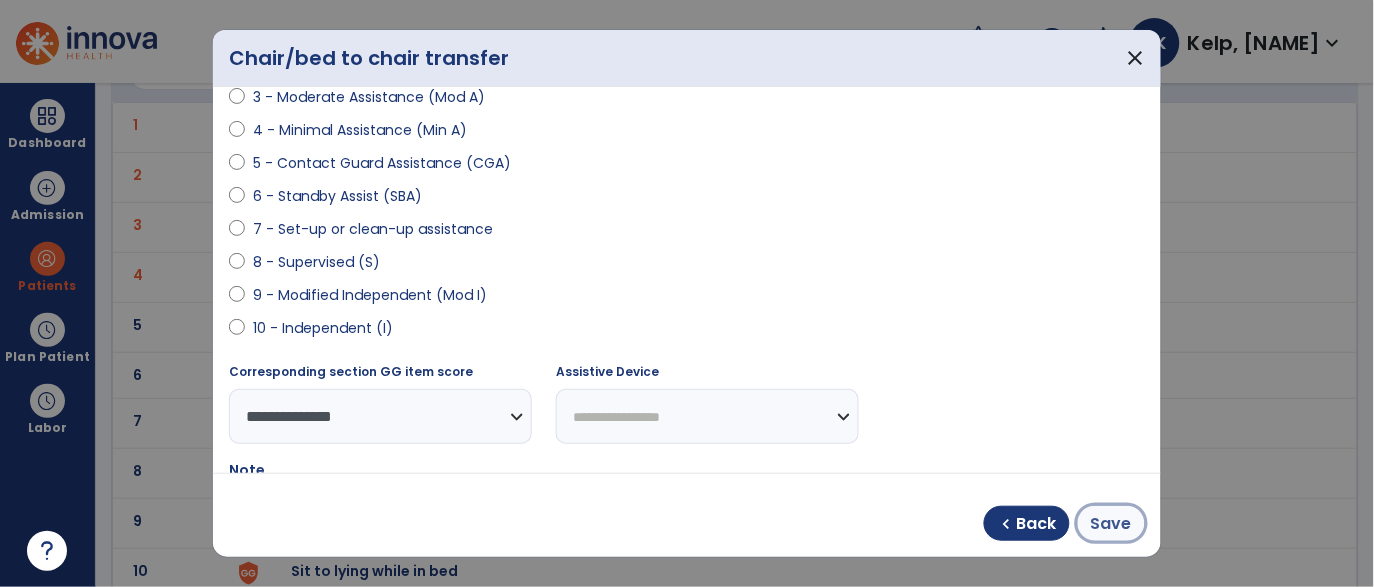 click on "Save" at bounding box center [1111, 524] 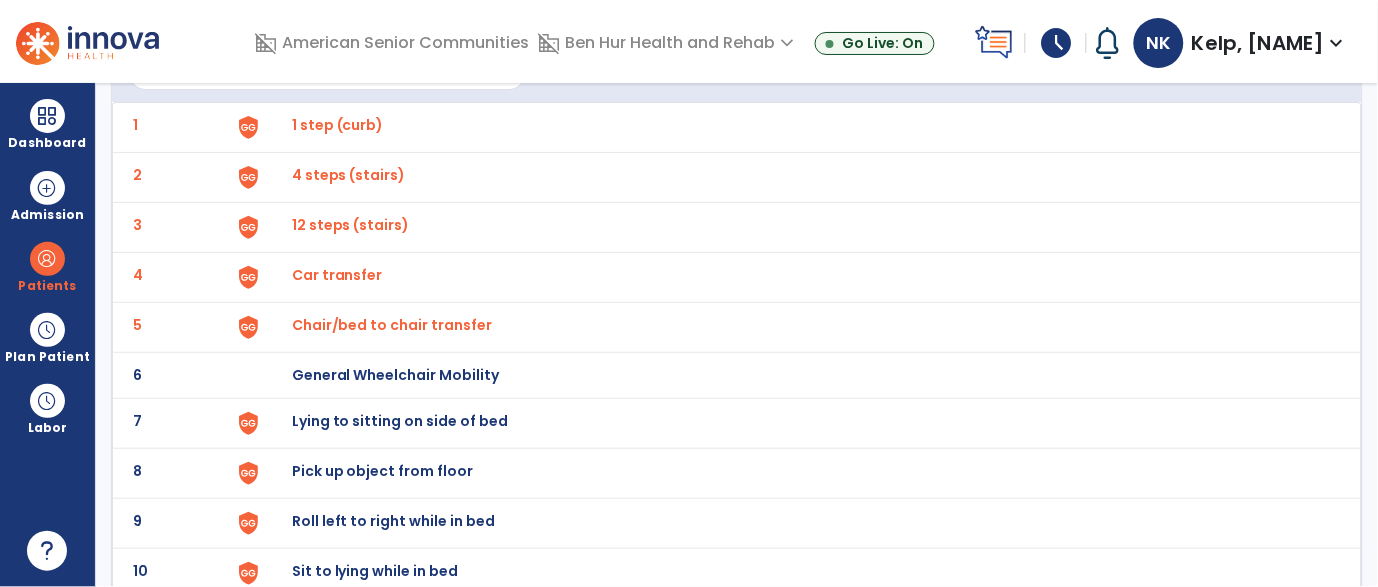 click on "Lying to sitting on side of bed" at bounding box center (338, 125) 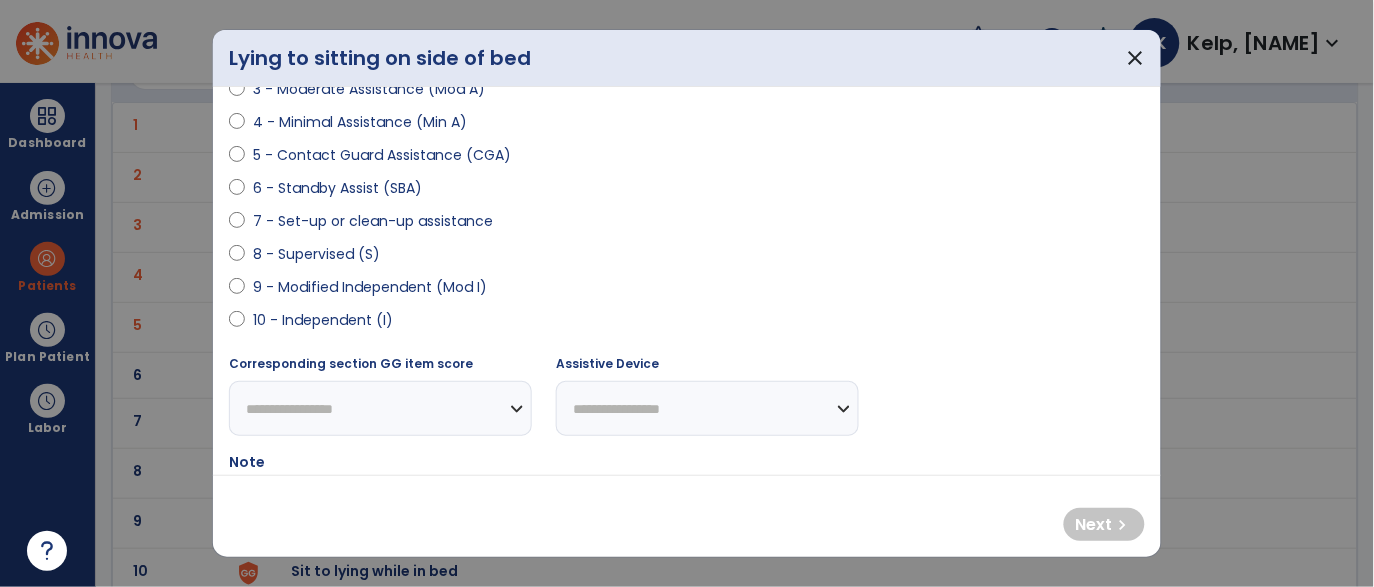scroll, scrollTop: 322, scrollLeft: 0, axis: vertical 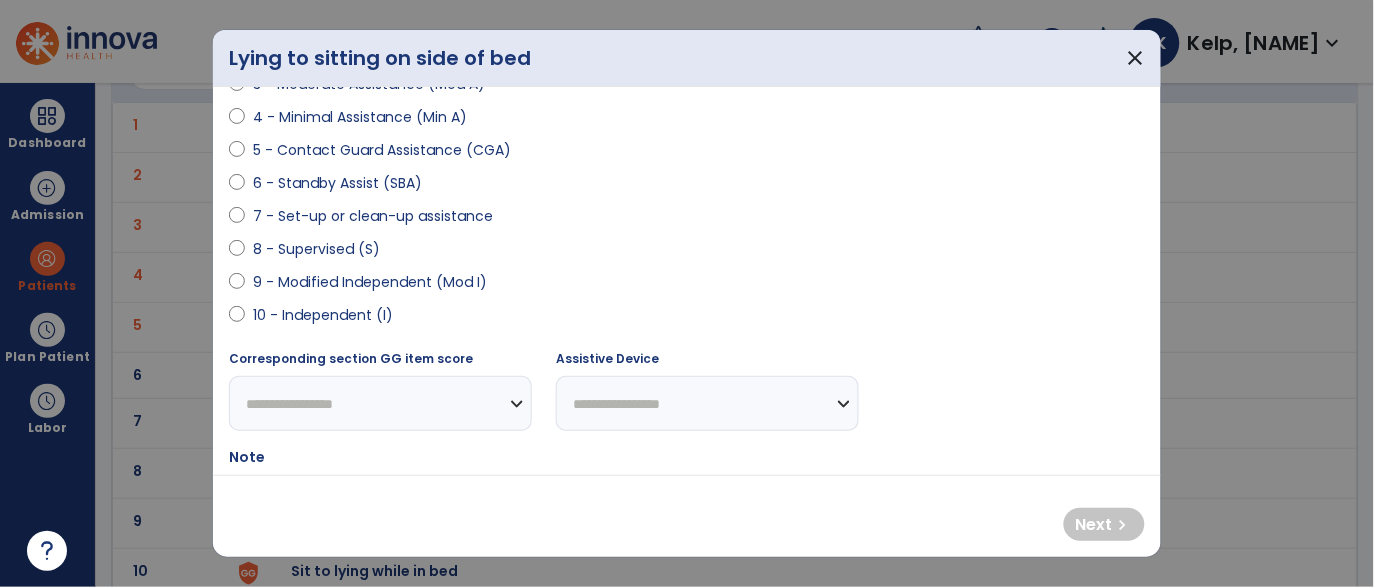 click on "10 - Independent (I)" at bounding box center (323, 315) 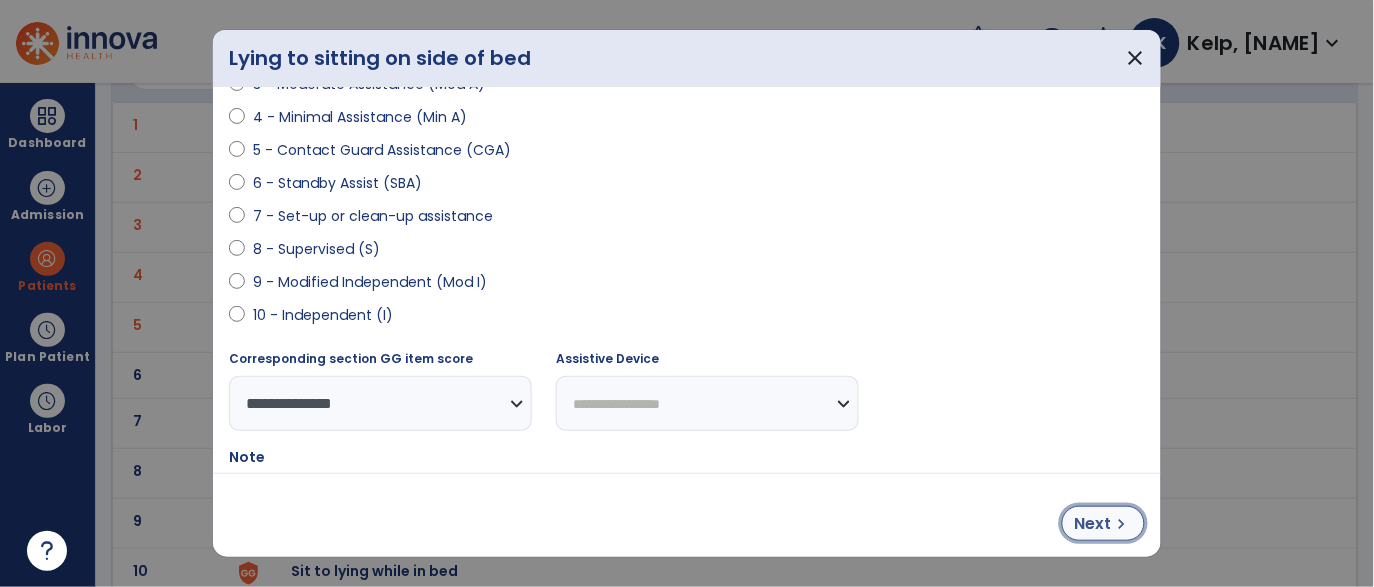 click on "Next" at bounding box center (1093, 524) 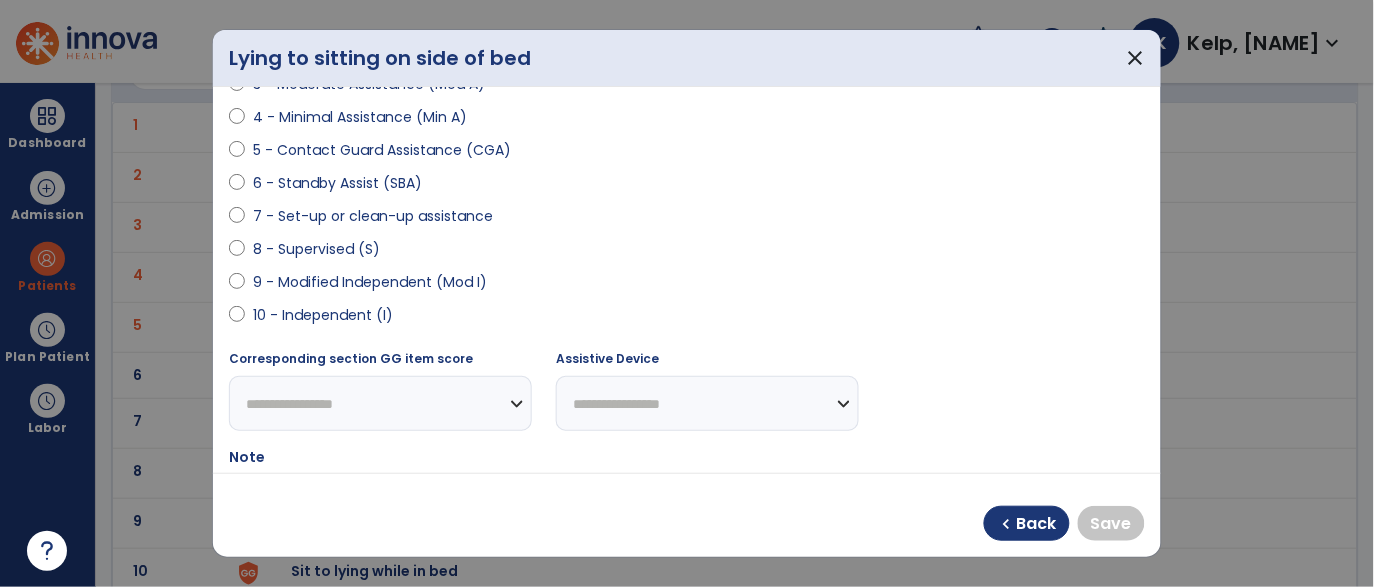 click on "10 - Independent (I)" at bounding box center (323, 315) 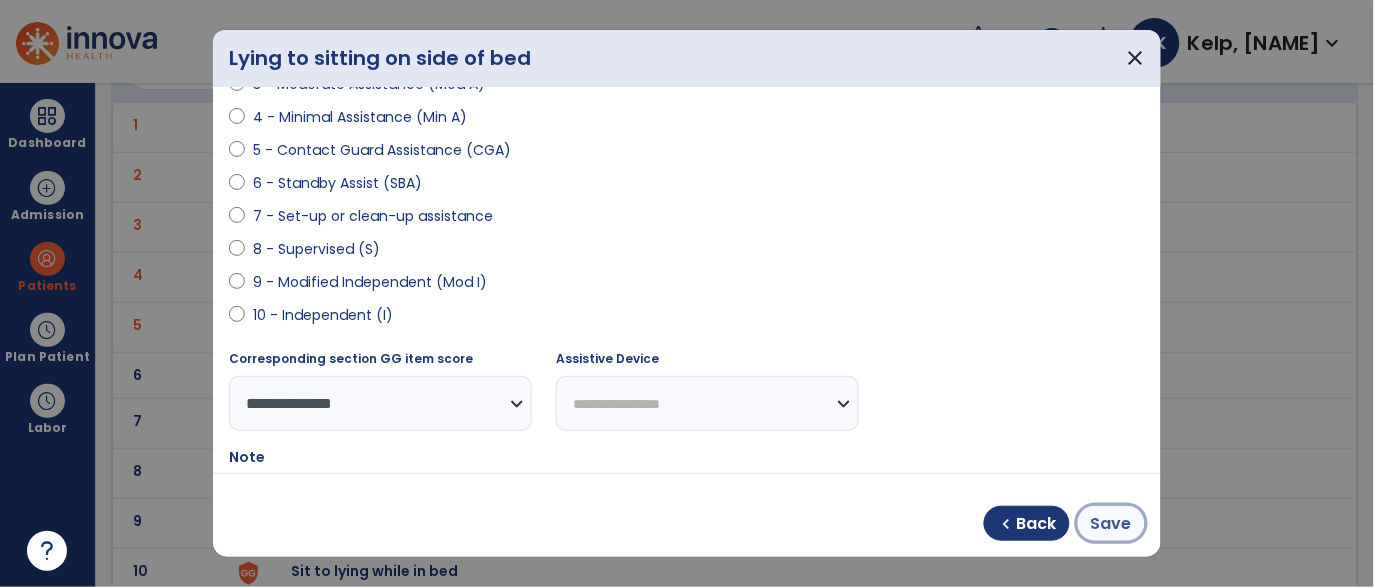 click on "Save" at bounding box center [1111, 524] 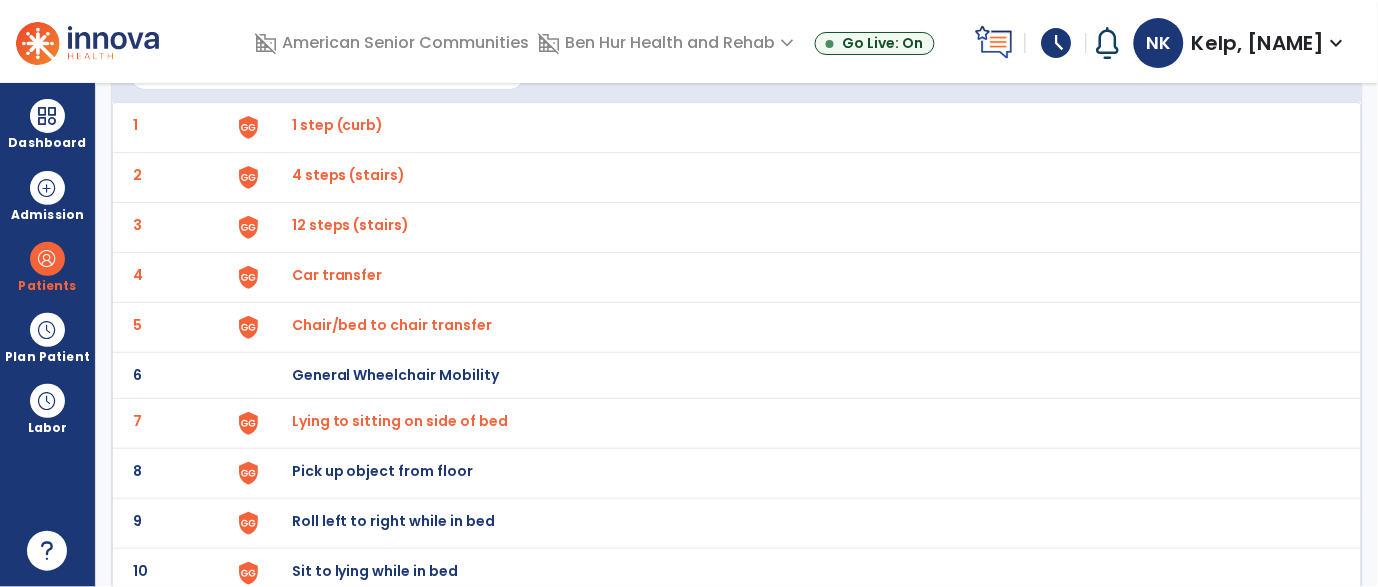 click on "Pick up object from floor" at bounding box center (338, 125) 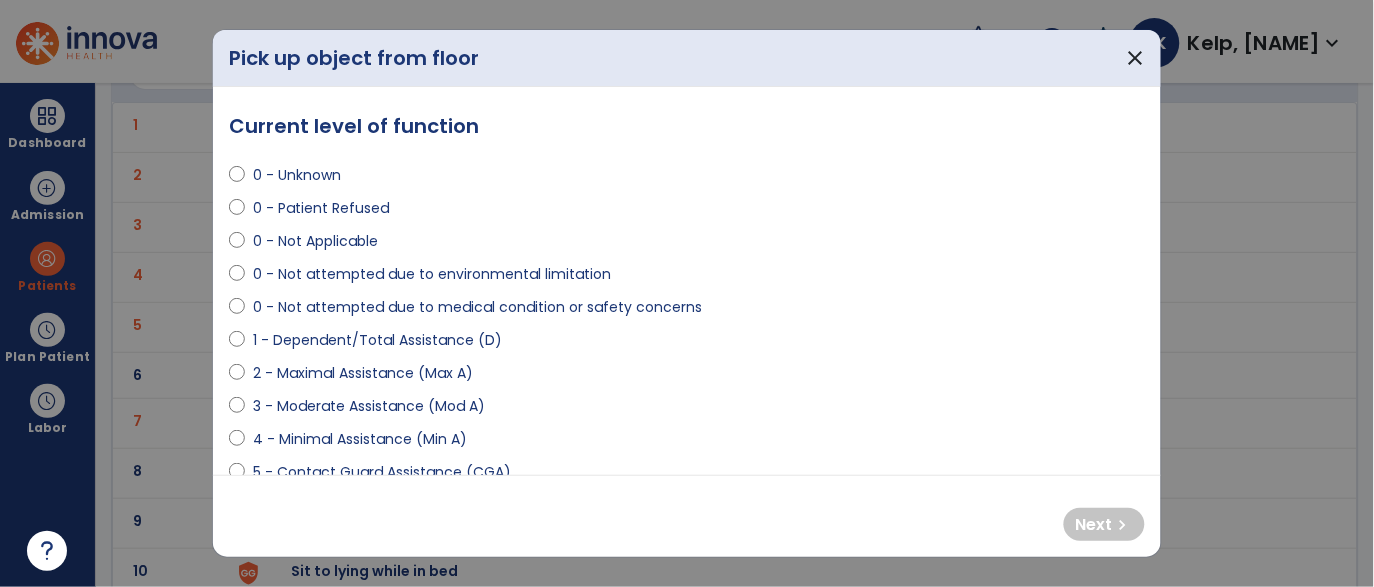 click on "0 - Not attempted due to medical condition or safety concerns" at bounding box center [477, 307] 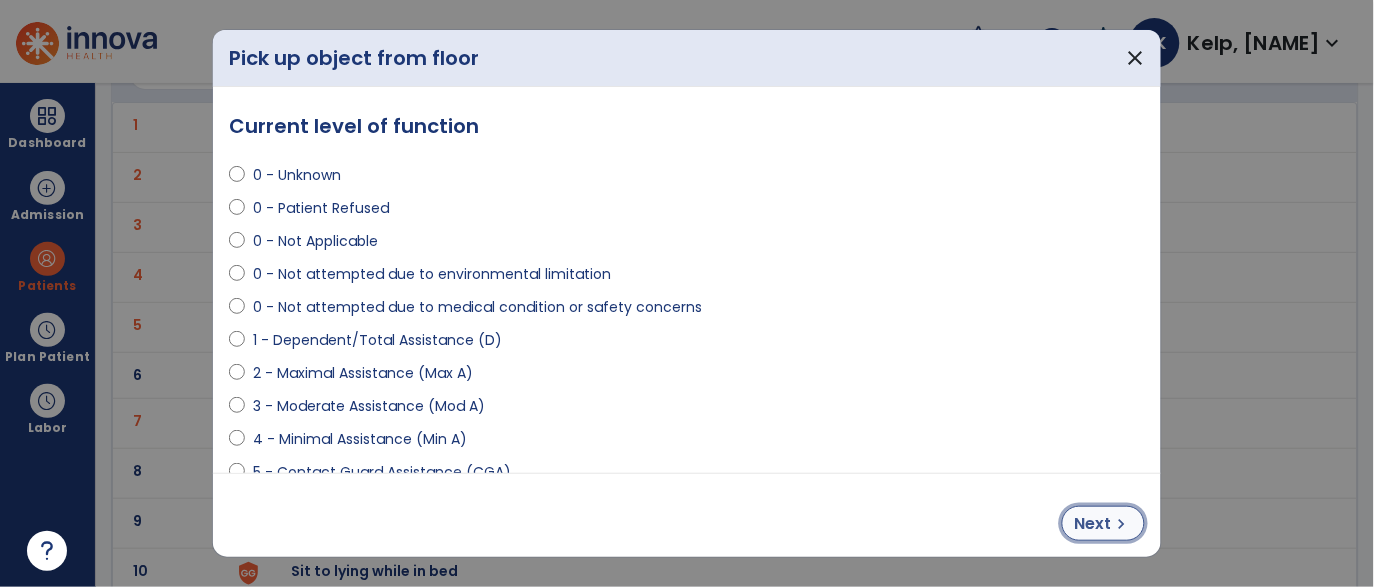 click on "Next" at bounding box center (1093, 524) 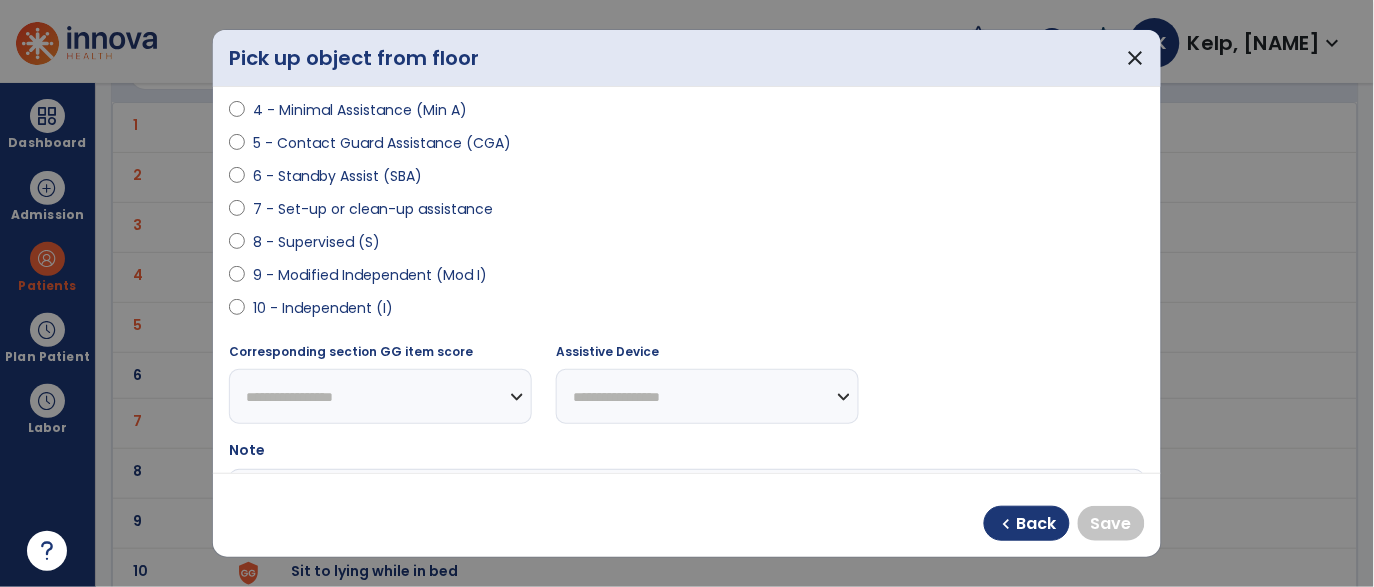 scroll, scrollTop: 334, scrollLeft: 0, axis: vertical 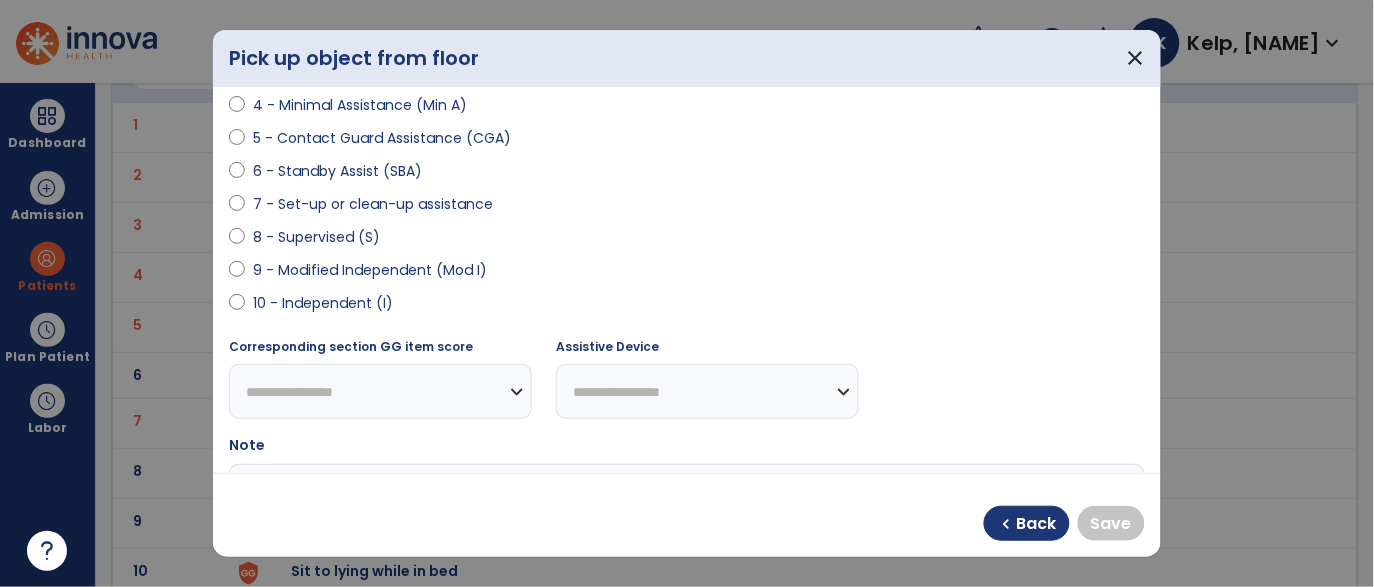click on "10 - Independent (I)" at bounding box center [323, 303] 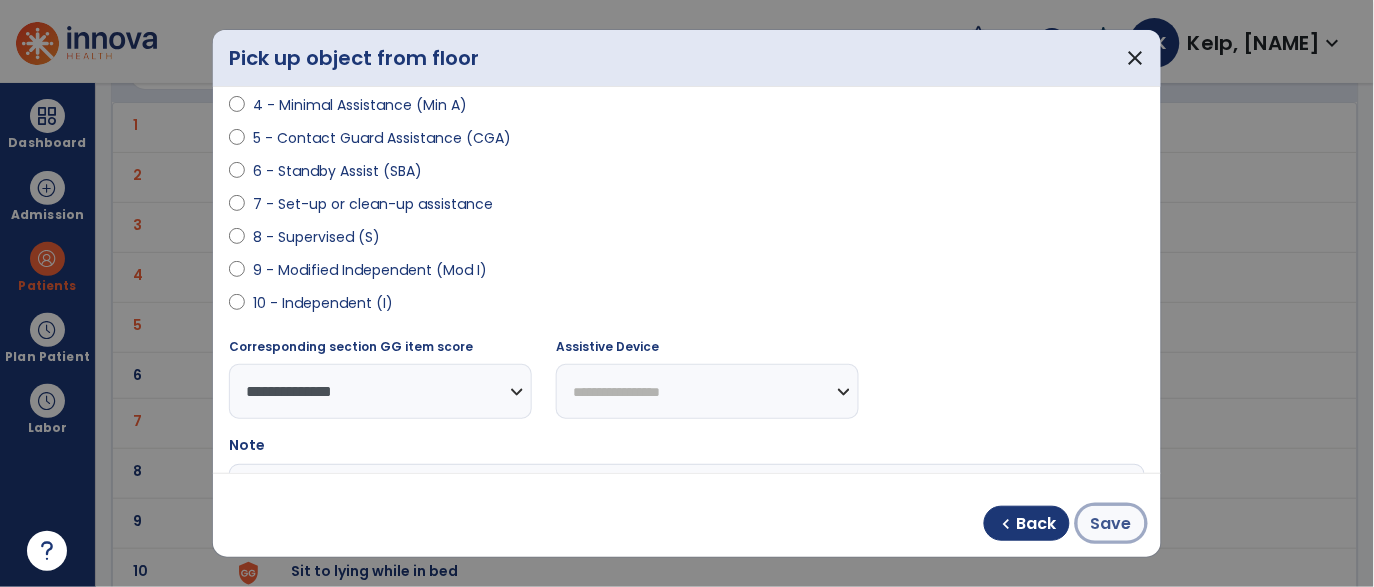 click on "Save" at bounding box center [1111, 524] 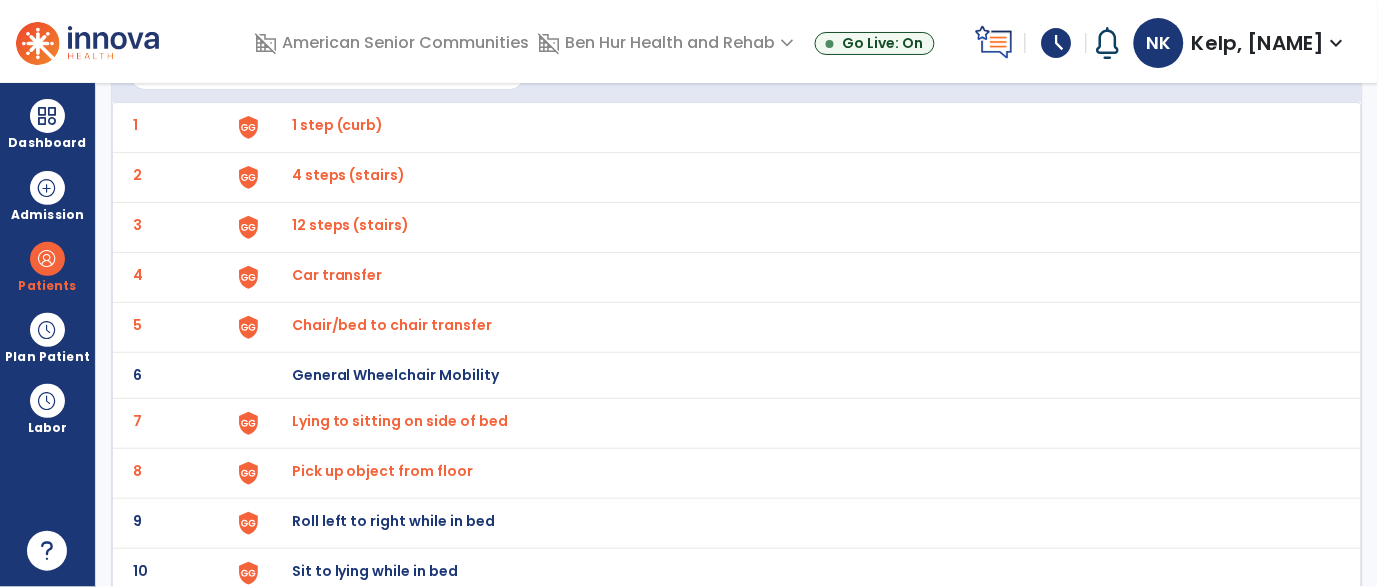 click on "Roll left to right while in bed" at bounding box center [338, 125] 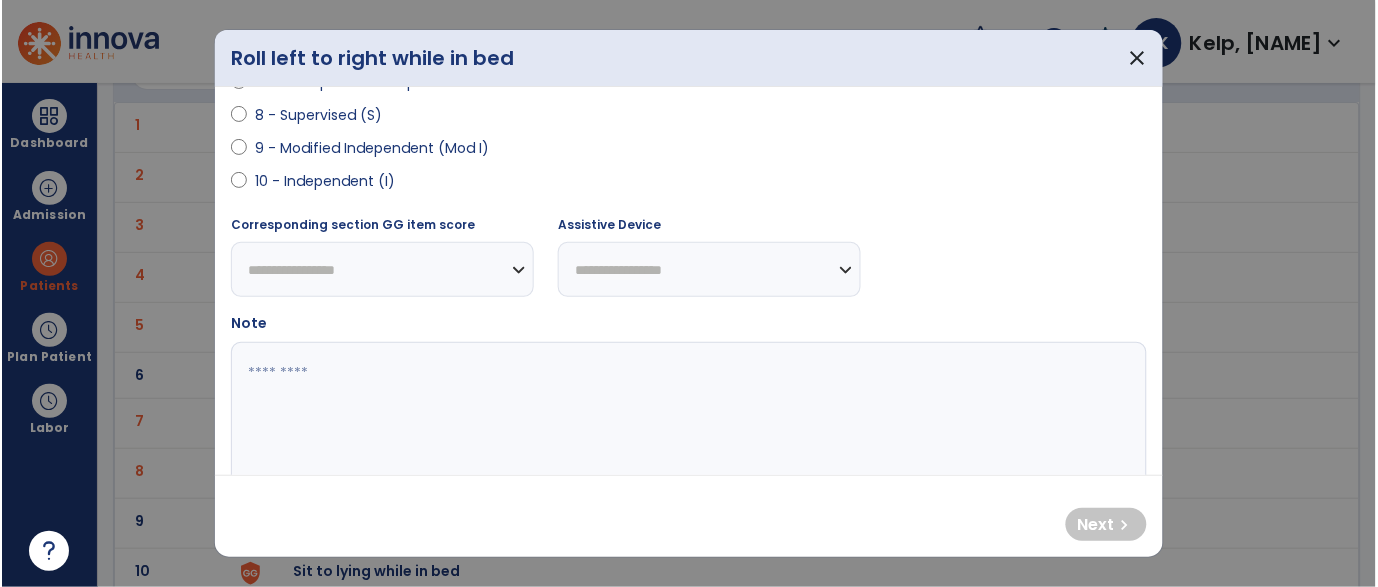 scroll, scrollTop: 504, scrollLeft: 0, axis: vertical 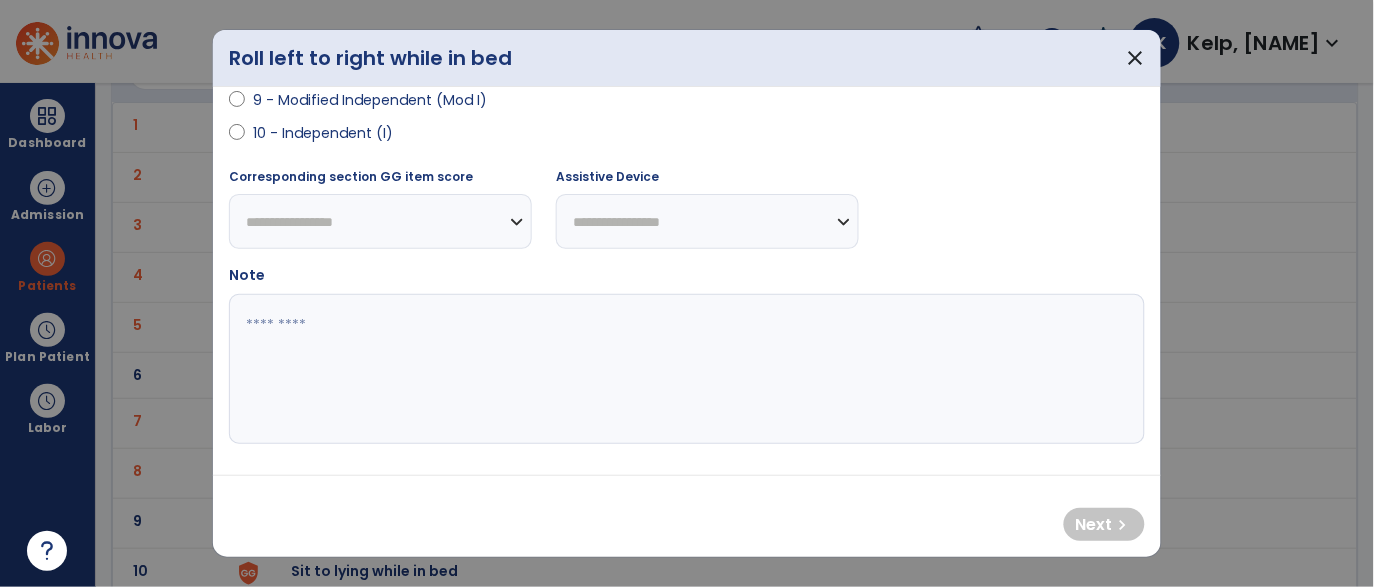 click on "10 - Independent (I)" at bounding box center (323, 133) 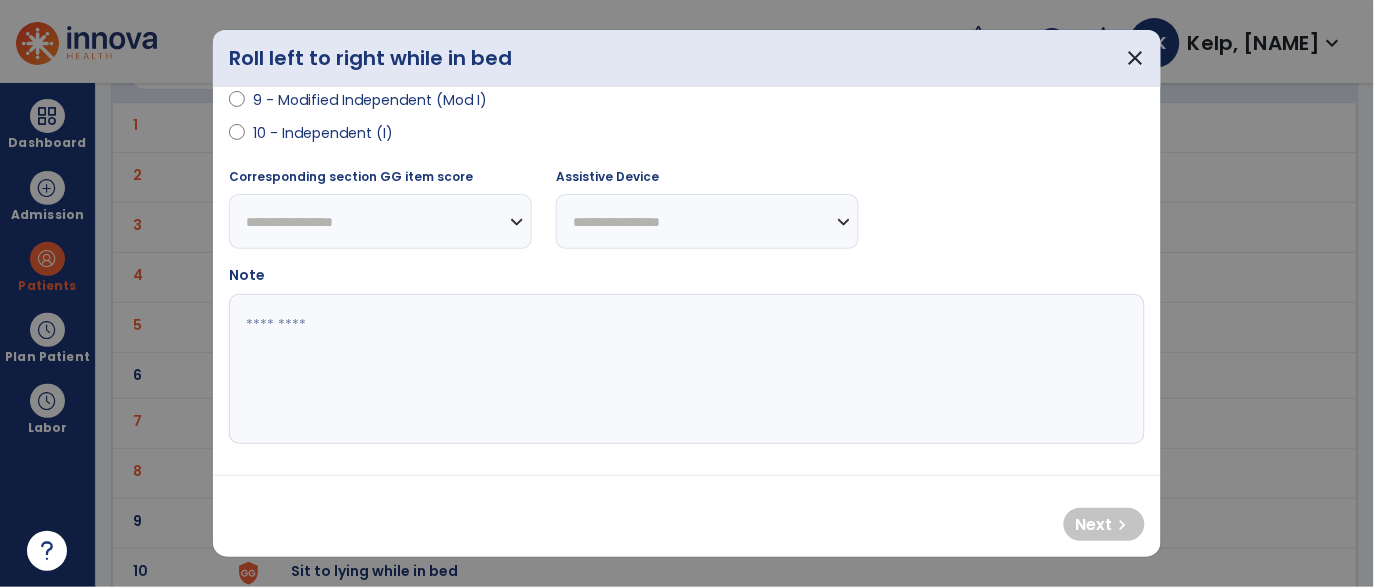 select on "**********" 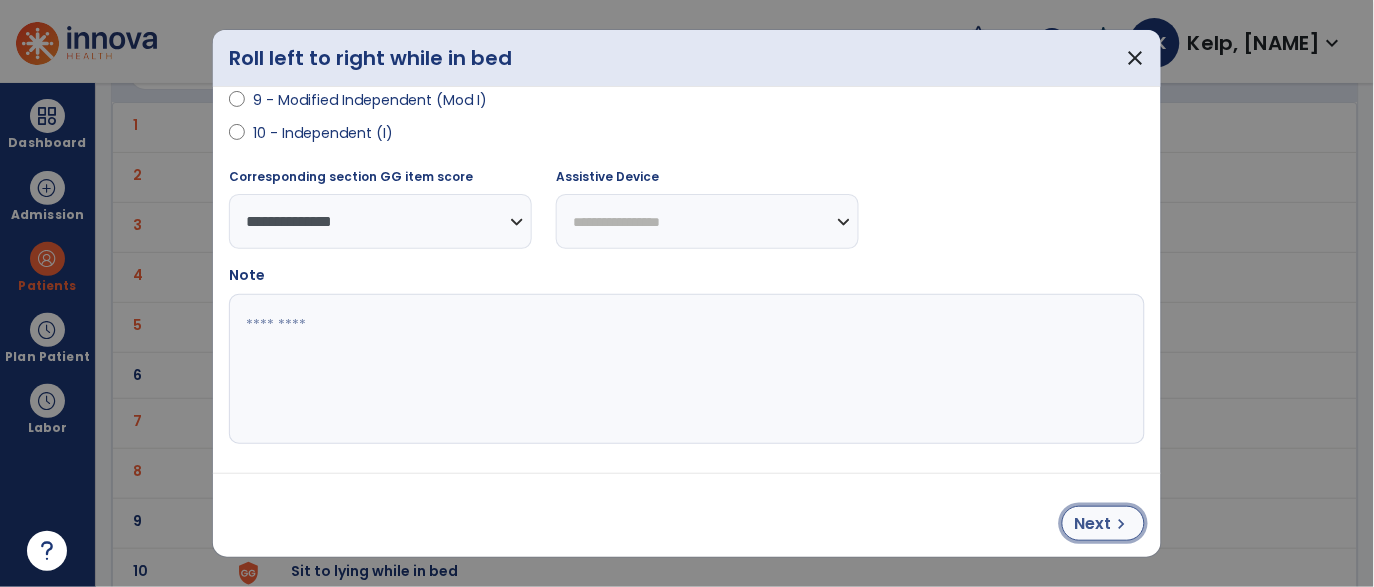 click on "Next" at bounding box center [1093, 524] 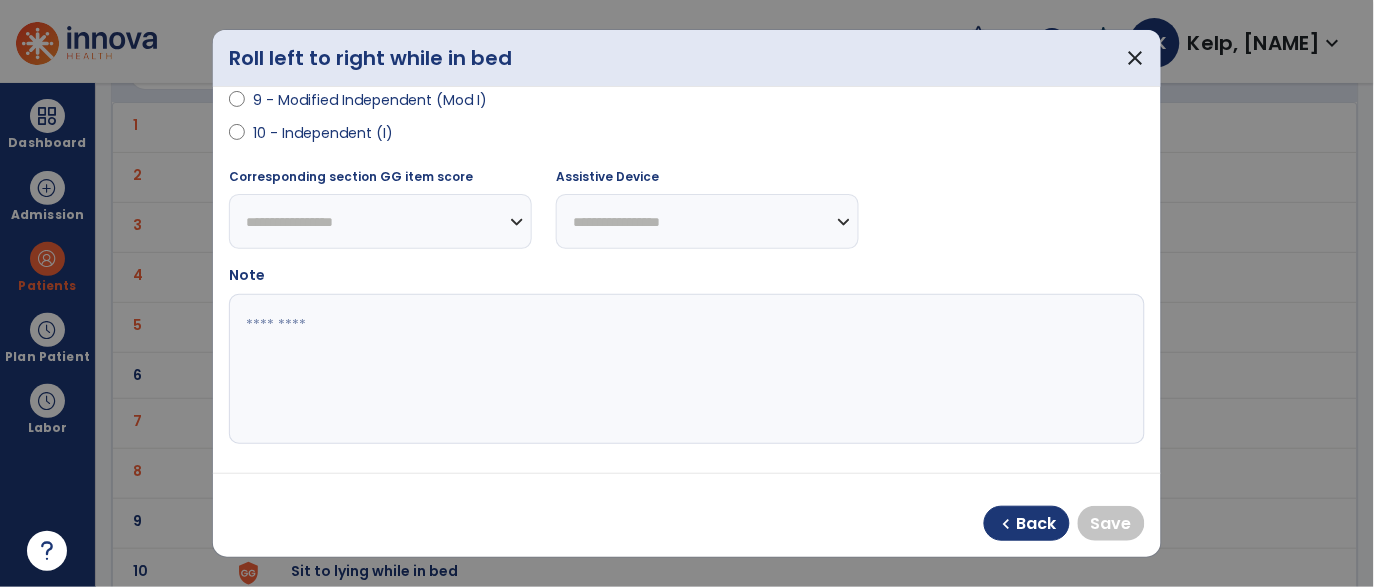 click on "Corresponding section GG item score" at bounding box center [351, 177] 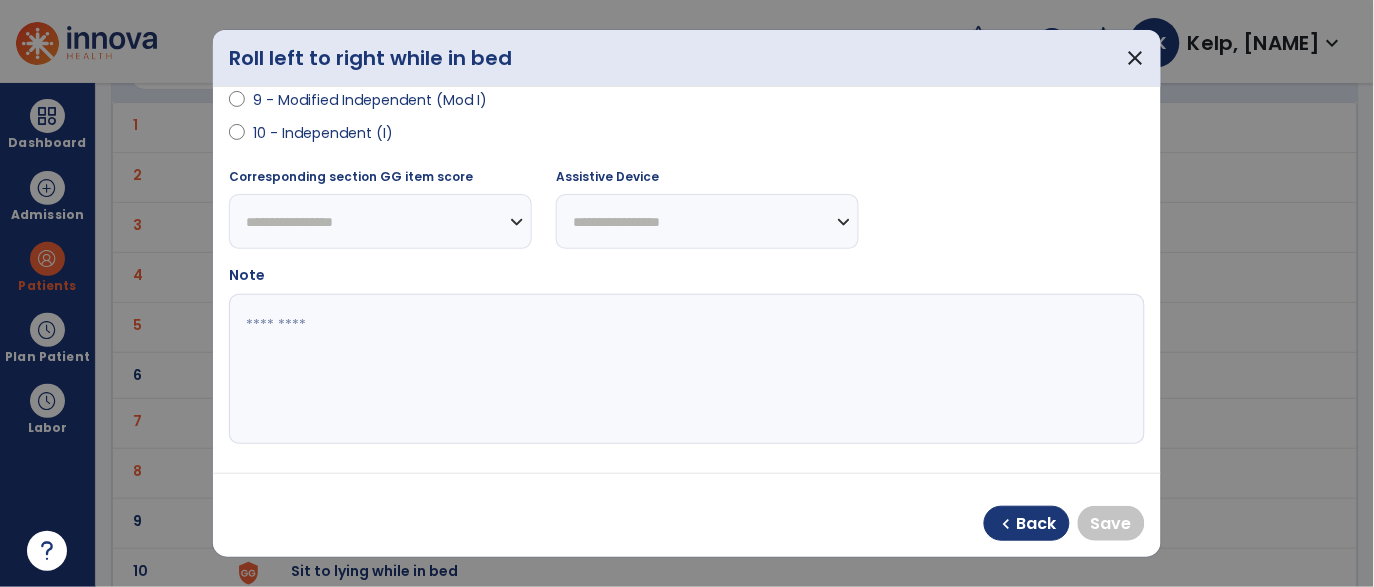 click on "10 - Independent (I)" at bounding box center (323, 133) 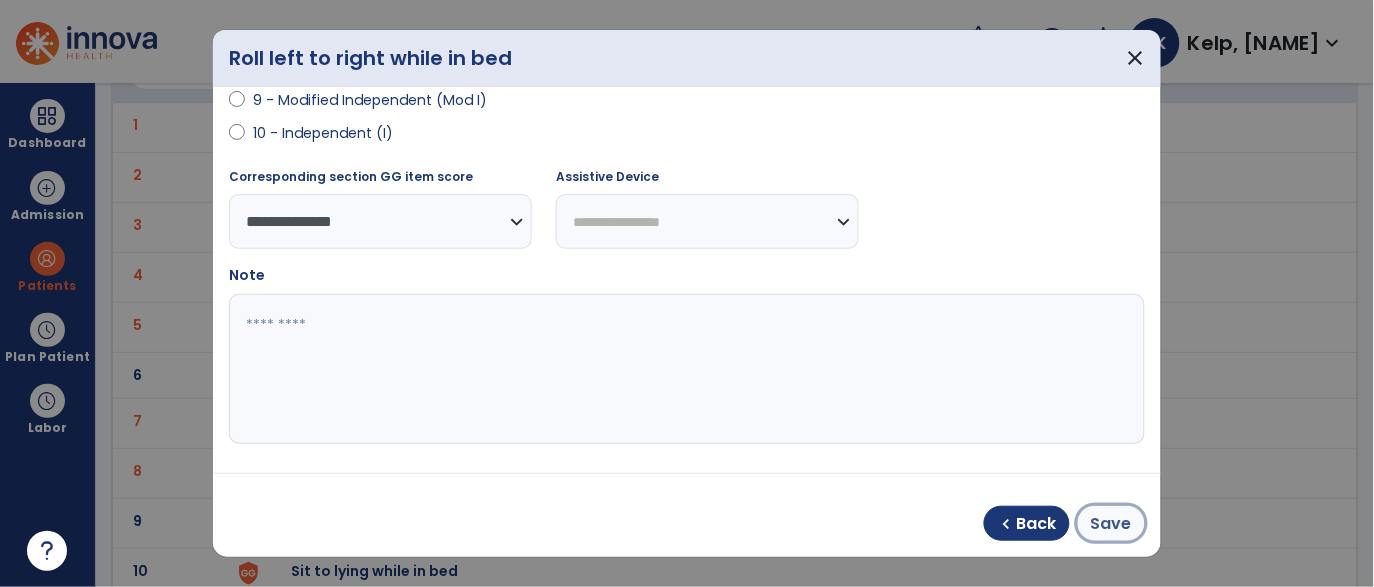 click on "Save" at bounding box center [1111, 524] 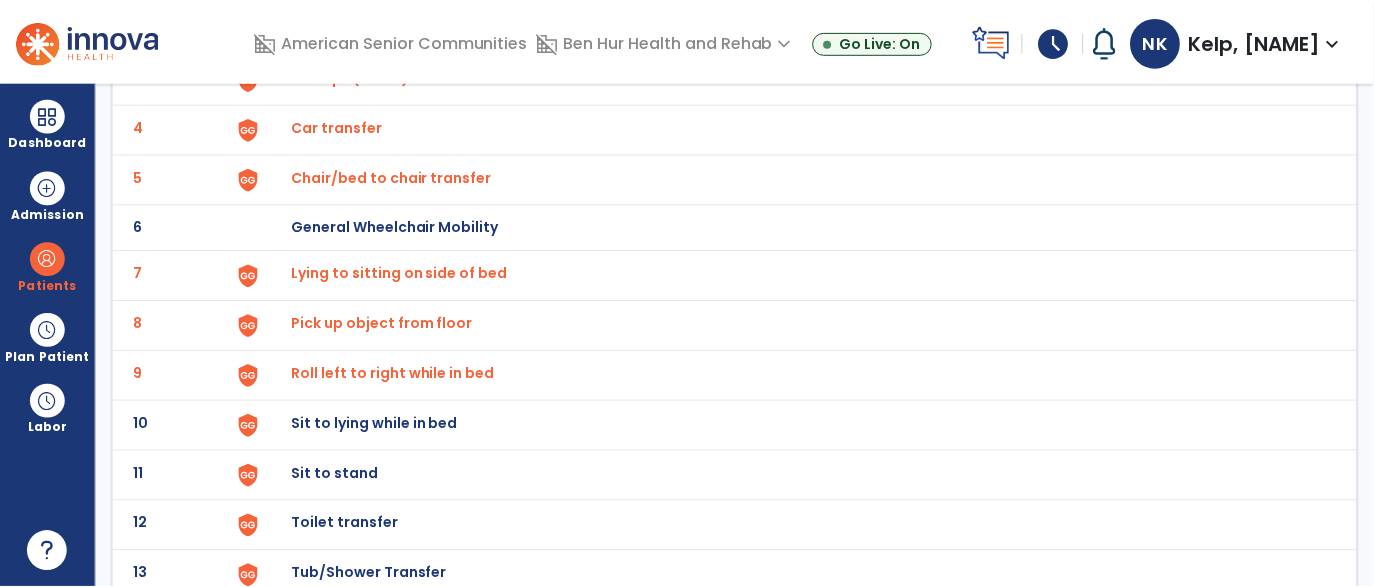 scroll, scrollTop: 288, scrollLeft: 0, axis: vertical 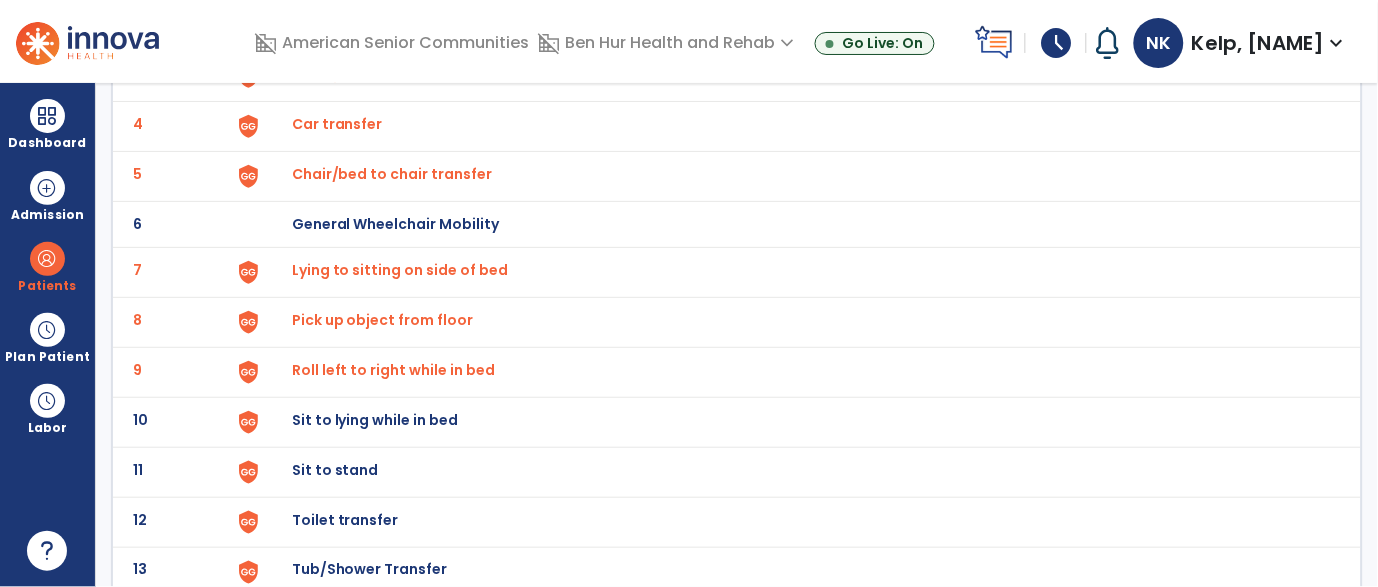 click on "Sit to lying while in bed" at bounding box center [338, -26] 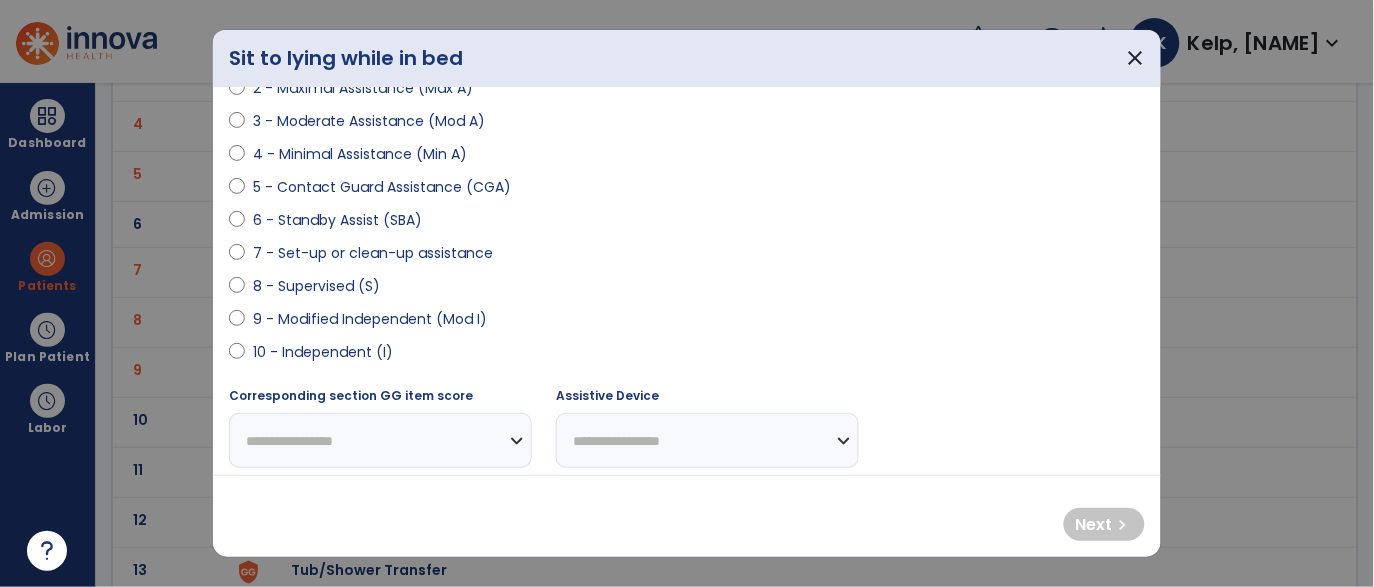 scroll, scrollTop: 298, scrollLeft: 0, axis: vertical 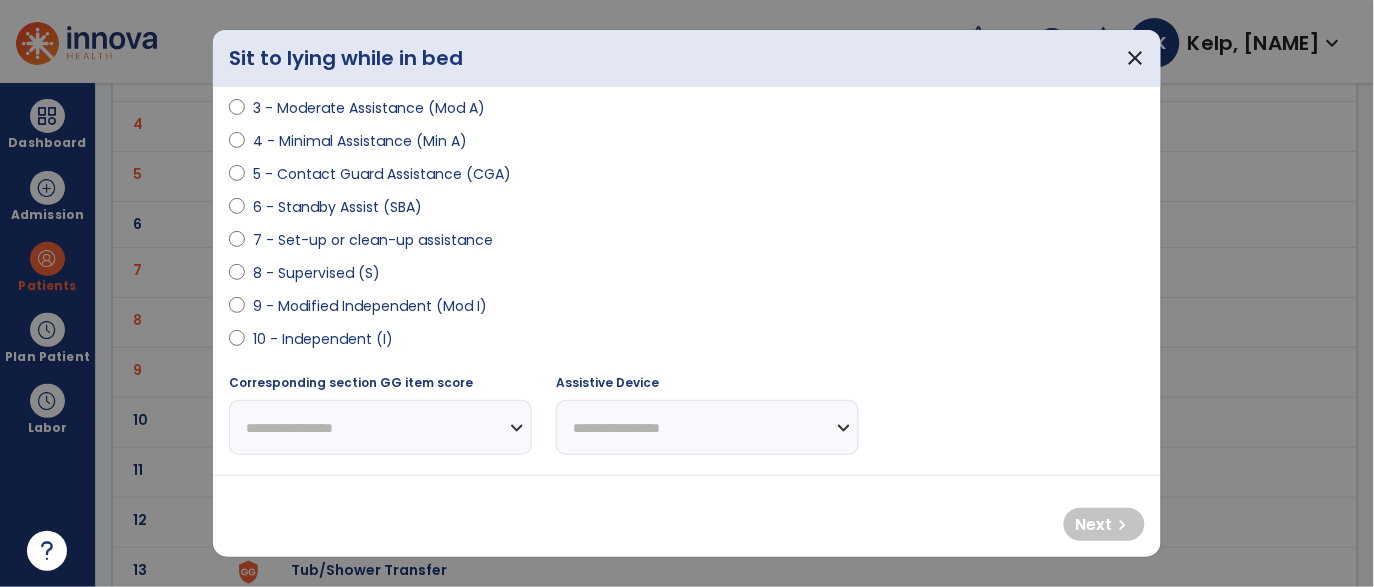 click on "10 - Independent (I)" at bounding box center [323, 339] 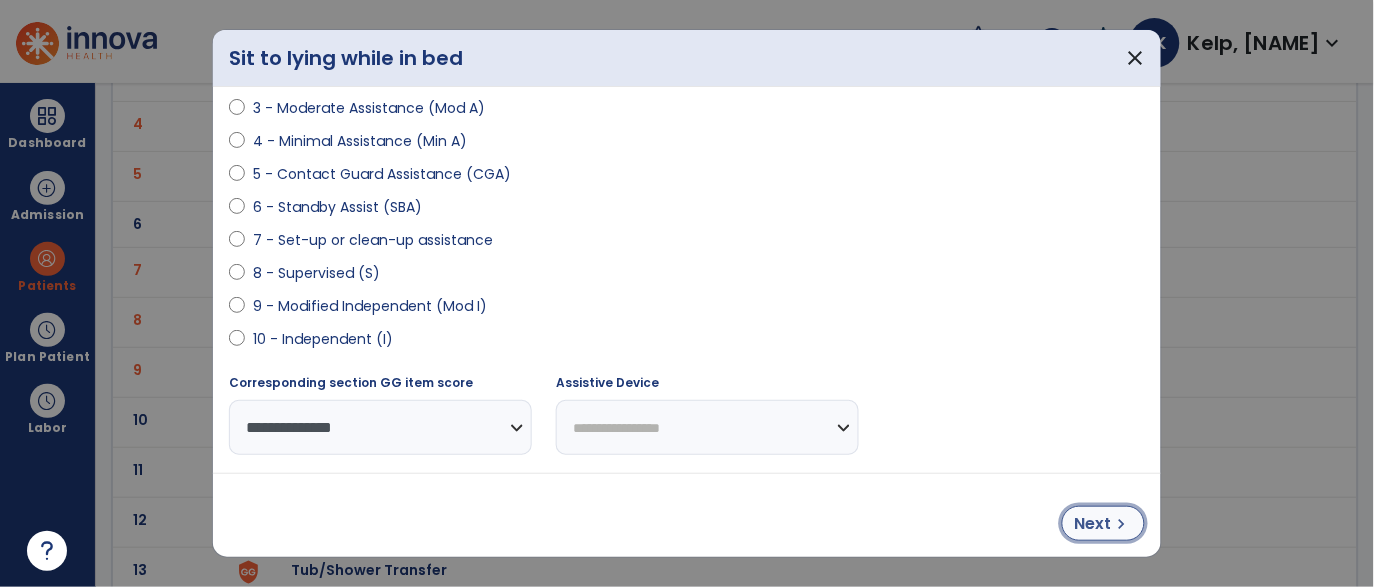click on "Next" at bounding box center (1093, 524) 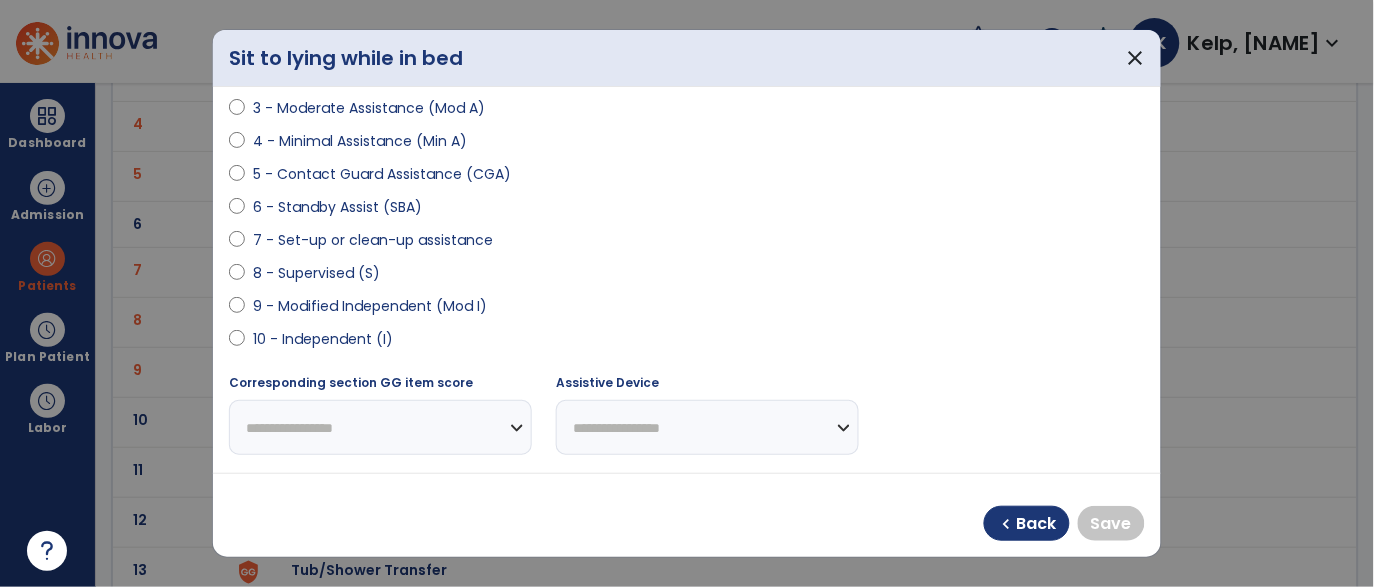 click on "10 - Independent (I)" at bounding box center [323, 339] 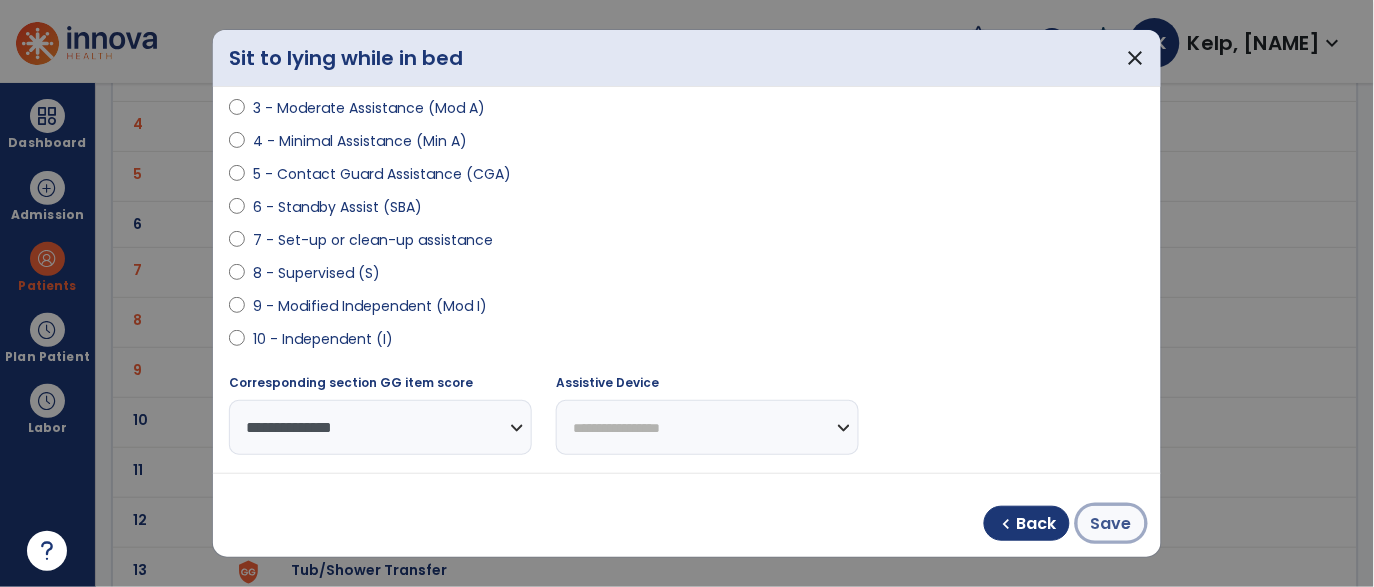 click on "Save" at bounding box center [1111, 524] 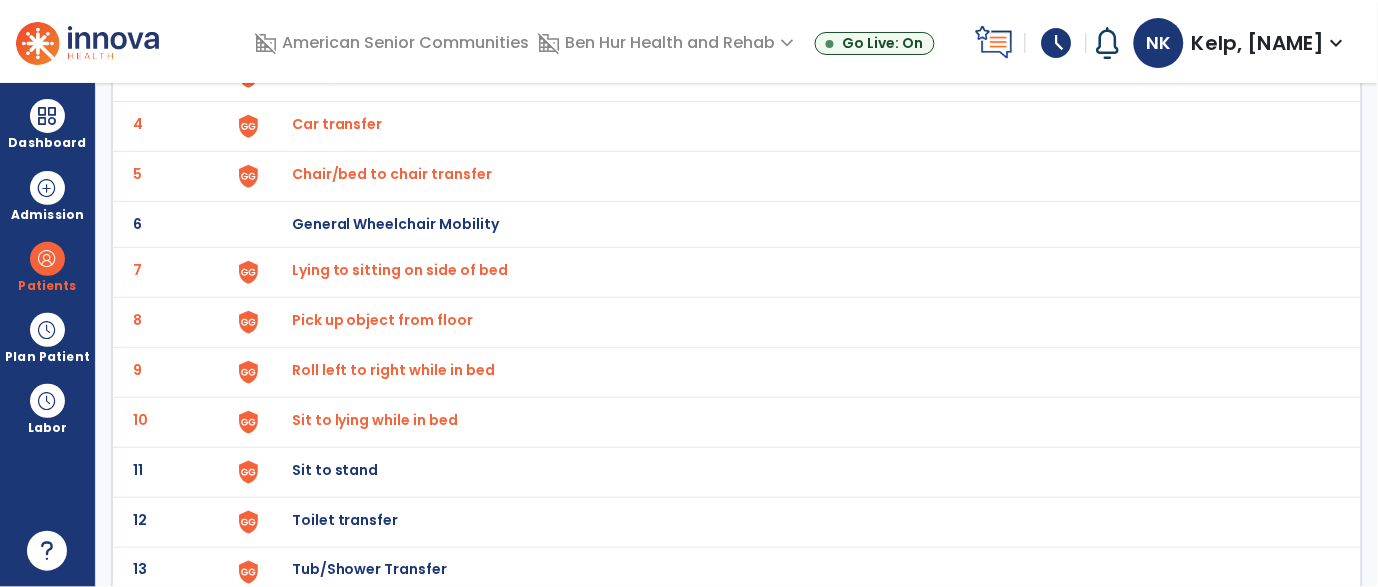 click on "Sit to stand" at bounding box center [338, -26] 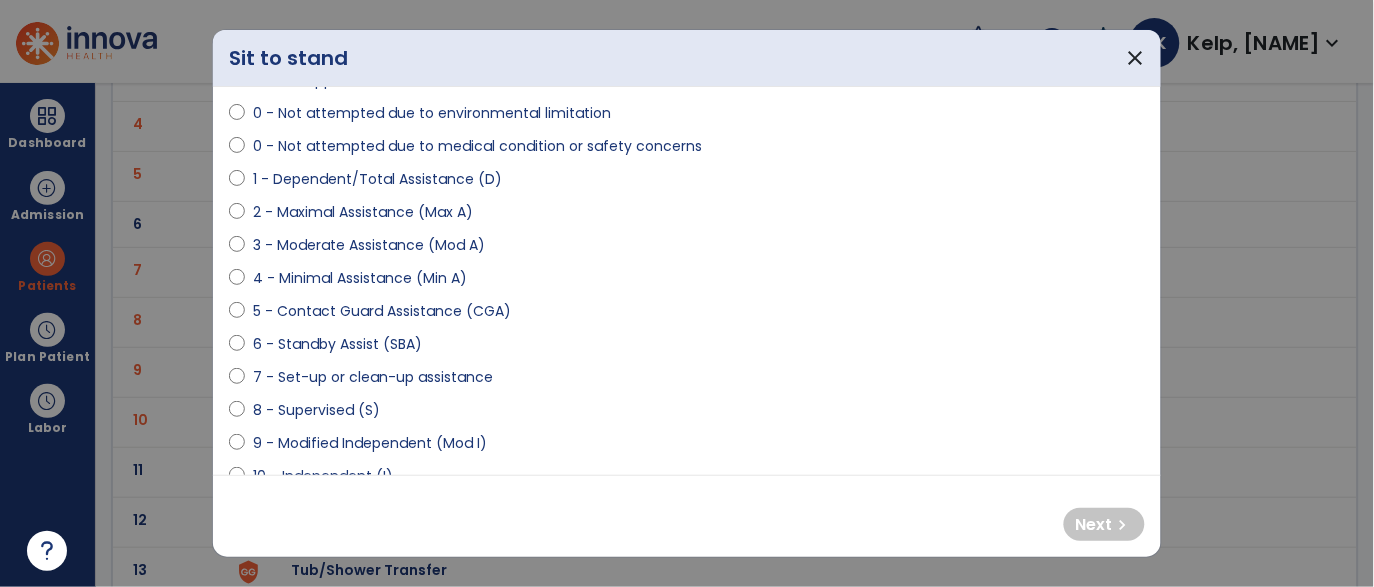 scroll, scrollTop: 162, scrollLeft: 0, axis: vertical 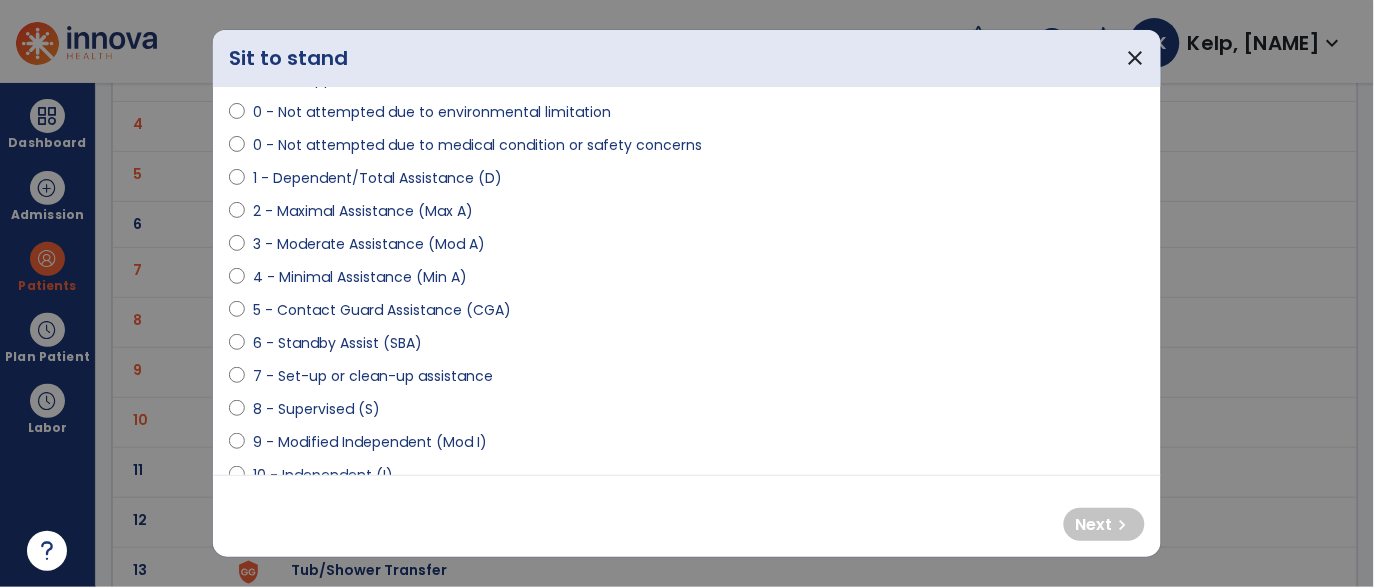 click on "6 - Standby Assist (SBA)" at bounding box center (337, 343) 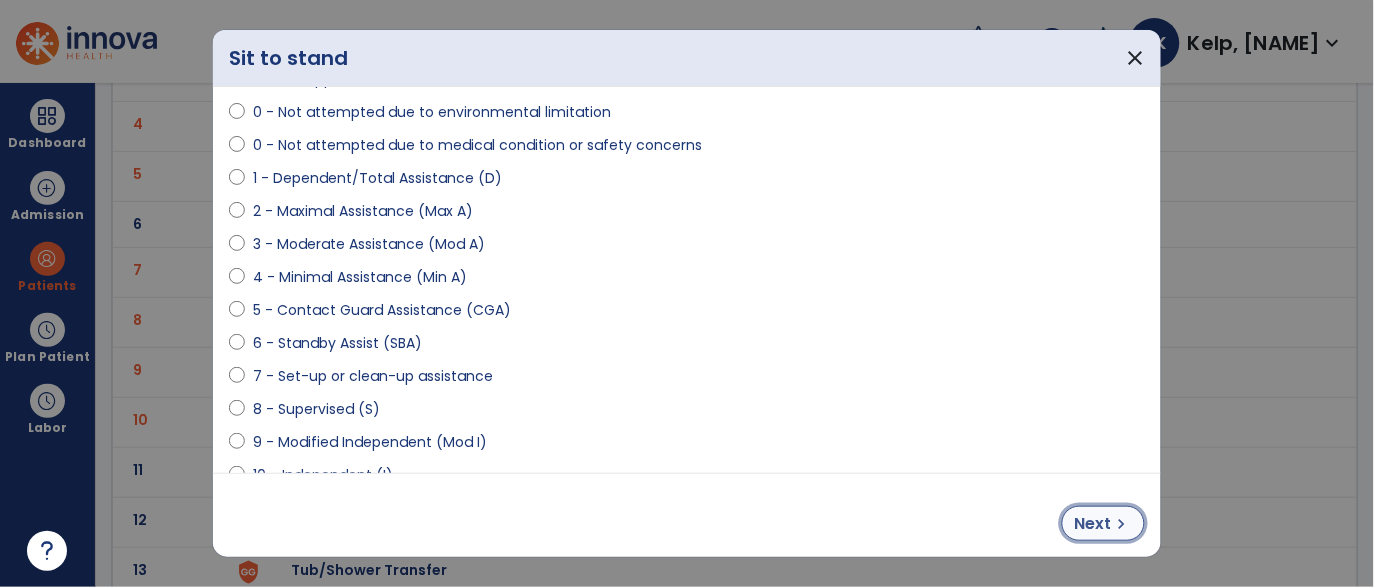 click on "chevron_right" at bounding box center (1122, 524) 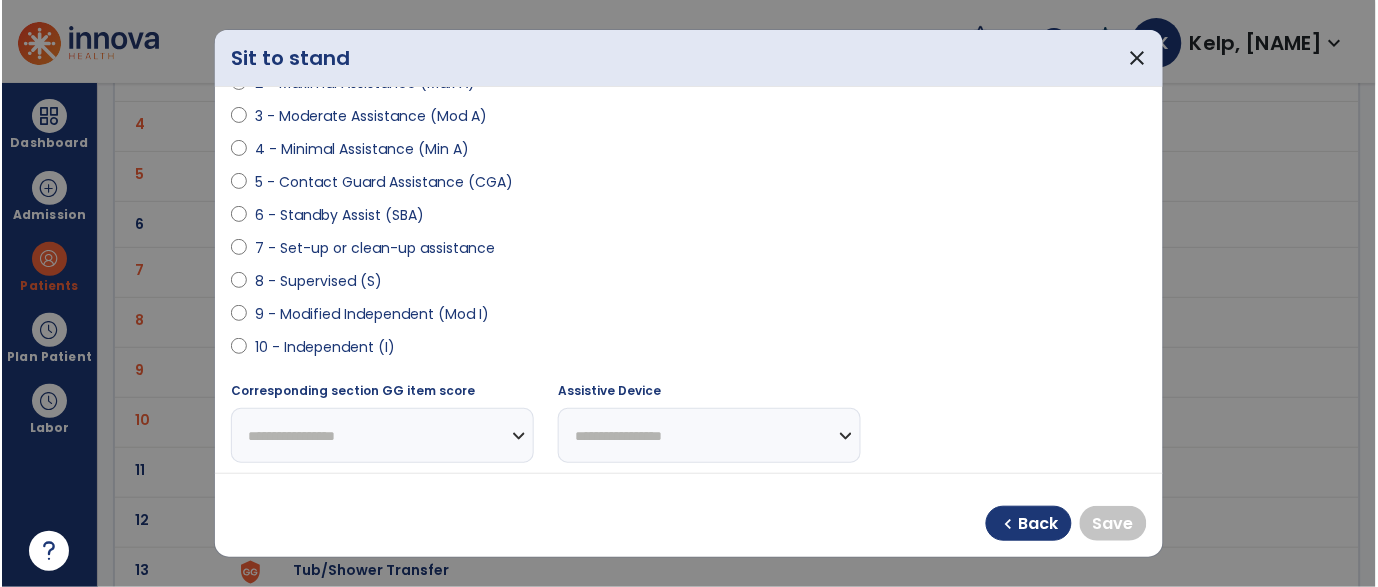 scroll, scrollTop: 317, scrollLeft: 0, axis: vertical 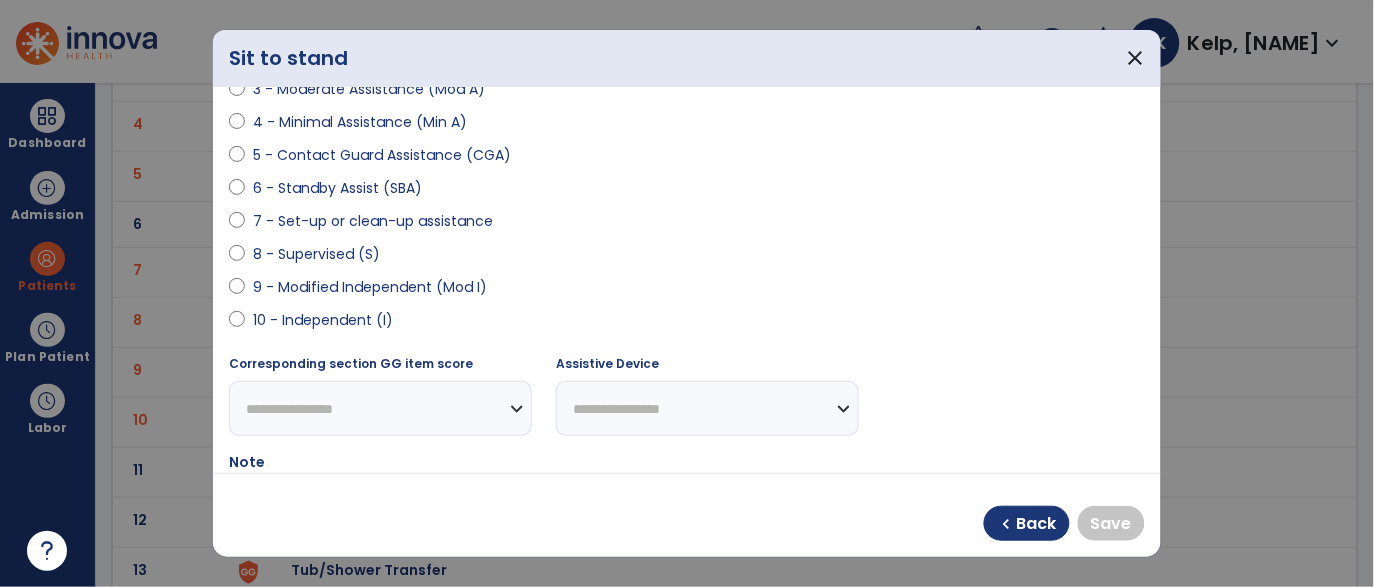 click on "10 - Independent (I)" at bounding box center [323, 320] 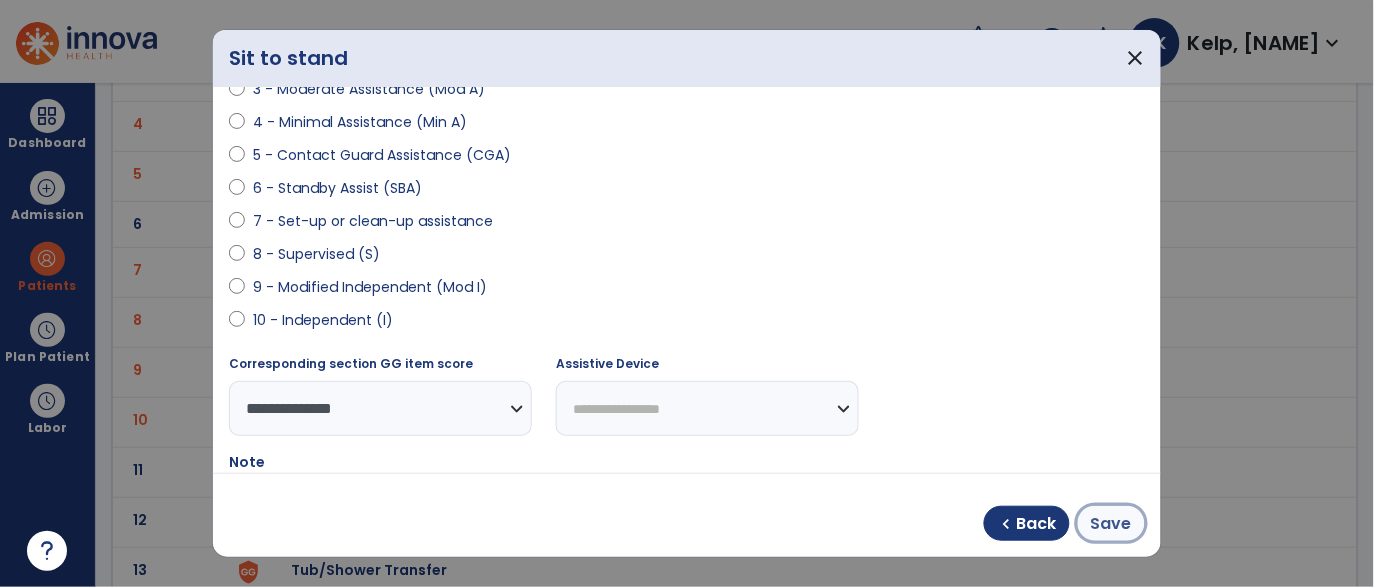 click on "Save" at bounding box center (1111, 524) 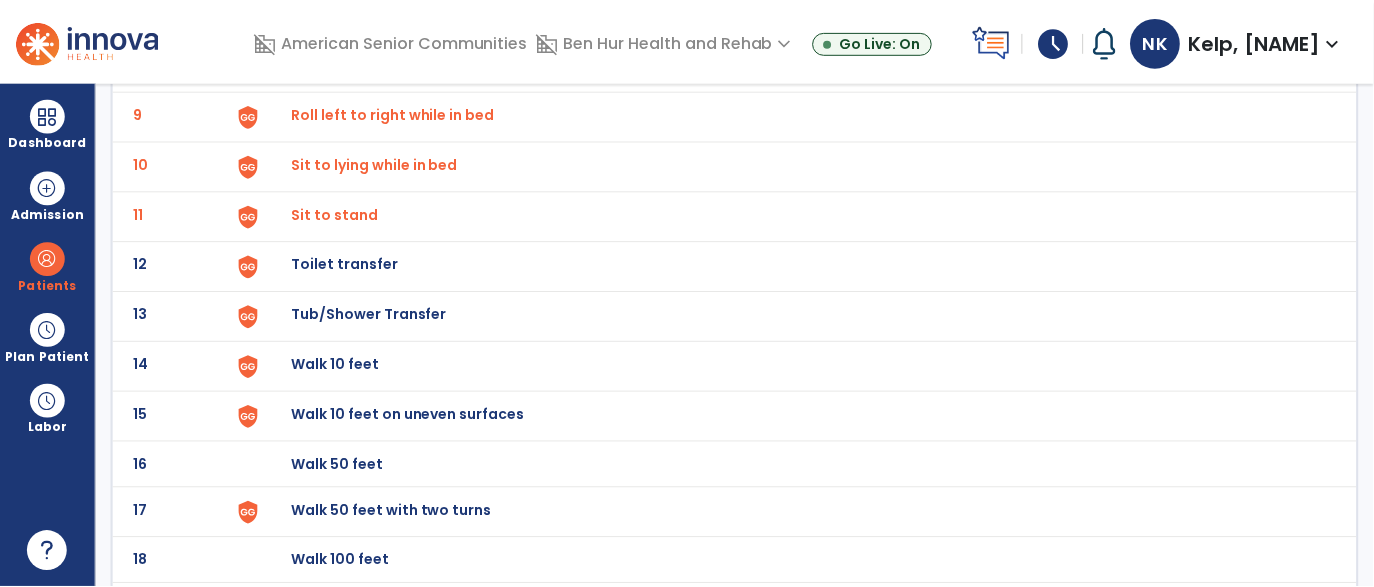scroll, scrollTop: 542, scrollLeft: 0, axis: vertical 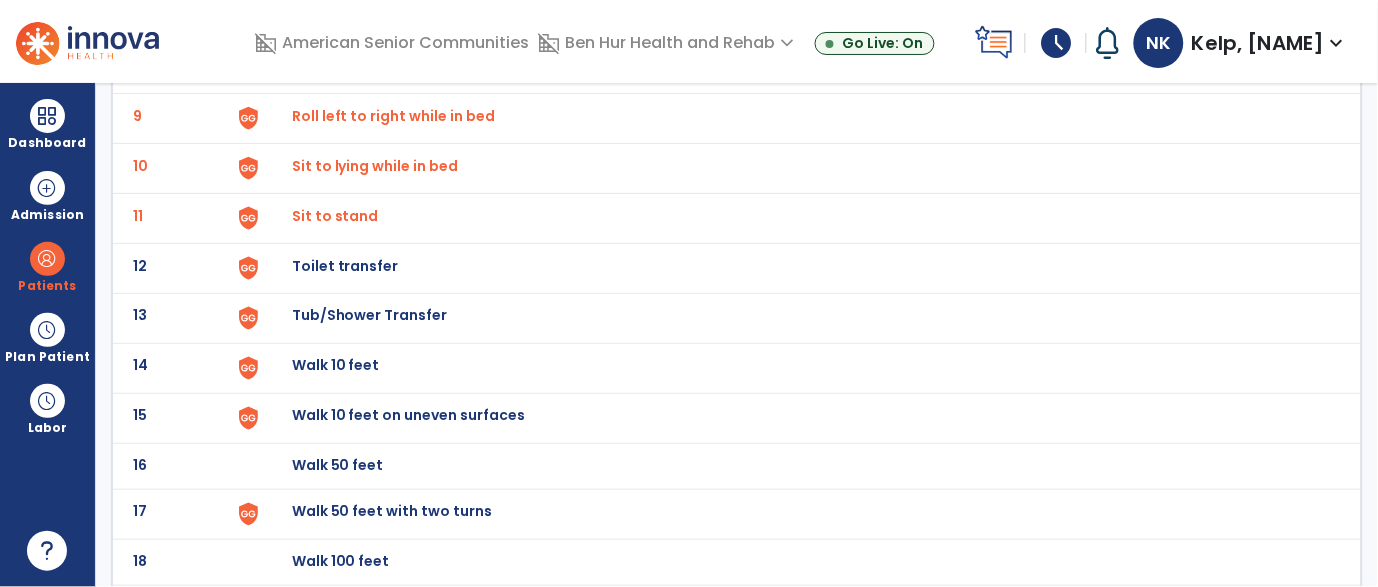 click on "Toilet transfer" at bounding box center [338, -280] 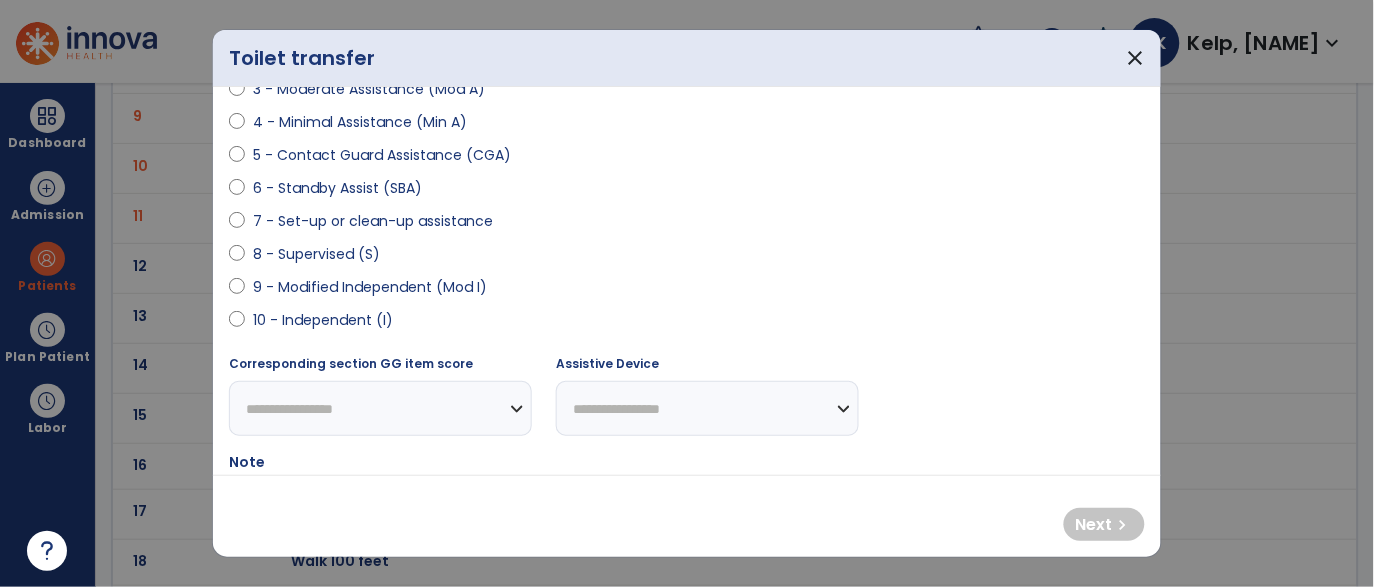 scroll, scrollTop: 328, scrollLeft: 0, axis: vertical 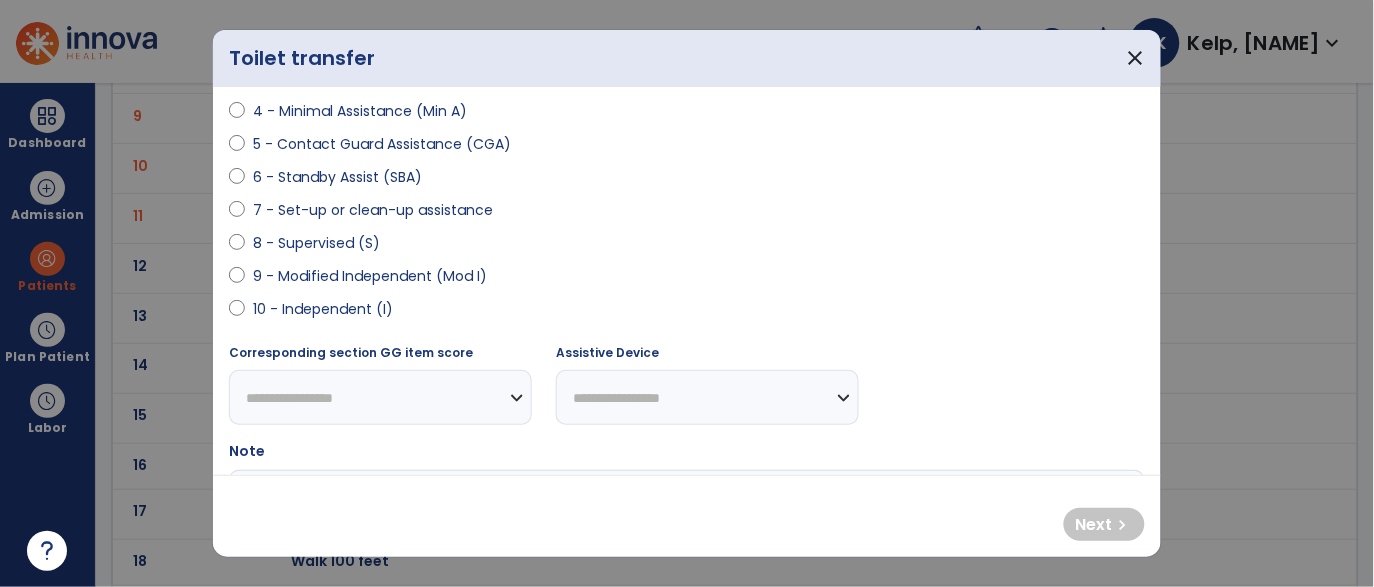 click on "6 - Standby Assist (SBA)" at bounding box center [337, 177] 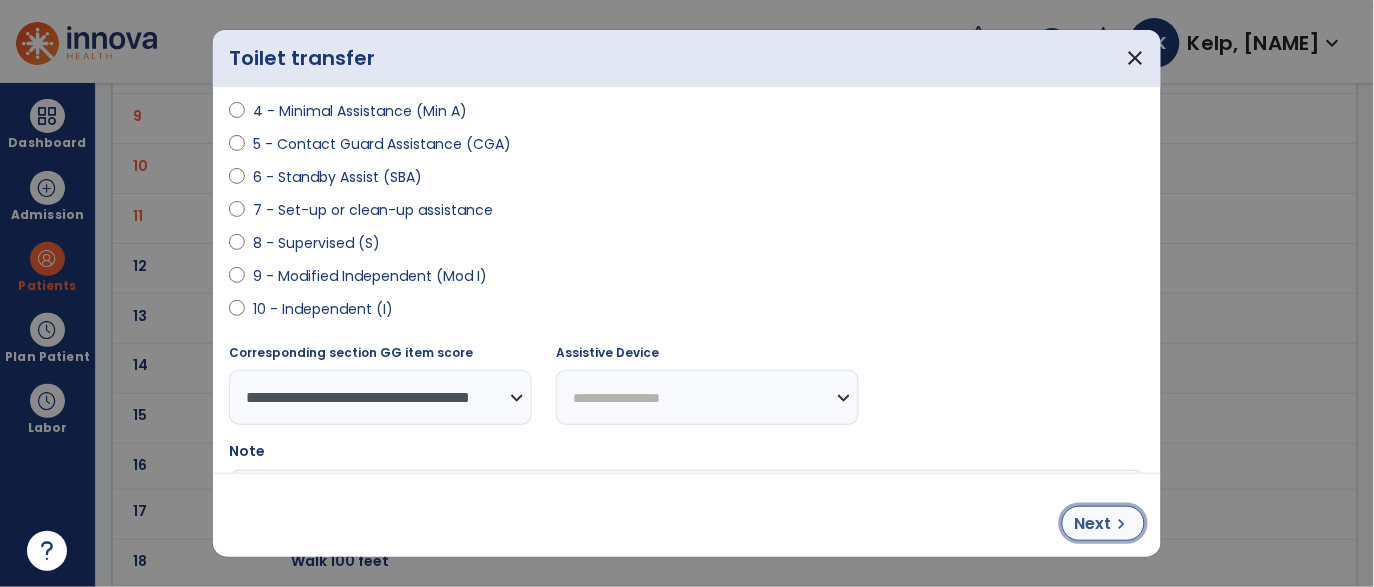 click on "Next" at bounding box center (1093, 524) 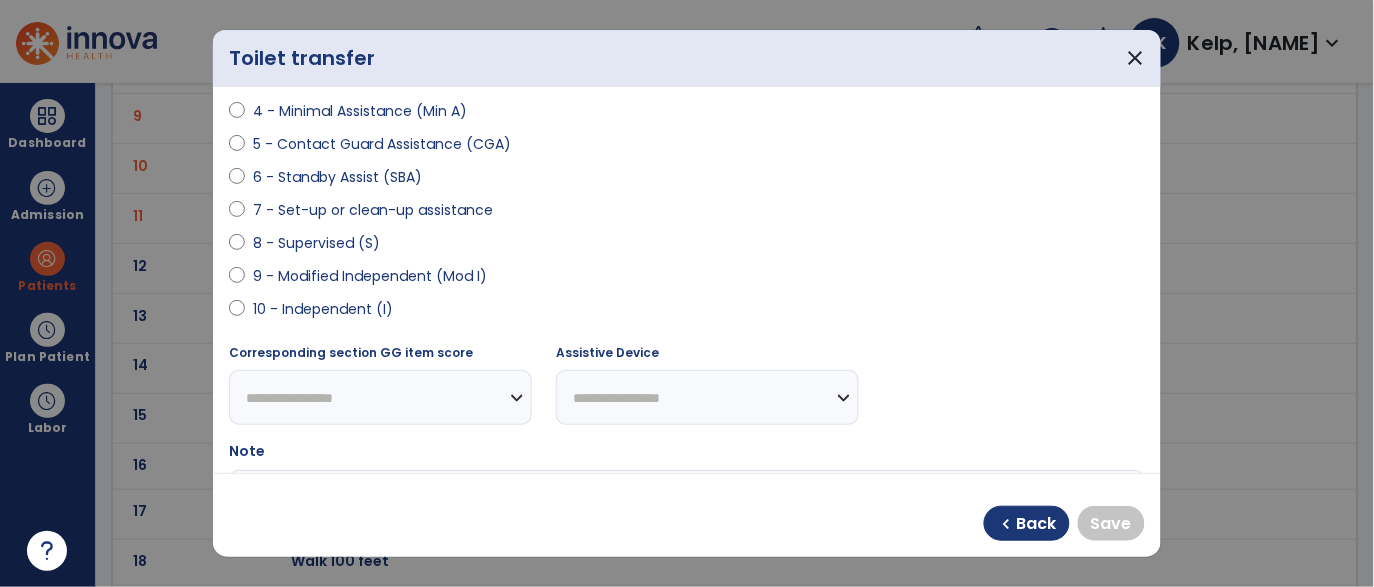 click on "10 - Independent (I)" at bounding box center [323, 309] 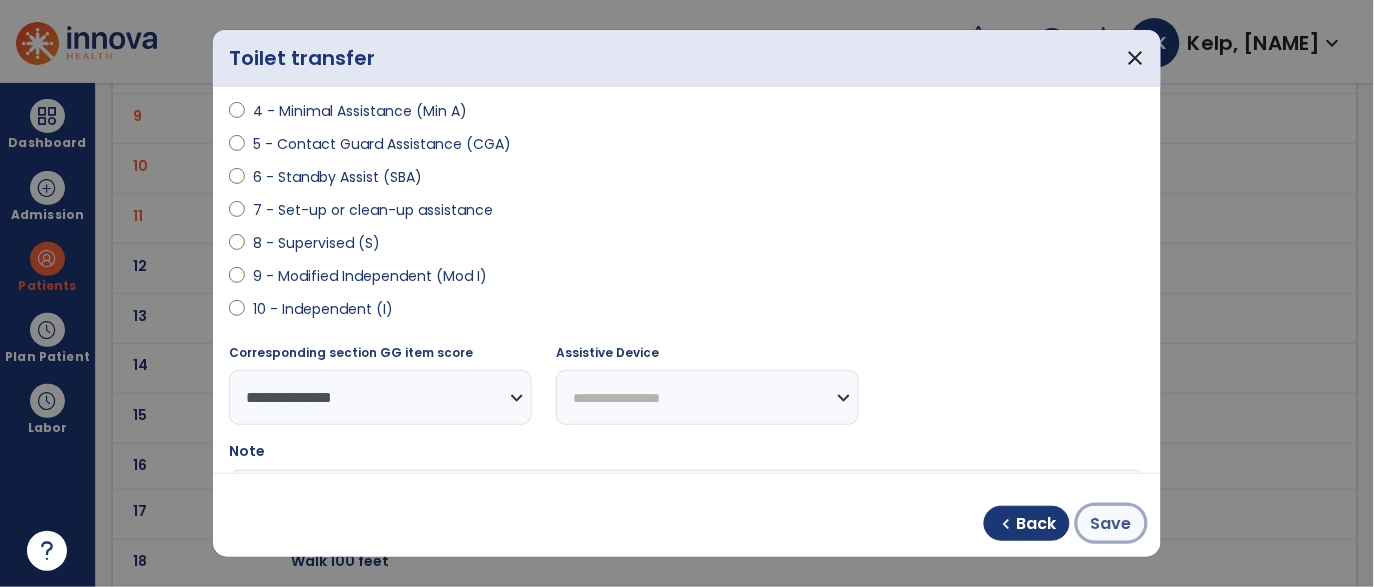 click on "Save" at bounding box center [1111, 524] 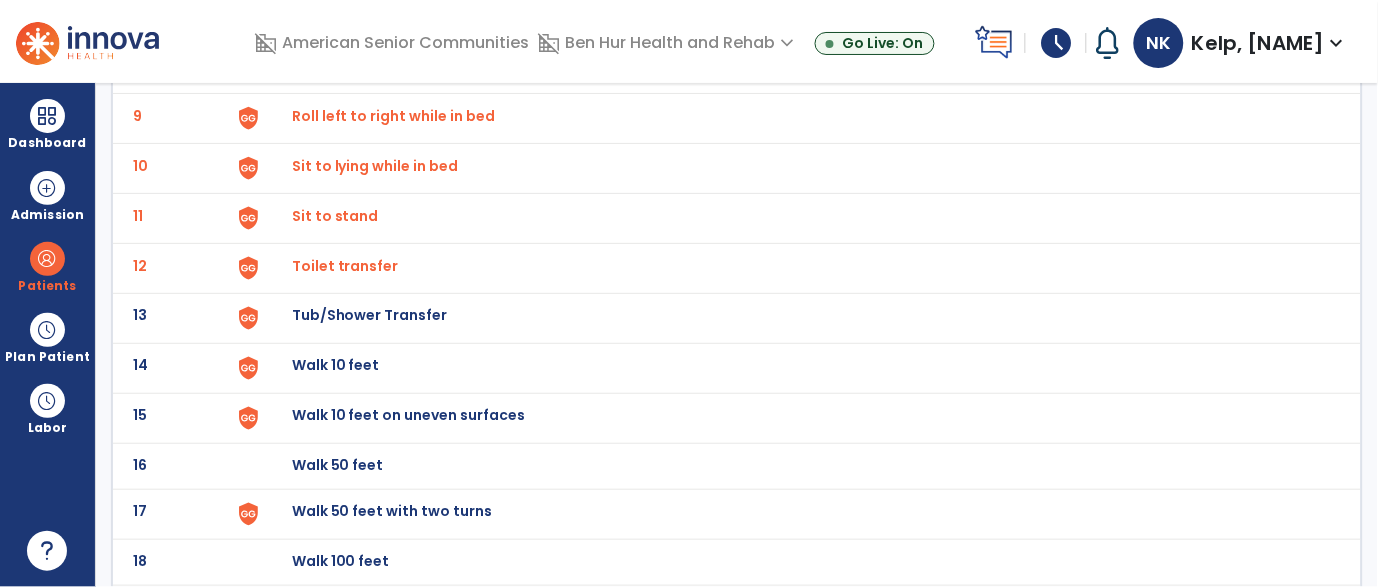 click on "Tub/Shower Transfer" at bounding box center (338, -280) 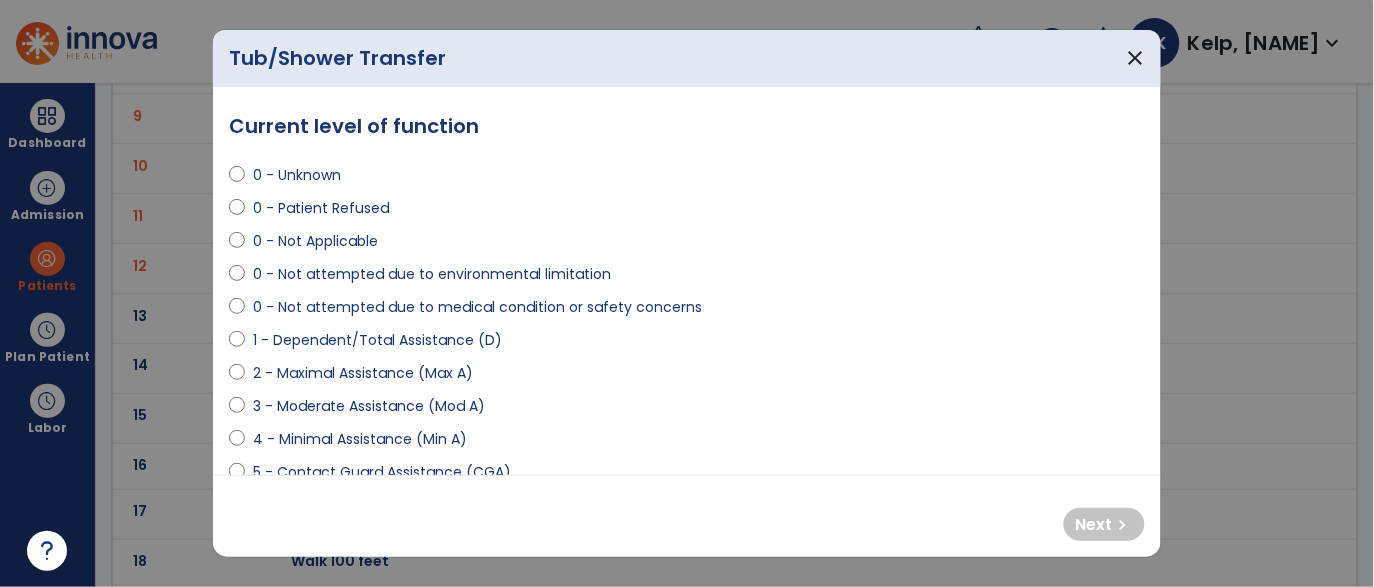 click on "0 - Not attempted due to environmental limitation" at bounding box center [432, 274] 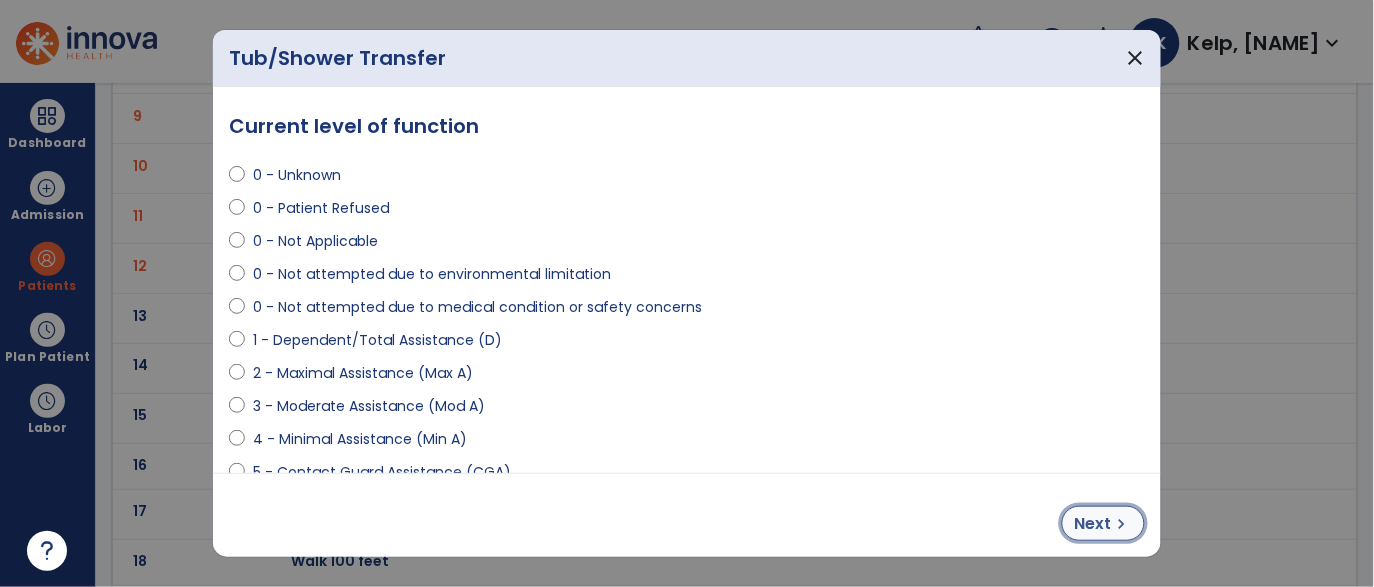 click on "Next" at bounding box center [1093, 524] 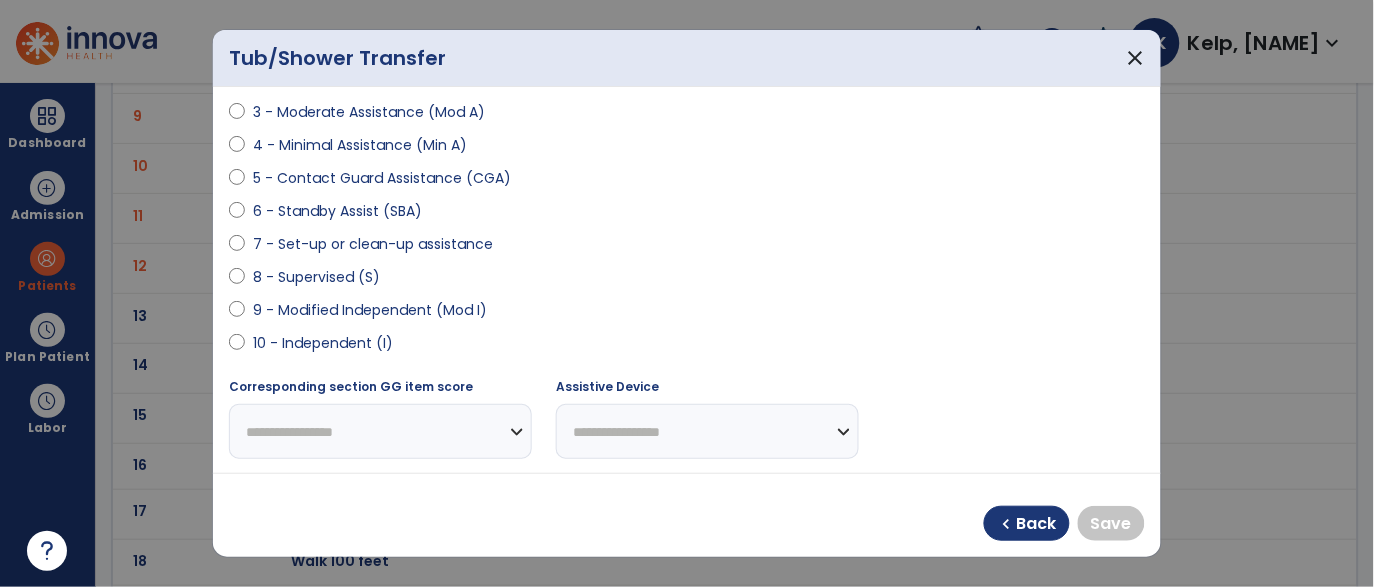 scroll, scrollTop: 297, scrollLeft: 0, axis: vertical 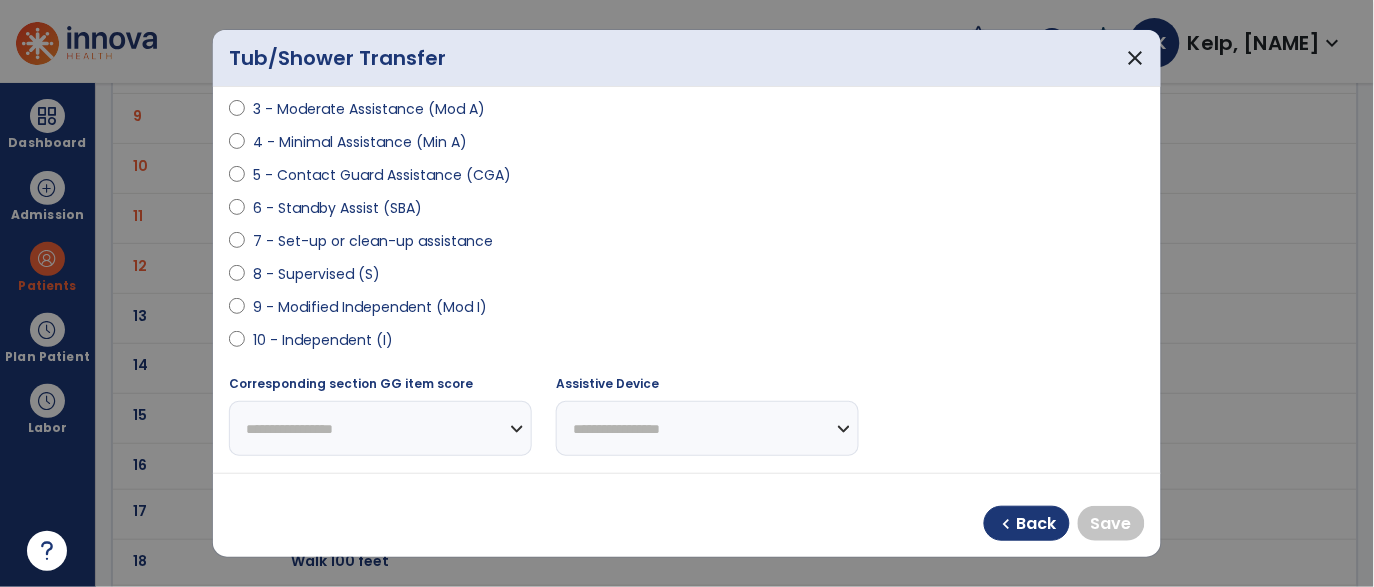select on "**********" 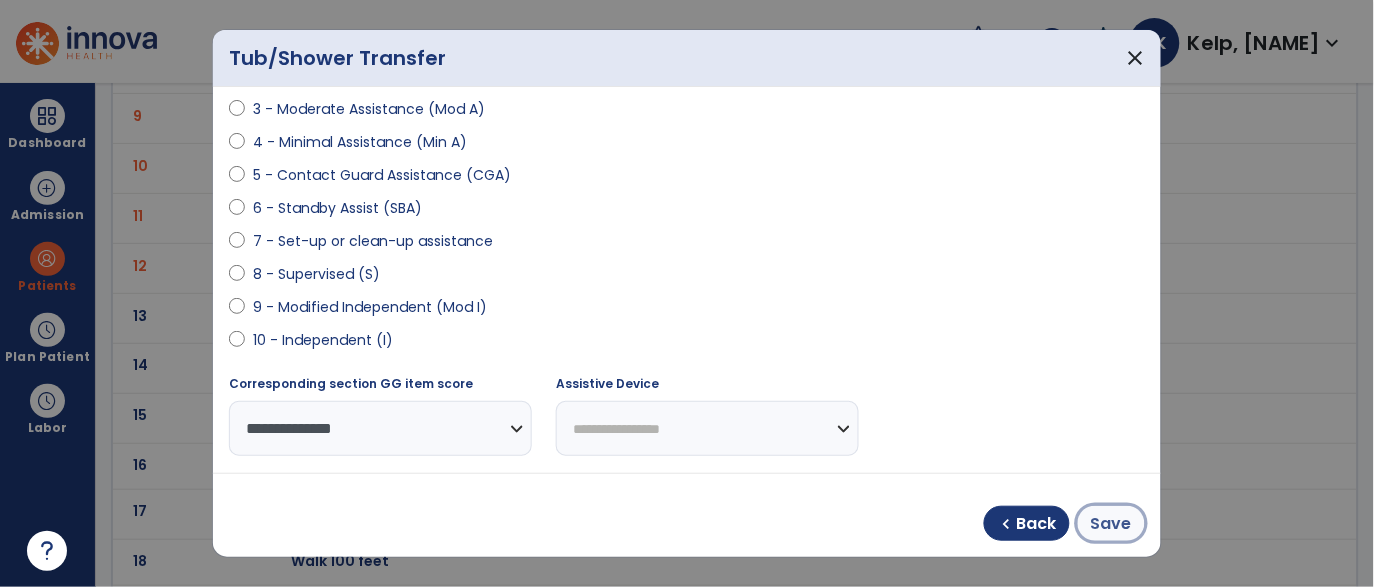 click on "Save" at bounding box center [1111, 524] 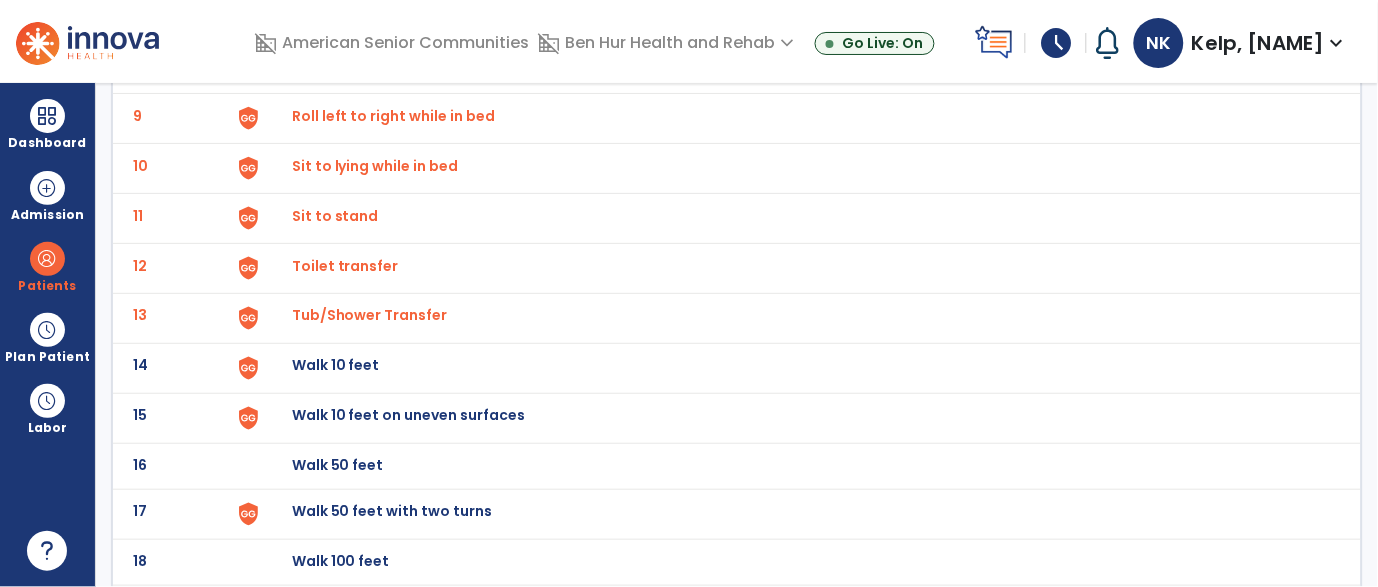 click on "Walk 10 feet" at bounding box center [338, -280] 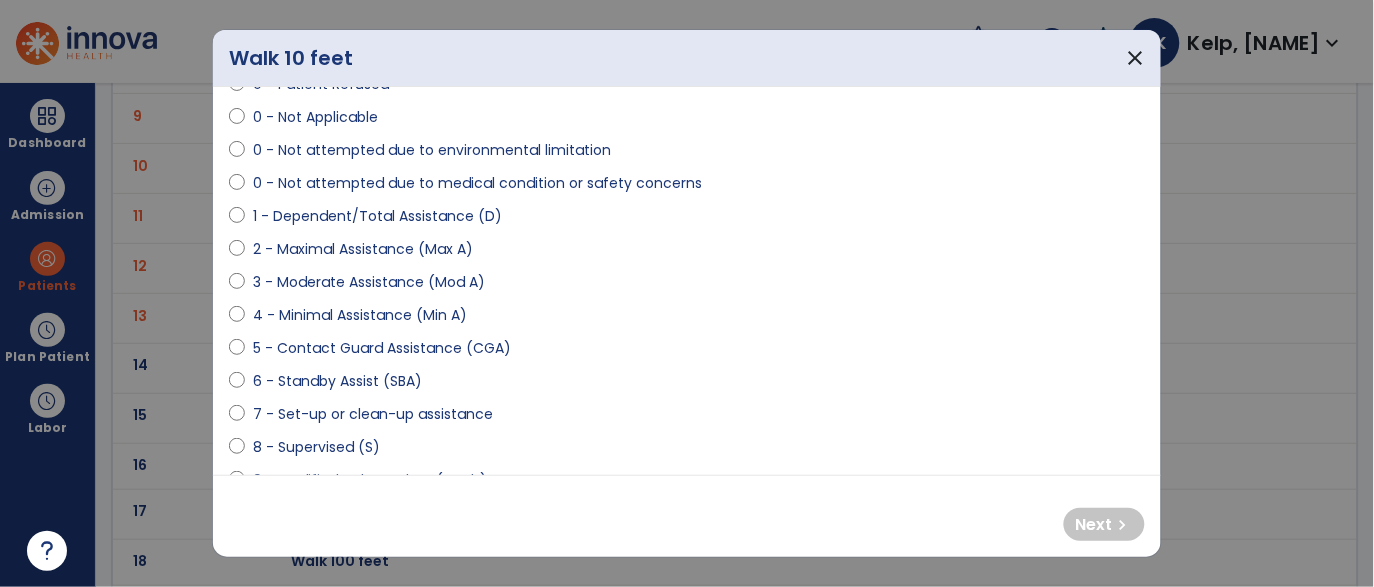 scroll, scrollTop: 127, scrollLeft: 0, axis: vertical 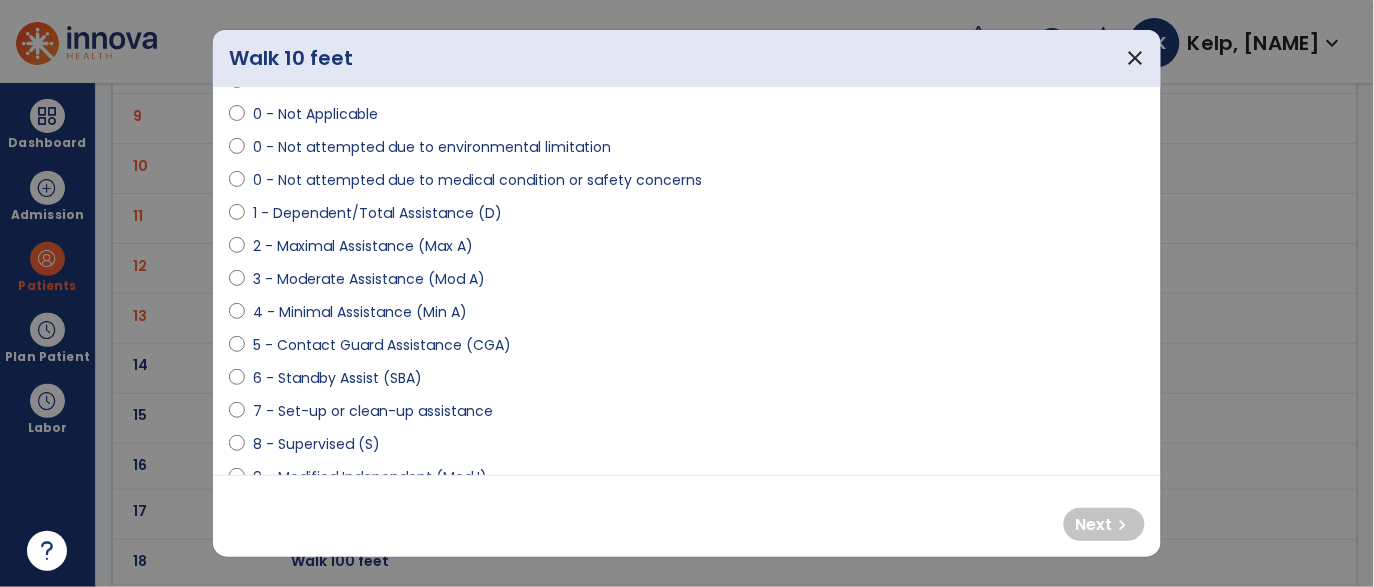 click on "5 - Contact Guard Assistance (CGA)" at bounding box center (382, 345) 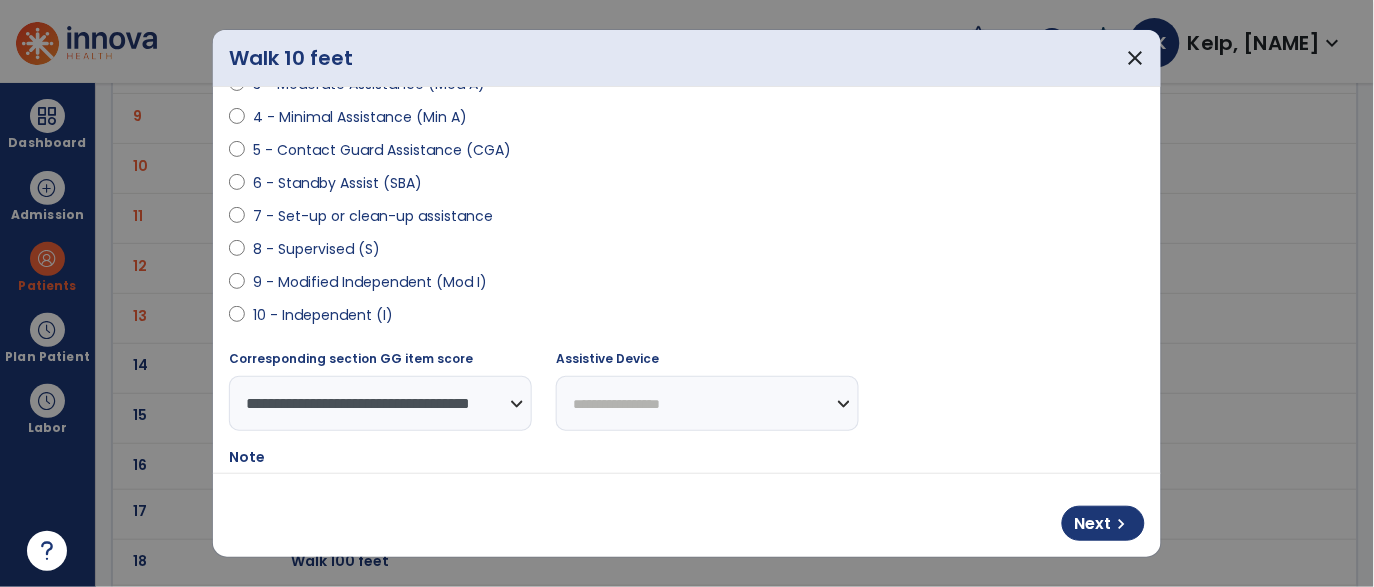 scroll, scrollTop: 331, scrollLeft: 0, axis: vertical 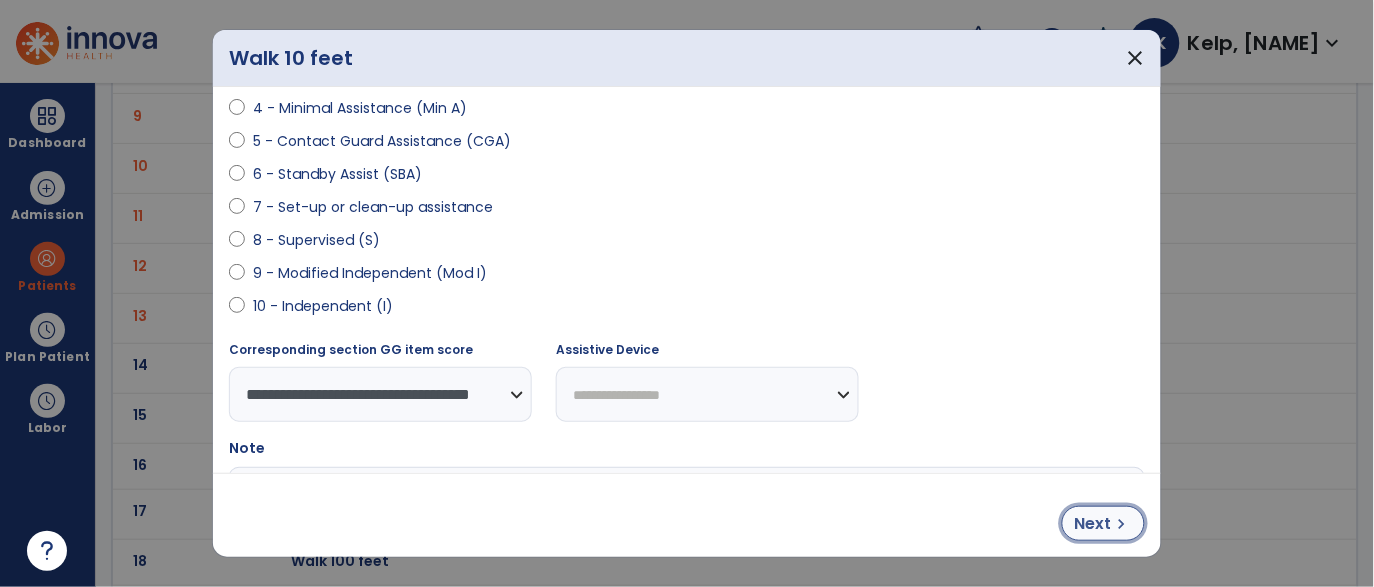 click on "Next" at bounding box center (1093, 524) 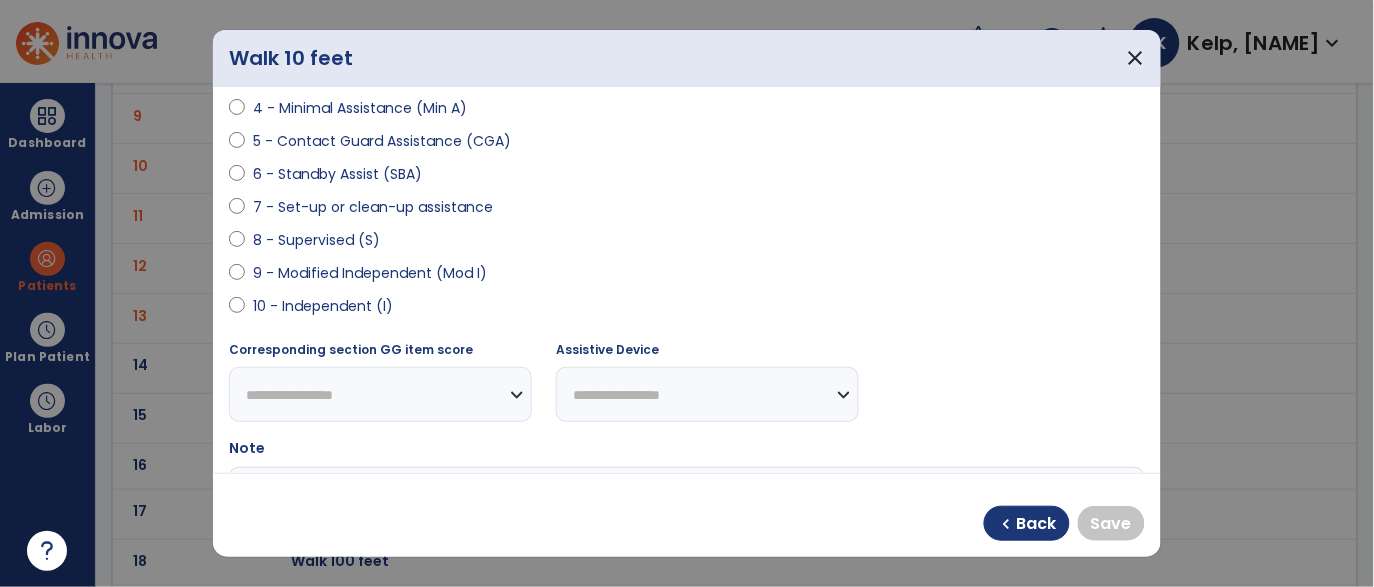click on "10 - Independent (I)" at bounding box center [323, 306] 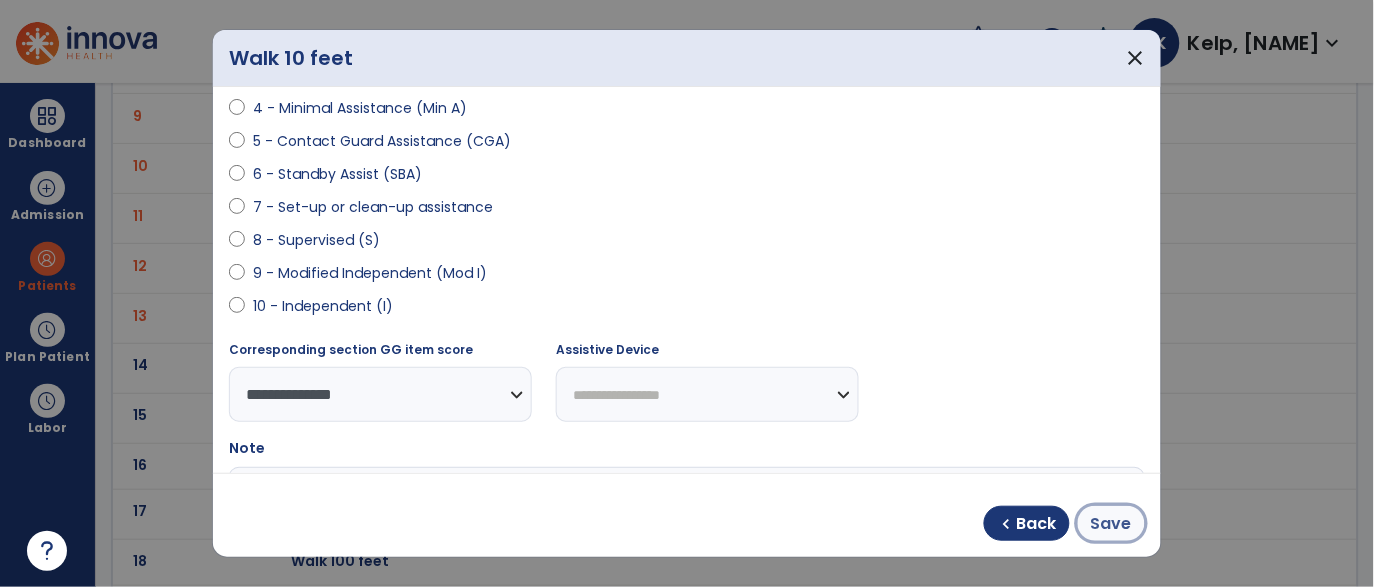 click on "Save" at bounding box center (1111, 524) 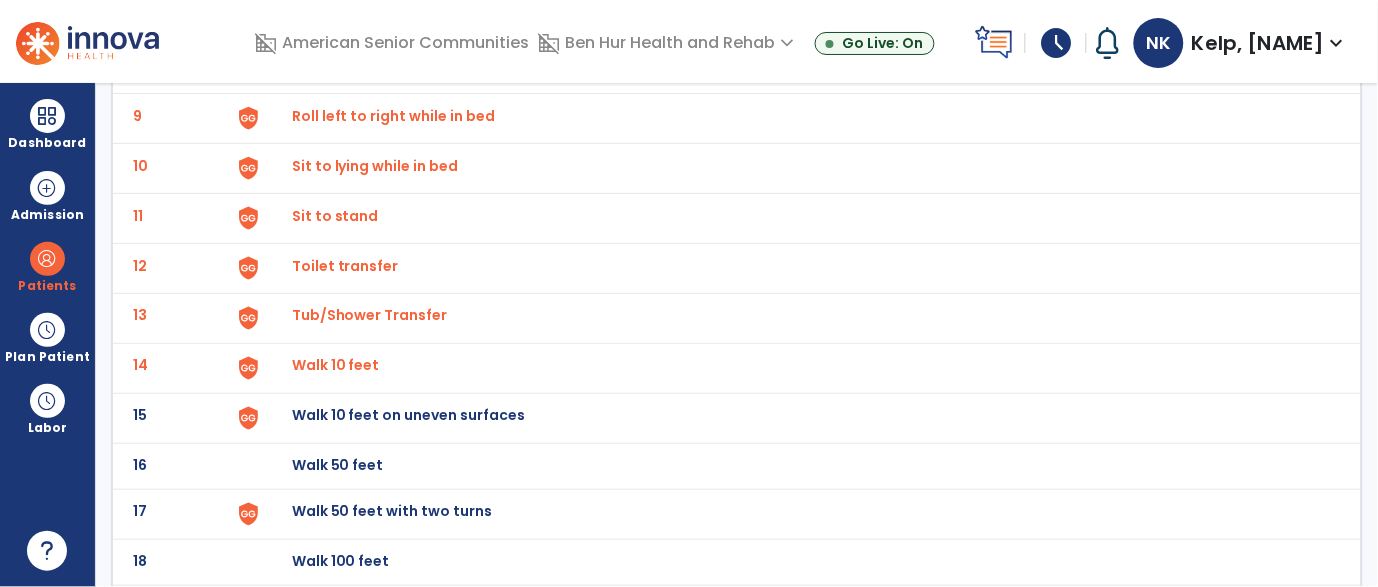 click on "Walk 10 feet on uneven surfaces" at bounding box center (338, -280) 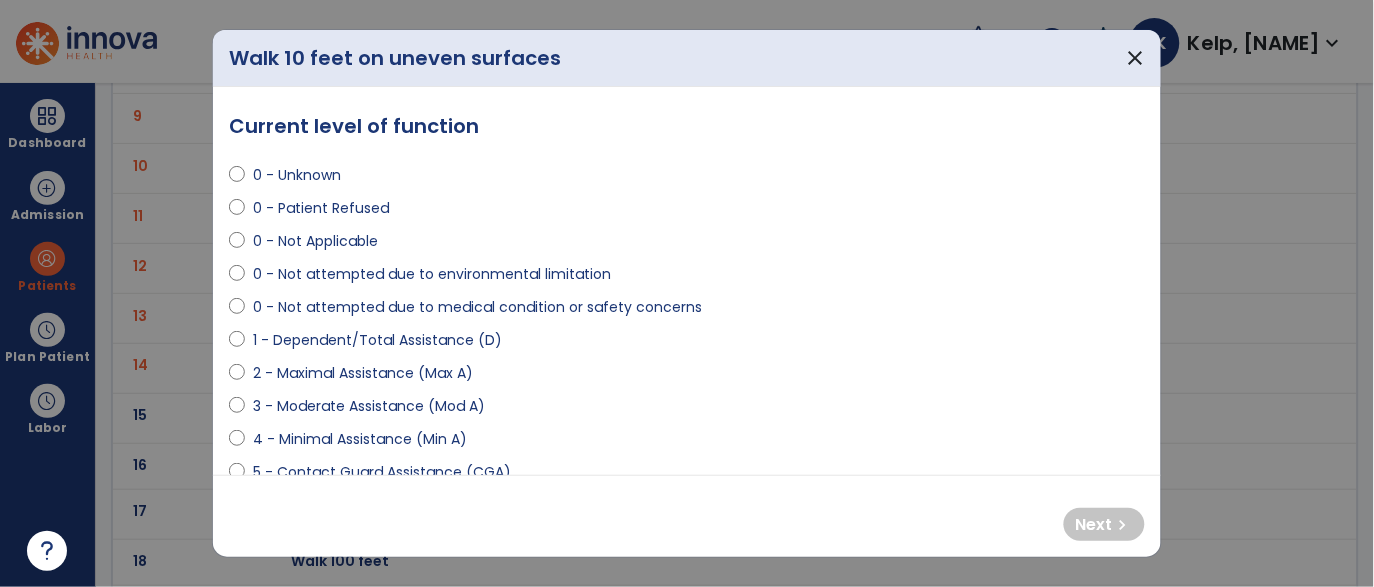 click on "0 - Not attempted due to environmental limitation" at bounding box center [432, 274] 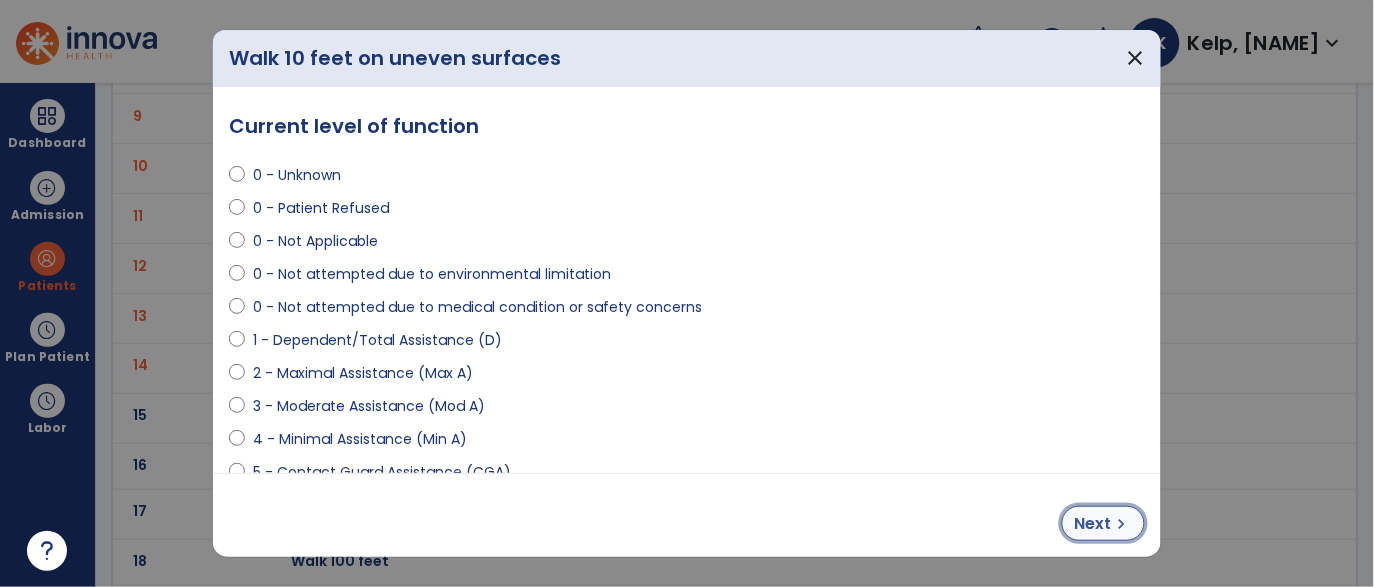 click on "Next" at bounding box center [1093, 524] 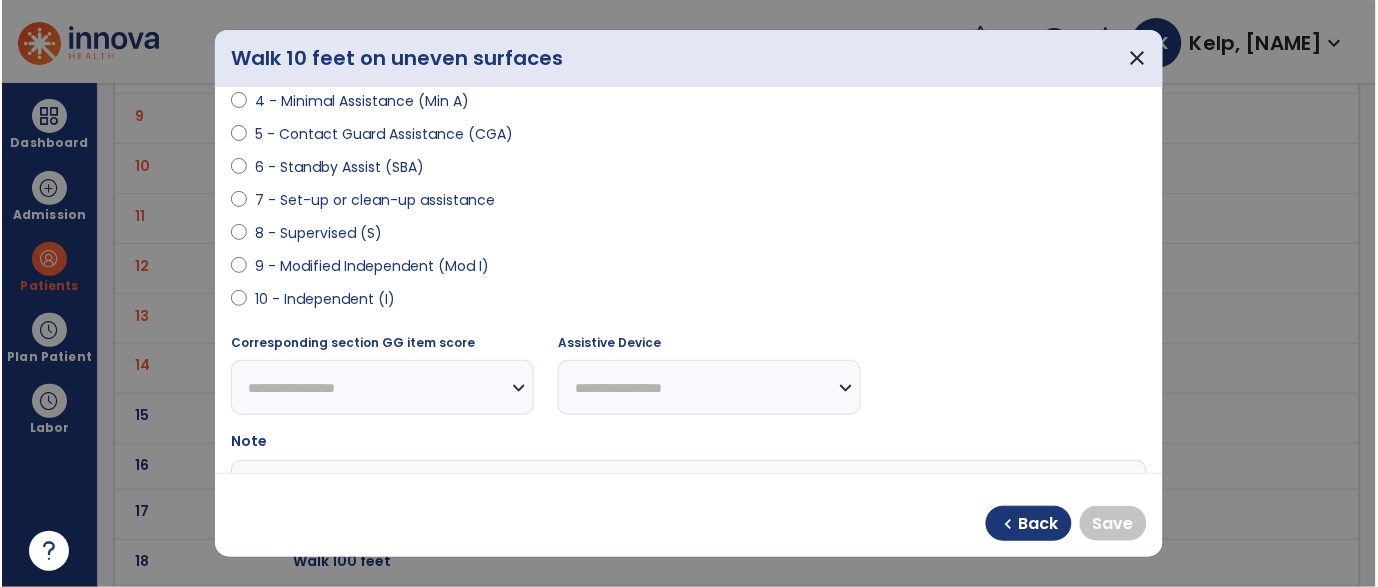 scroll, scrollTop: 341, scrollLeft: 0, axis: vertical 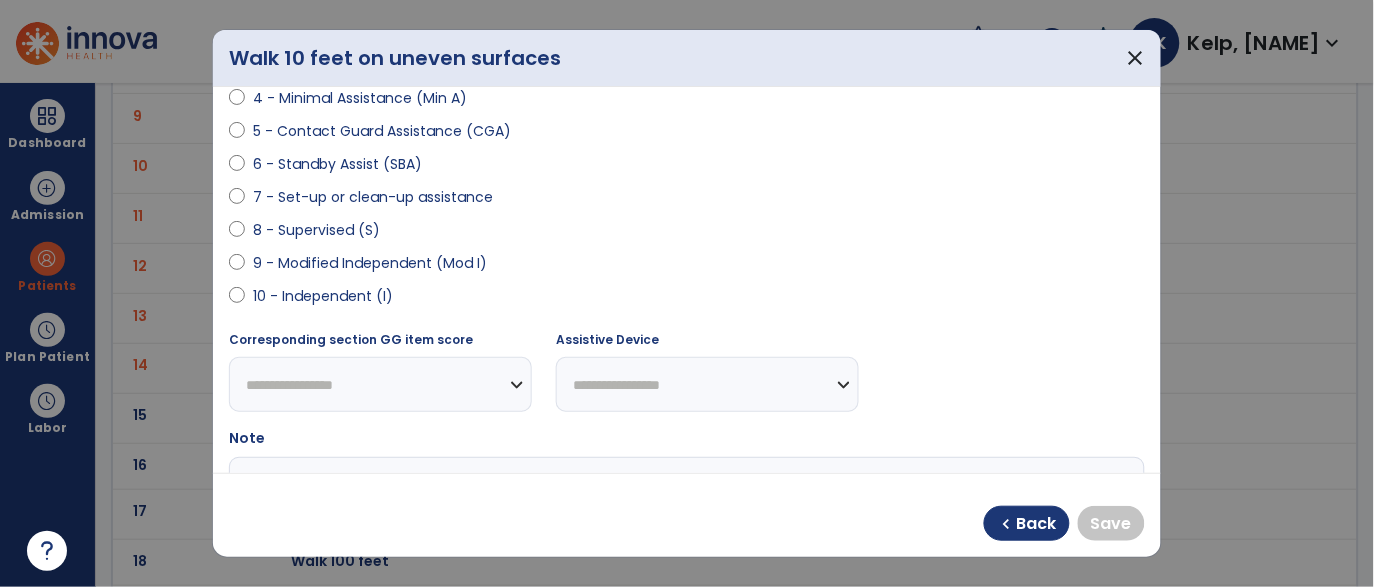 click on "10 - Independent (I)" at bounding box center (323, 296) 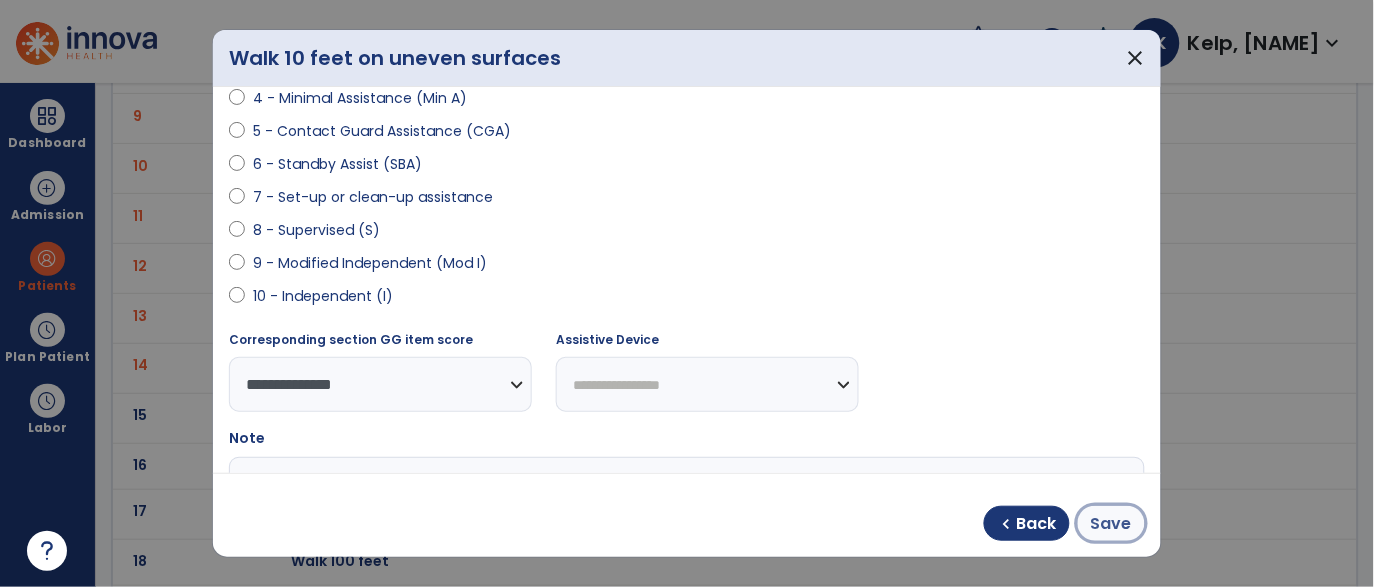 click on "Save" at bounding box center [1111, 524] 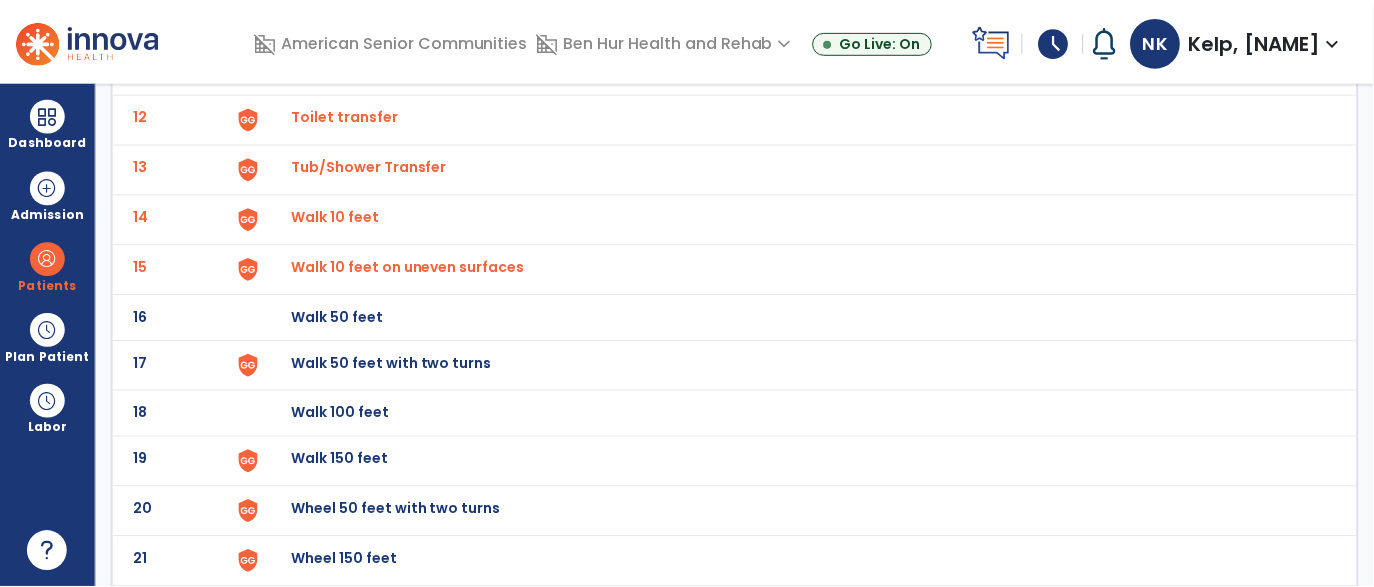 scroll, scrollTop: 696, scrollLeft: 0, axis: vertical 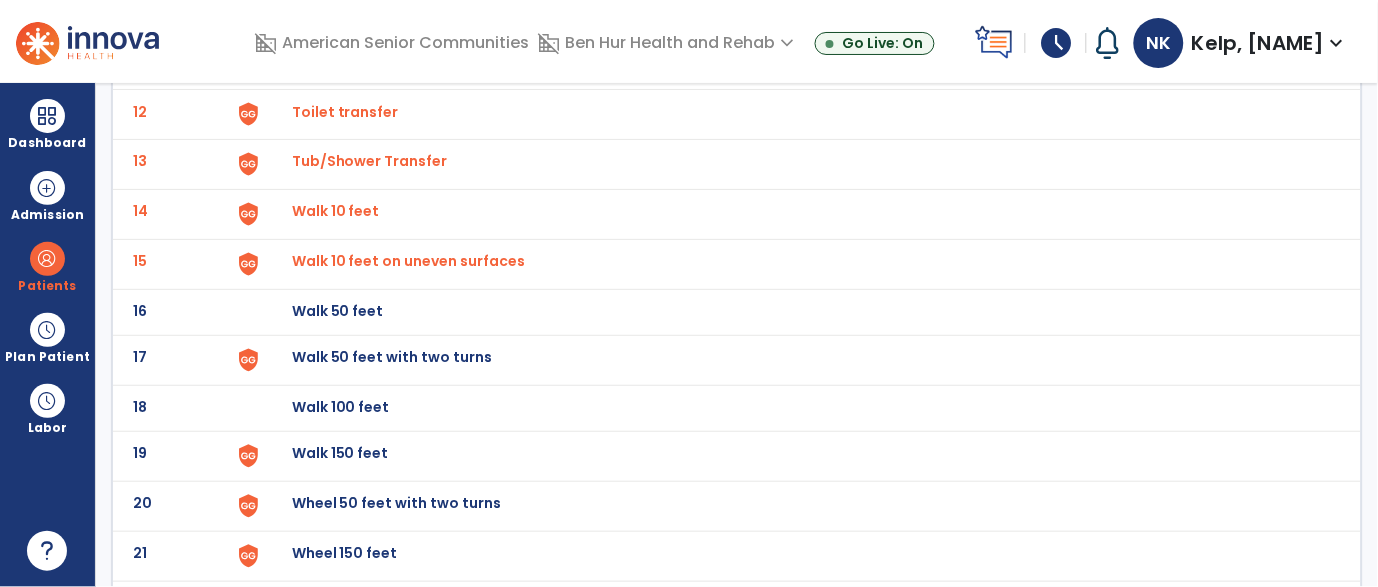 click on "Walk 50 feet with two turns" at bounding box center (338, -434) 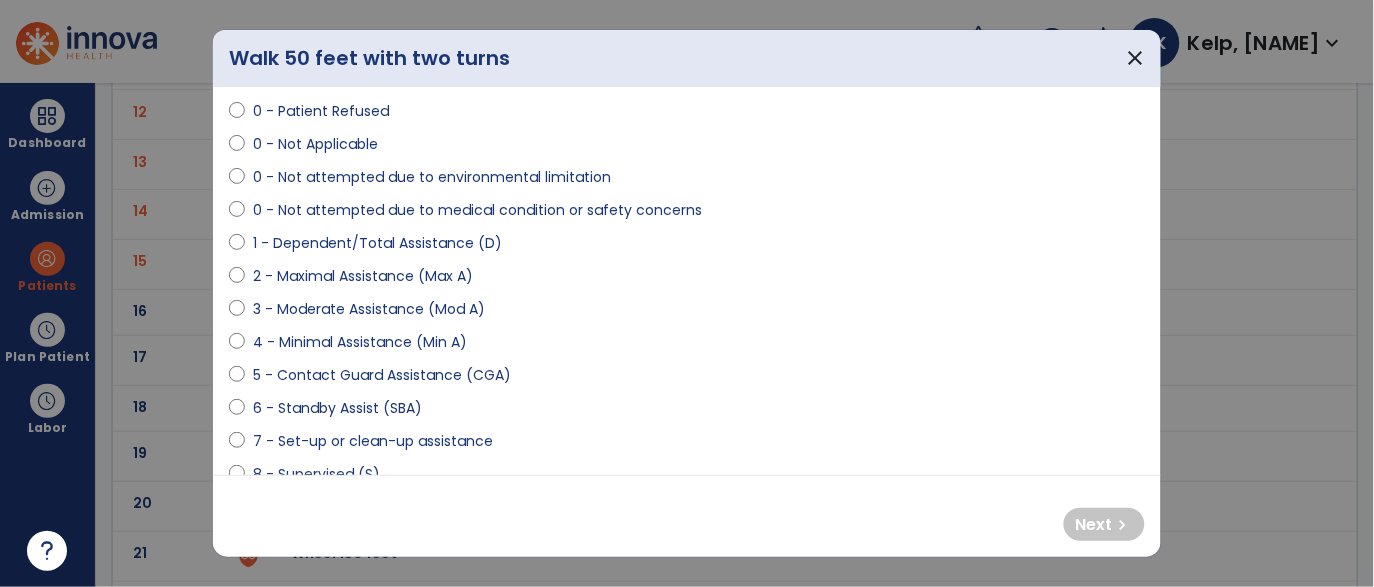 scroll, scrollTop: 132, scrollLeft: 0, axis: vertical 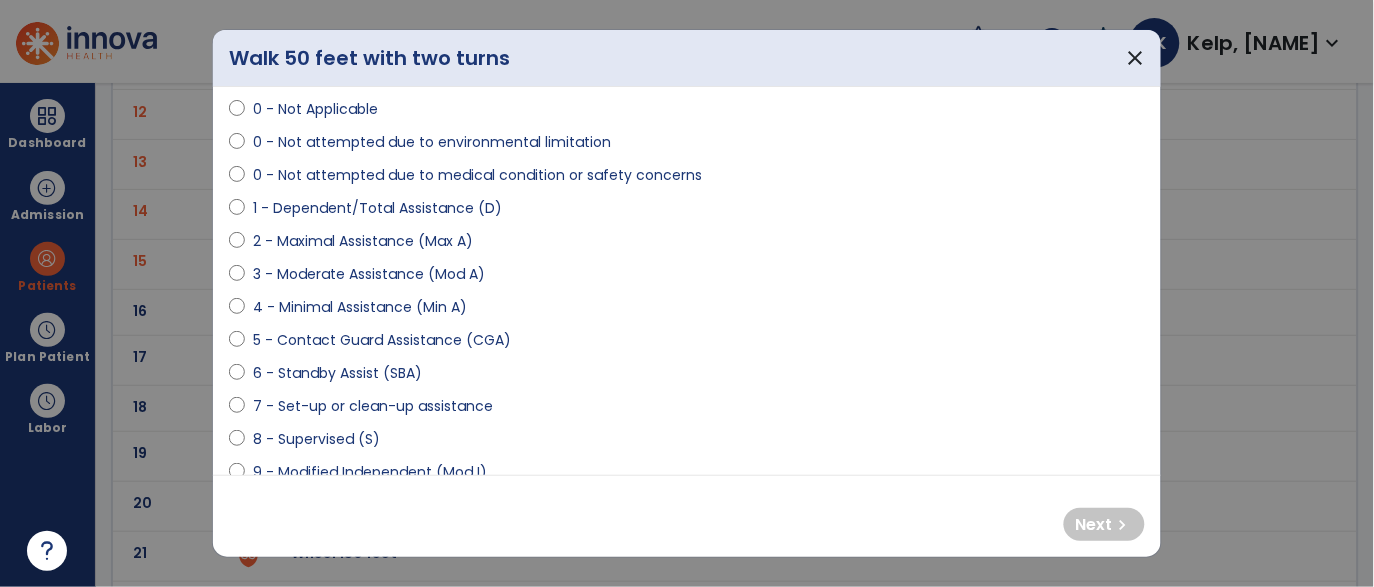 click on "5 - Contact Guard Assistance (CGA)" at bounding box center (382, 340) 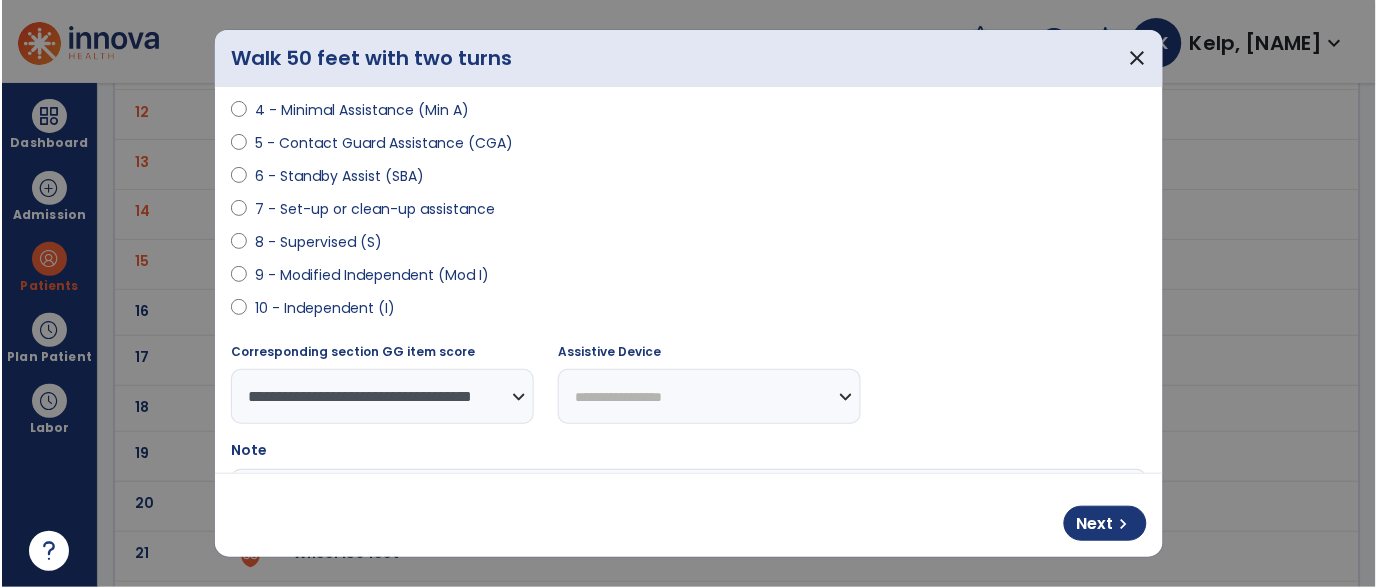 scroll, scrollTop: 363, scrollLeft: 0, axis: vertical 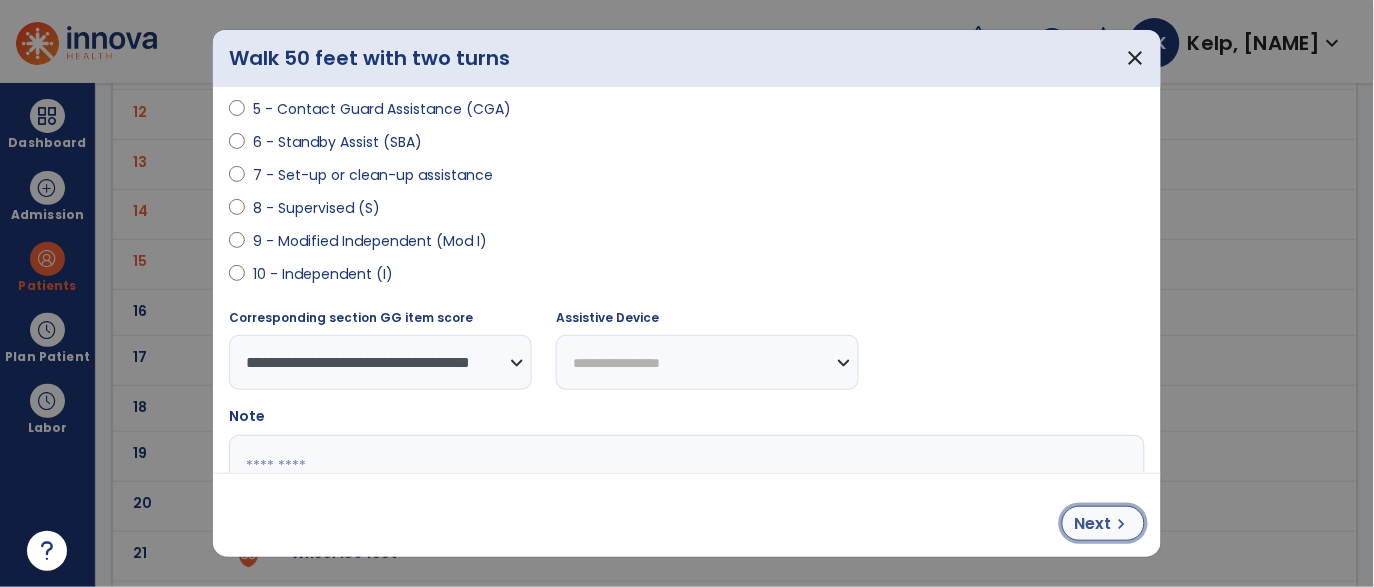 click on "Next" at bounding box center [1093, 524] 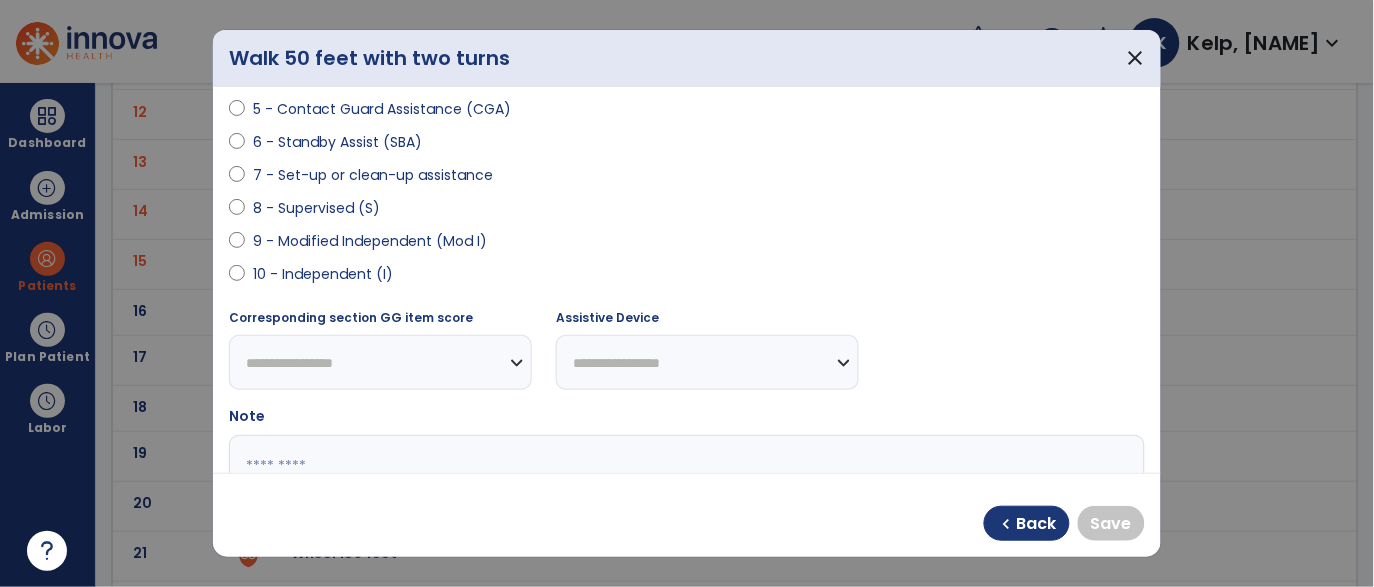 click on "10 - Independent (I)" at bounding box center [323, 274] 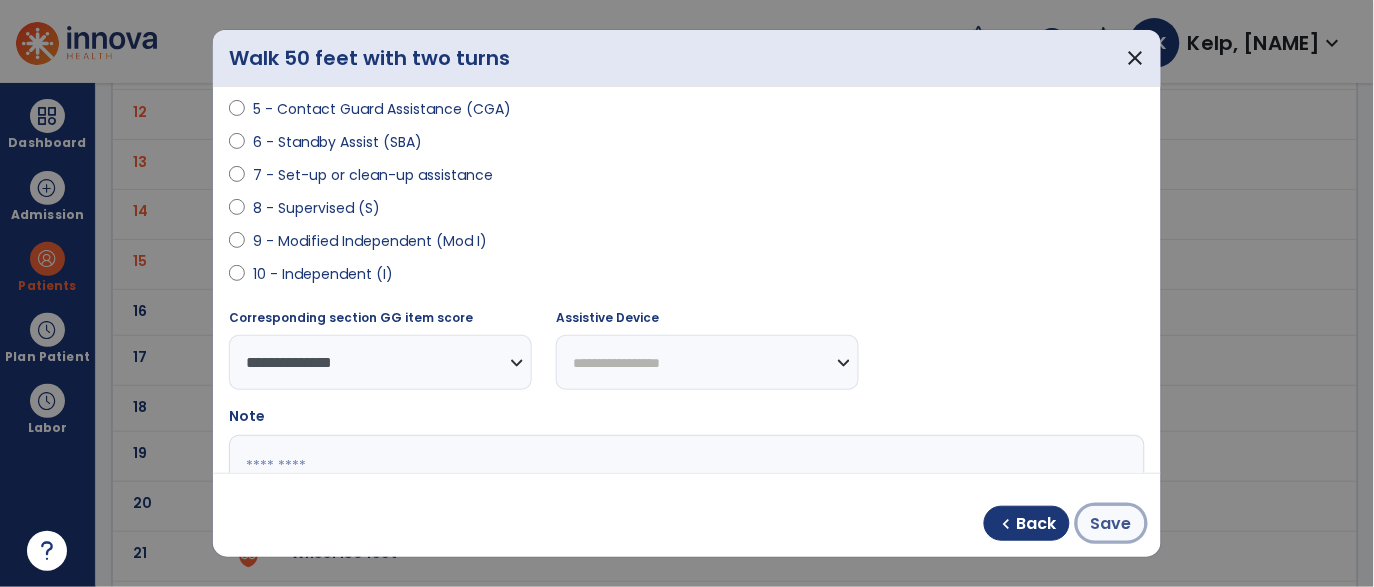 click on "Save" at bounding box center (1111, 524) 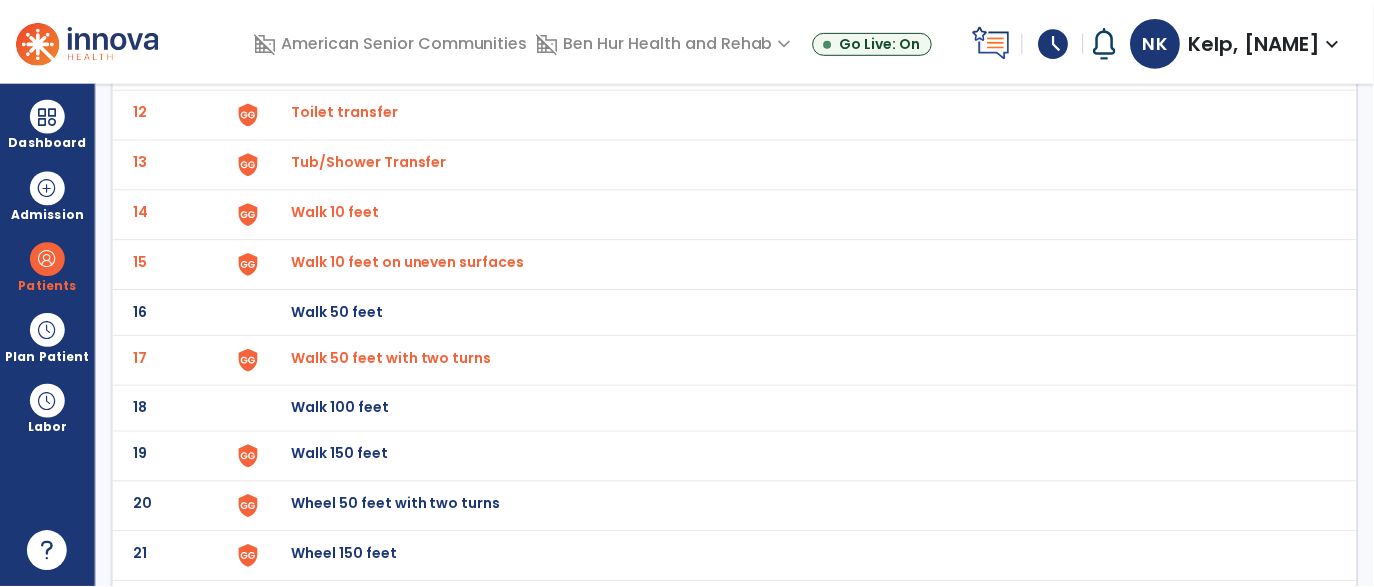 scroll, scrollTop: 783, scrollLeft: 0, axis: vertical 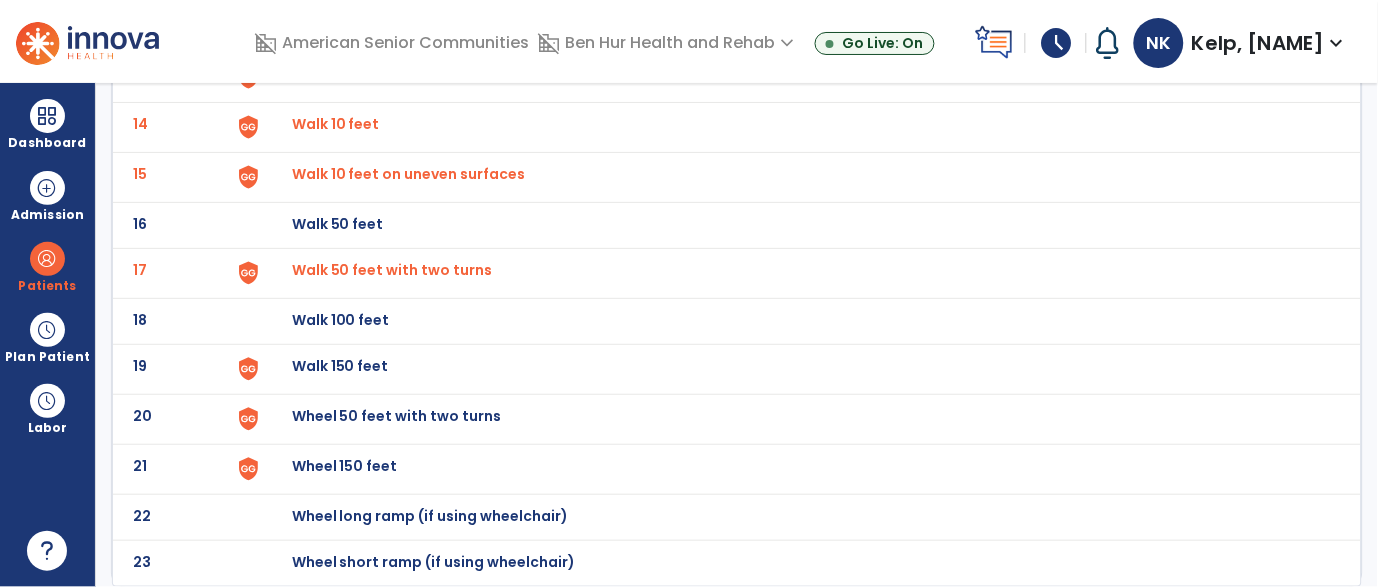 click on "Walk 150 feet" at bounding box center (338, -521) 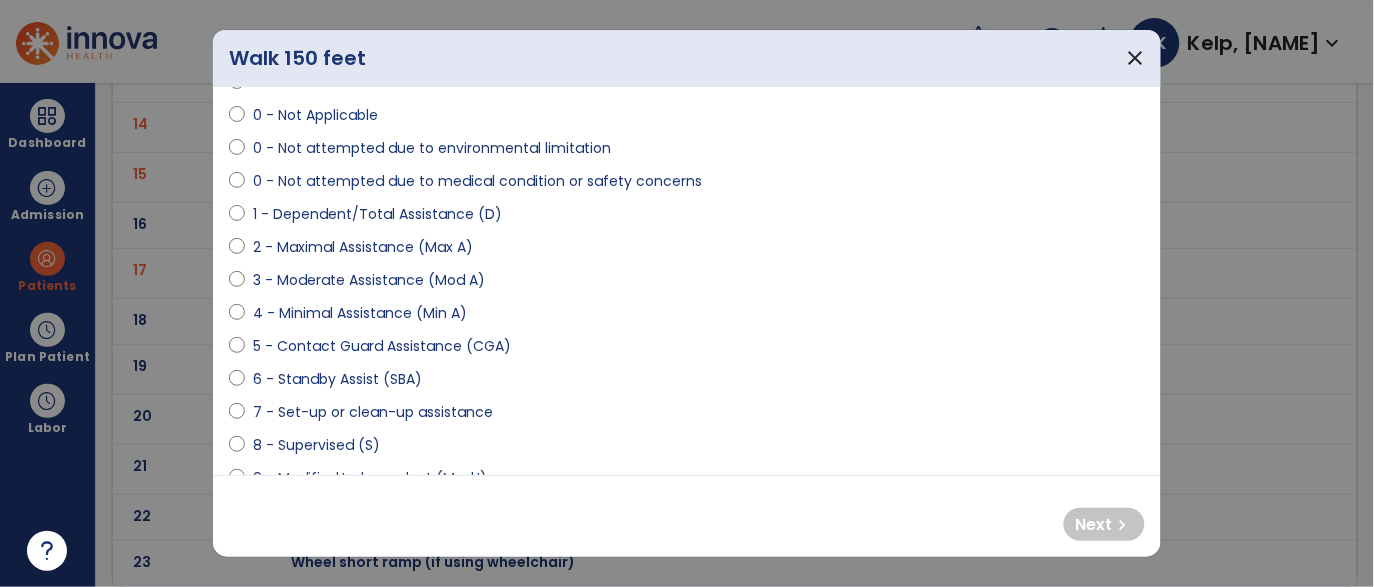 scroll, scrollTop: 146, scrollLeft: 0, axis: vertical 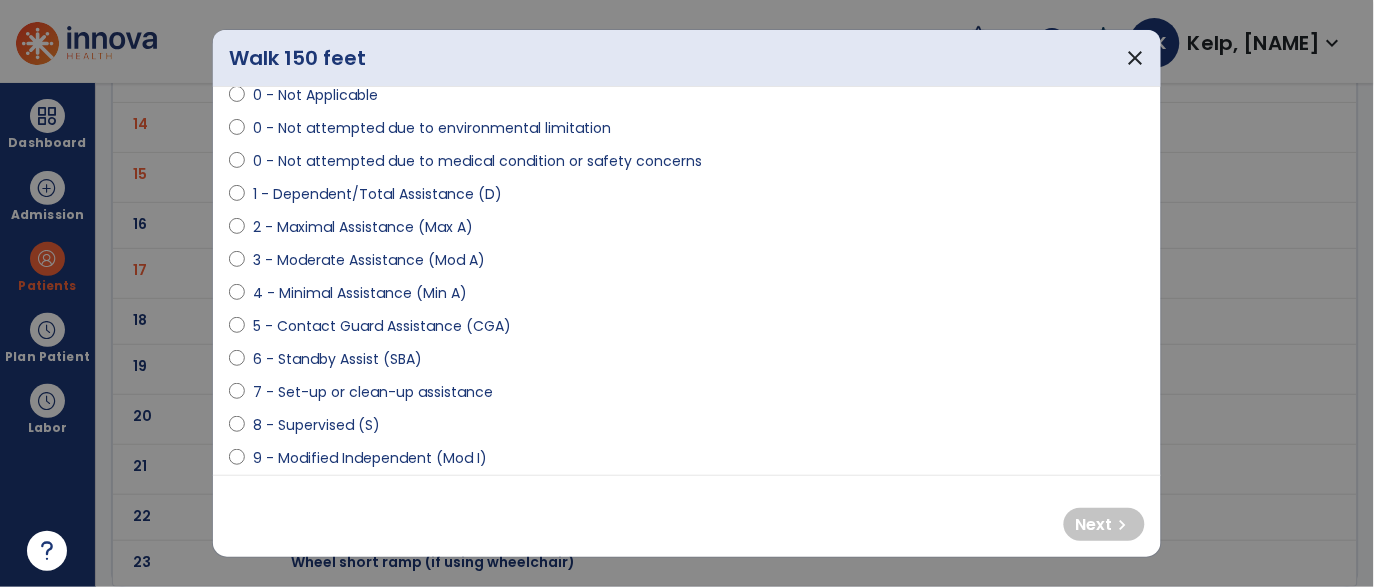 click on "5 - Contact Guard Assistance (CGA)" at bounding box center (382, 326) 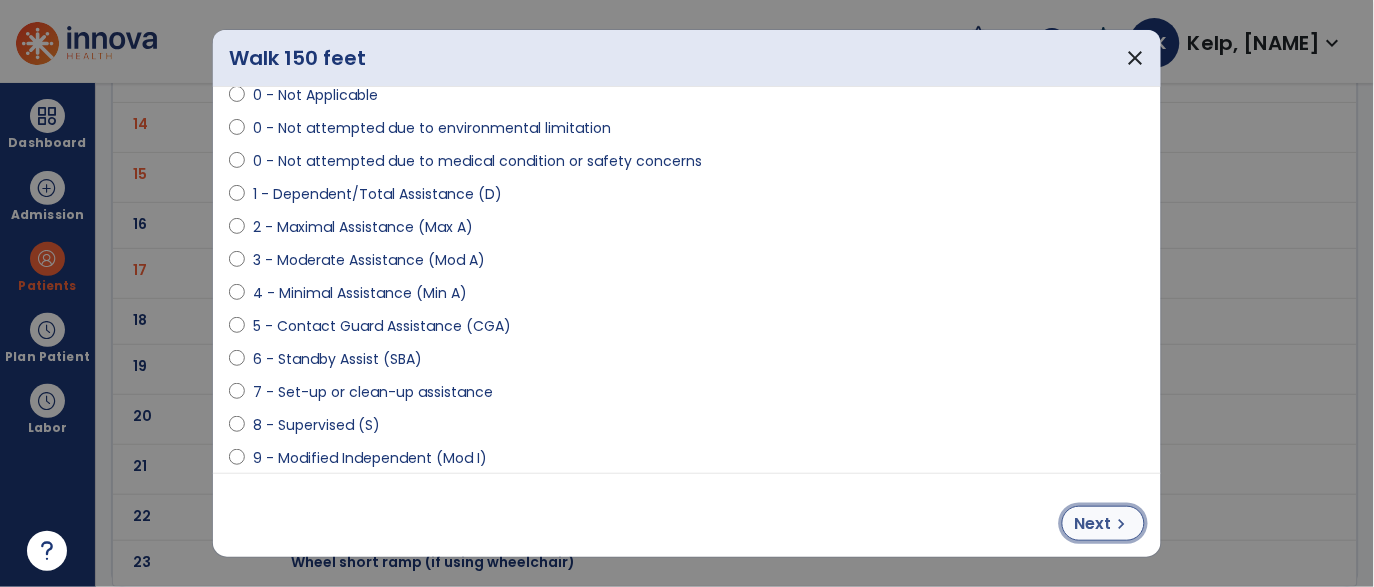 click on "Next" at bounding box center [1093, 524] 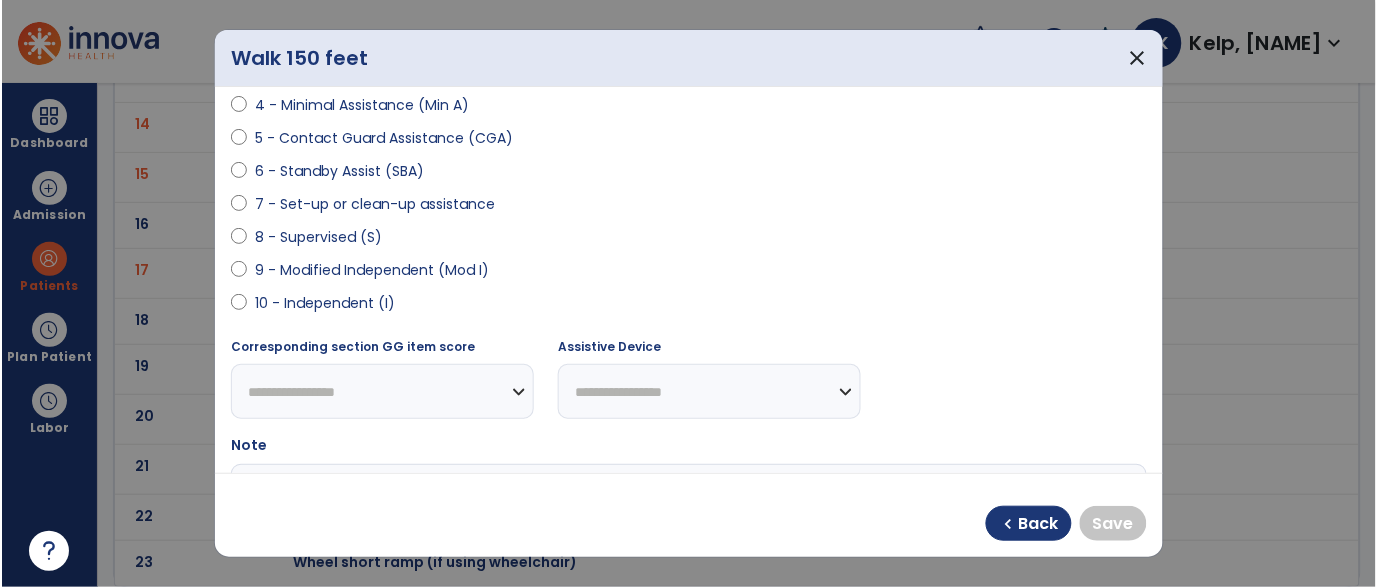 scroll, scrollTop: 358, scrollLeft: 0, axis: vertical 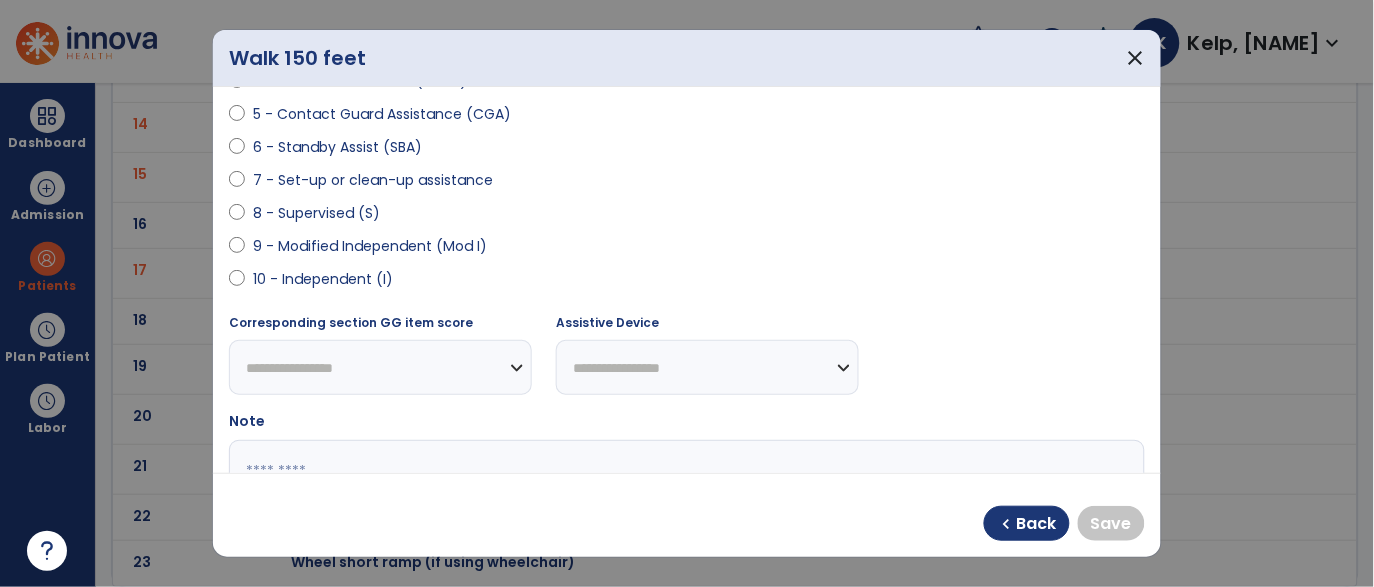 click on "10 - Independent (I)" at bounding box center [323, 279] 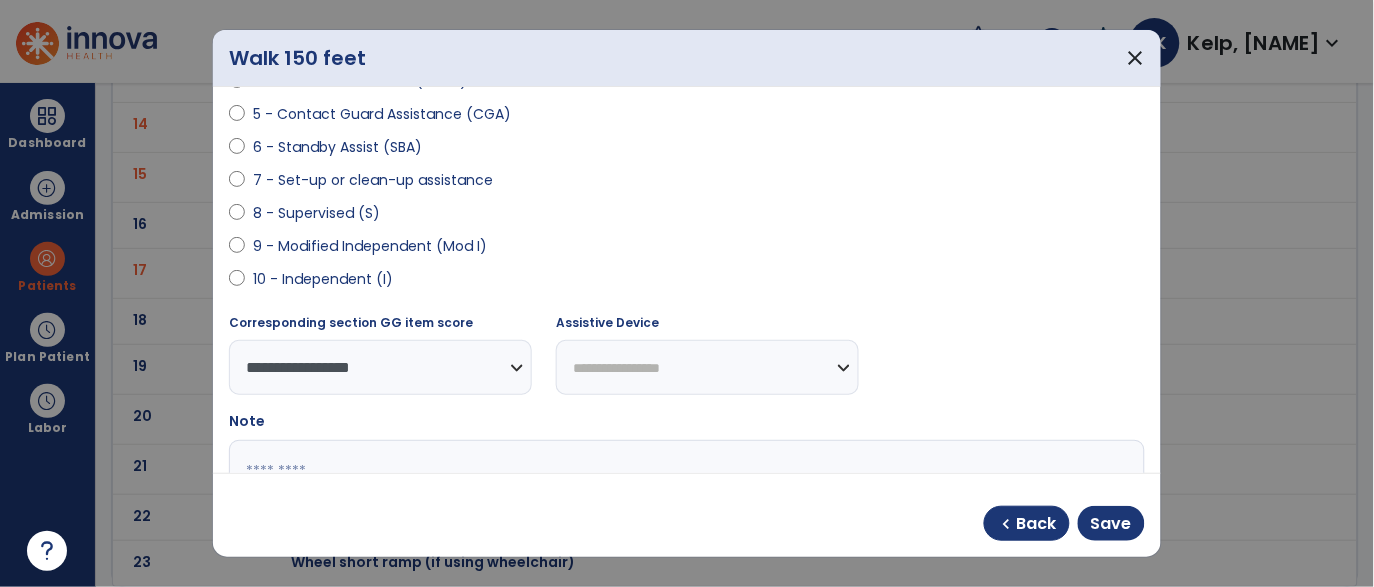 select on "**********" 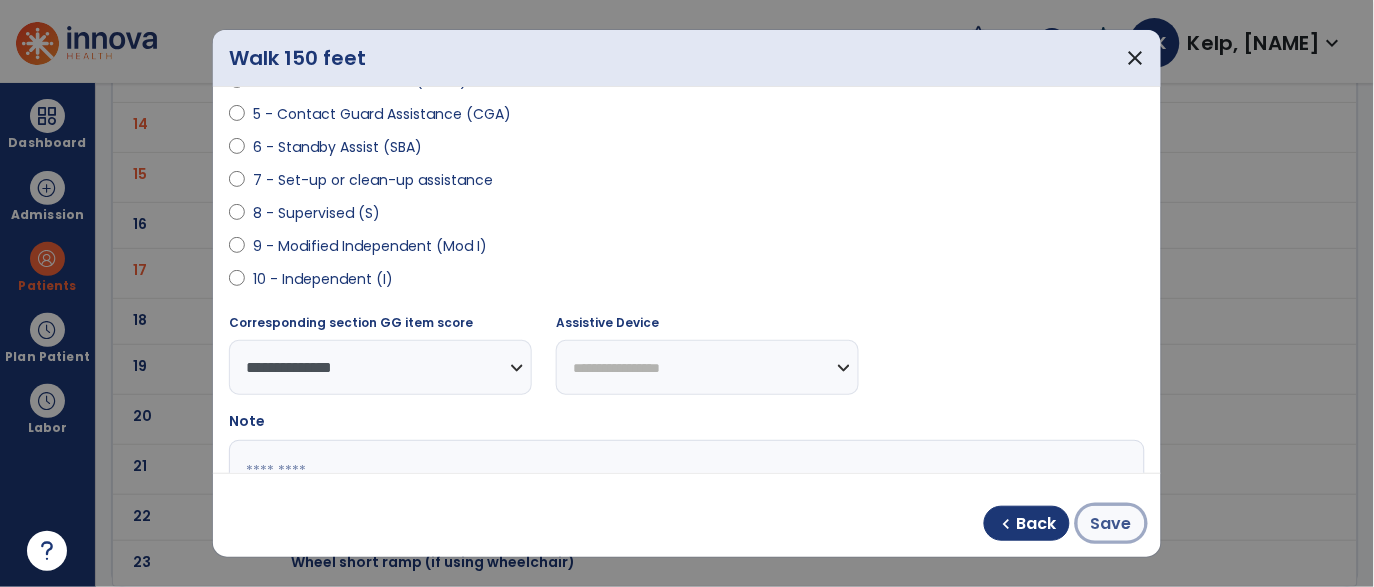 click on "Save" at bounding box center [1111, 524] 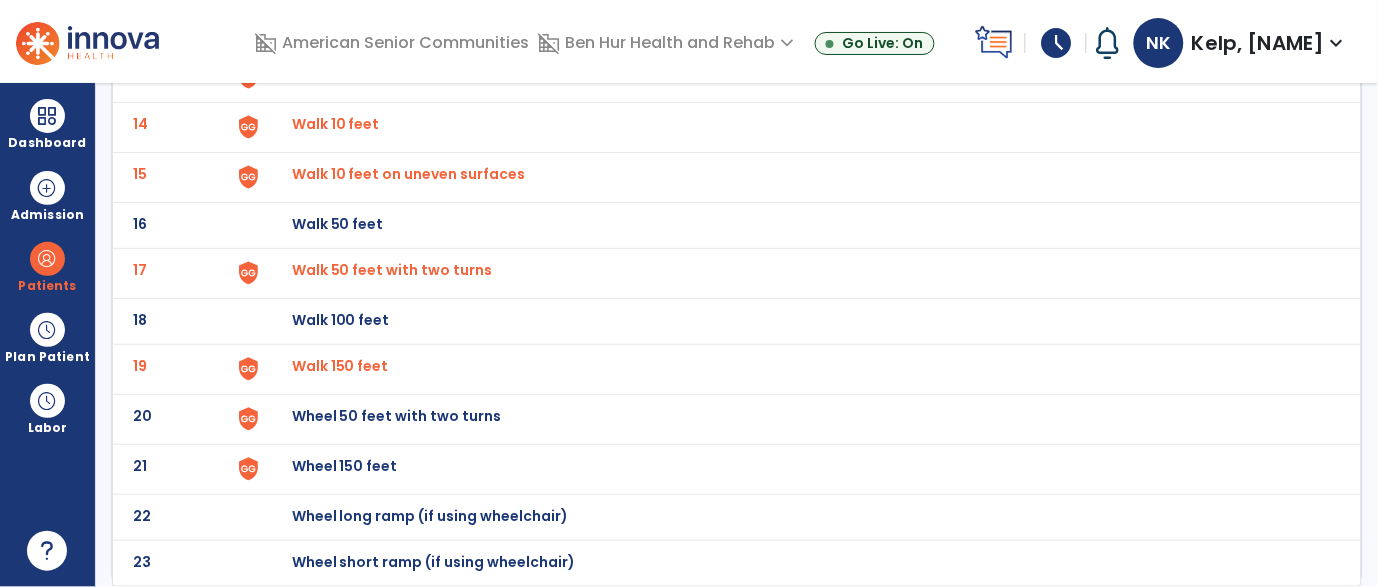 click on "Wheel 50 feet with two turns" at bounding box center (338, -521) 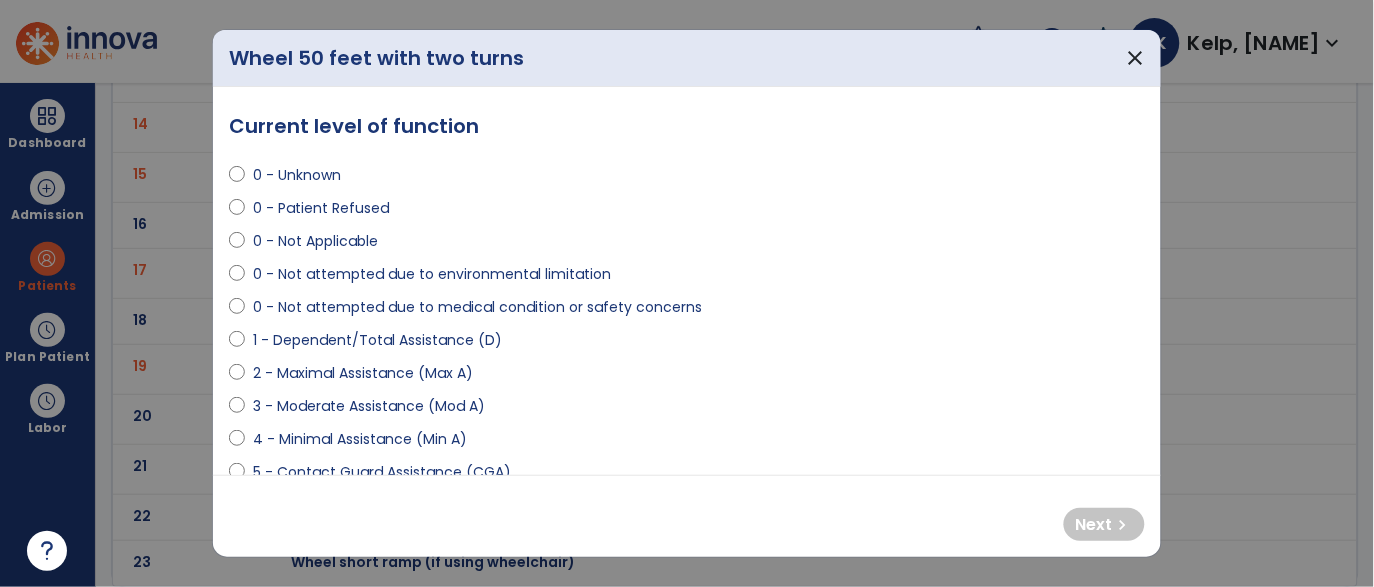 click on "0 - Not Applicable" at bounding box center [315, 241] 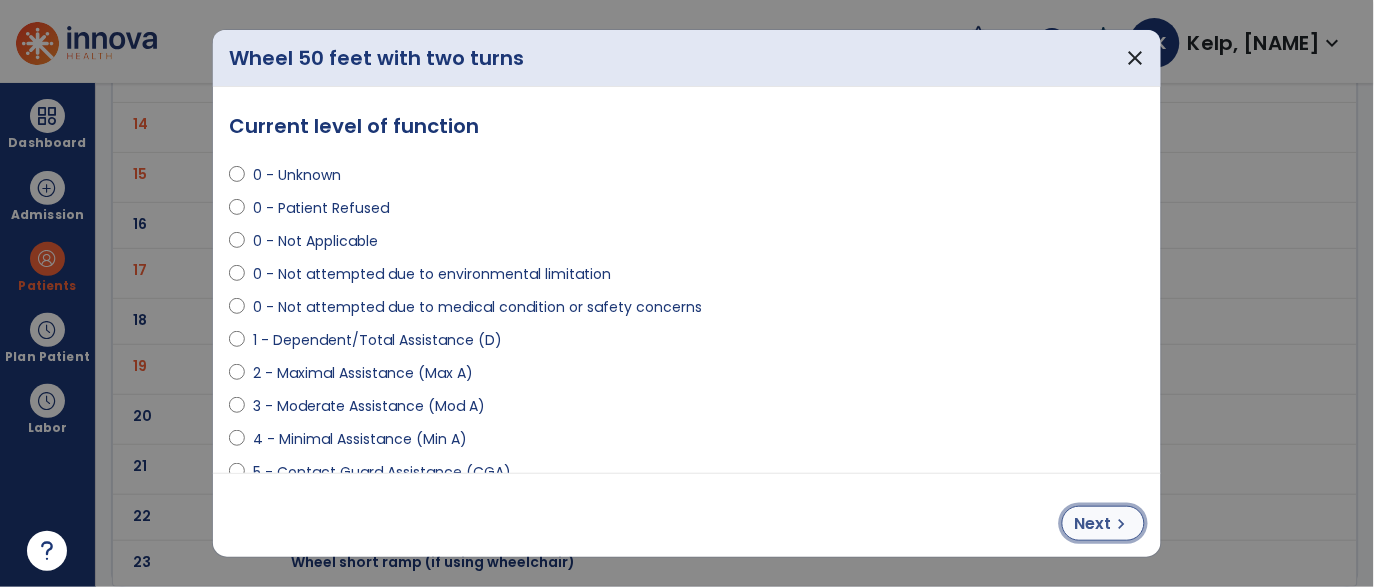 click on "Next  chevron_right" at bounding box center [1103, 523] 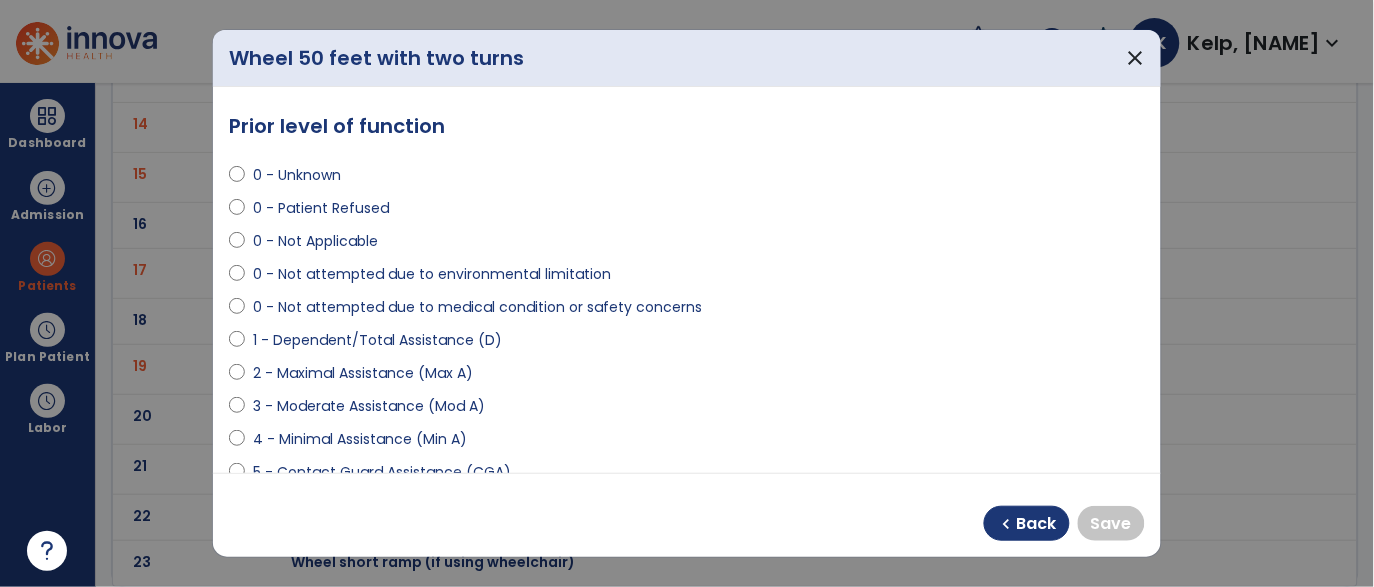 click on "0 - Not Applicable" at bounding box center [315, 241] 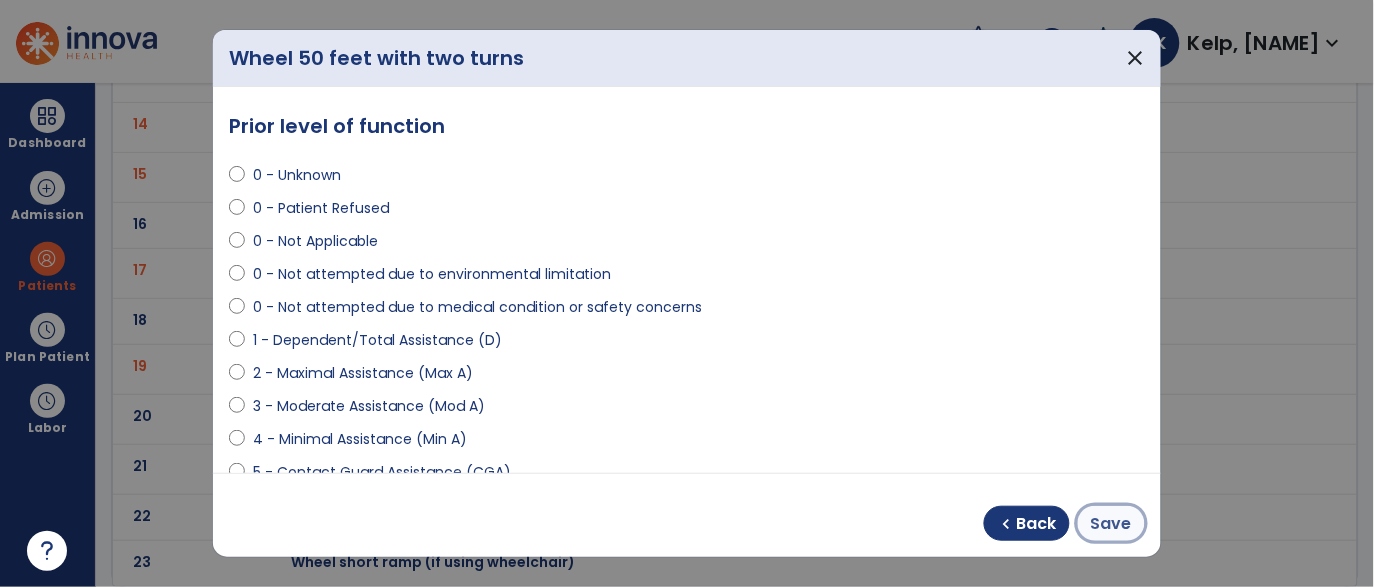 click on "Save" at bounding box center [1111, 524] 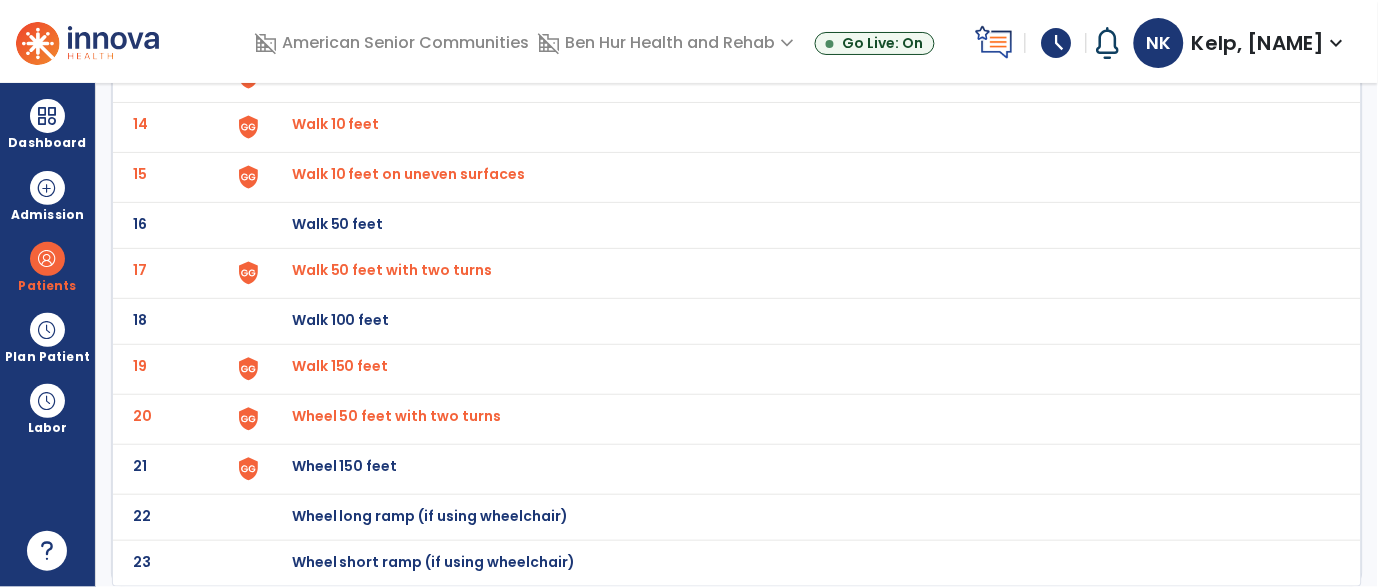 click on "Wheel 150 feet" at bounding box center [338, -521] 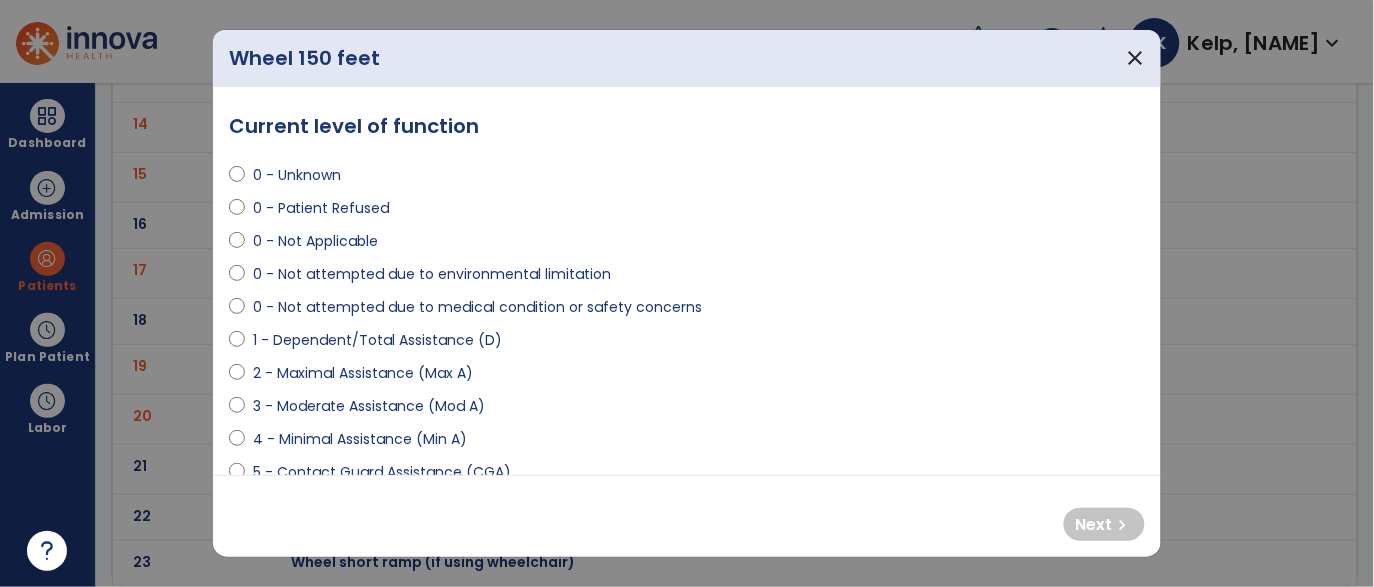 click on "0 - Not Applicable" at bounding box center [315, 241] 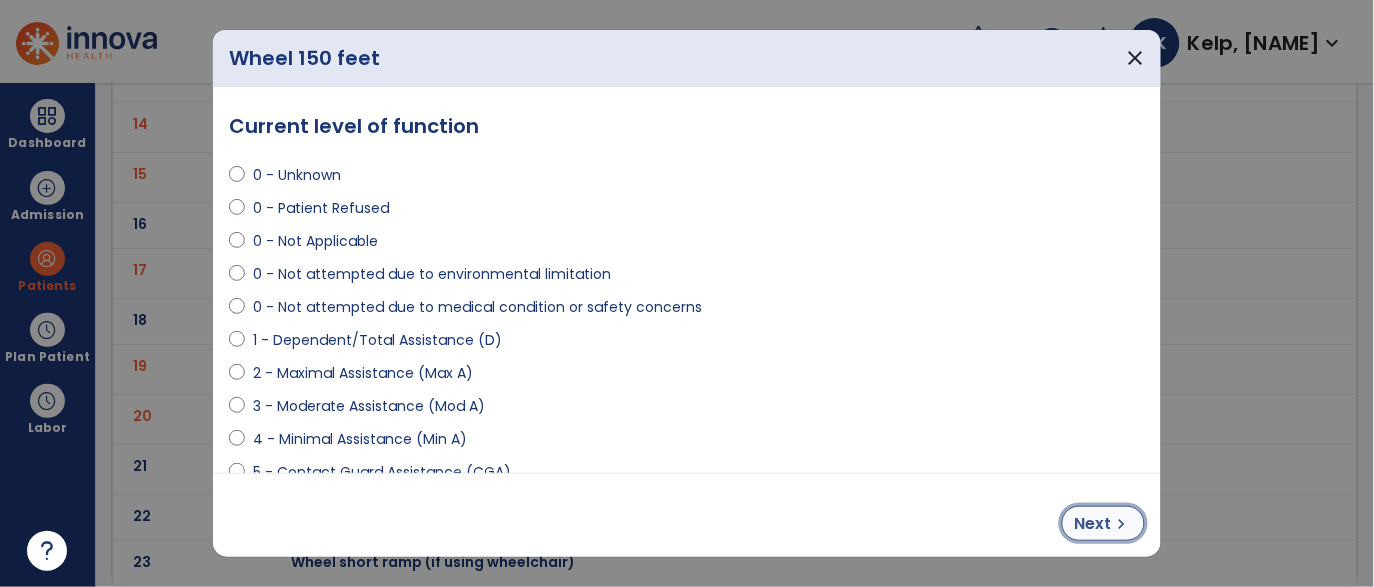 click on "Next" at bounding box center (1093, 524) 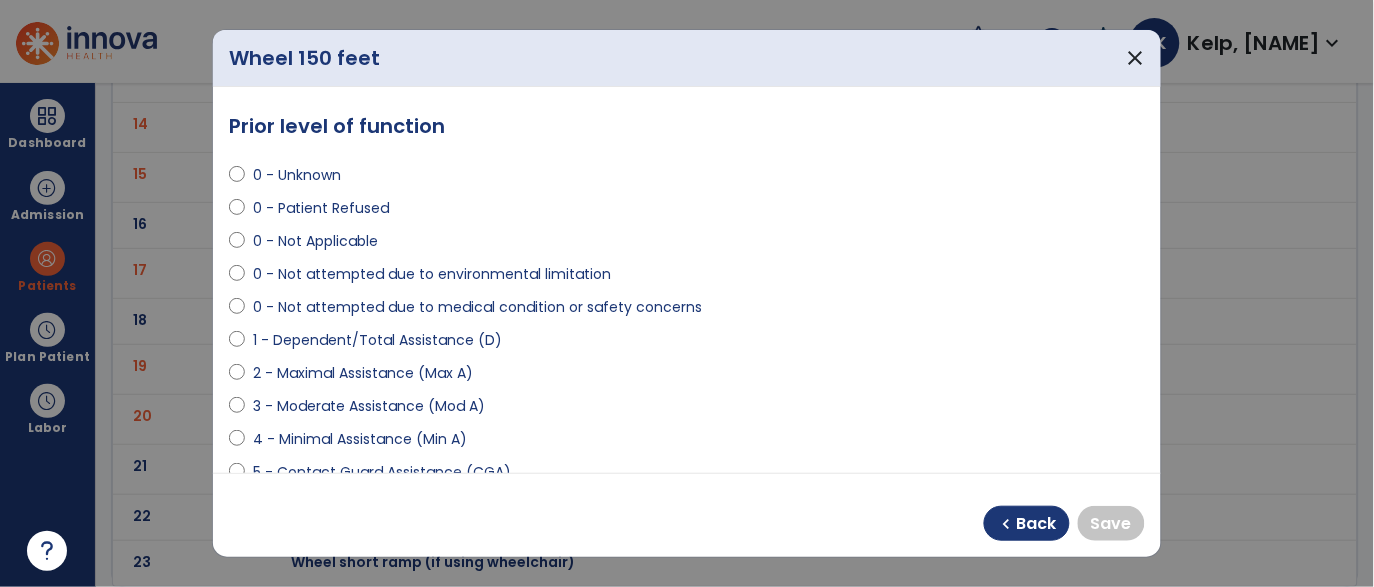 click on "0 - Not Applicable" at bounding box center [315, 241] 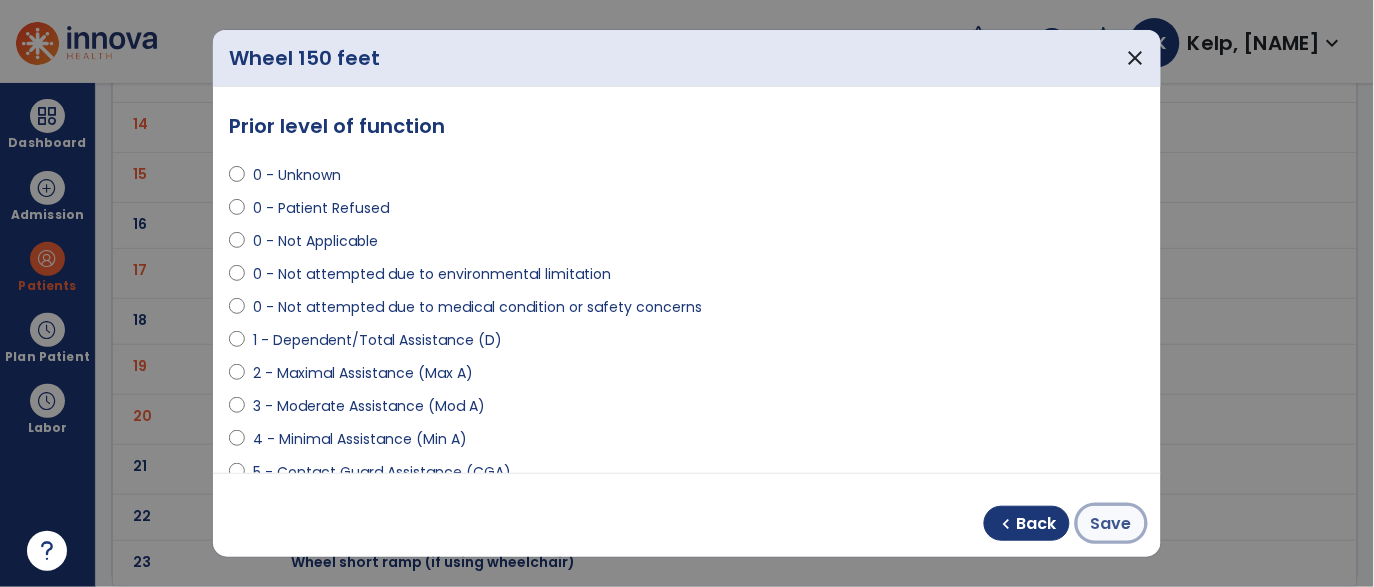 click on "Save" at bounding box center [1111, 524] 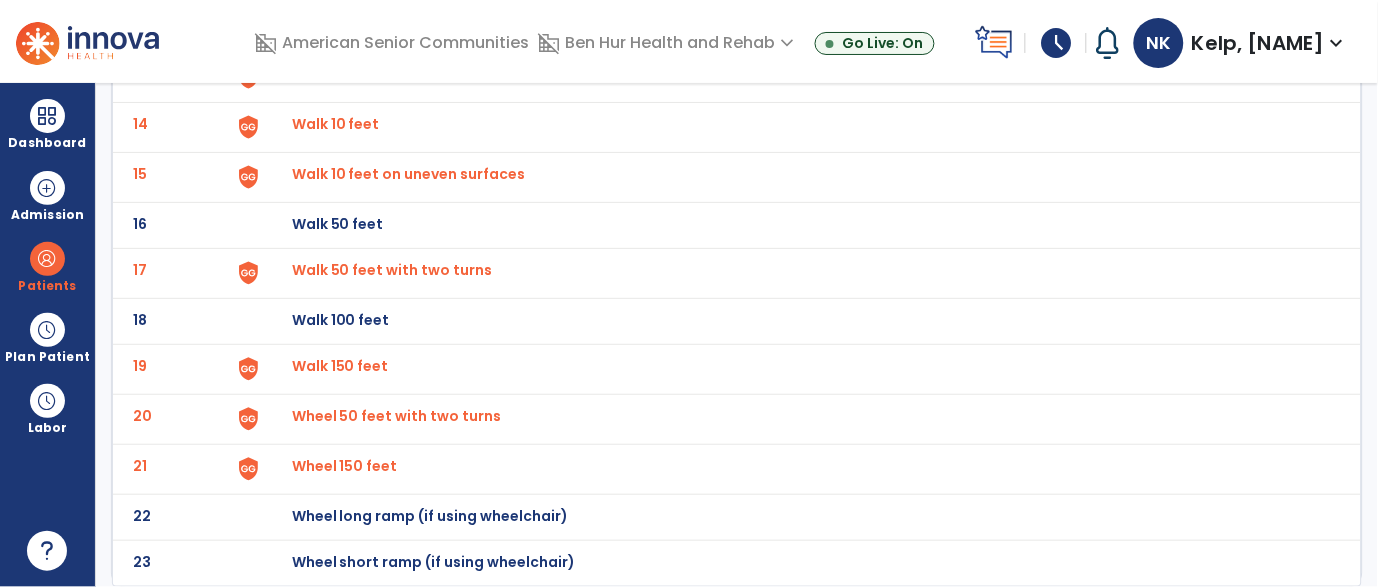scroll, scrollTop: 0, scrollLeft: 0, axis: both 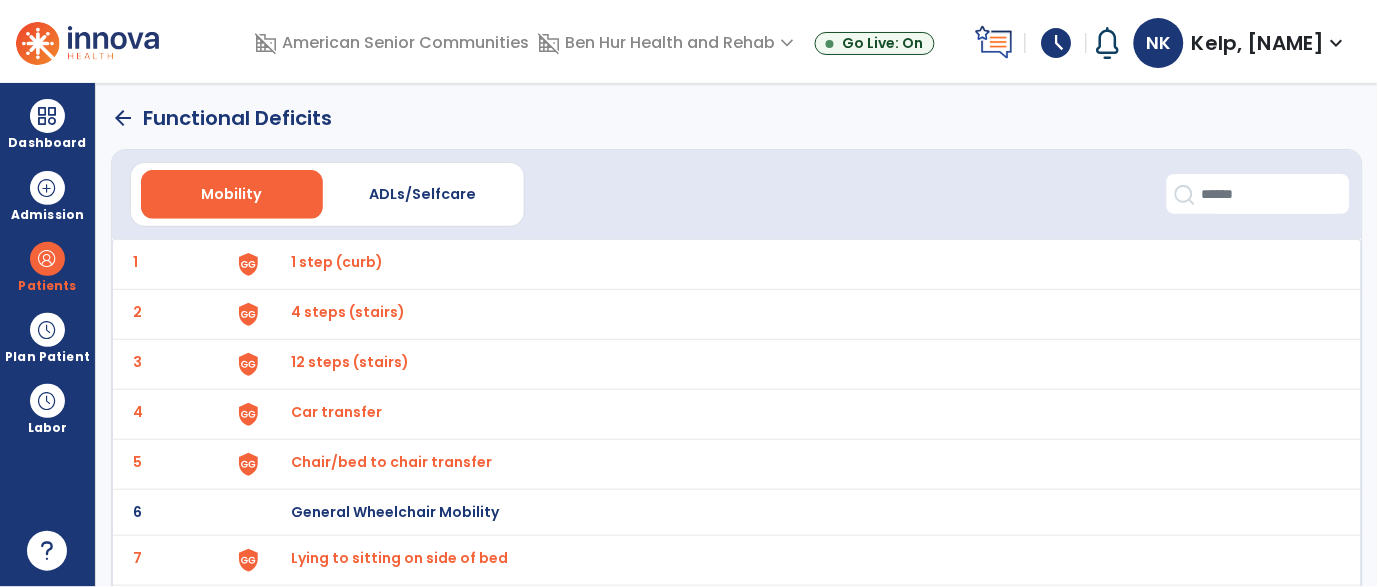 click on "arrow_back" 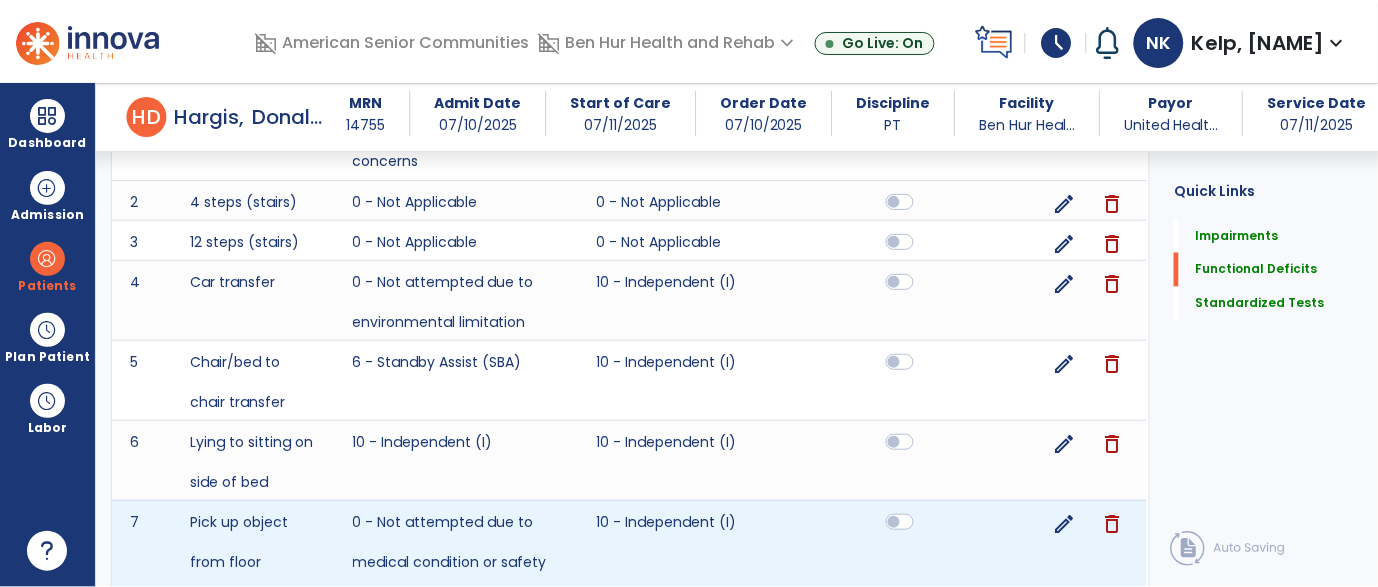 scroll, scrollTop: 598, scrollLeft: 0, axis: vertical 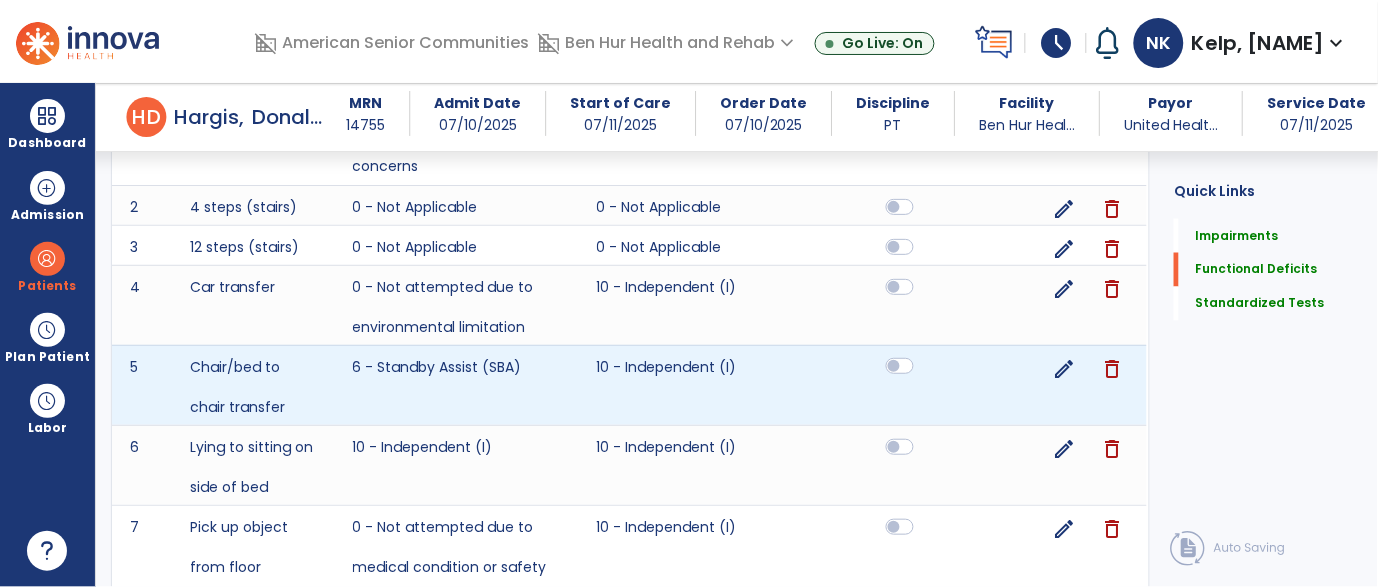 click 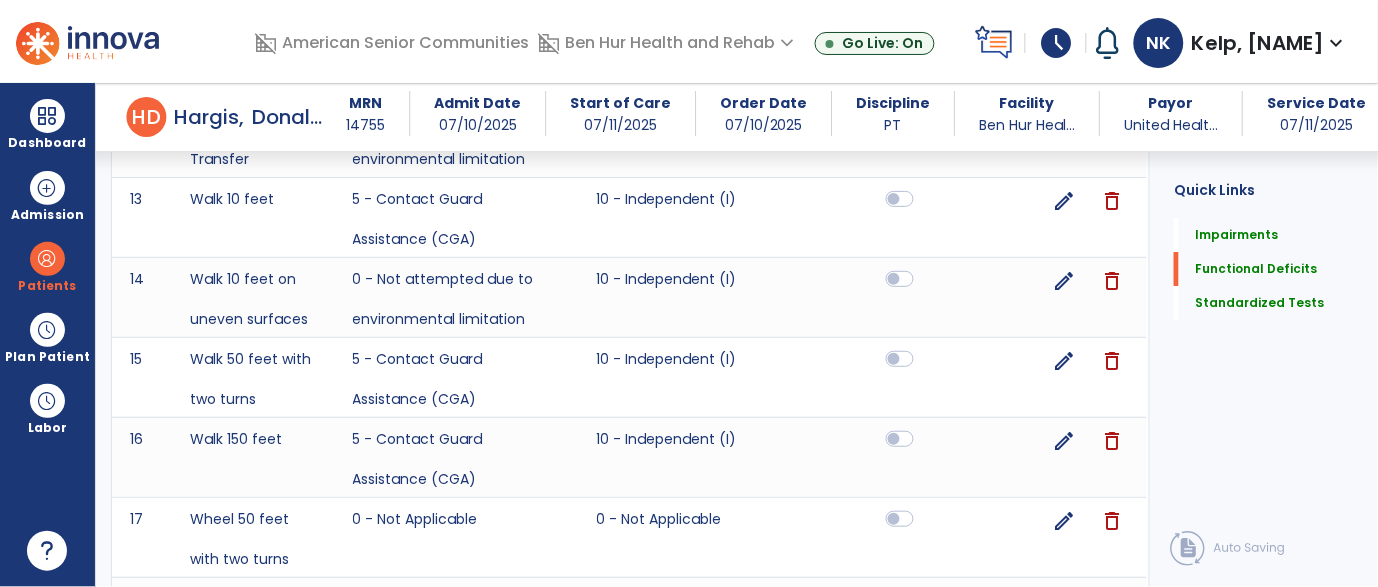scroll, scrollTop: 1370, scrollLeft: 0, axis: vertical 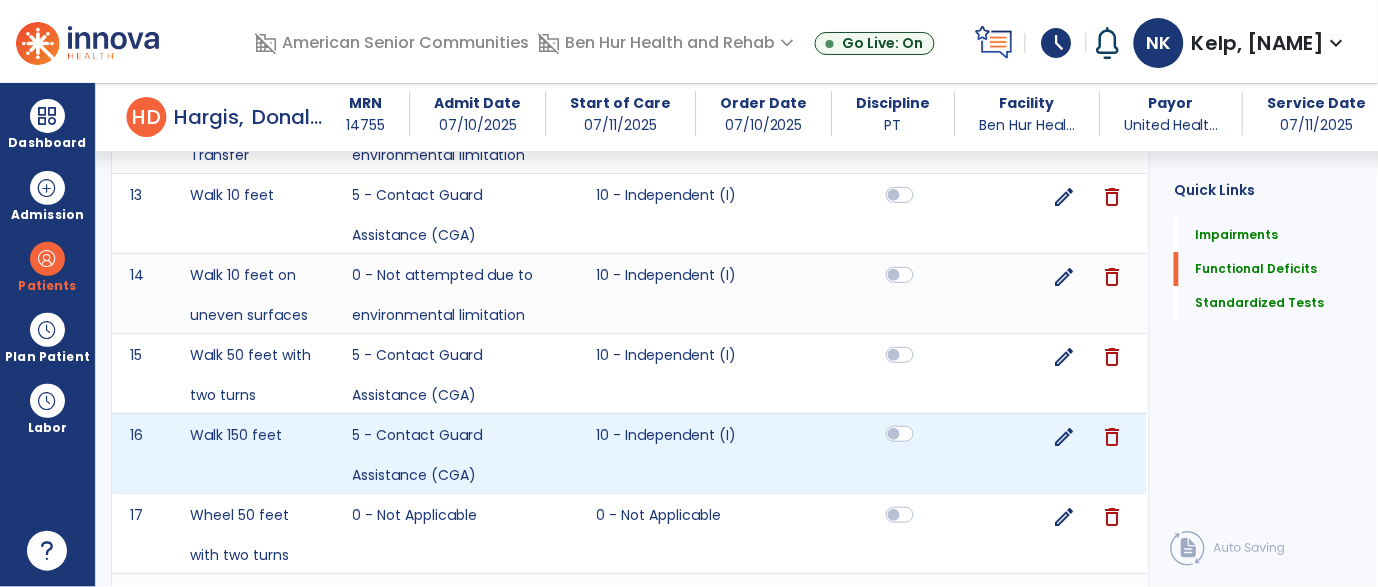 click 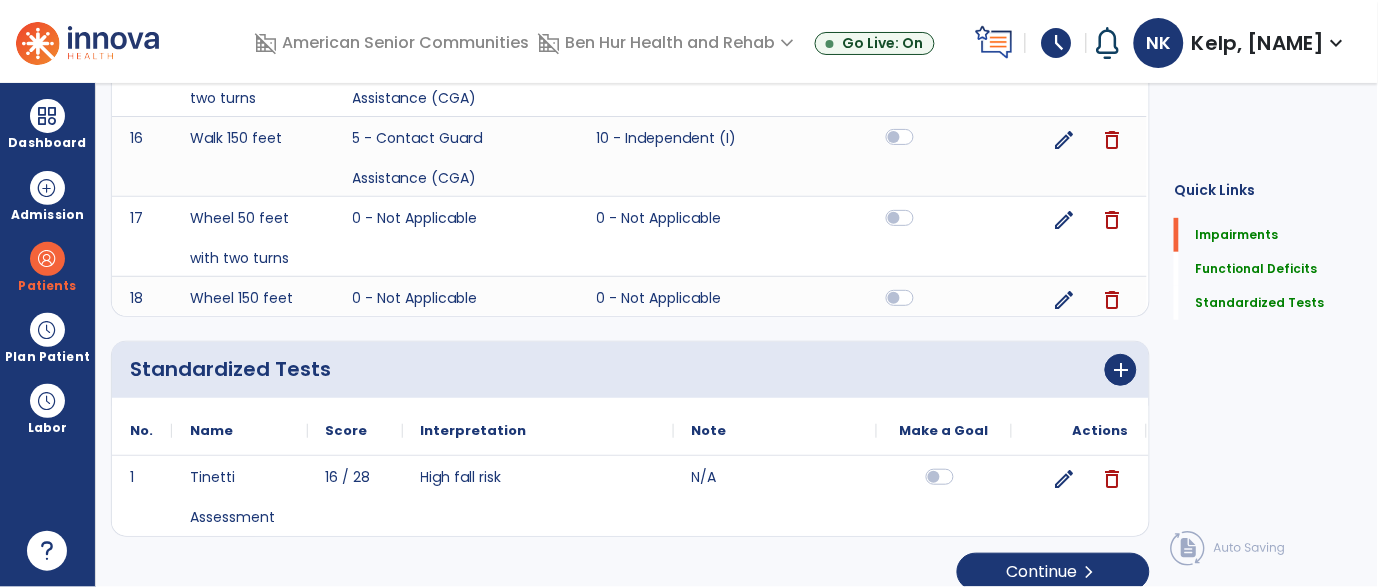 scroll, scrollTop: 0, scrollLeft: 0, axis: both 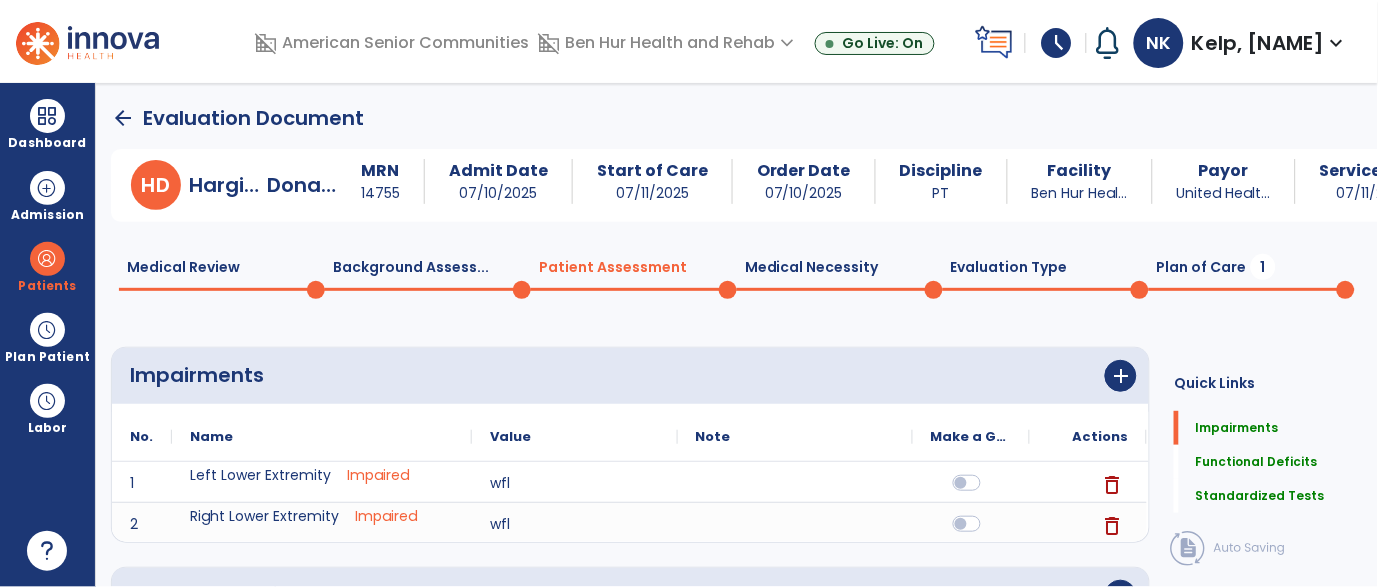 click on "Background Assess...  0" 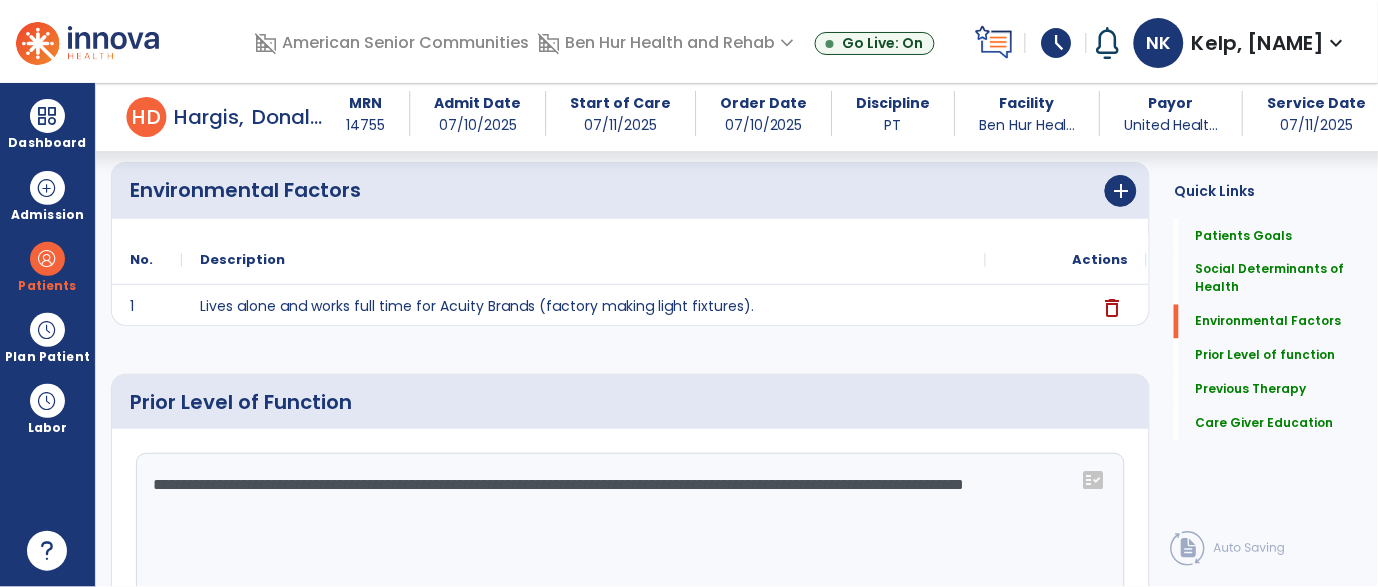 scroll, scrollTop: 592, scrollLeft: 0, axis: vertical 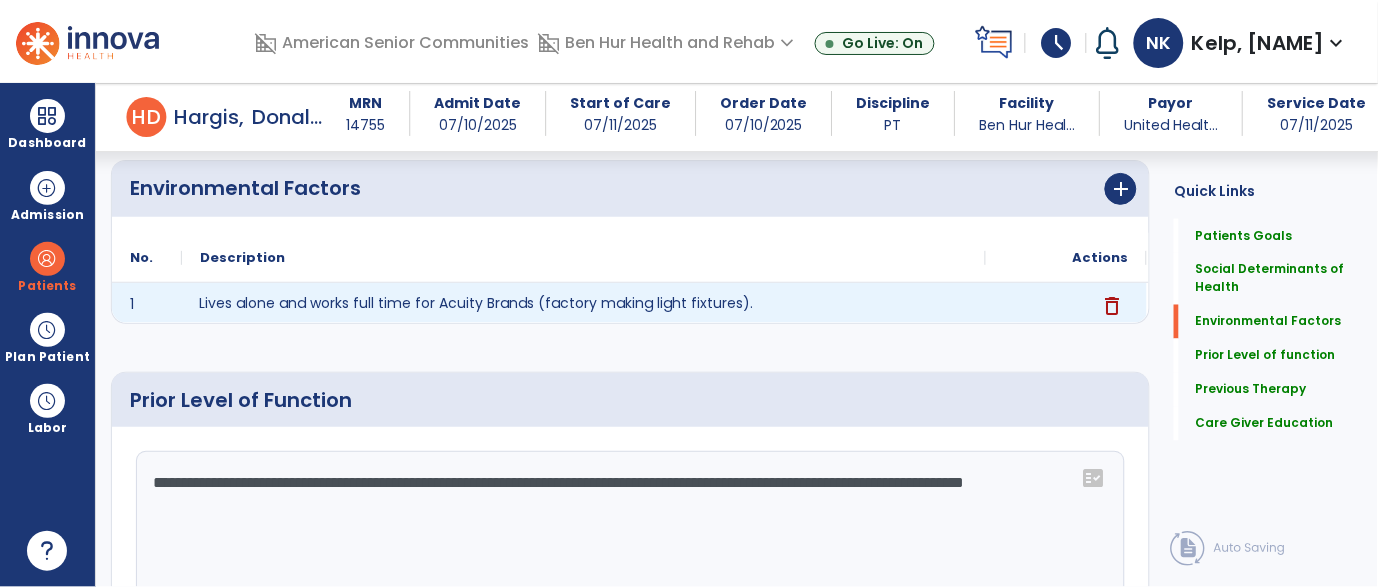 click on "Lives alone and works full time for Acuity Brands (factory making light fixtures)." 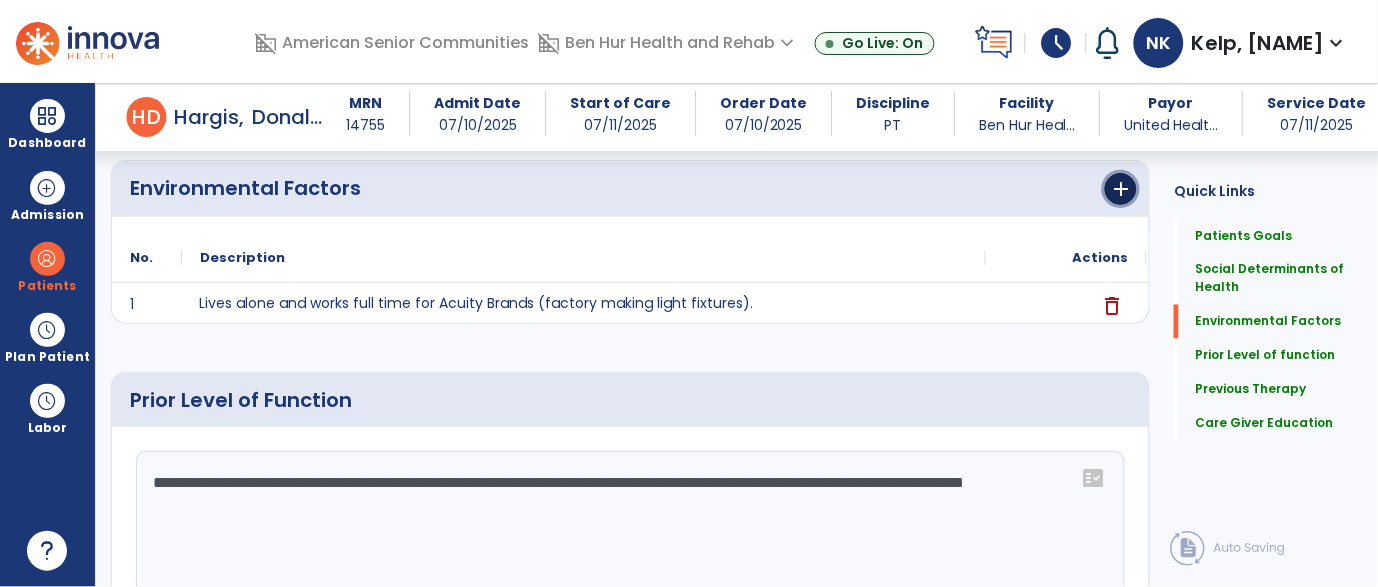 click on "add" 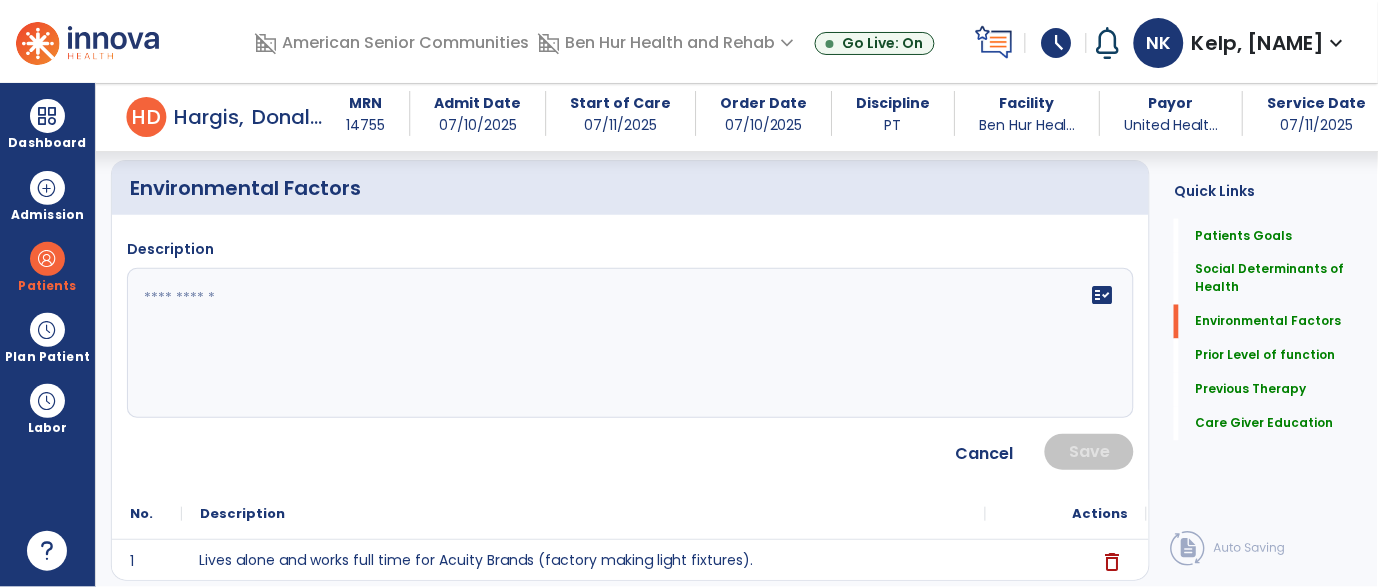 click on "fact_check" 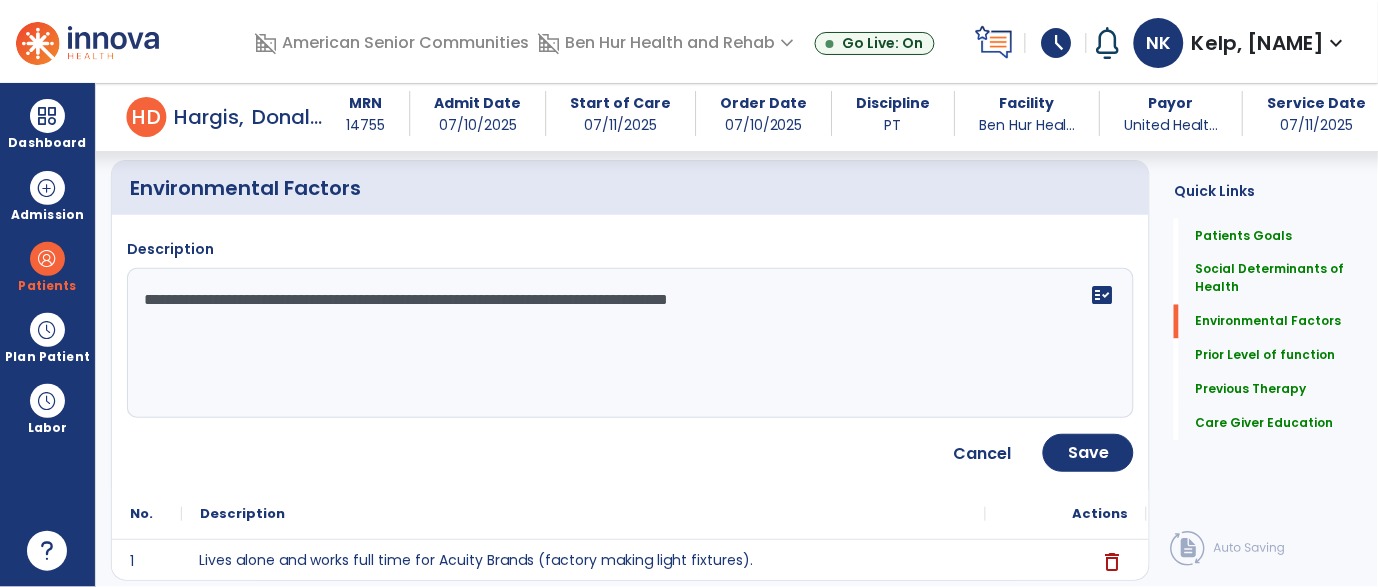 type on "**********" 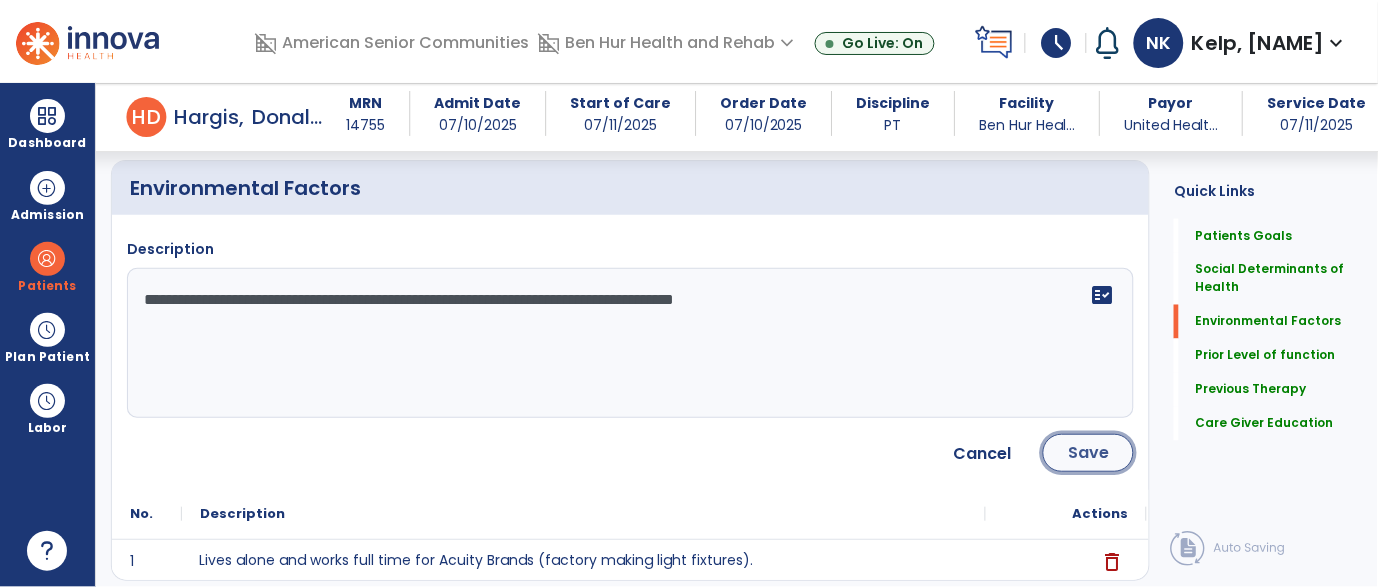 click on "Save" 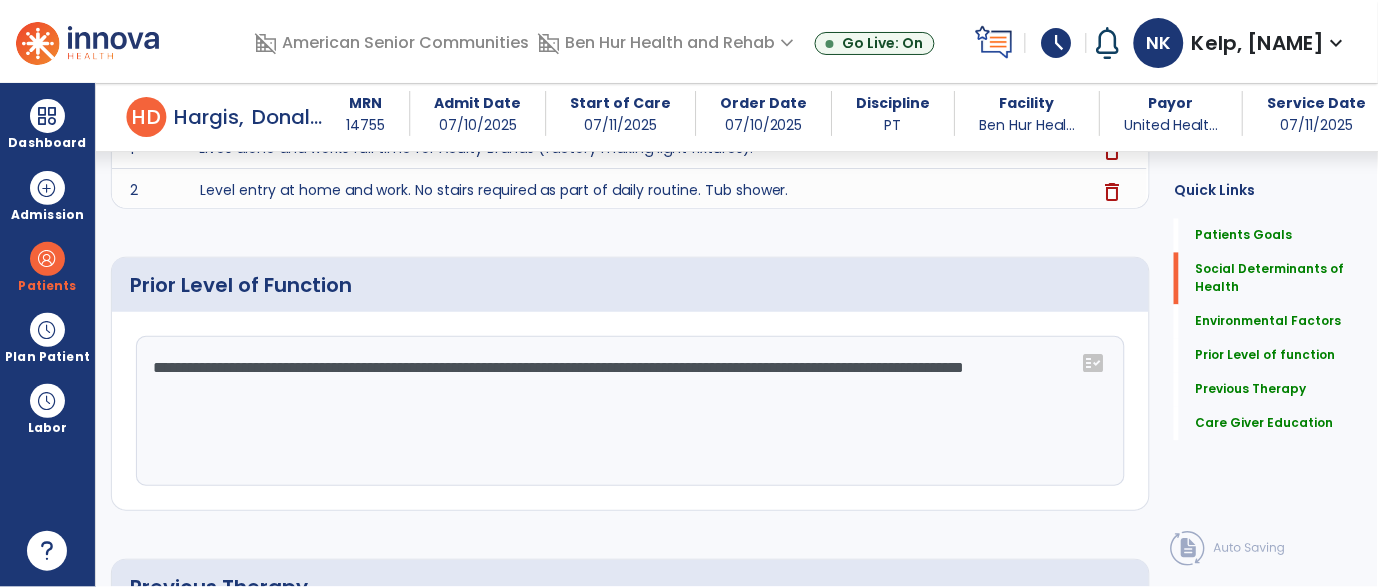 scroll, scrollTop: 0, scrollLeft: 0, axis: both 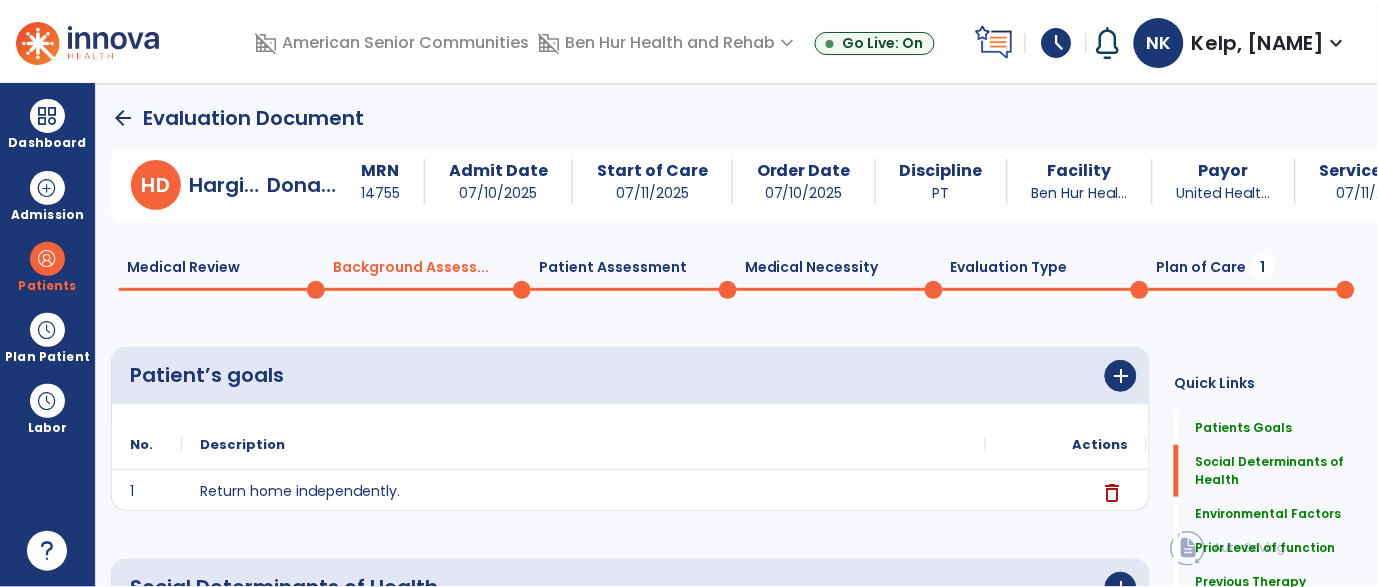 click on "Plan of Care  1" 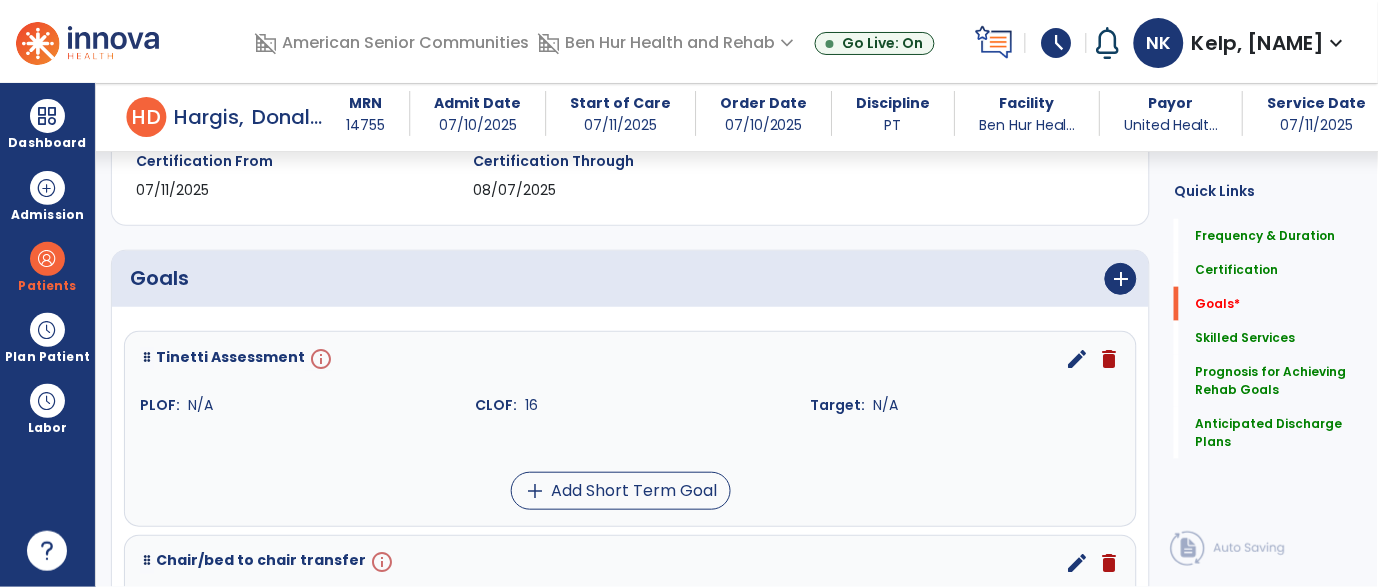 scroll, scrollTop: 375, scrollLeft: 0, axis: vertical 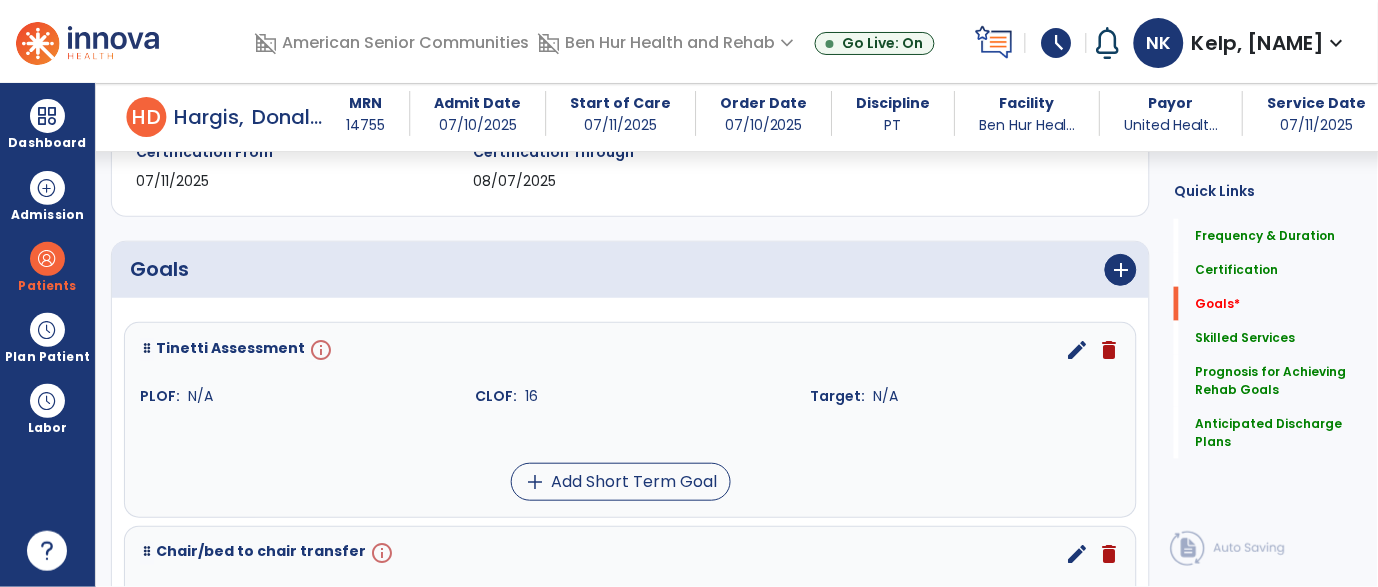 click on "edit" at bounding box center [1077, 350] 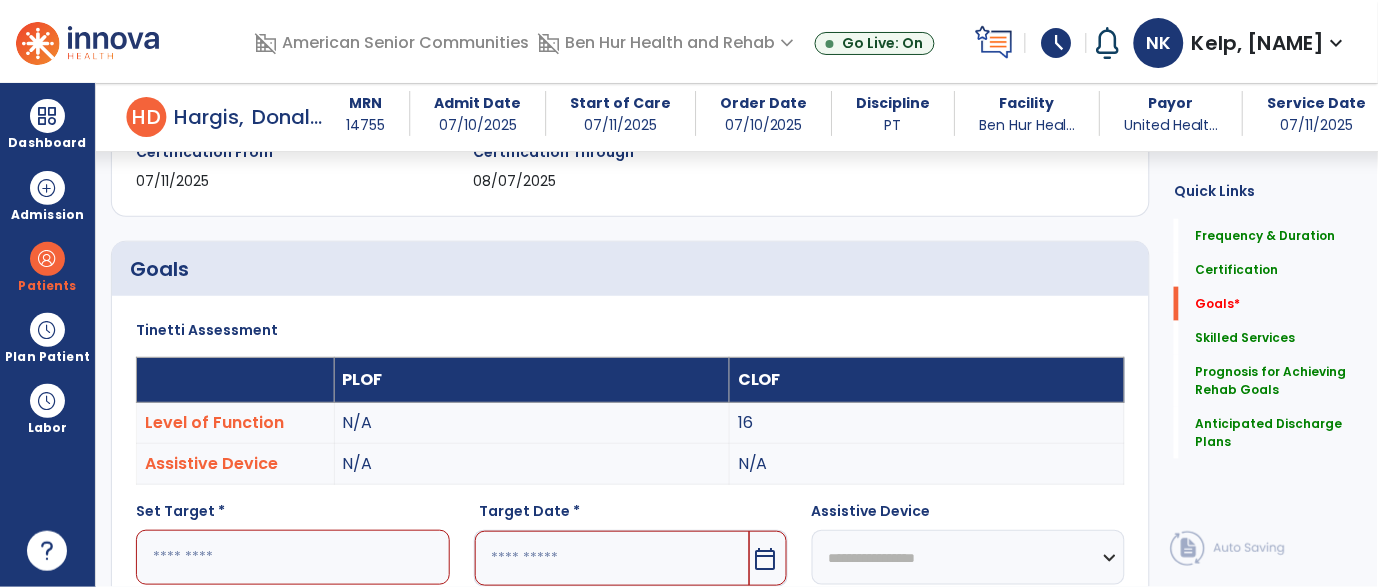 scroll, scrollTop: 83, scrollLeft: 0, axis: vertical 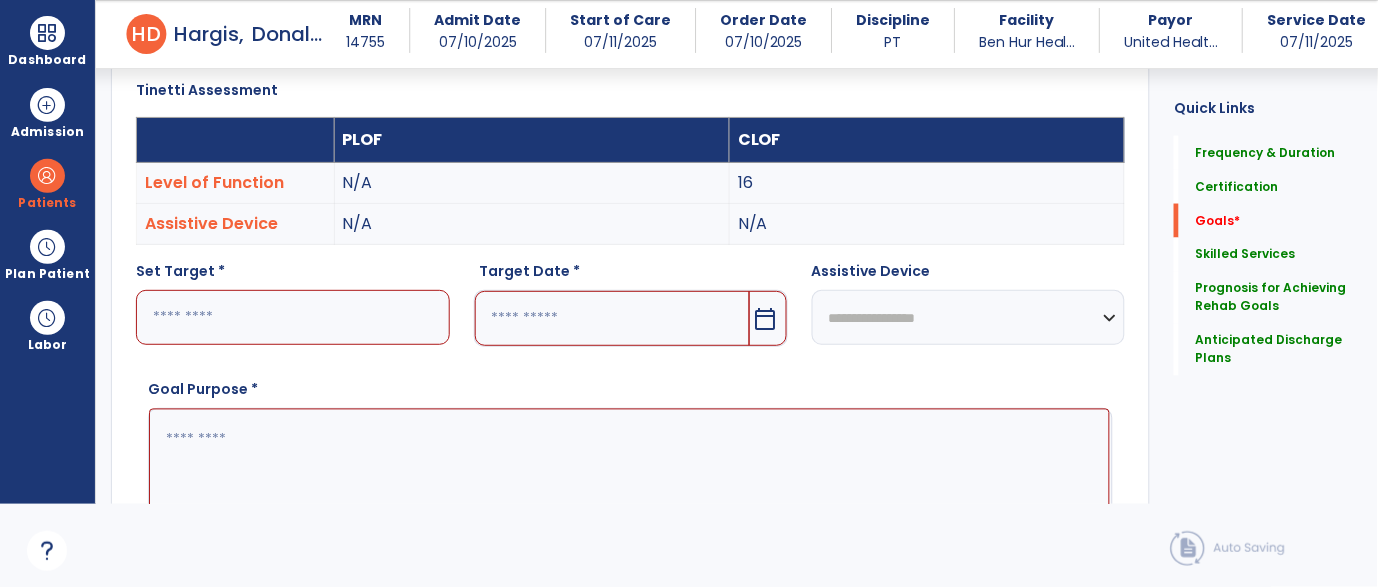 click at bounding box center [293, 317] 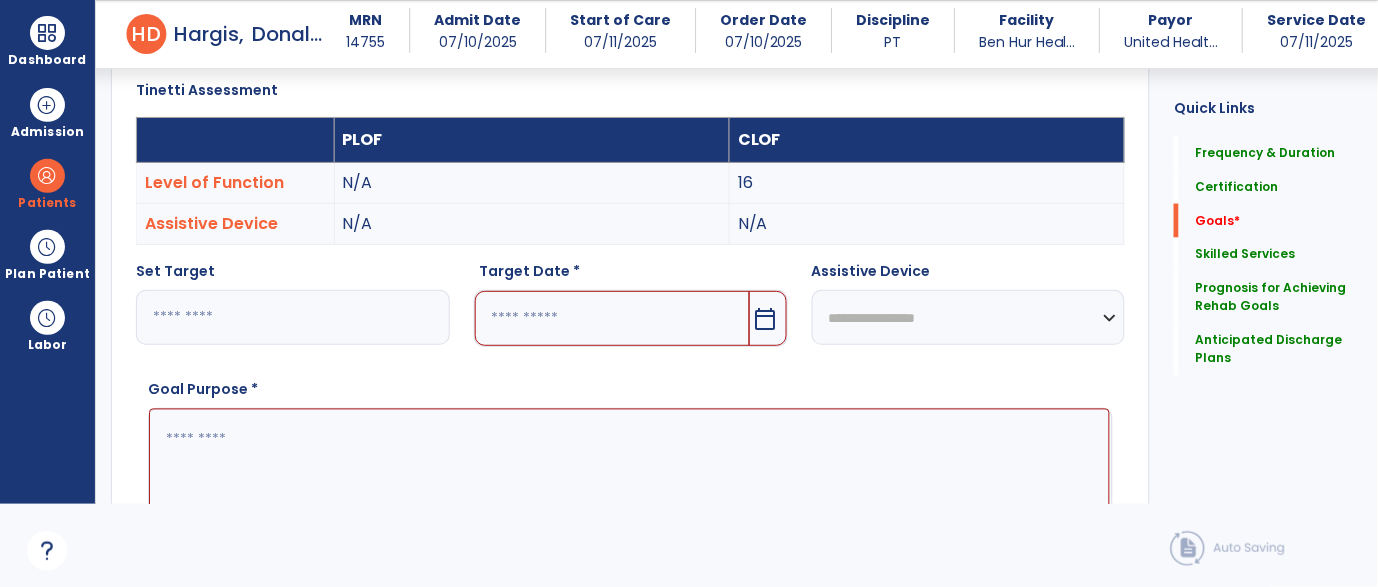 type on "**" 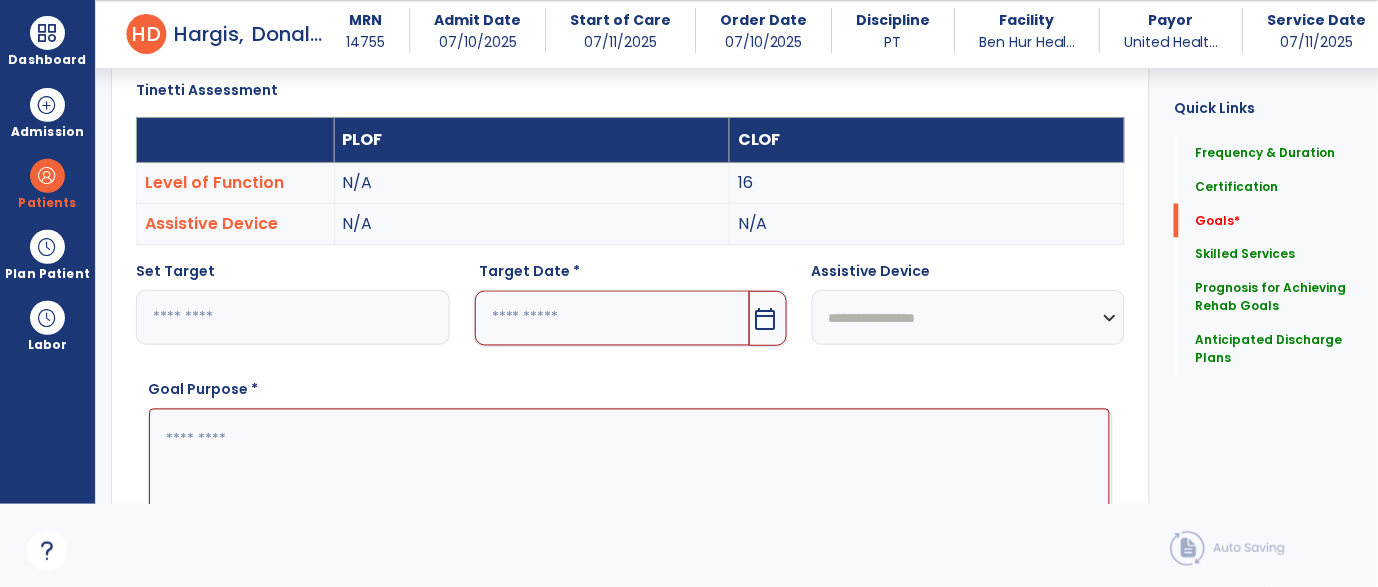 click at bounding box center (612, 318) 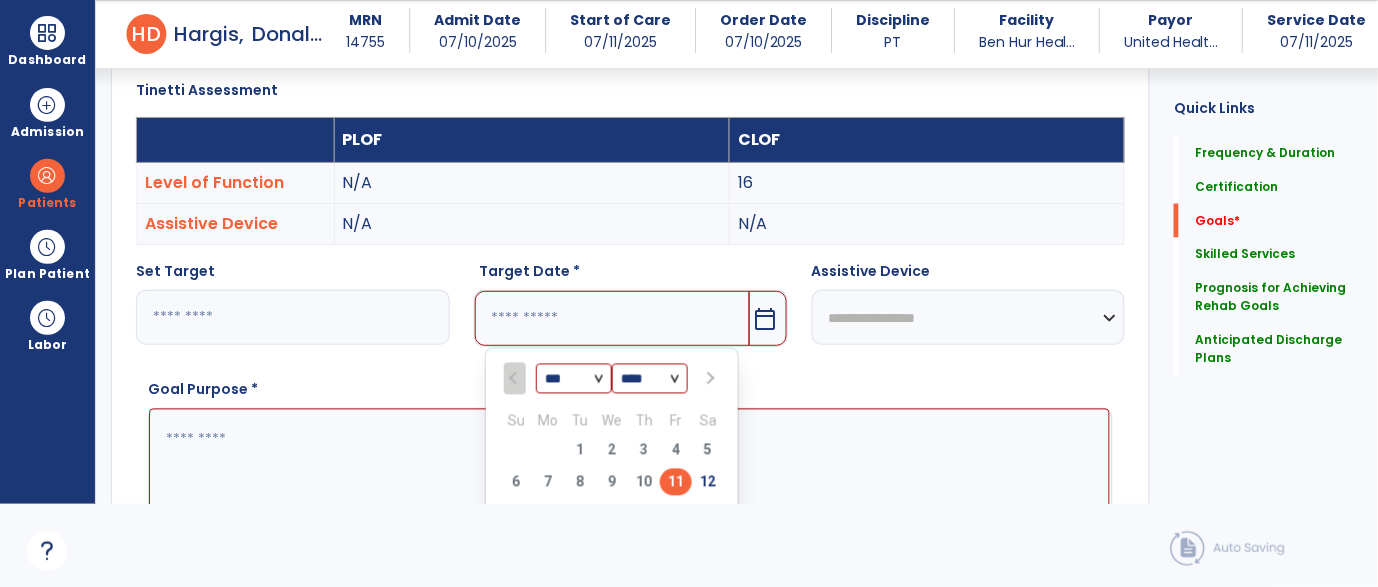 click at bounding box center (708, 379) 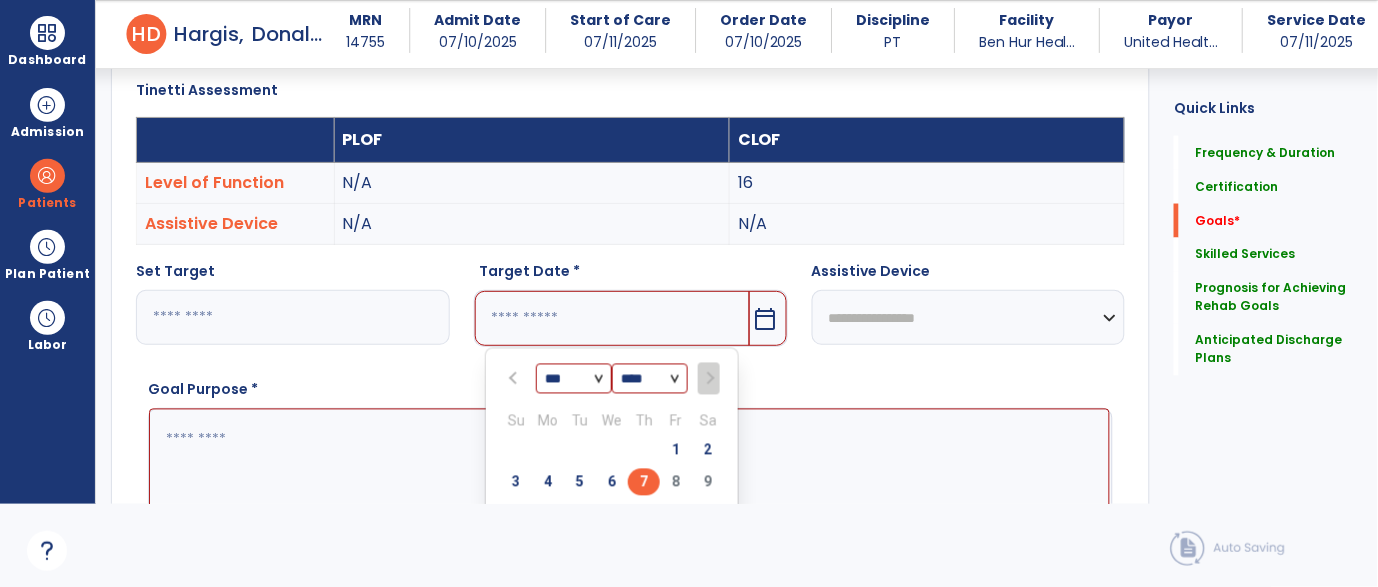 click on "7" at bounding box center (644, 482) 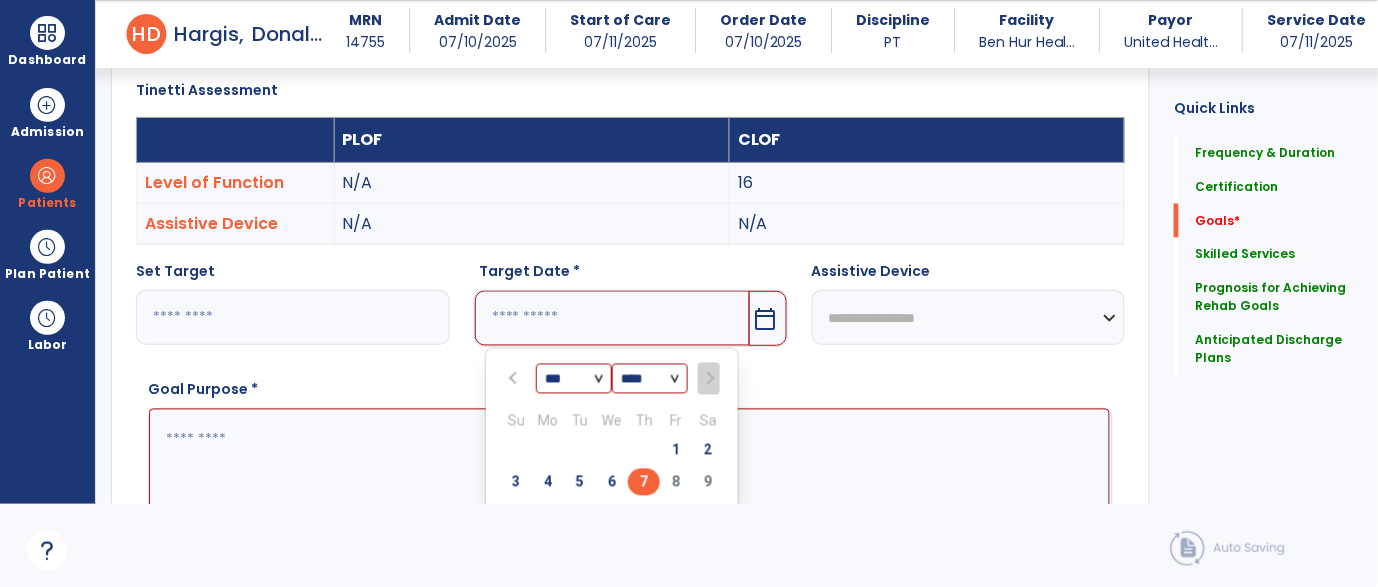 type on "********" 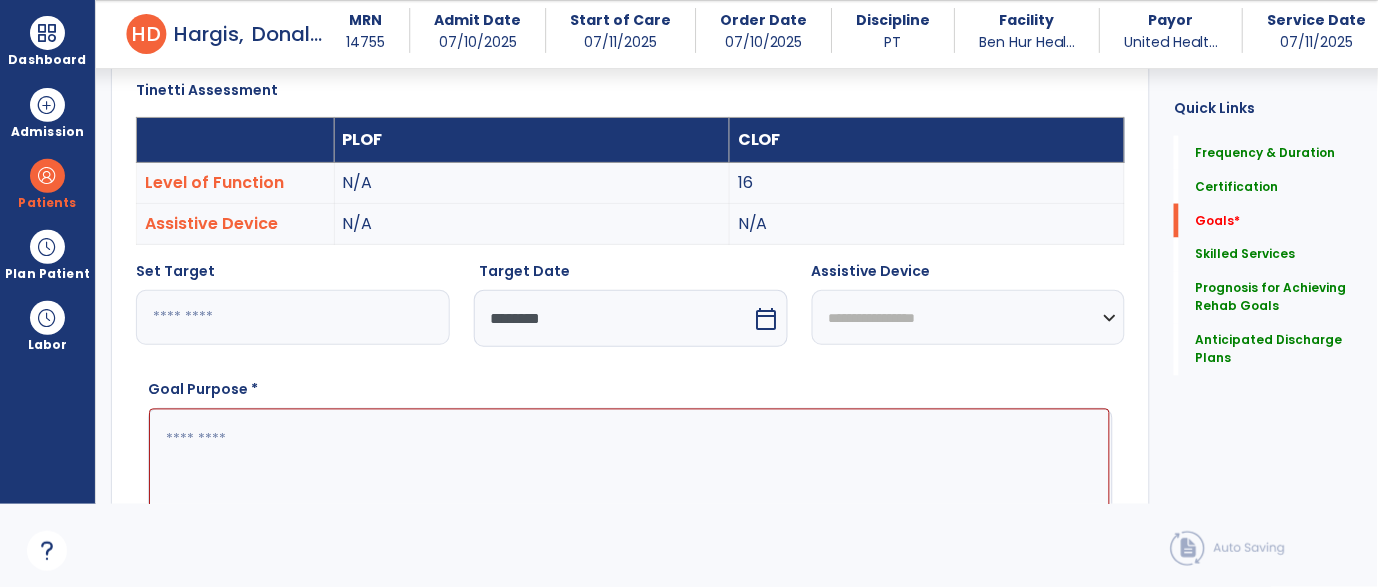 click at bounding box center (629, 484) 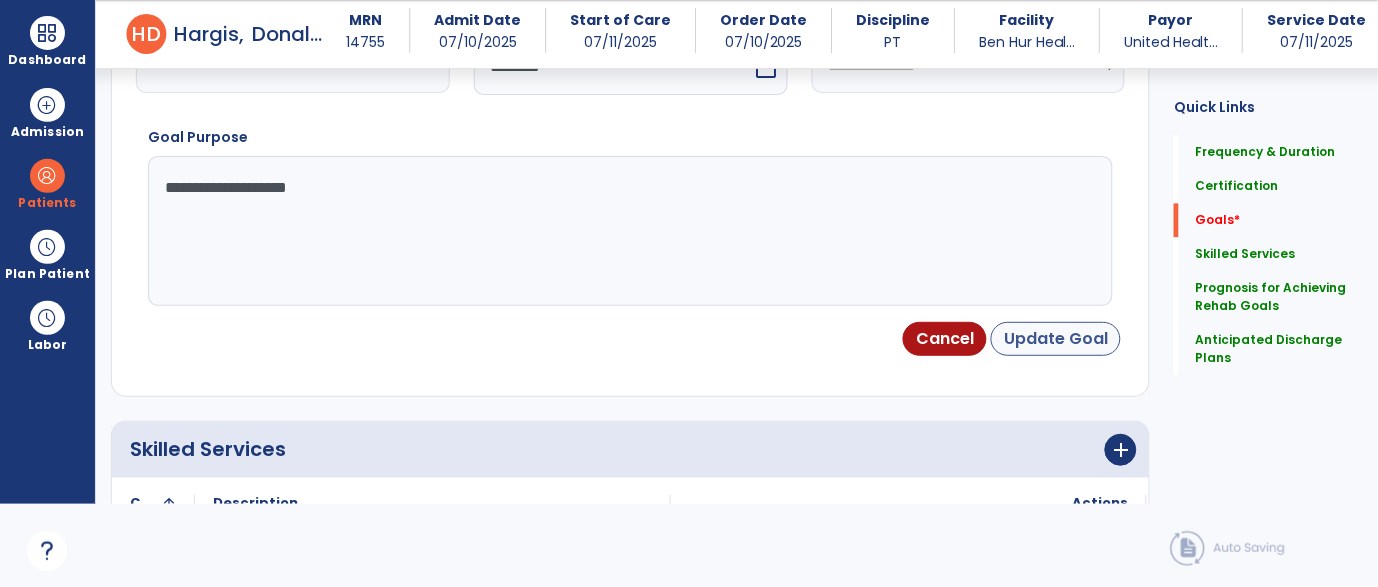 type on "**********" 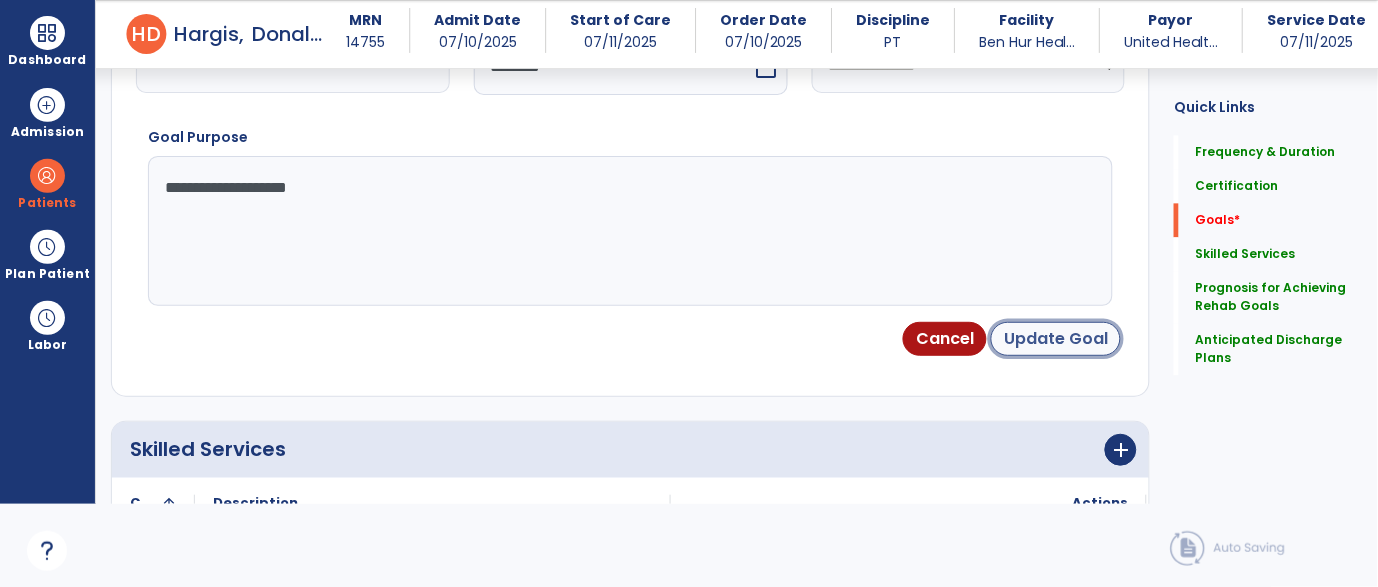 click on "Update Goal" at bounding box center (1056, 339) 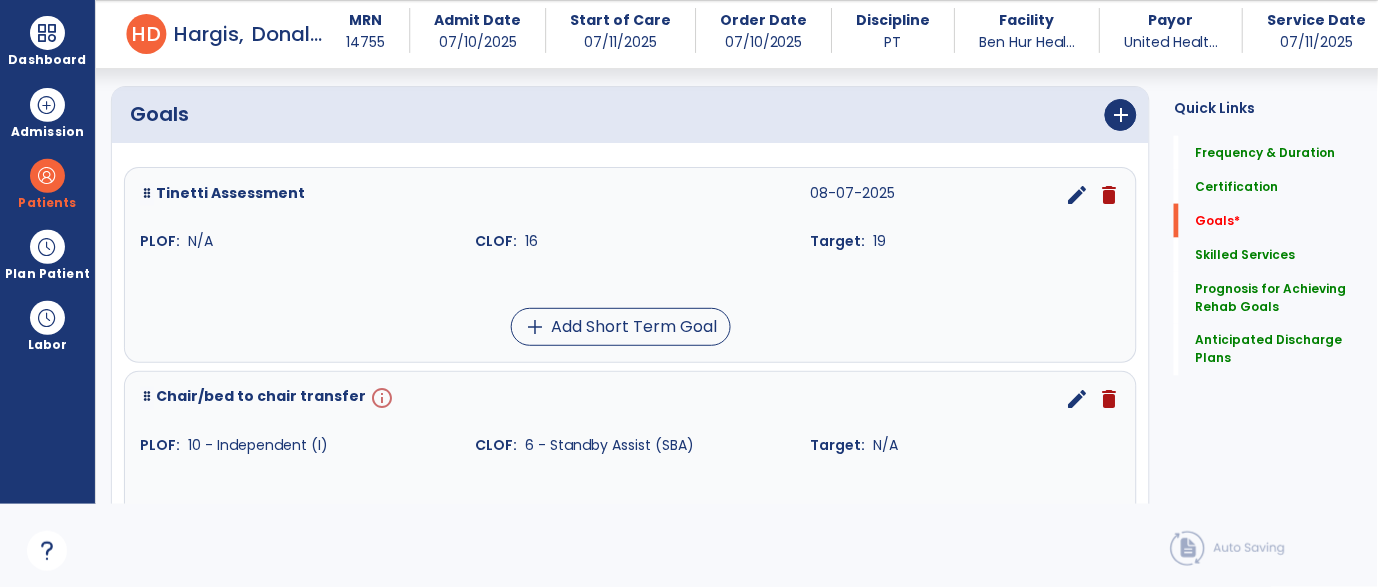 scroll, scrollTop: 459, scrollLeft: 0, axis: vertical 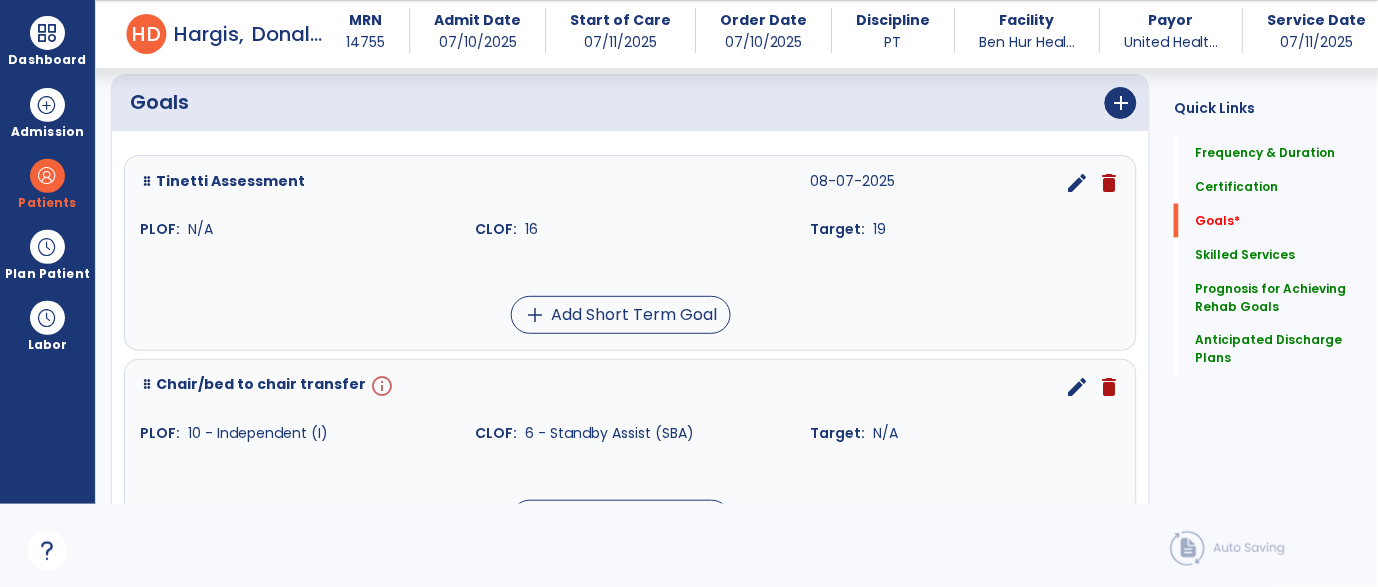 click on "edit" at bounding box center (1077, 387) 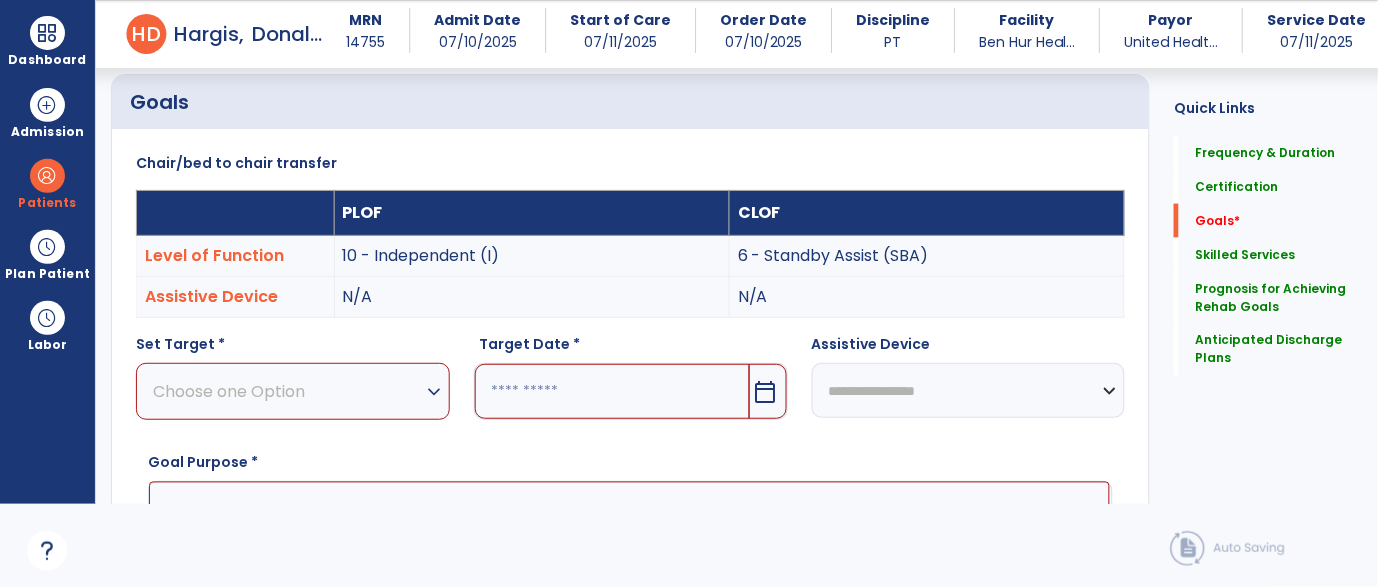 scroll, scrollTop: 532, scrollLeft: 0, axis: vertical 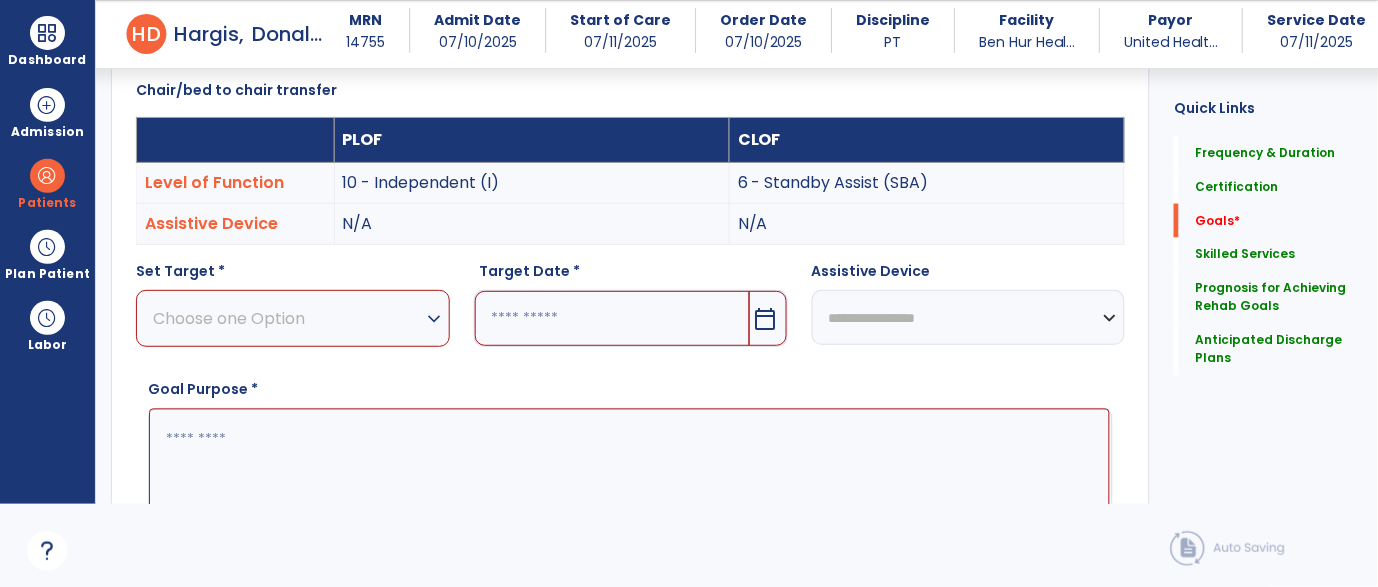 click on "Choose one Option" at bounding box center (288, 318) 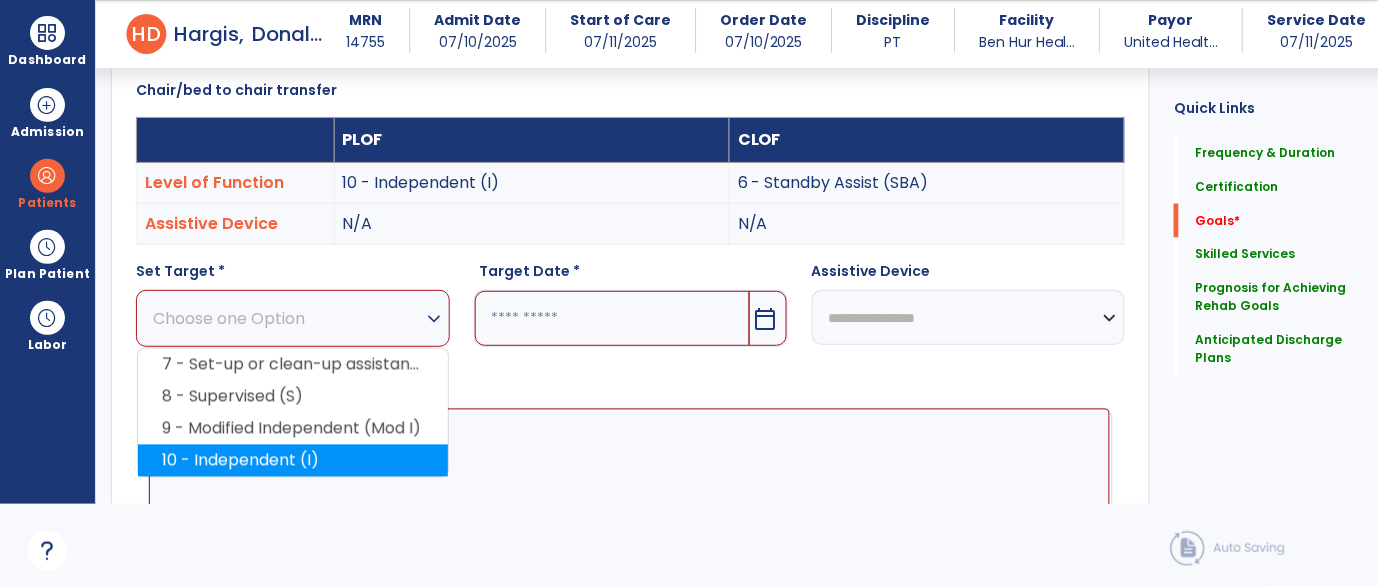 click on "10 - Independent (I)" at bounding box center [293, 461] 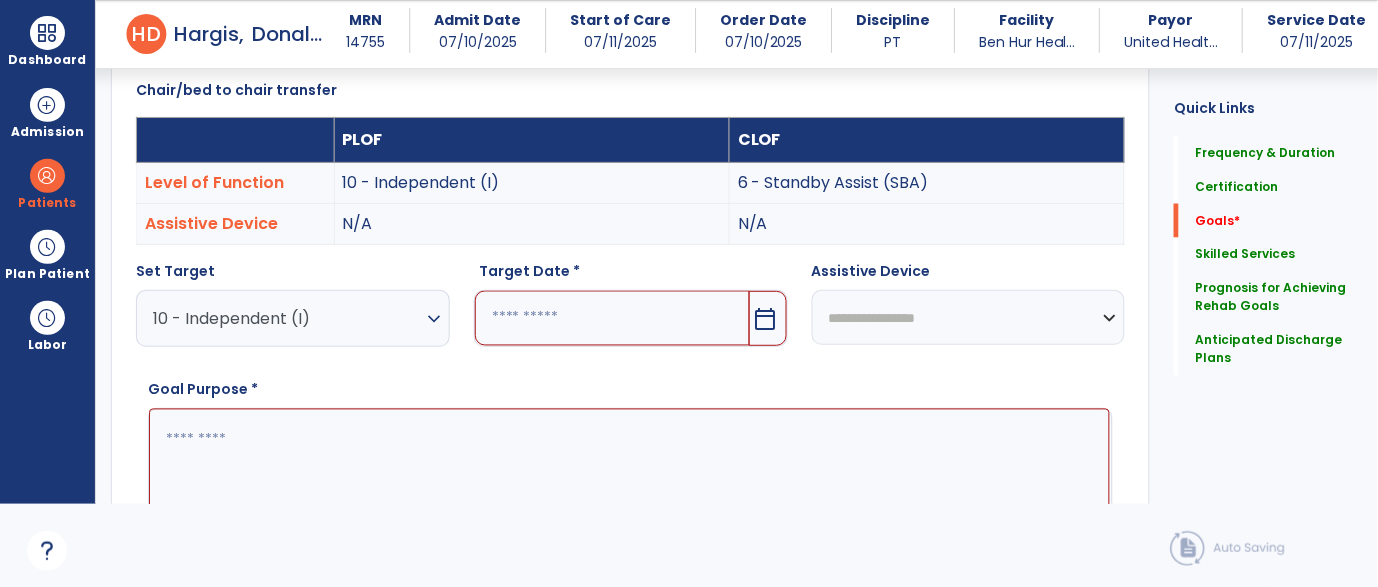 click at bounding box center (612, 318) 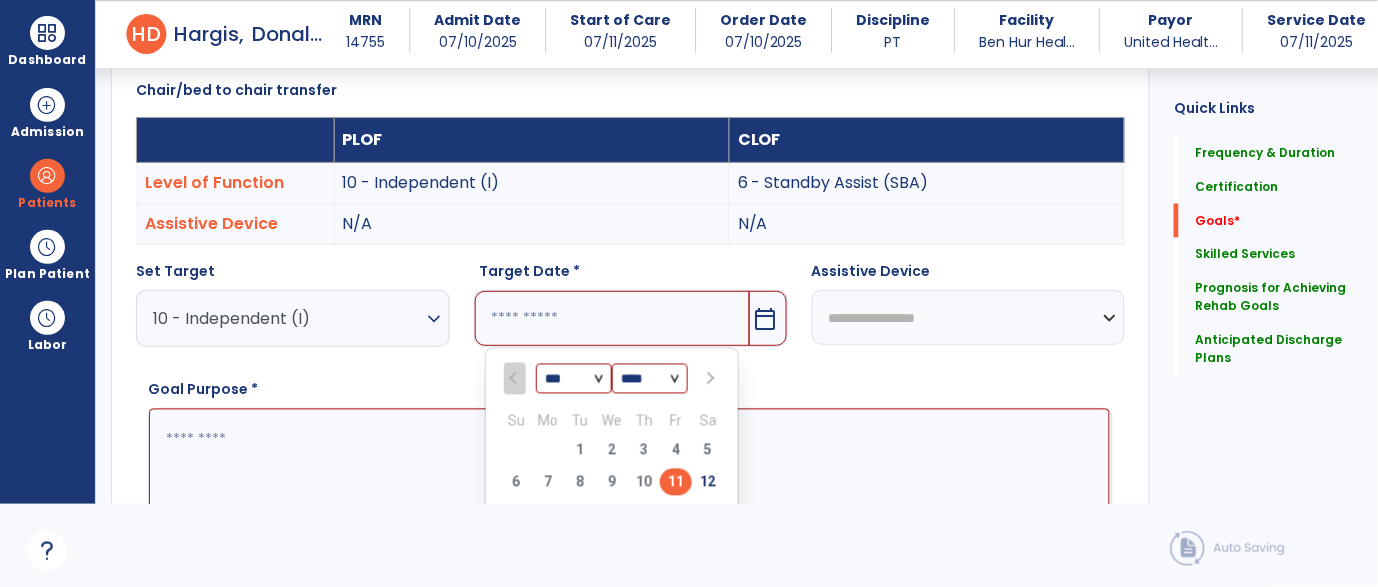 click at bounding box center (709, 379) 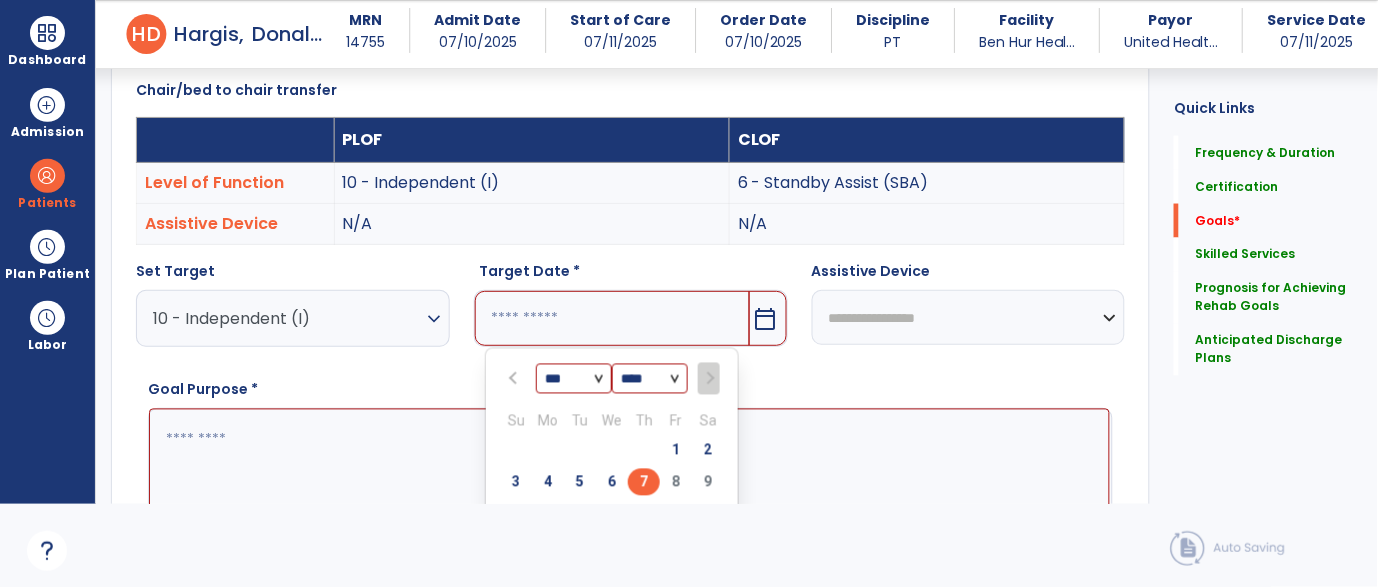 drag, startPoint x: 653, startPoint y: 465, endPoint x: 644, endPoint y: 471, distance: 10.816654 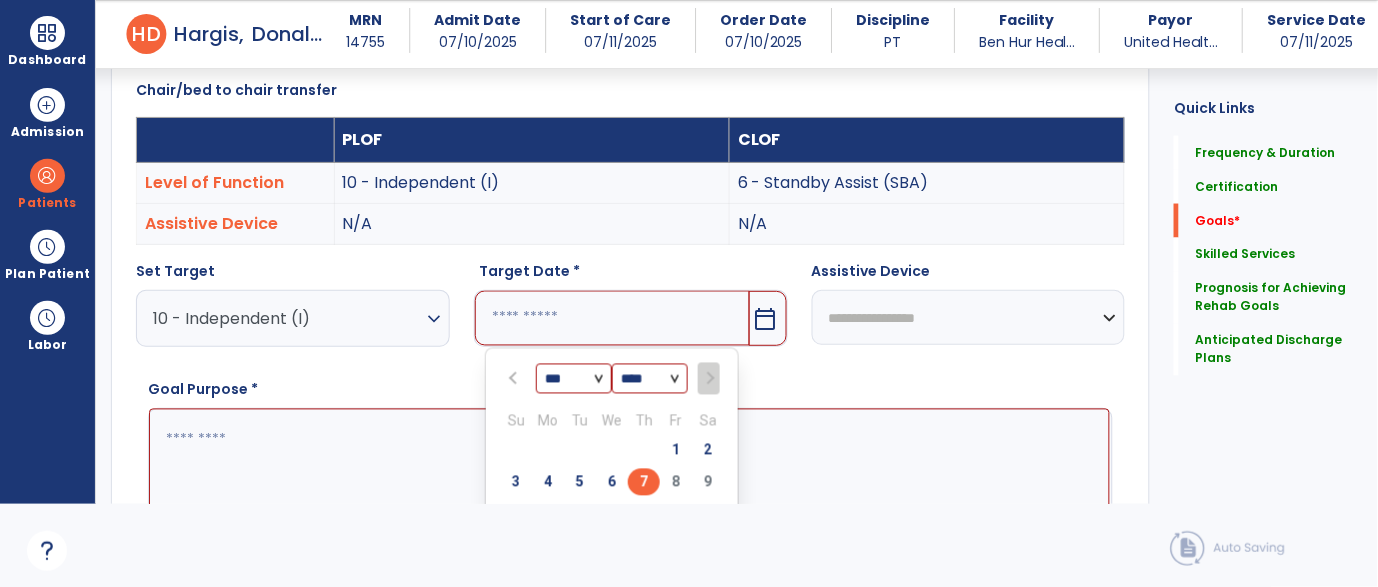 type on "********" 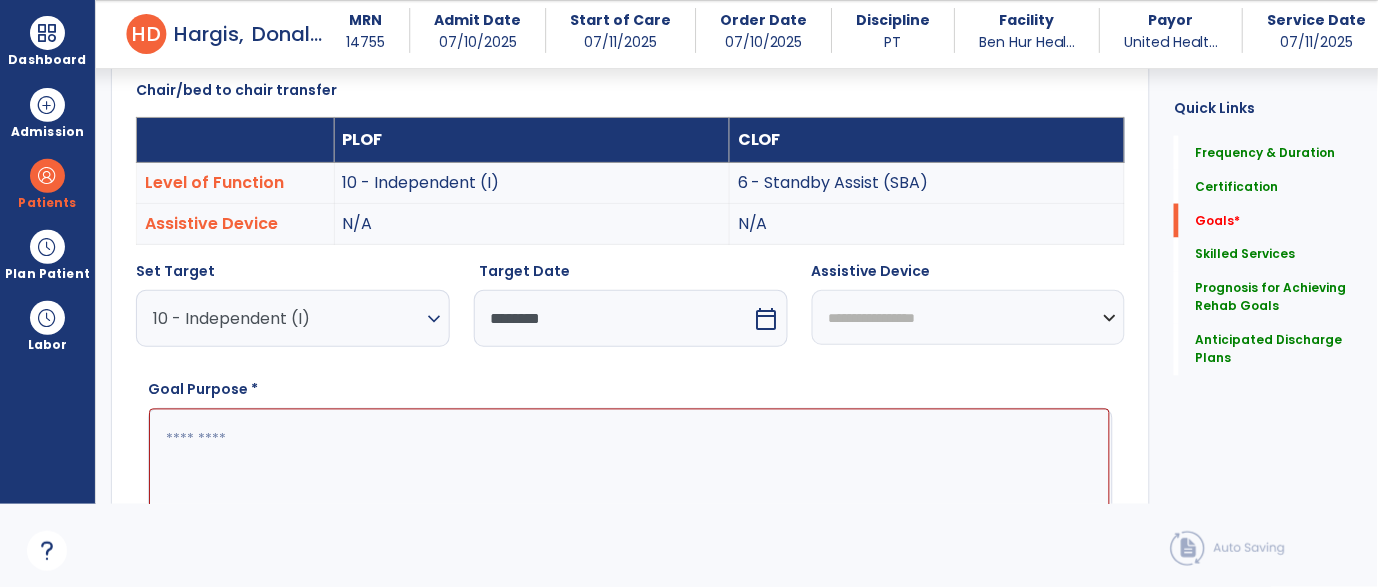 click at bounding box center (629, 484) 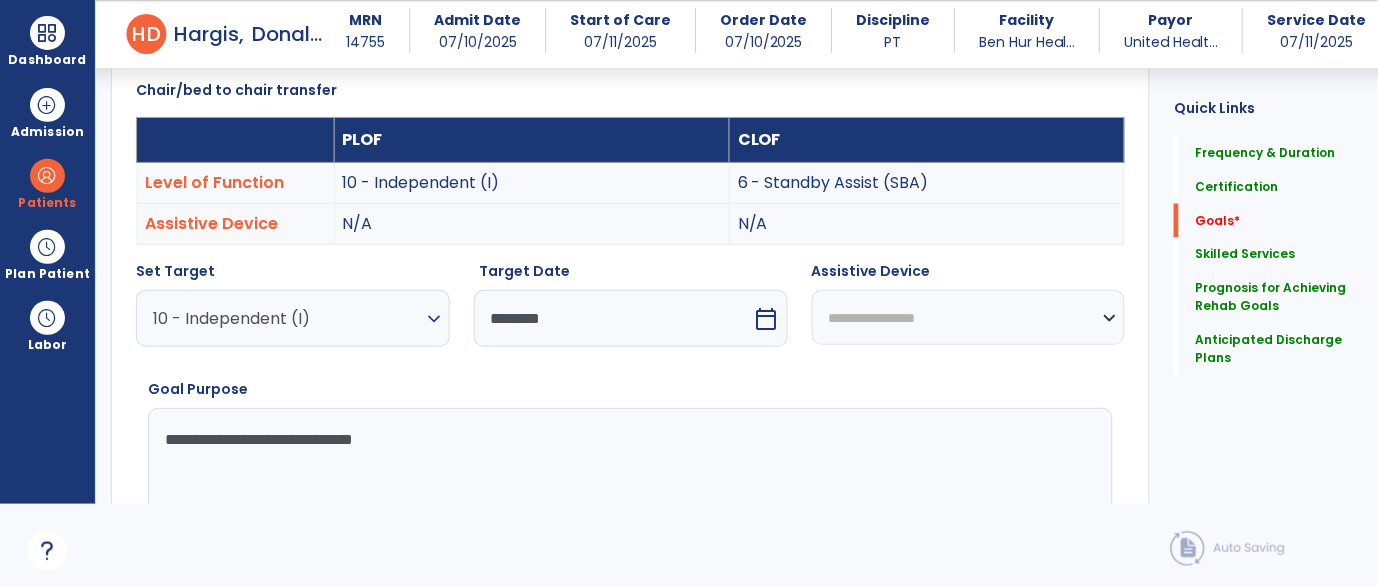 type on "**********" 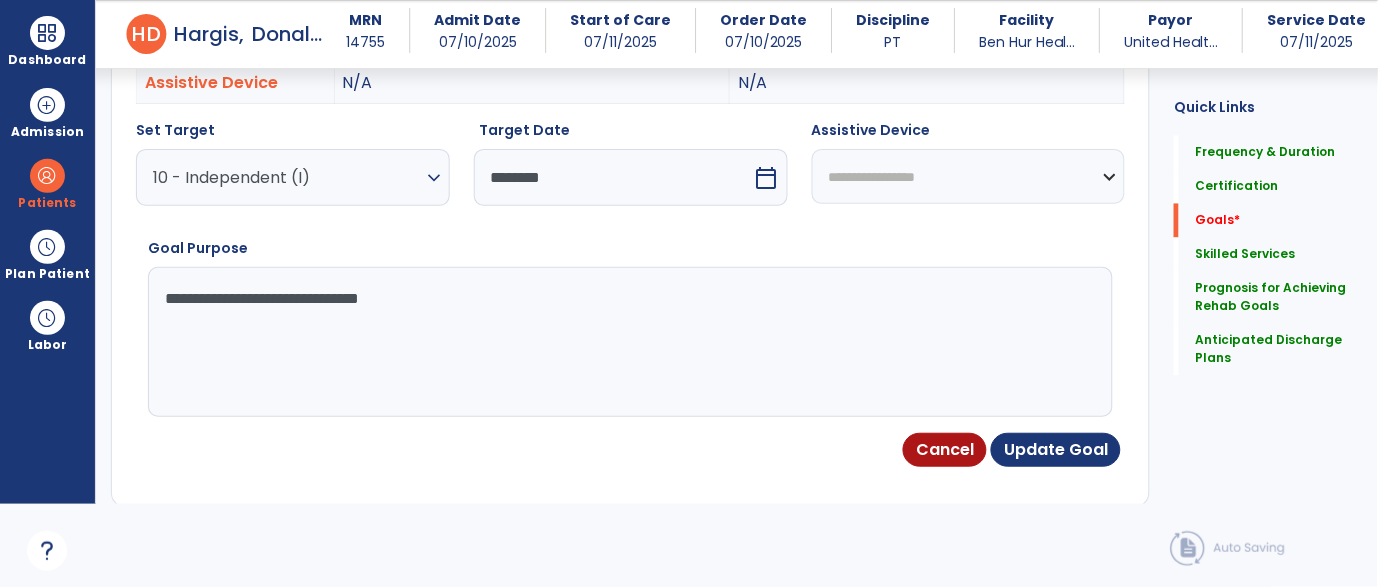 scroll, scrollTop: 734, scrollLeft: 0, axis: vertical 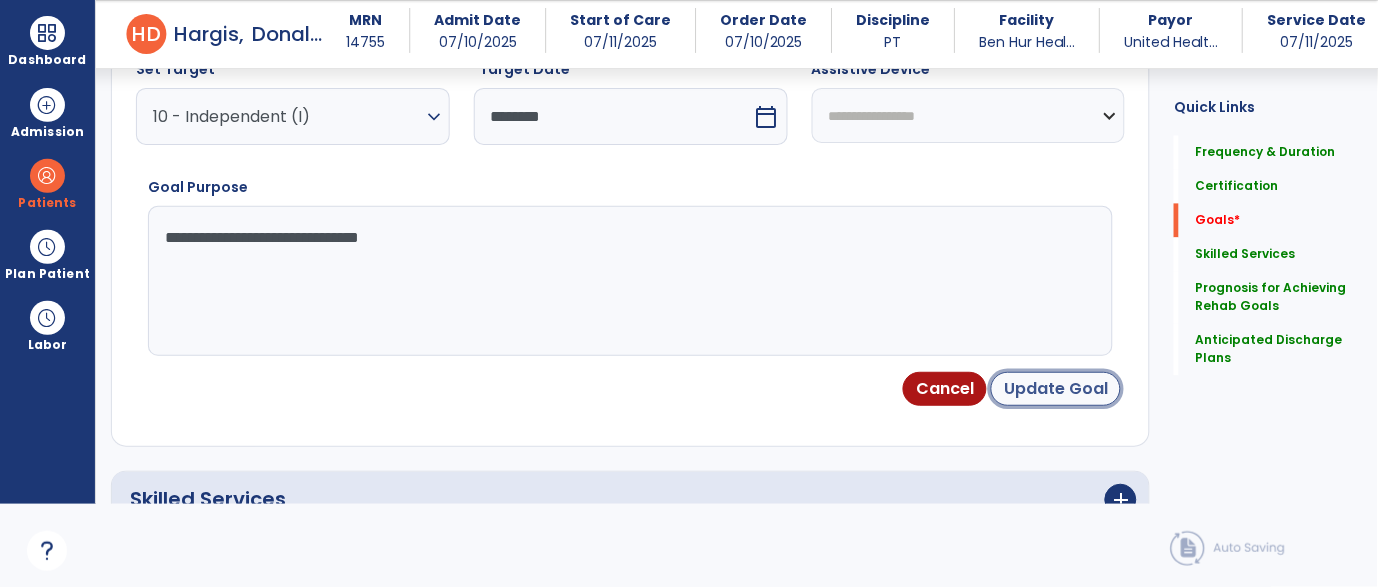 click on "Update Goal" at bounding box center [1056, 389] 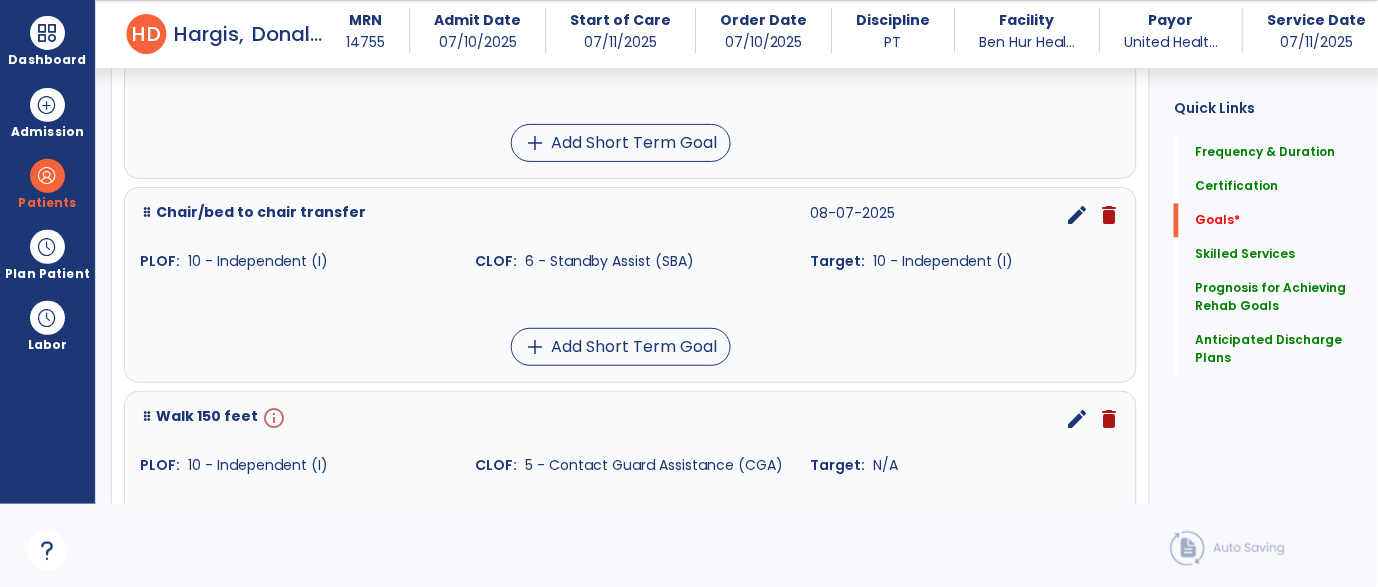 scroll, scrollTop: 635, scrollLeft: 0, axis: vertical 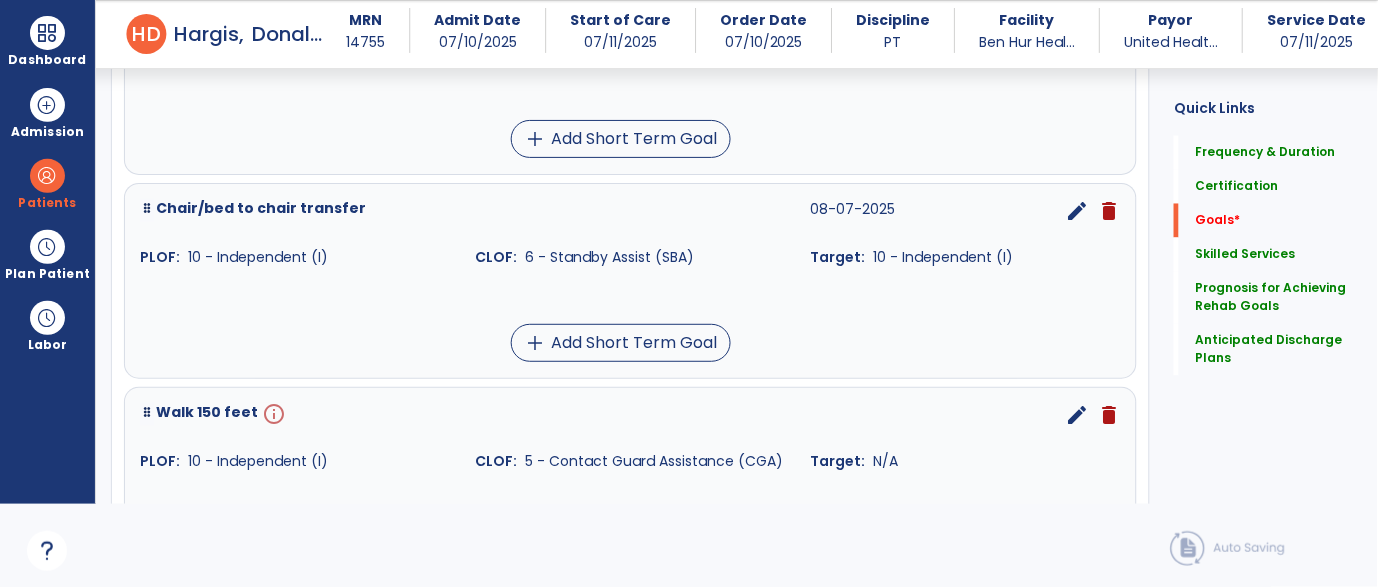 click on "edit" at bounding box center (1077, 415) 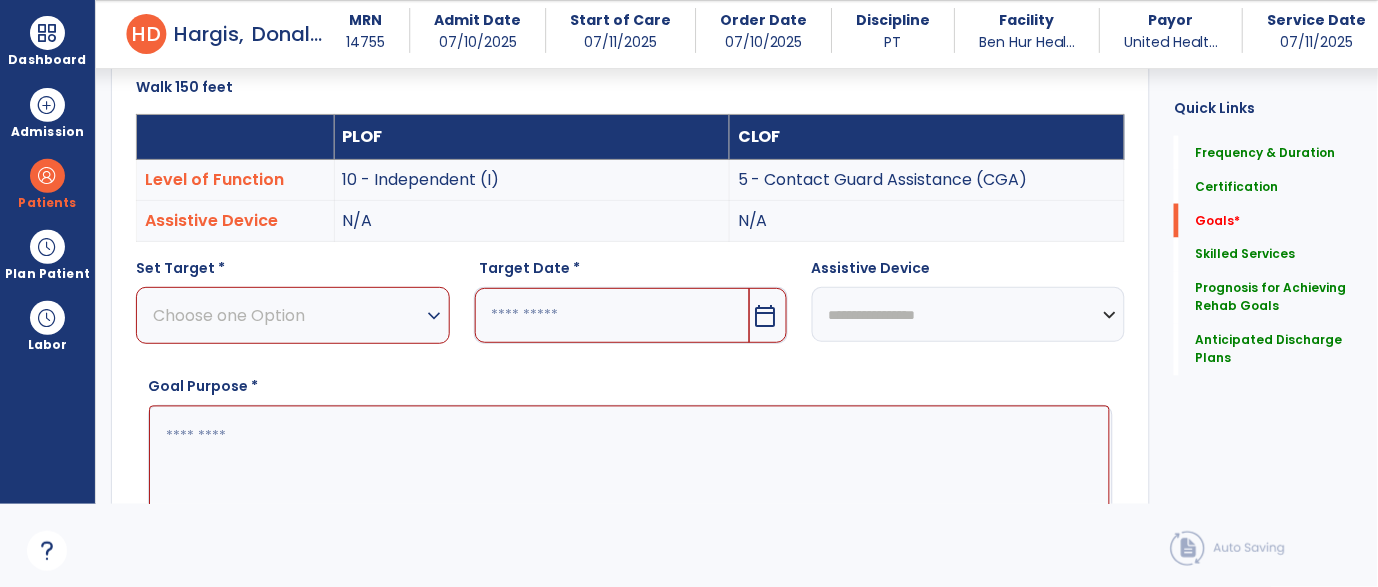 scroll, scrollTop: 532, scrollLeft: 0, axis: vertical 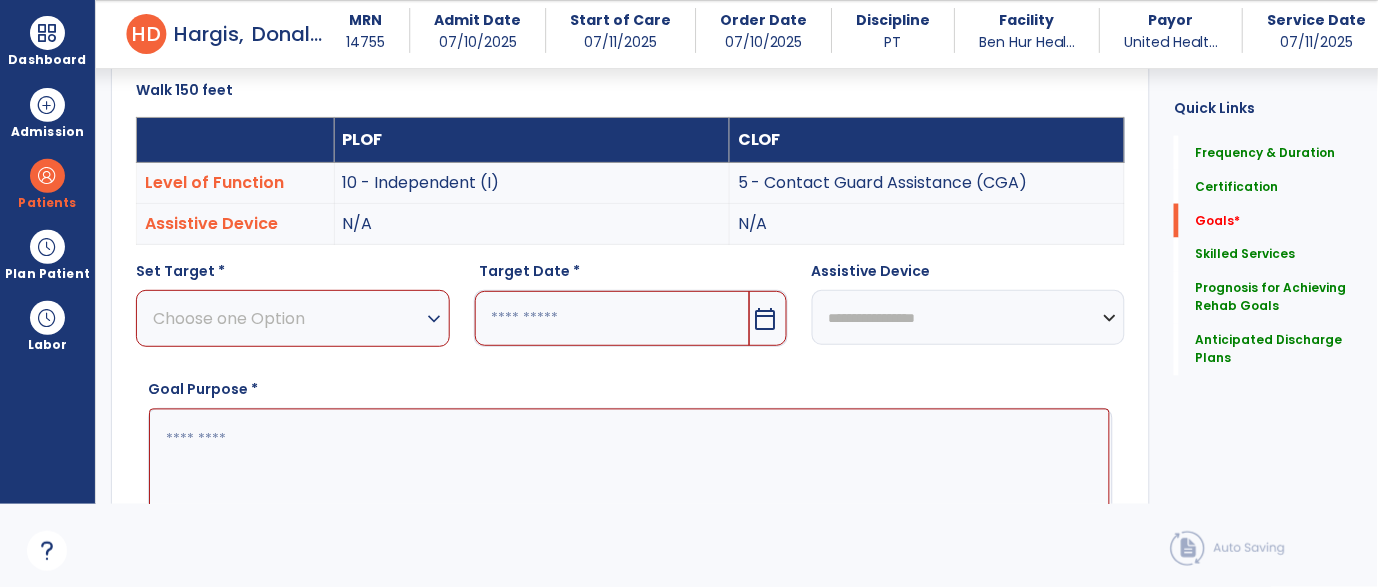 click on "Choose one Option" at bounding box center (288, 318) 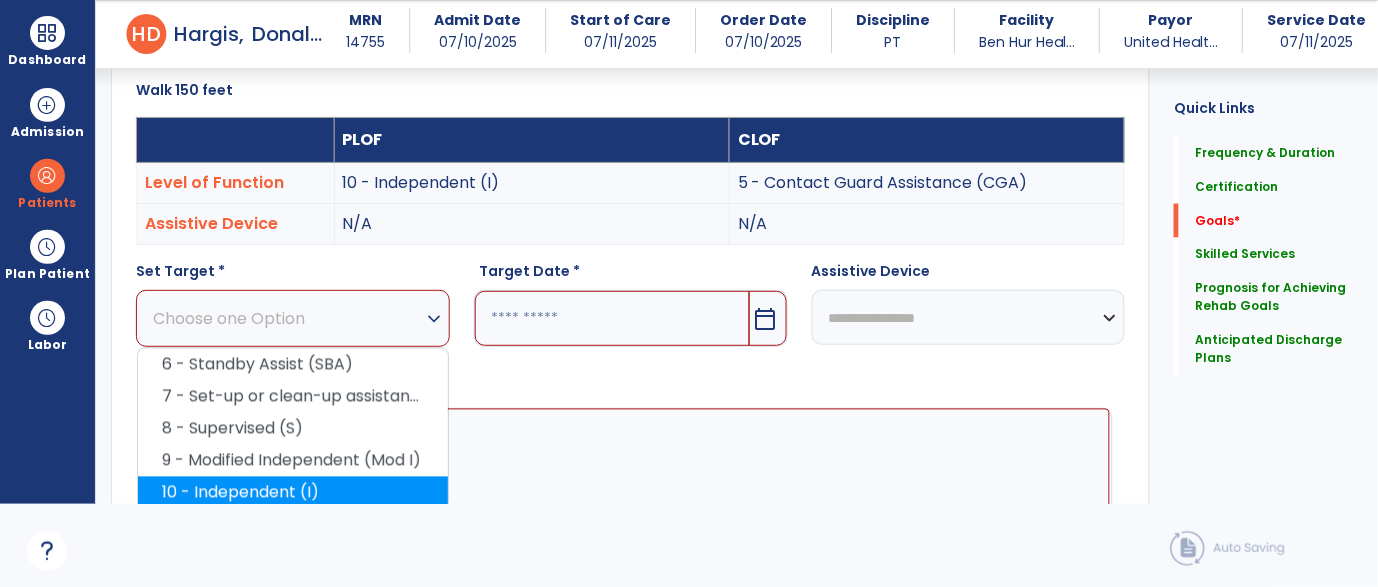 click on "10 - Independent (I)" at bounding box center [293, 493] 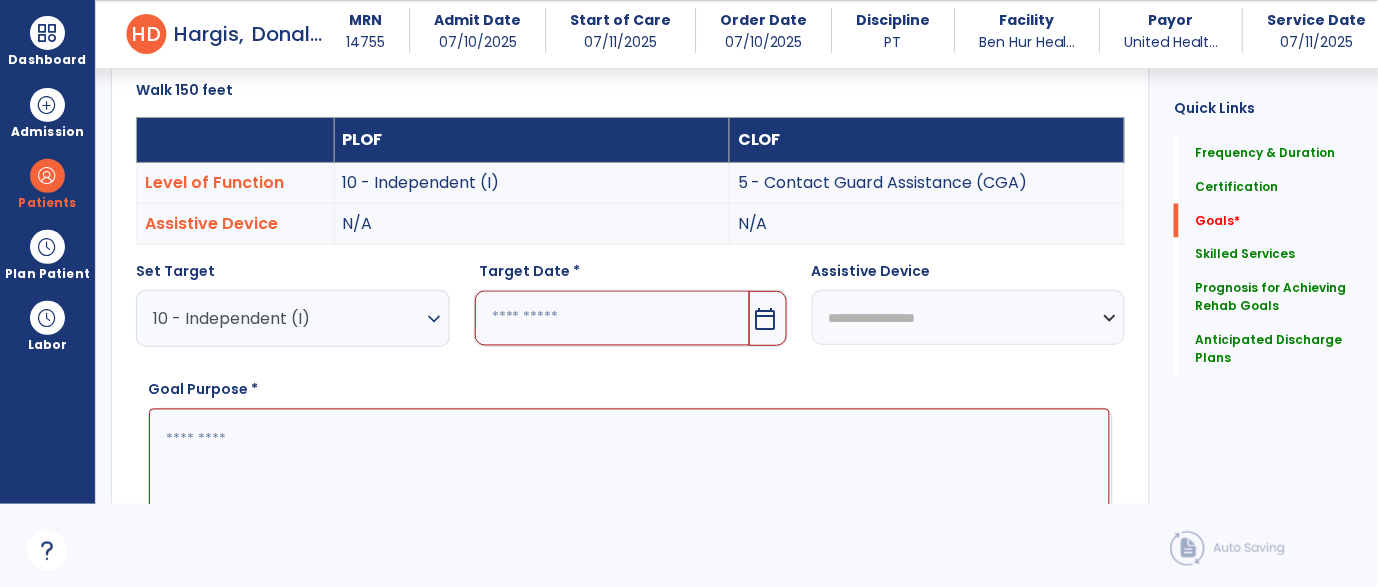 click at bounding box center [612, 318] 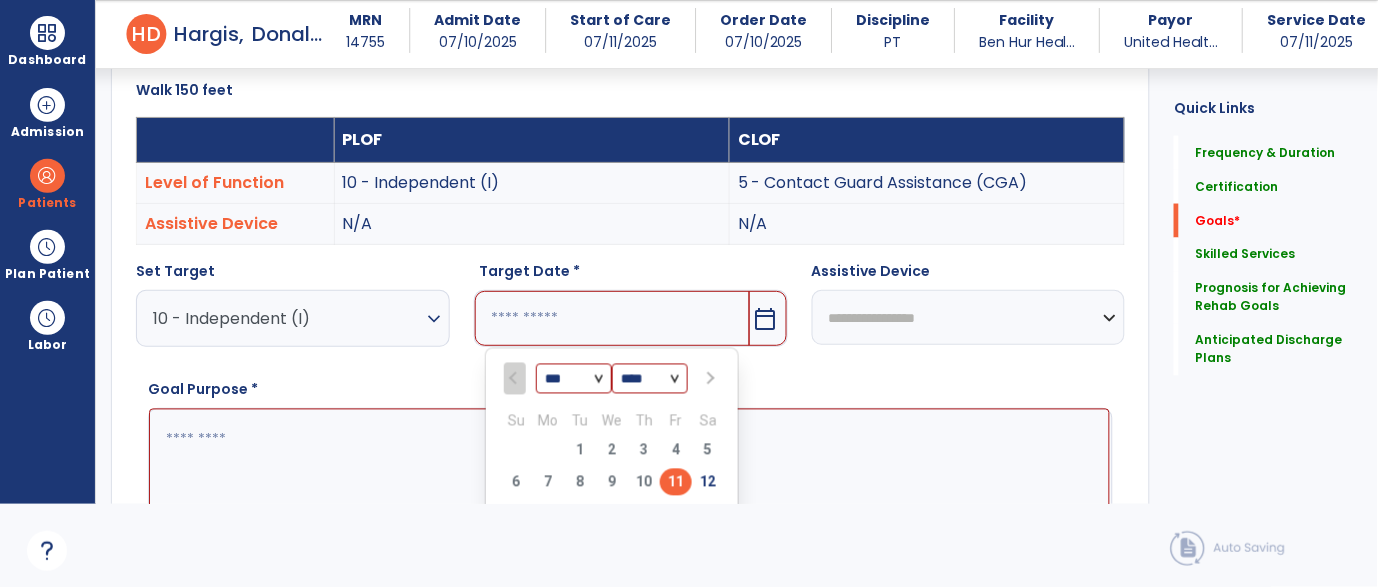 click at bounding box center (709, 379) 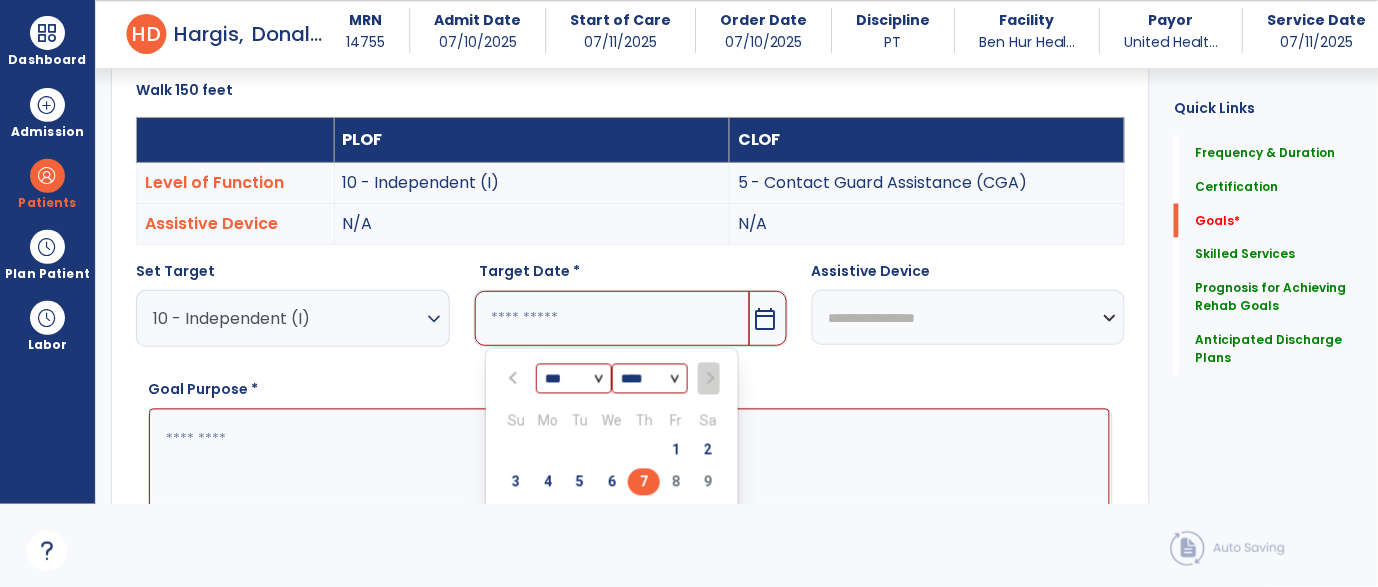 click on "7" at bounding box center [644, 482] 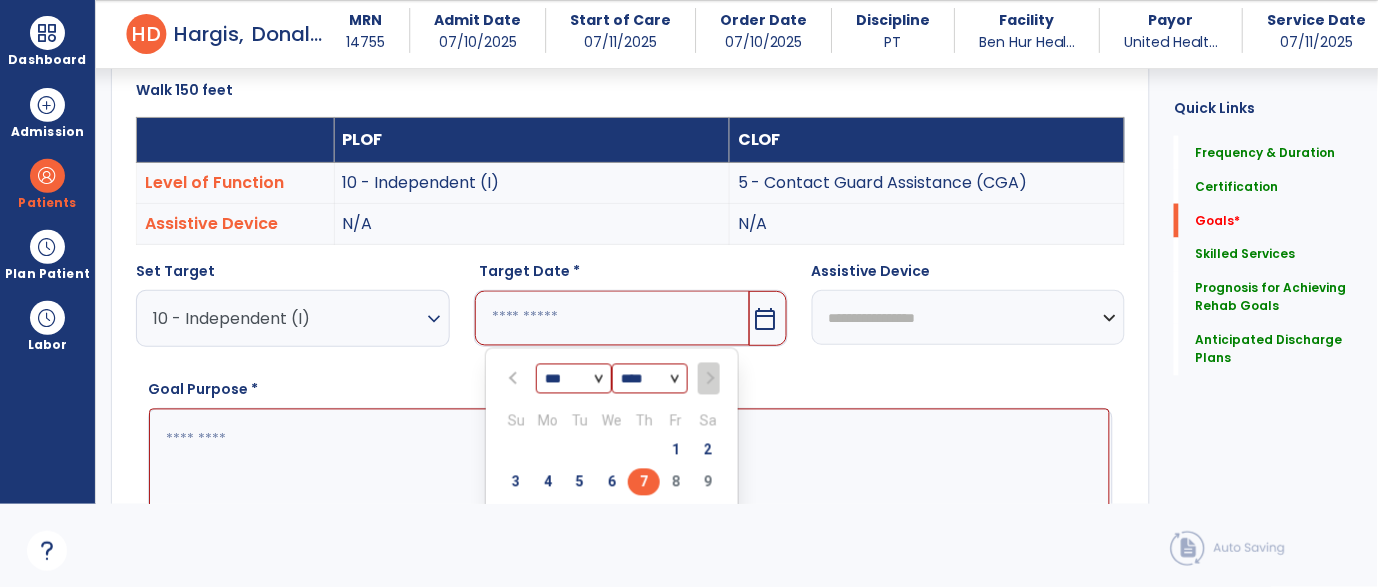 type on "********" 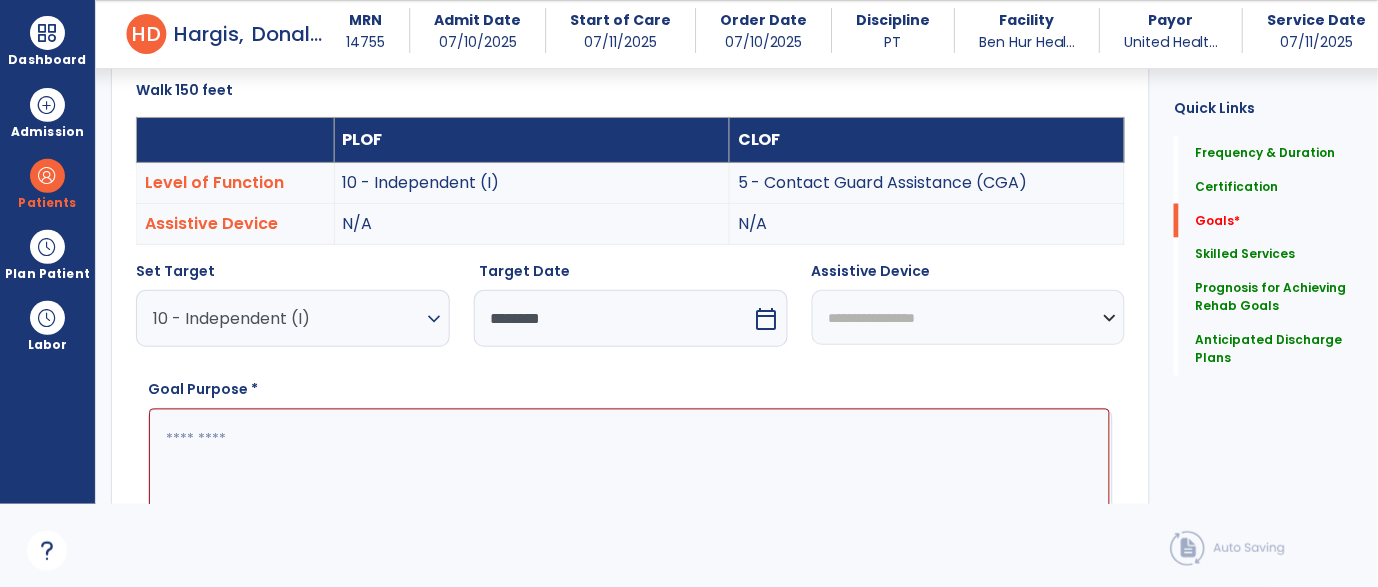 click at bounding box center [629, 484] 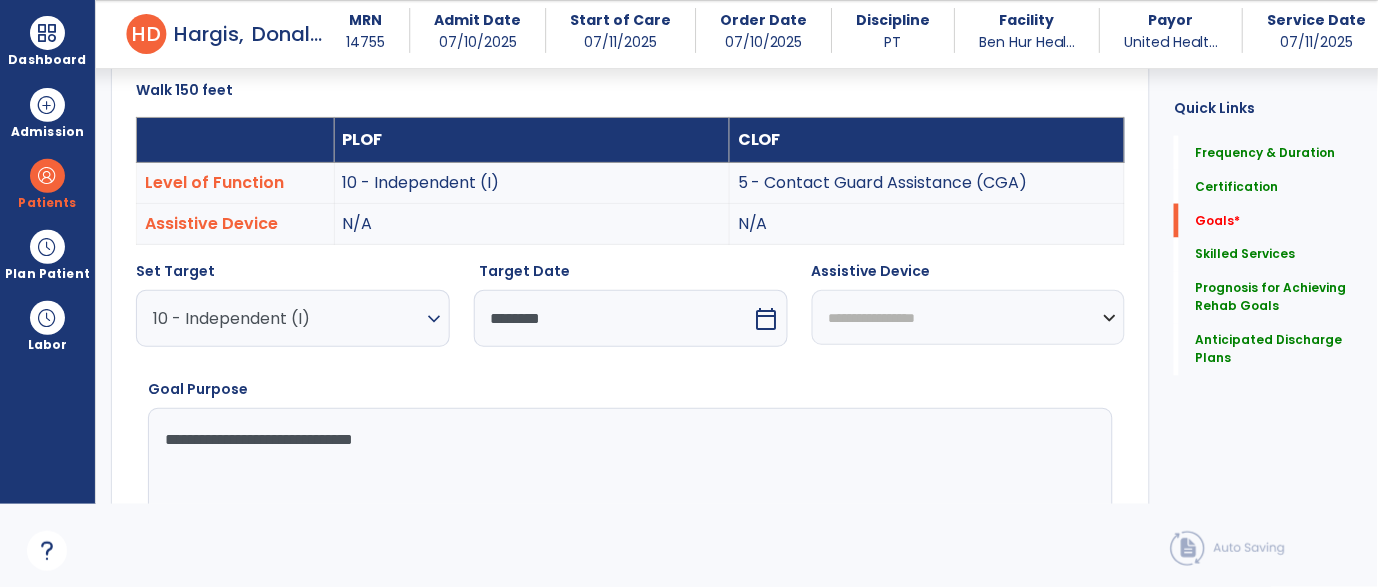 type on "**********" 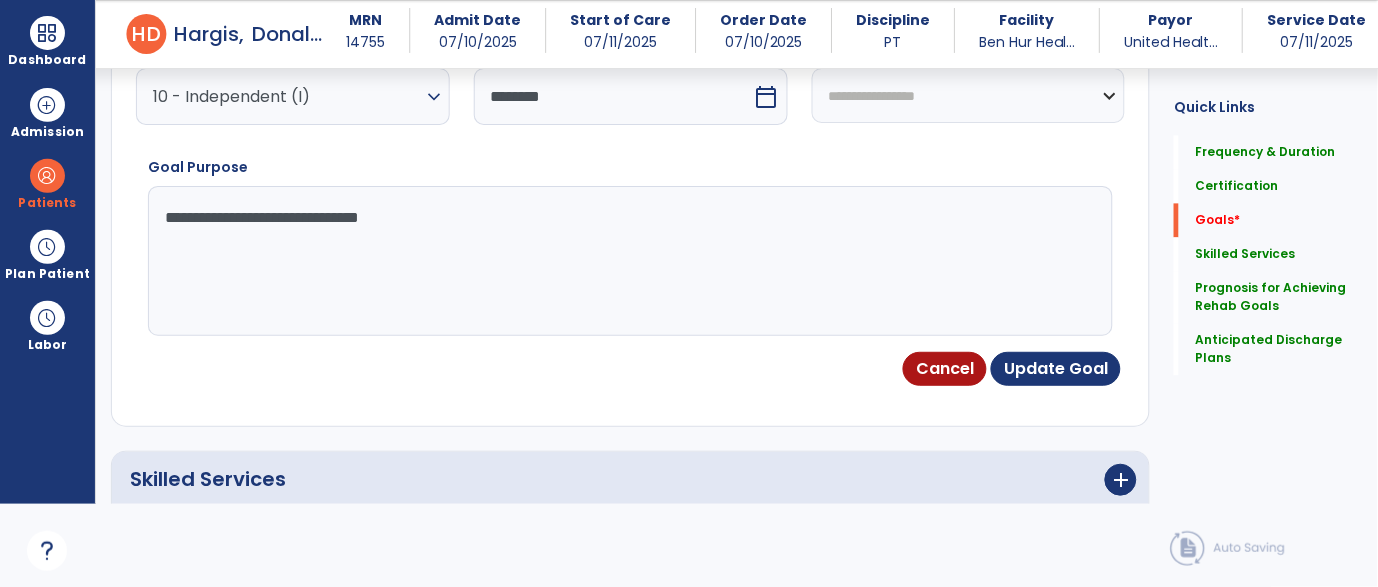 scroll, scrollTop: 756, scrollLeft: 0, axis: vertical 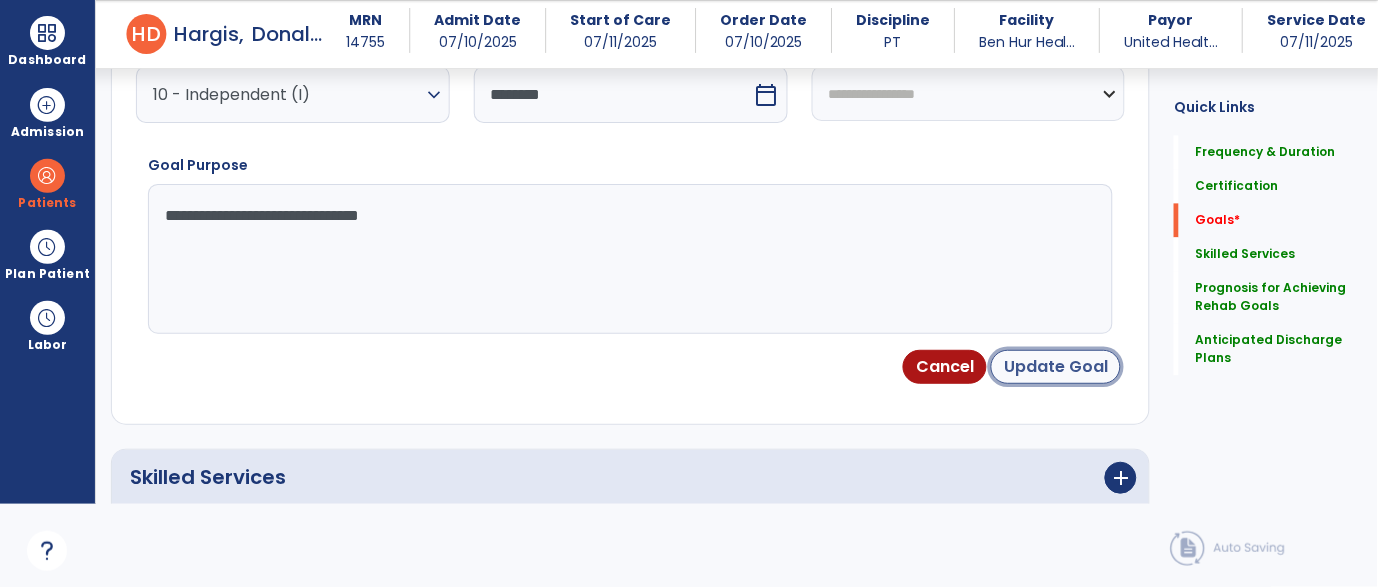 click on "Update Goal" at bounding box center [1056, 367] 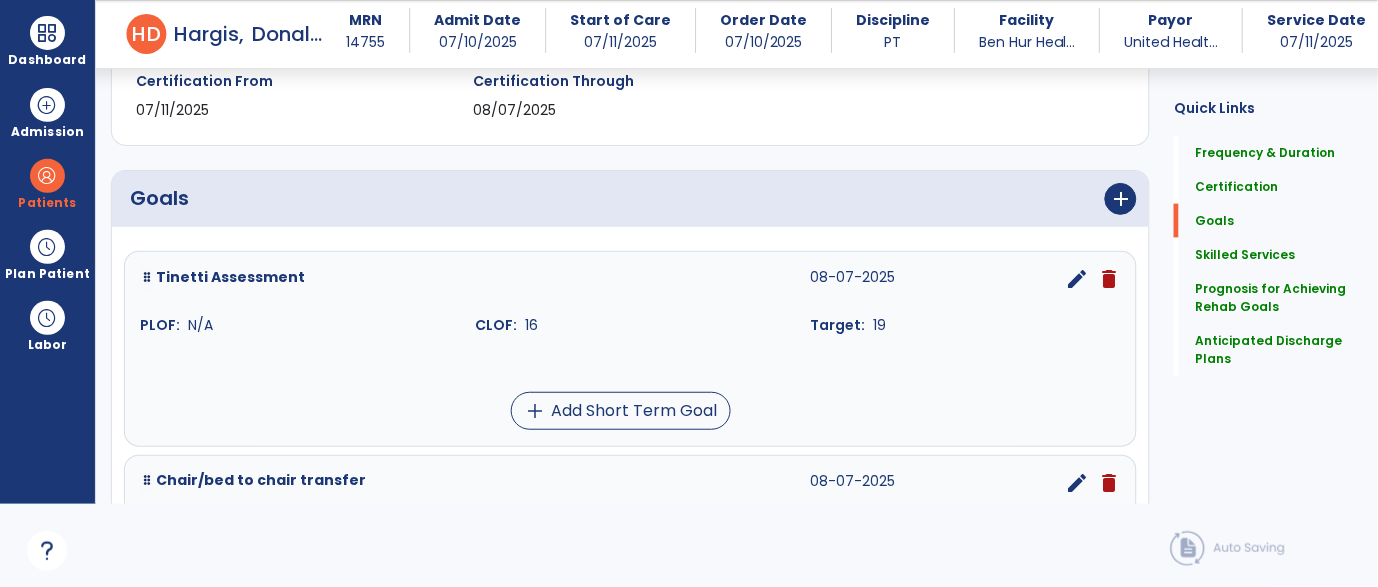scroll, scrollTop: 357, scrollLeft: 0, axis: vertical 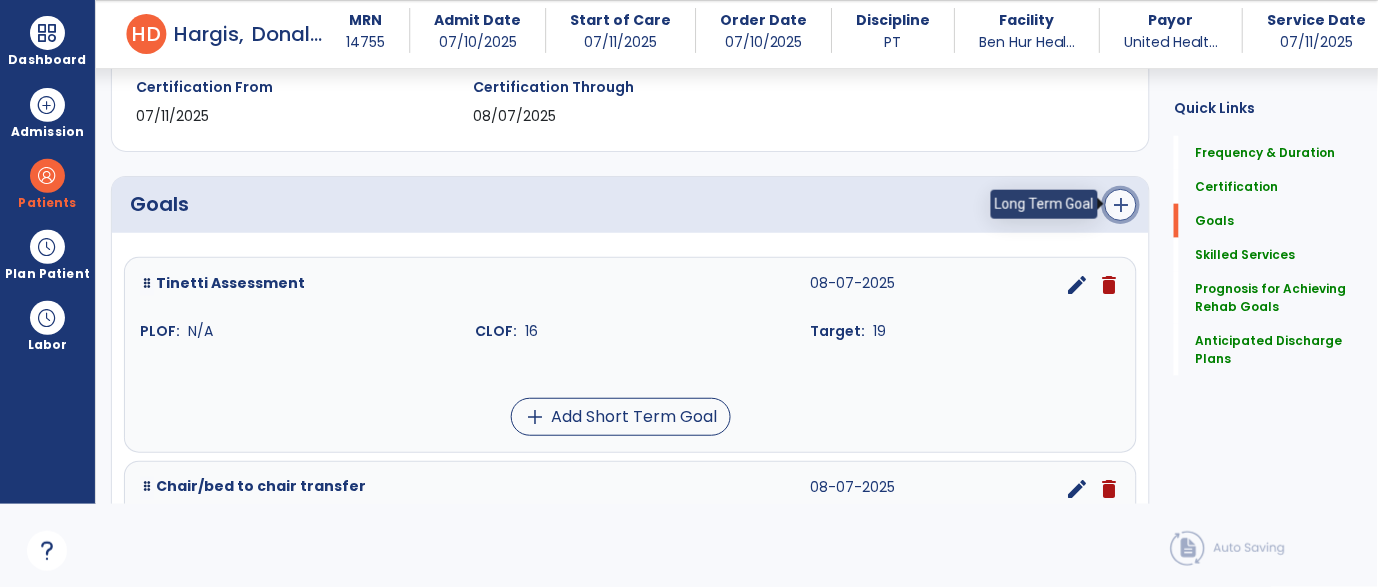 click on "add" at bounding box center [1121, 205] 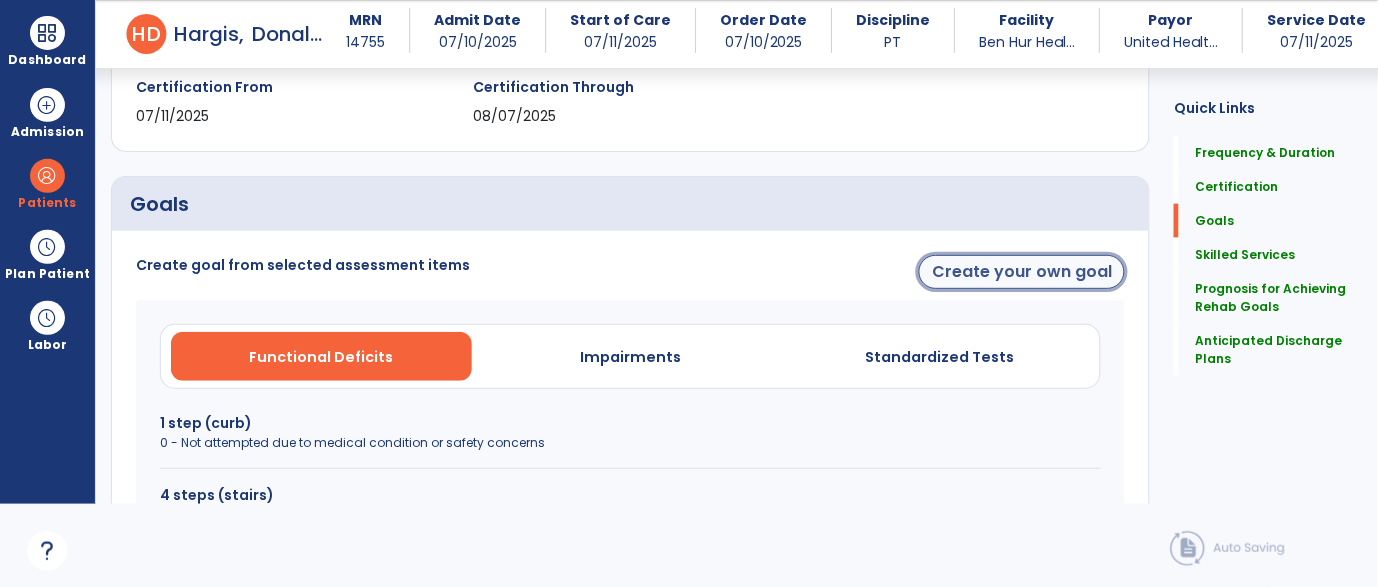 click on "Create your own goal" at bounding box center [1022, 272] 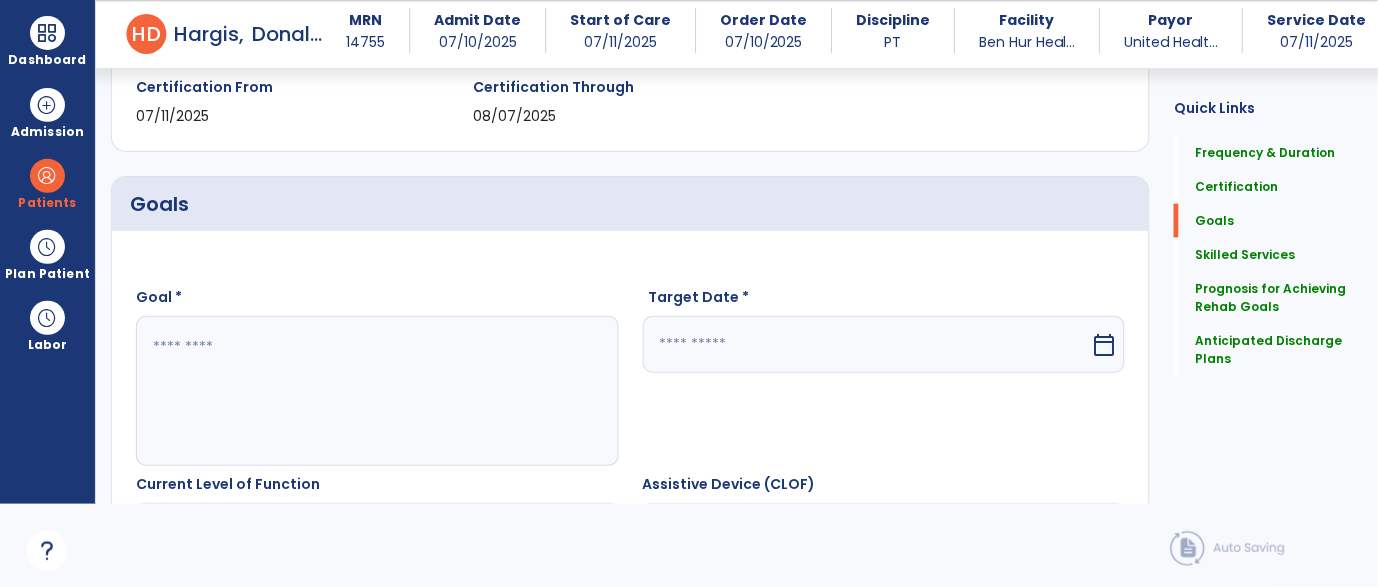 click at bounding box center [867, 344] 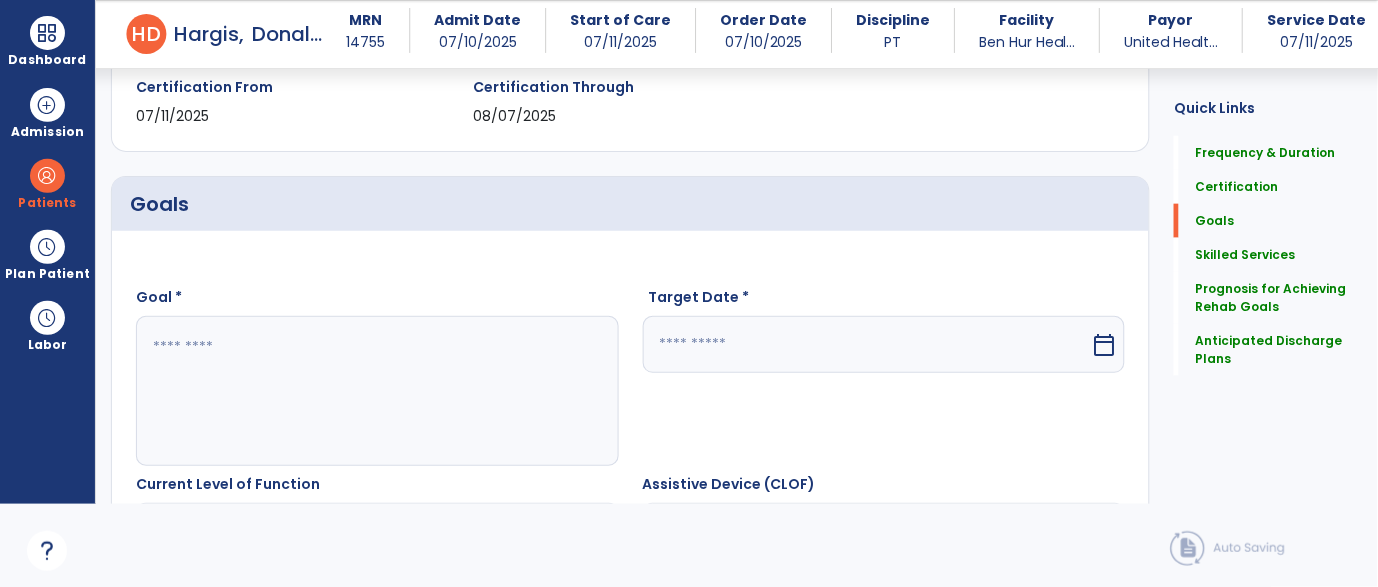 scroll, scrollTop: 379, scrollLeft: 0, axis: vertical 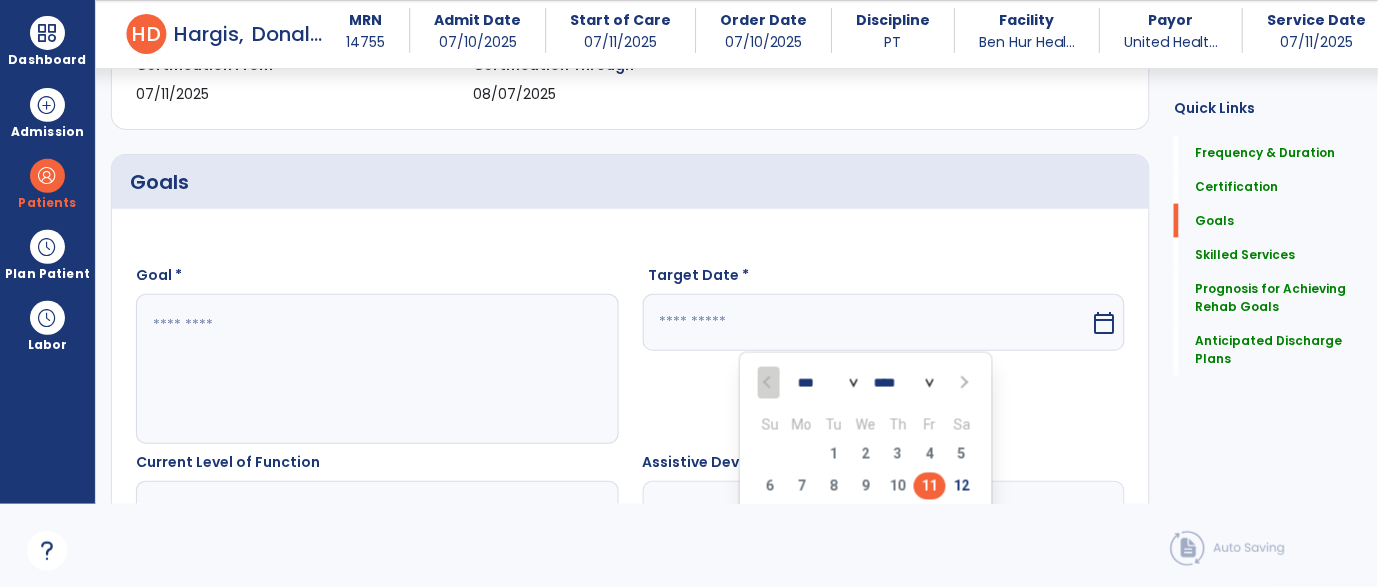 click at bounding box center [963, 383] 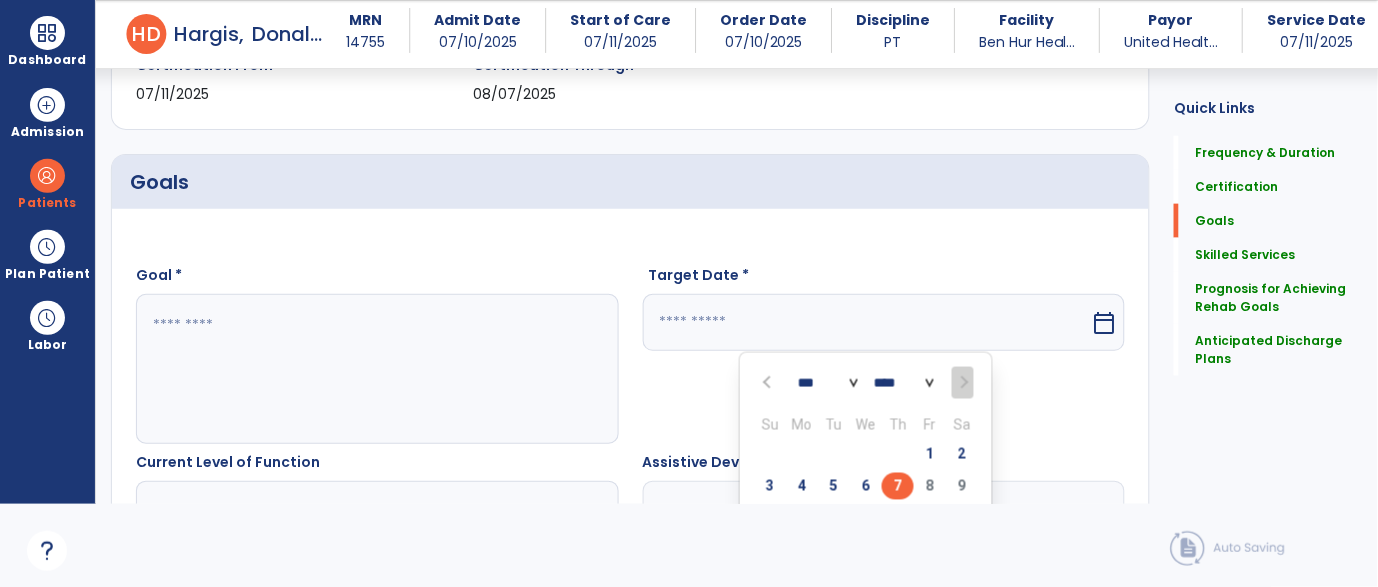 click on "7" at bounding box center (898, 486) 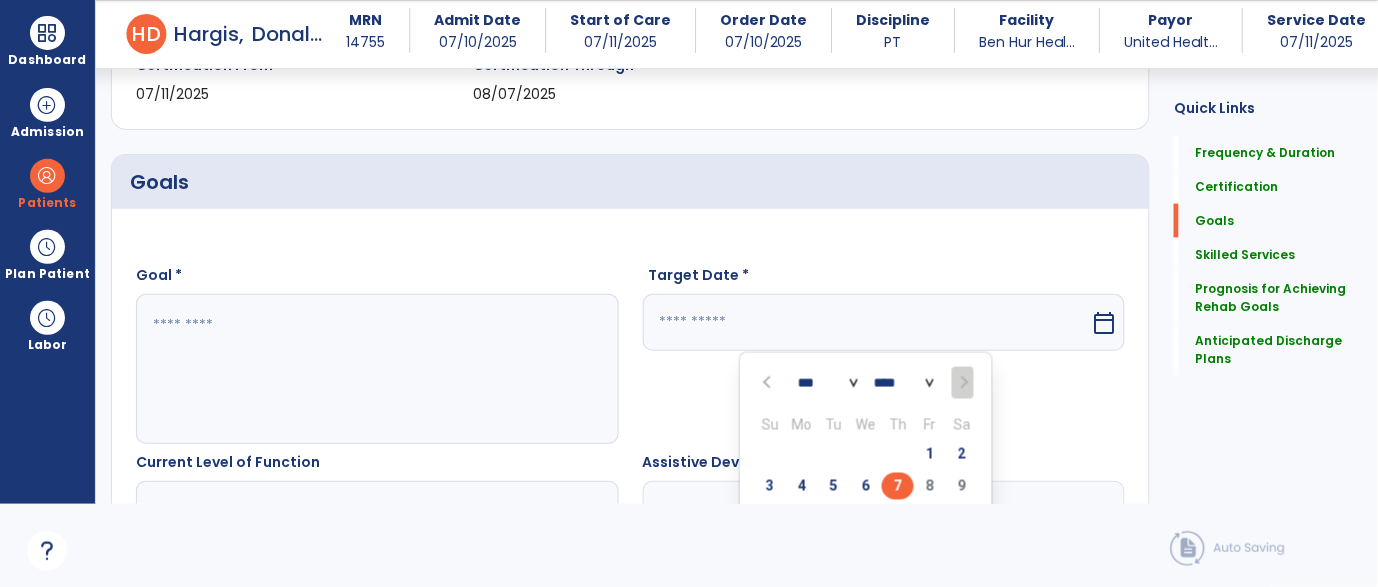 type on "********" 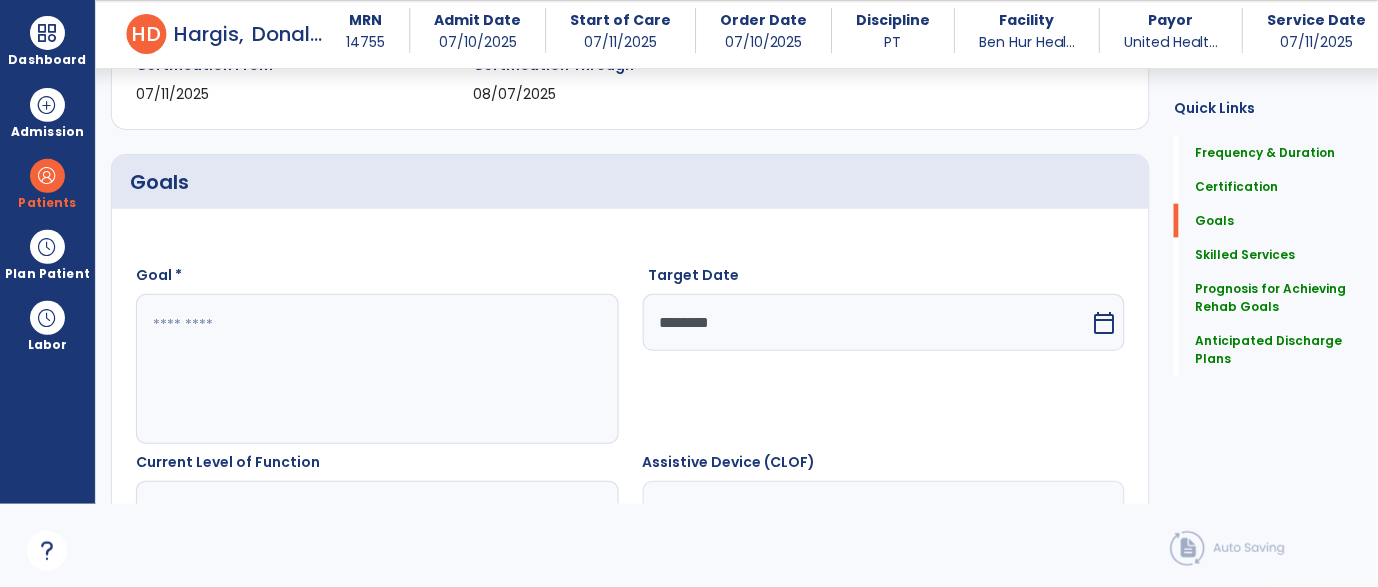 click at bounding box center (376, 369) 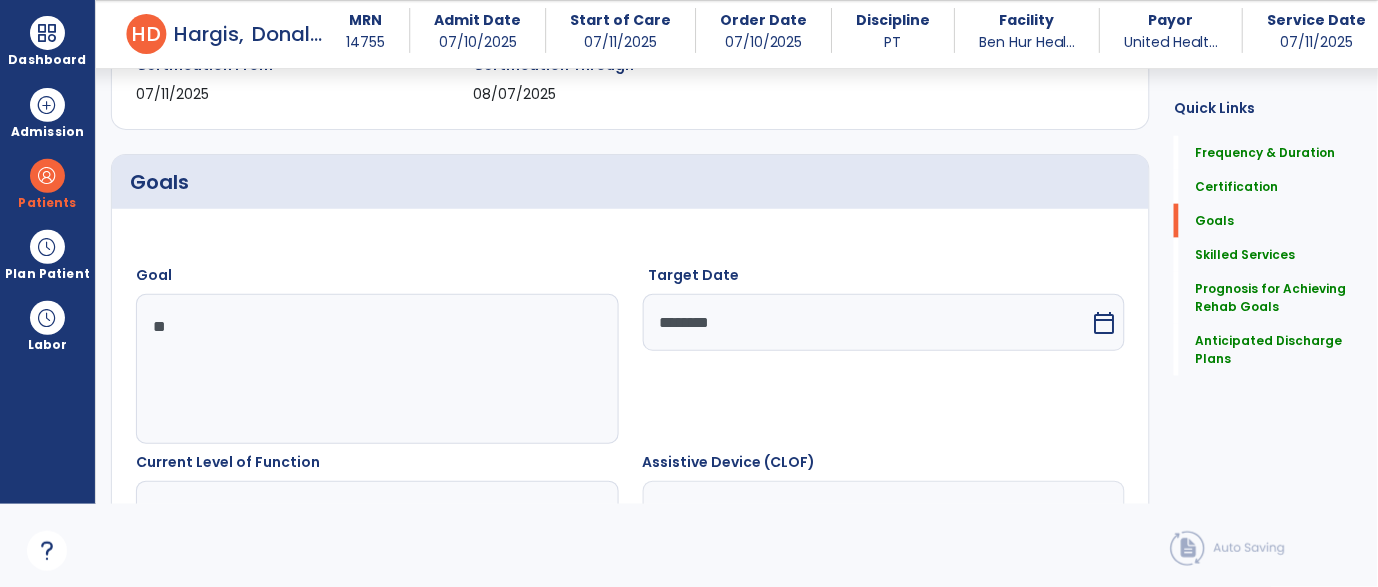 type on "*" 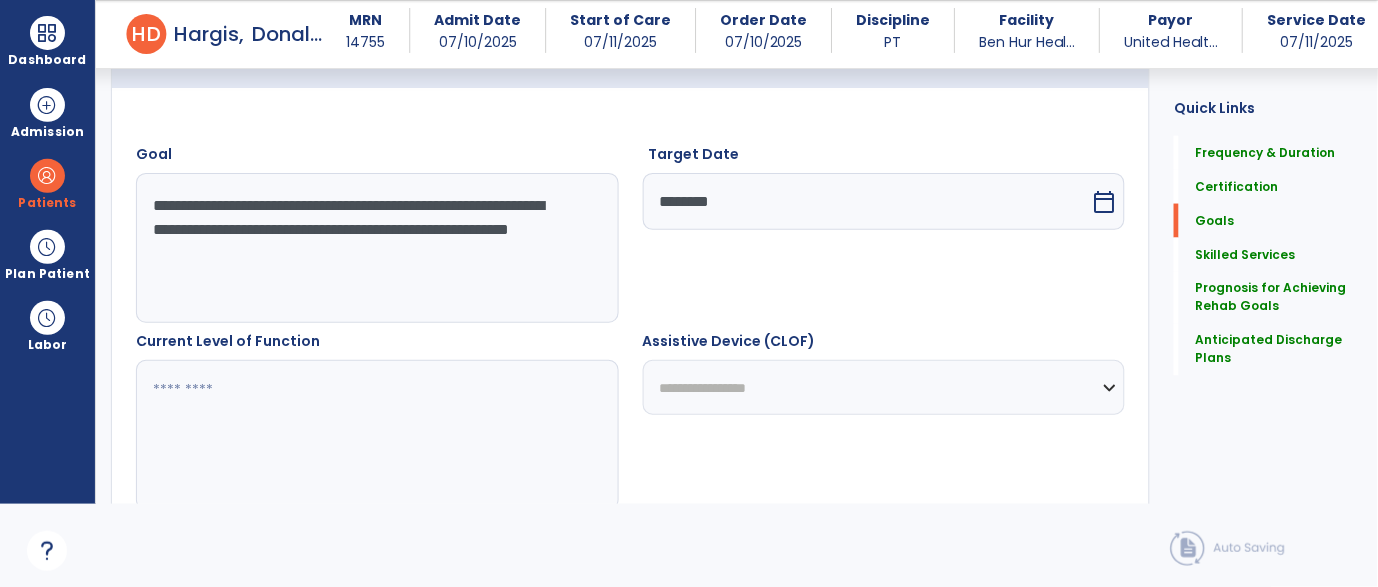 scroll, scrollTop: 512, scrollLeft: 0, axis: vertical 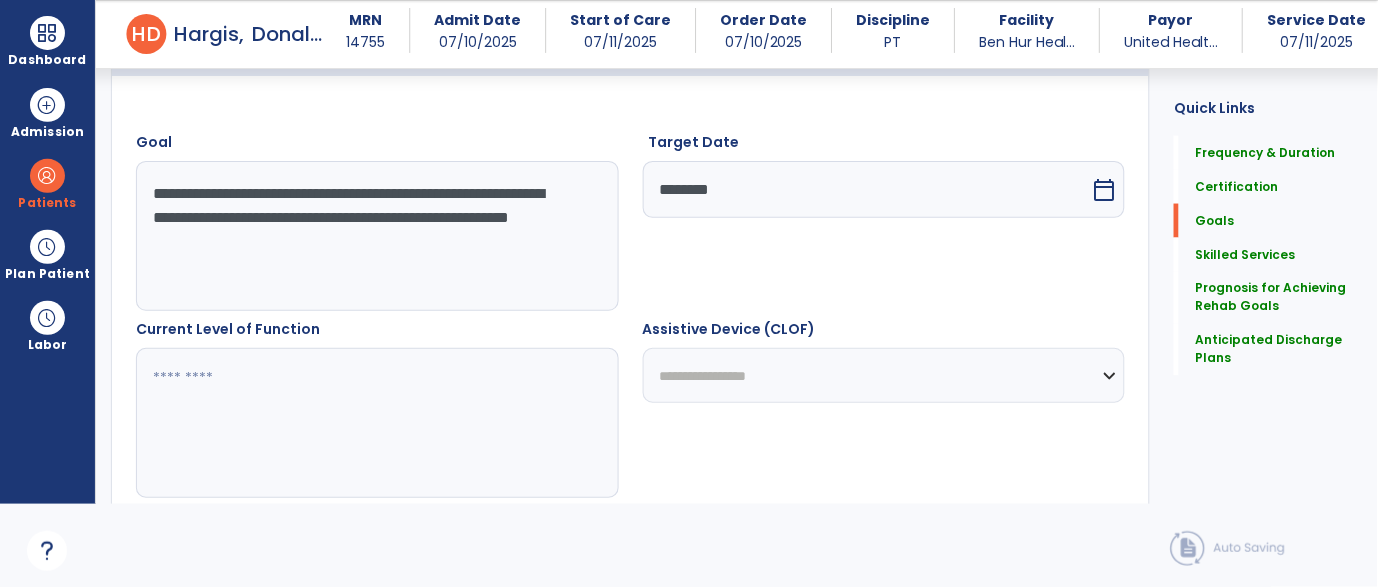 type on "**********" 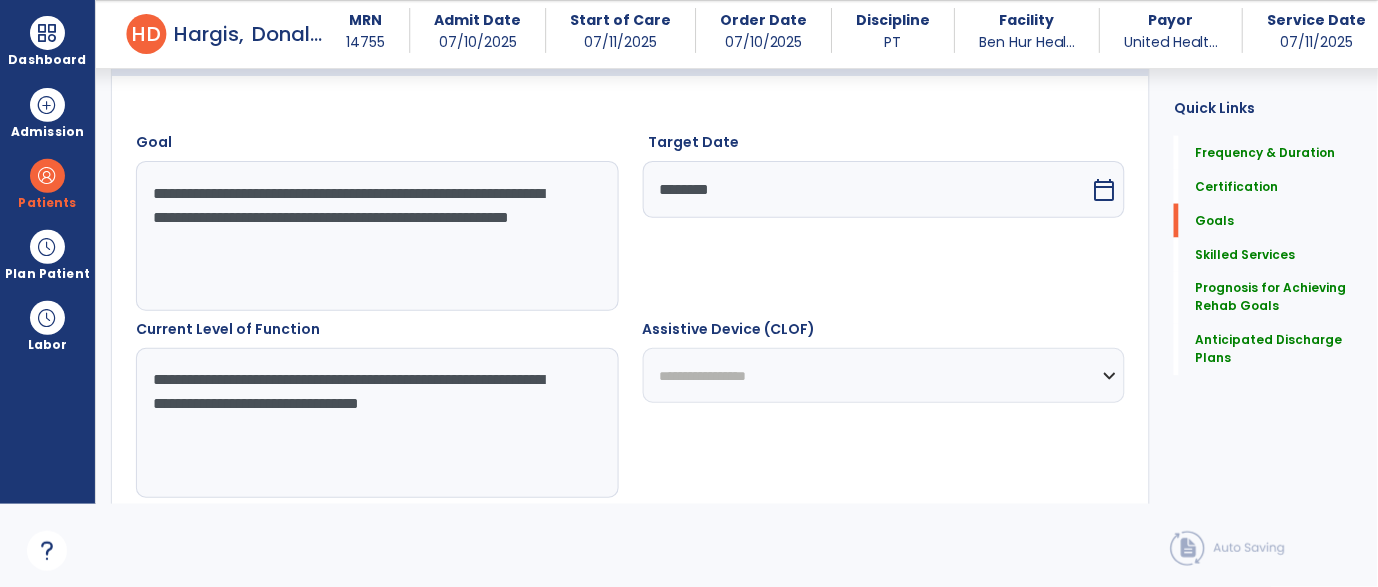 type on "**********" 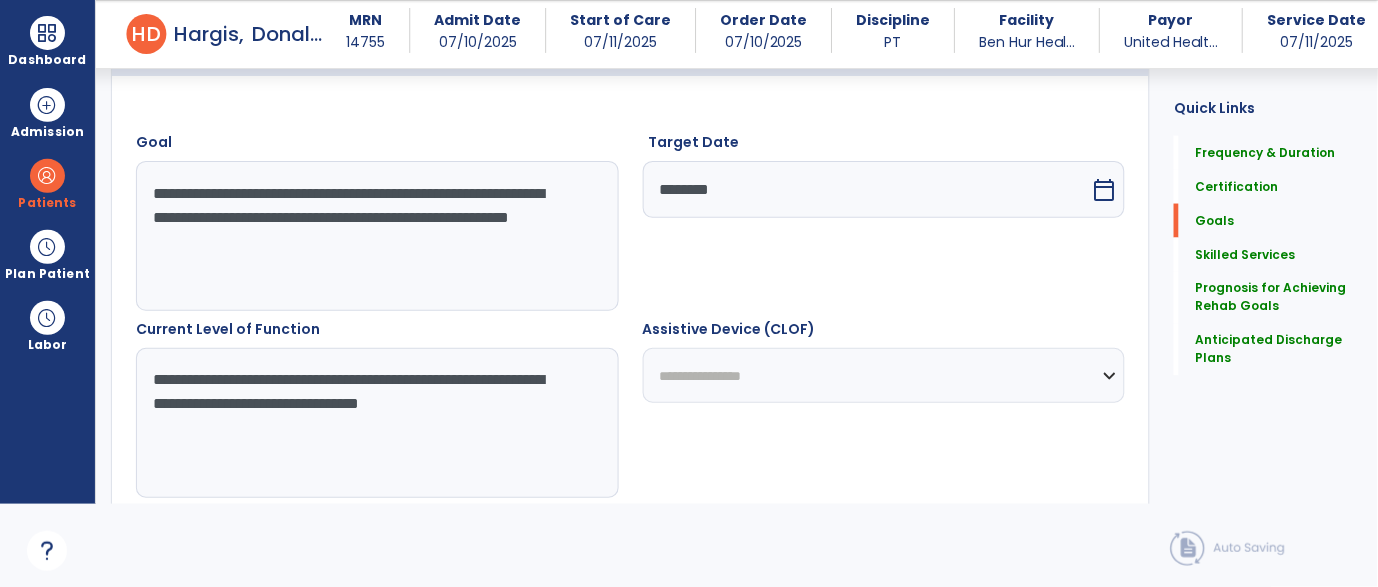 click on "**********" at bounding box center [884, 375] 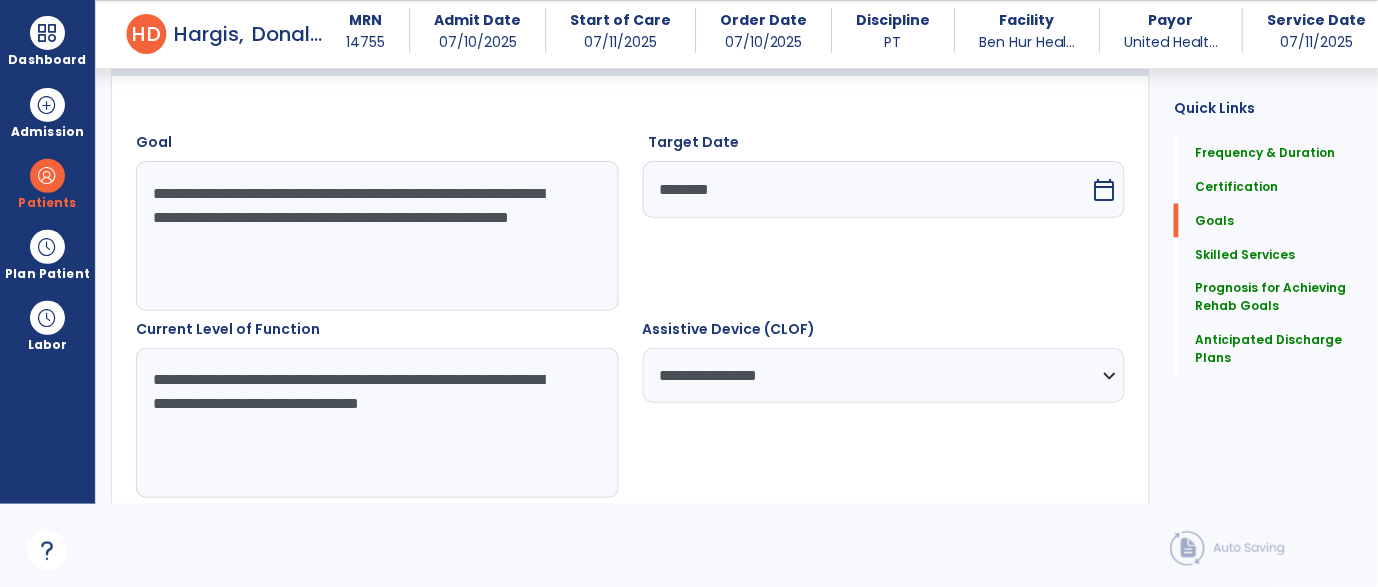 click on "**********" at bounding box center (884, 408) 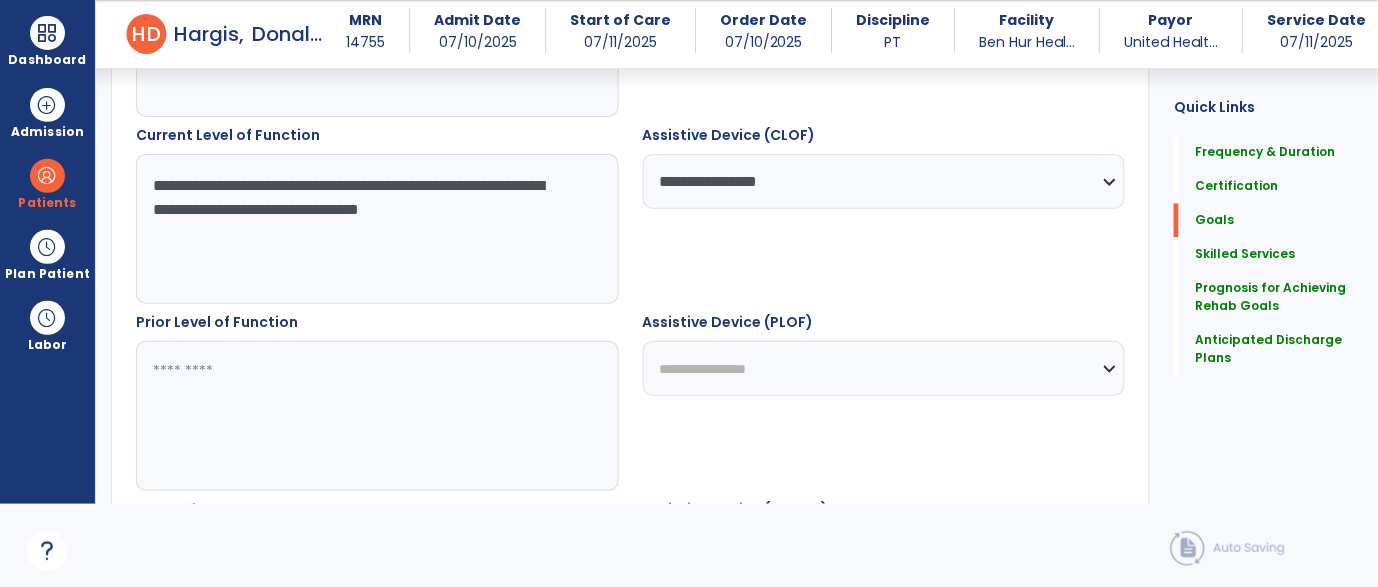 scroll, scrollTop: 707, scrollLeft: 0, axis: vertical 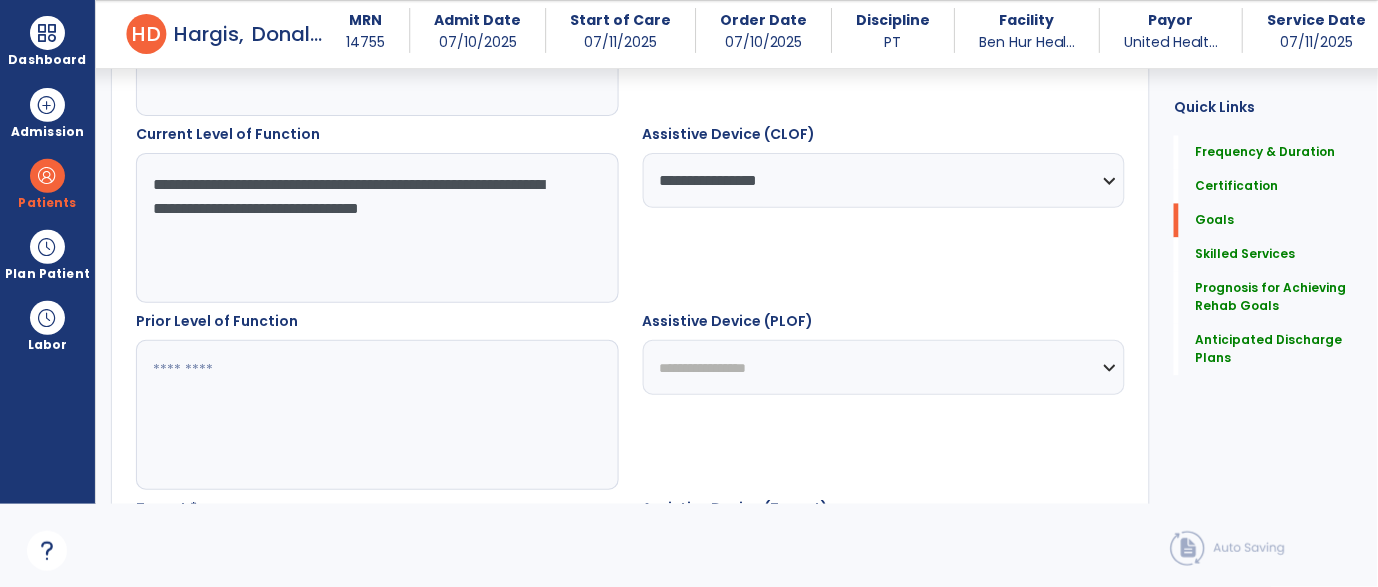 click at bounding box center (376, 415) 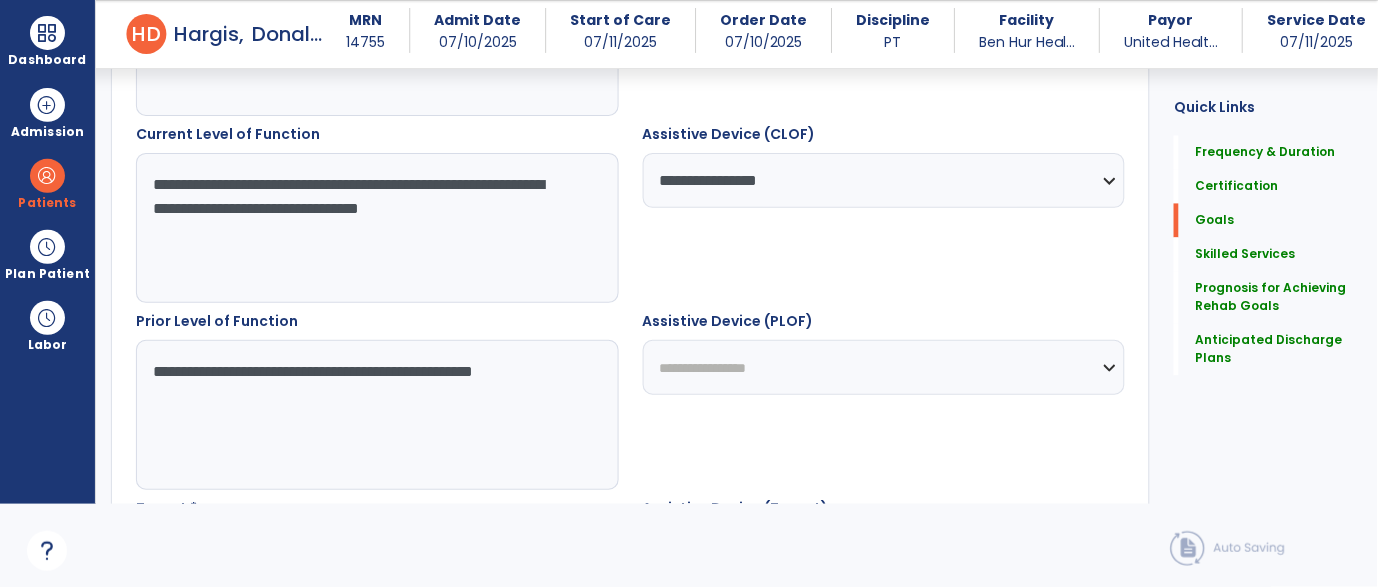 type on "**********" 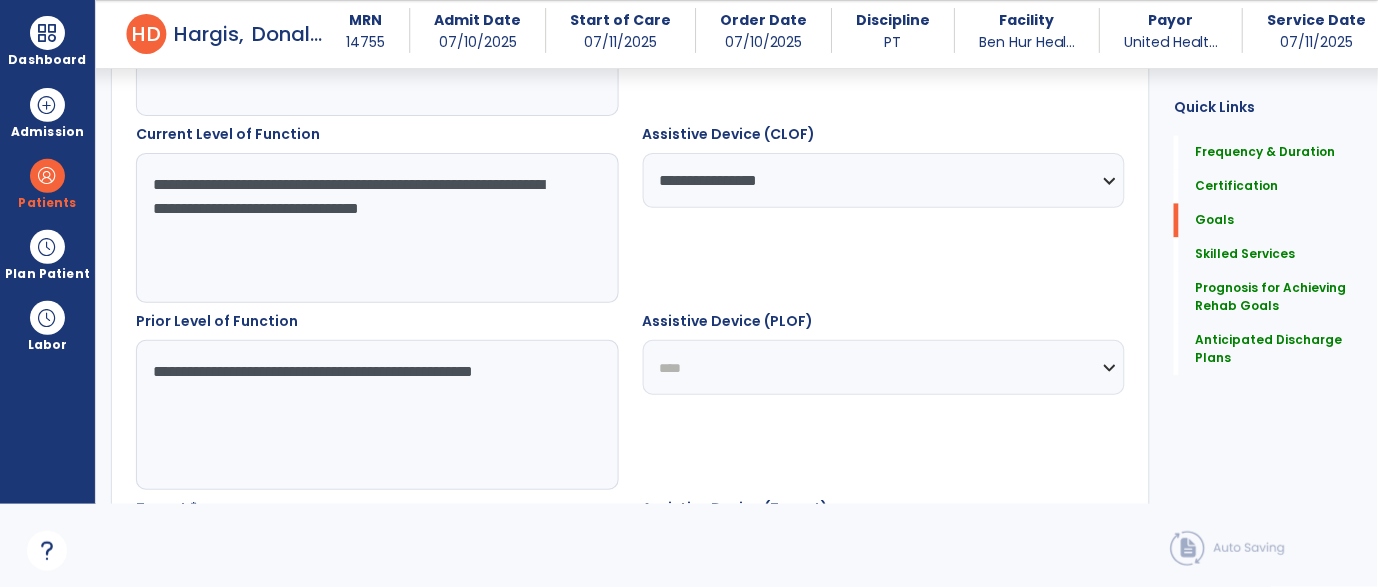 click on "**********" at bounding box center (884, 367) 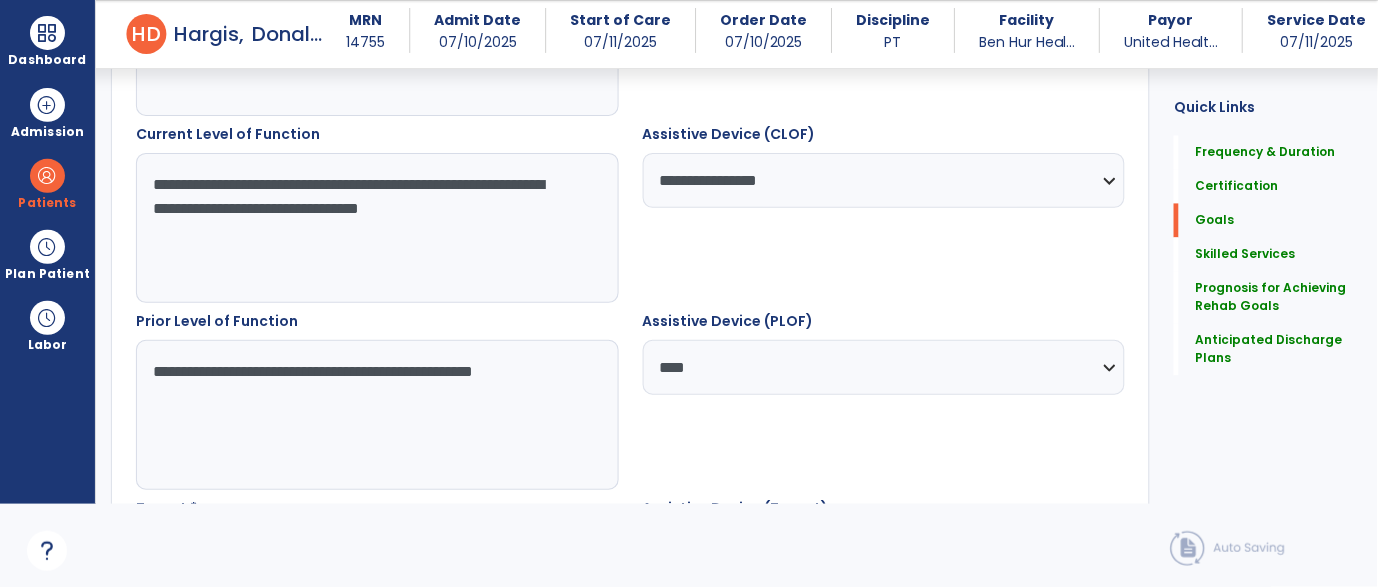 click on "**********" at bounding box center (884, 400) 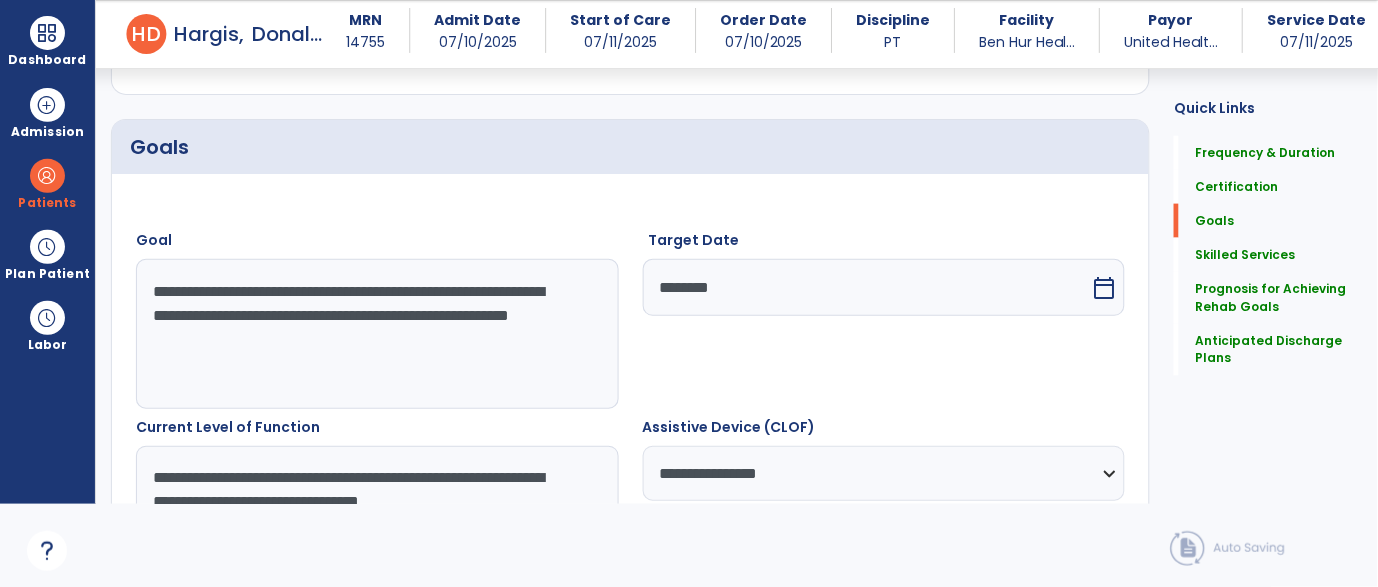 scroll, scrollTop: 380, scrollLeft: 0, axis: vertical 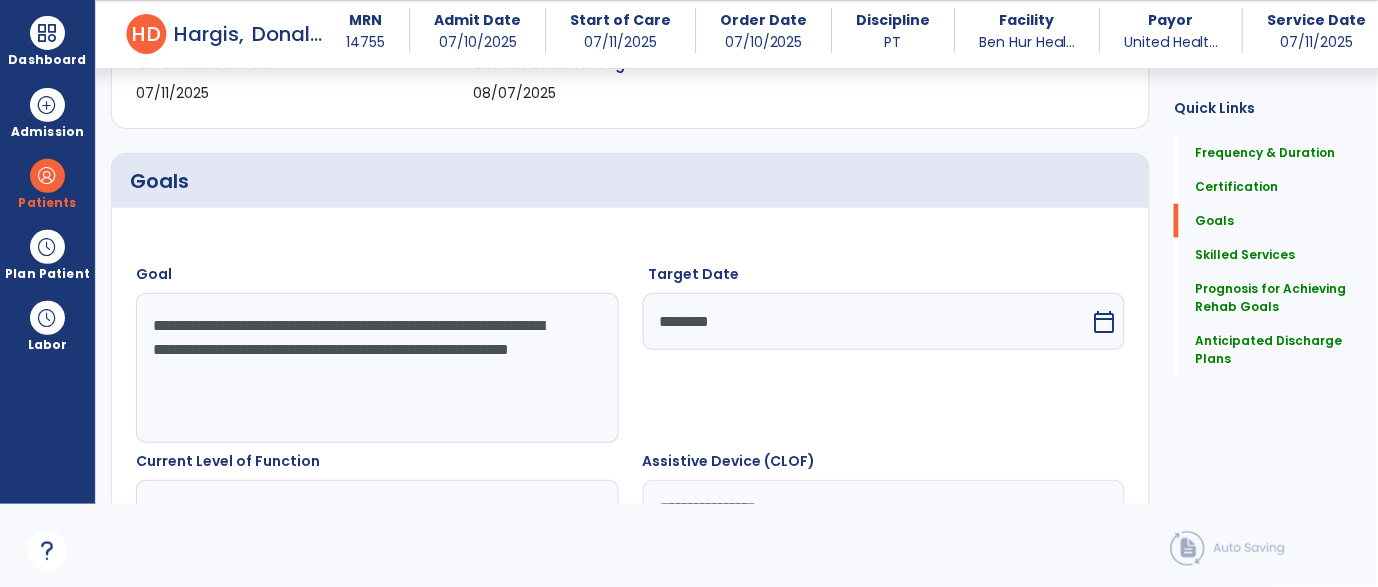 click on "**********" at bounding box center (376, 368) 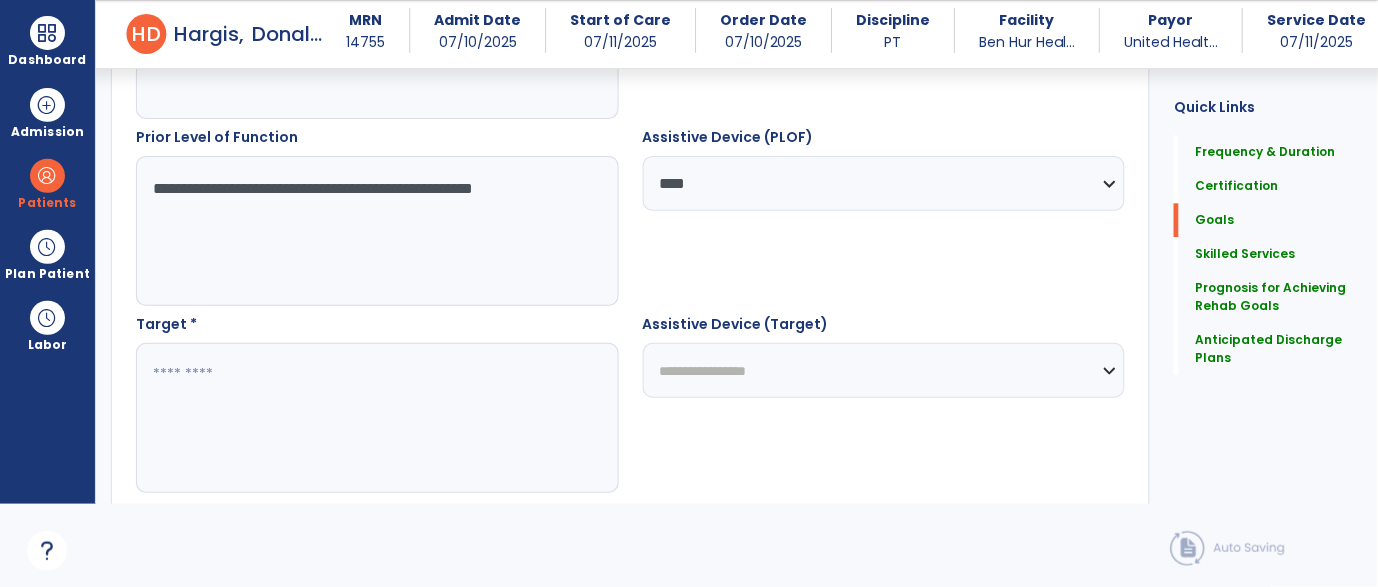 scroll, scrollTop: 892, scrollLeft: 0, axis: vertical 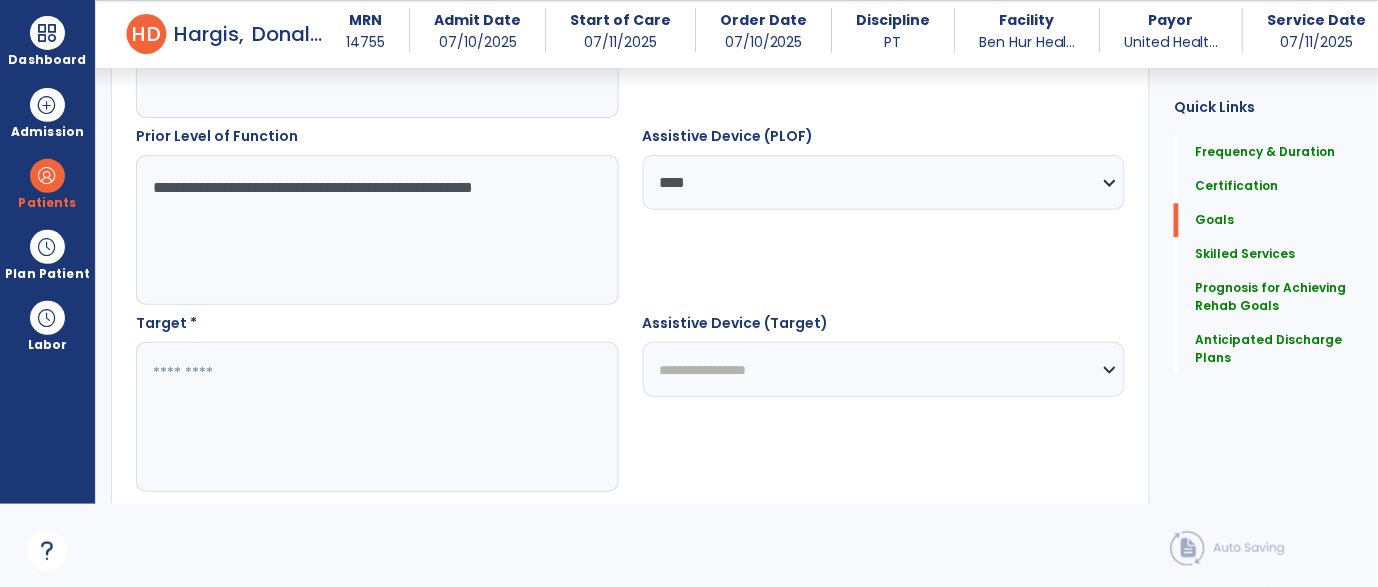 click at bounding box center (376, 417) 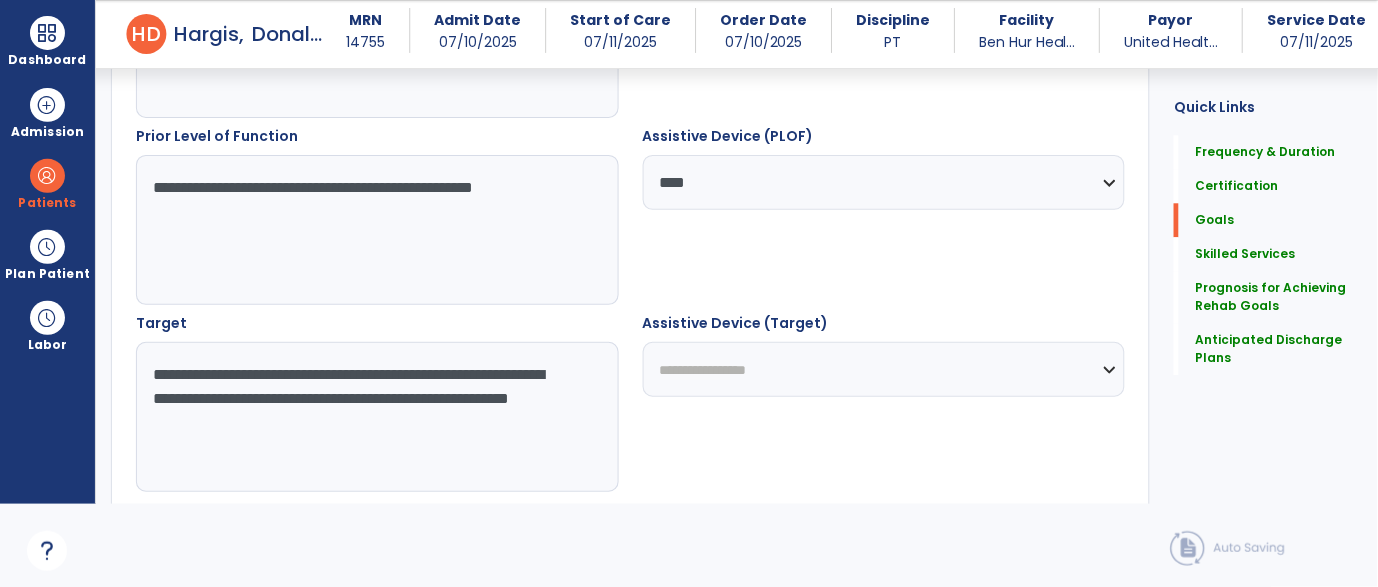 type on "**********" 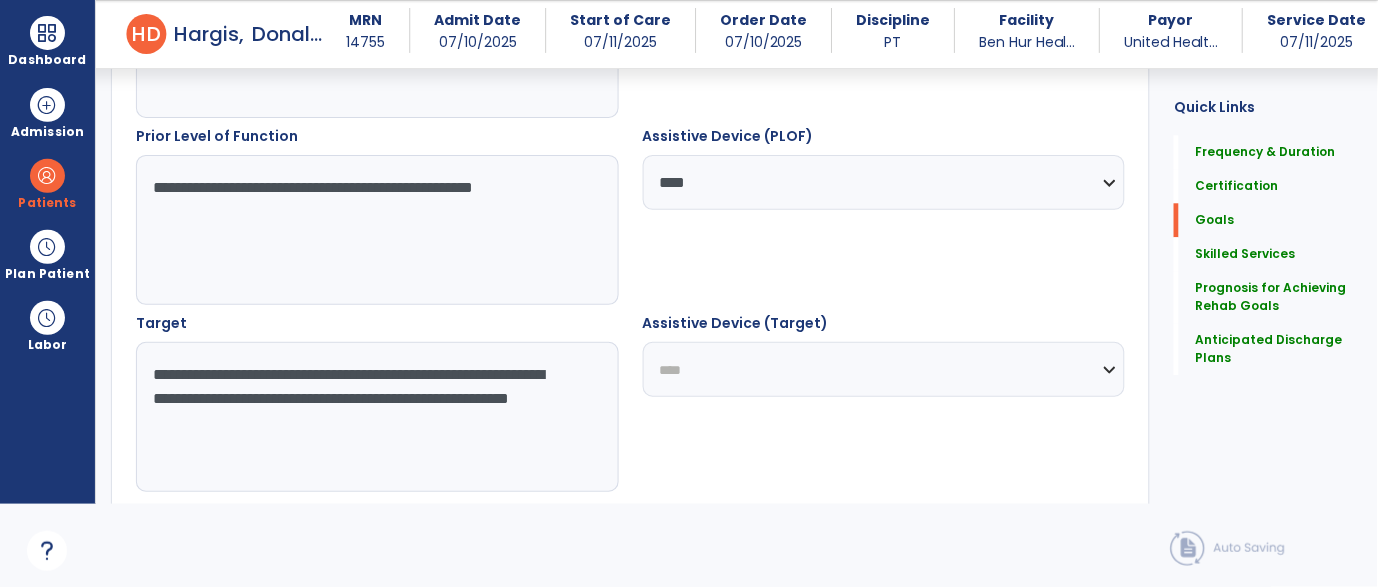 click on "**********" at bounding box center [884, 369] 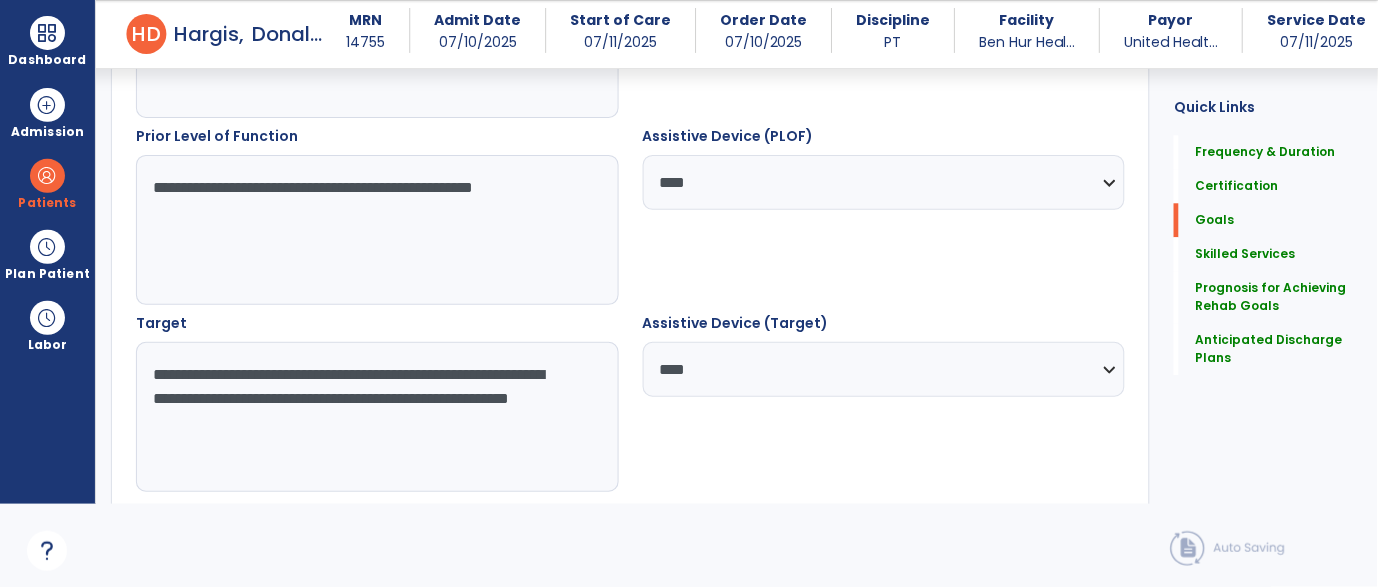 click on "**********" at bounding box center [884, 402] 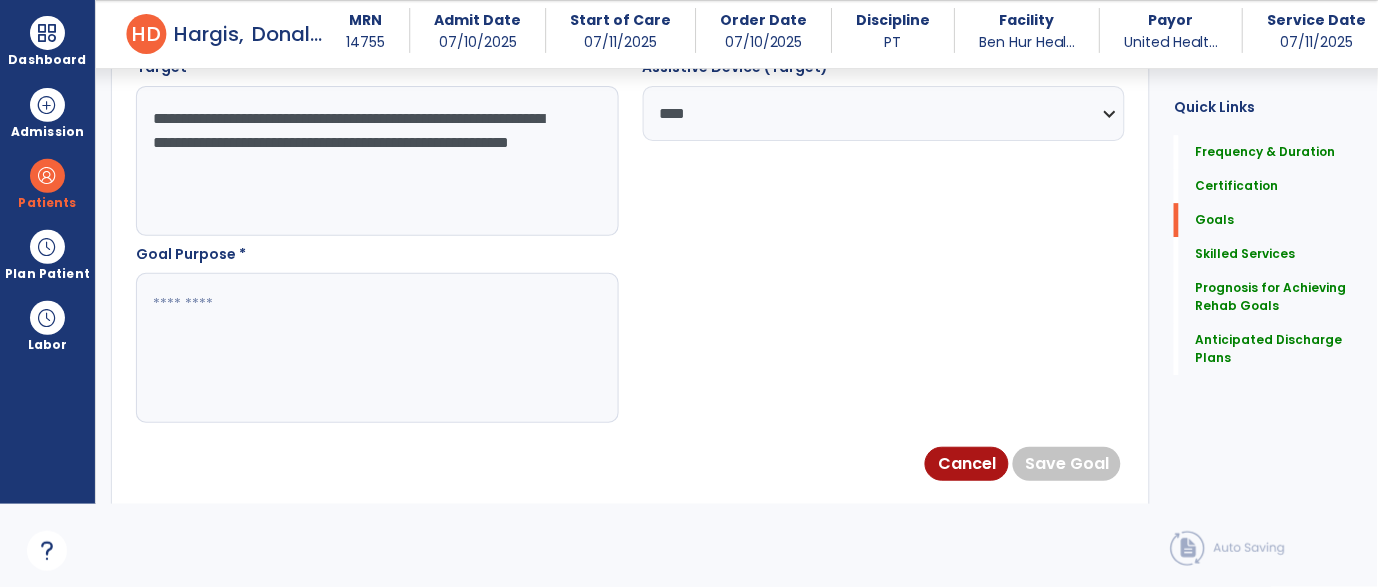 click at bounding box center [376, 348] 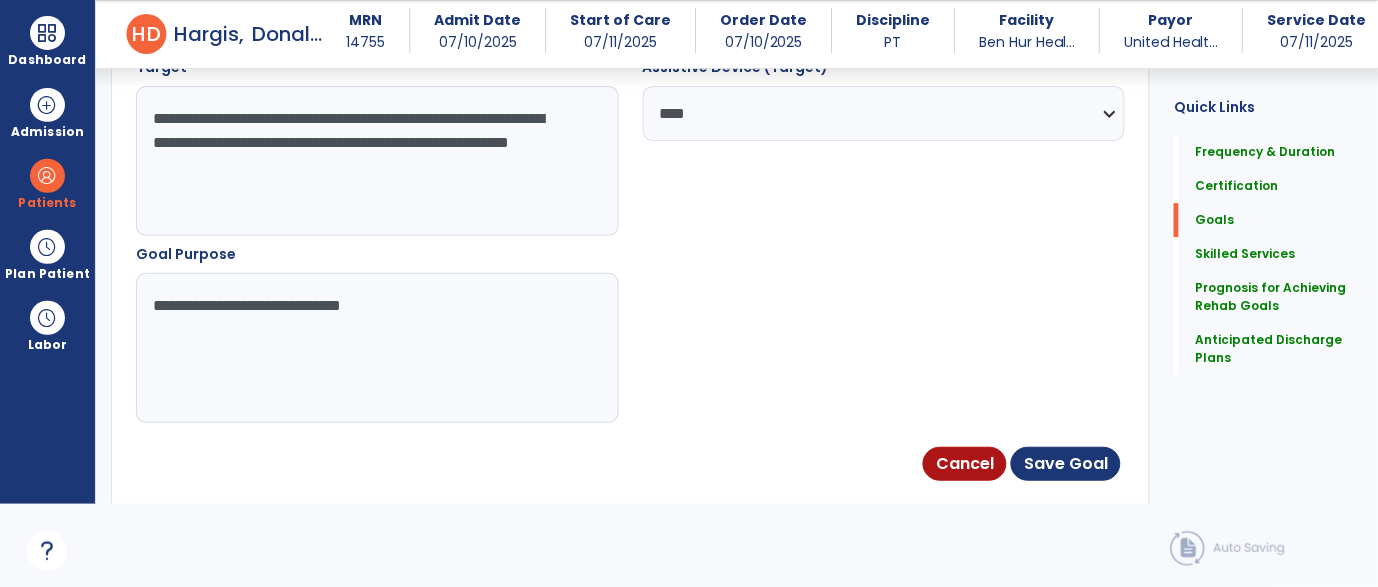 type on "**********" 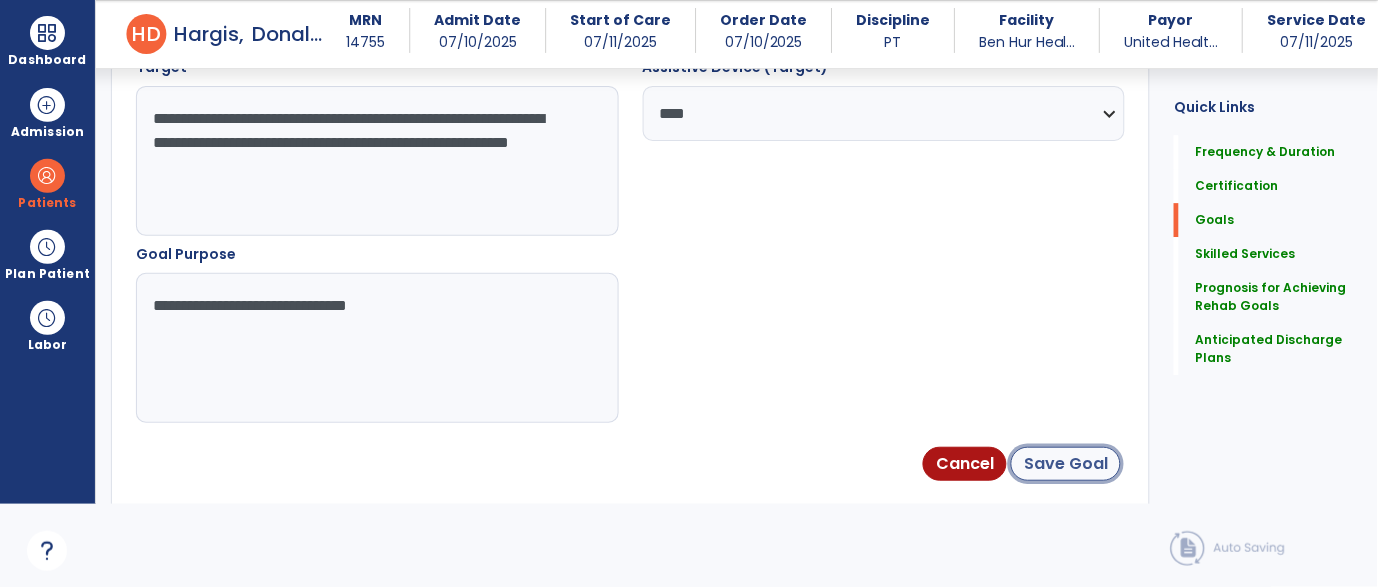 click on "Save Goal" at bounding box center (1066, 464) 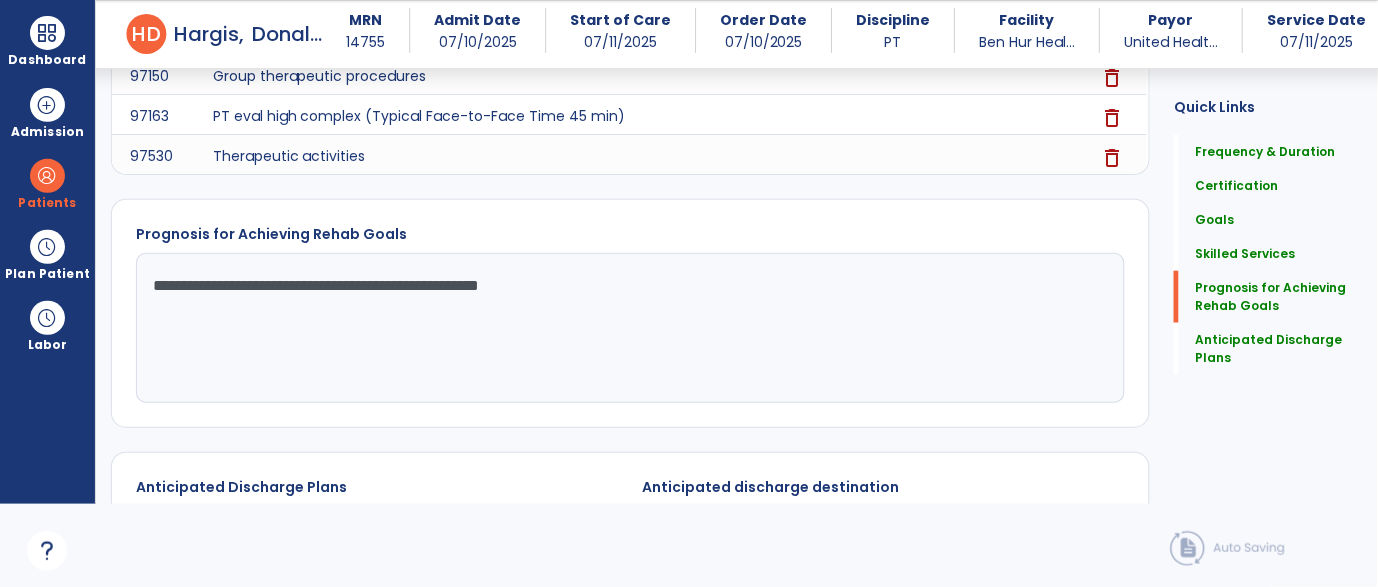 scroll, scrollTop: 2007, scrollLeft: 0, axis: vertical 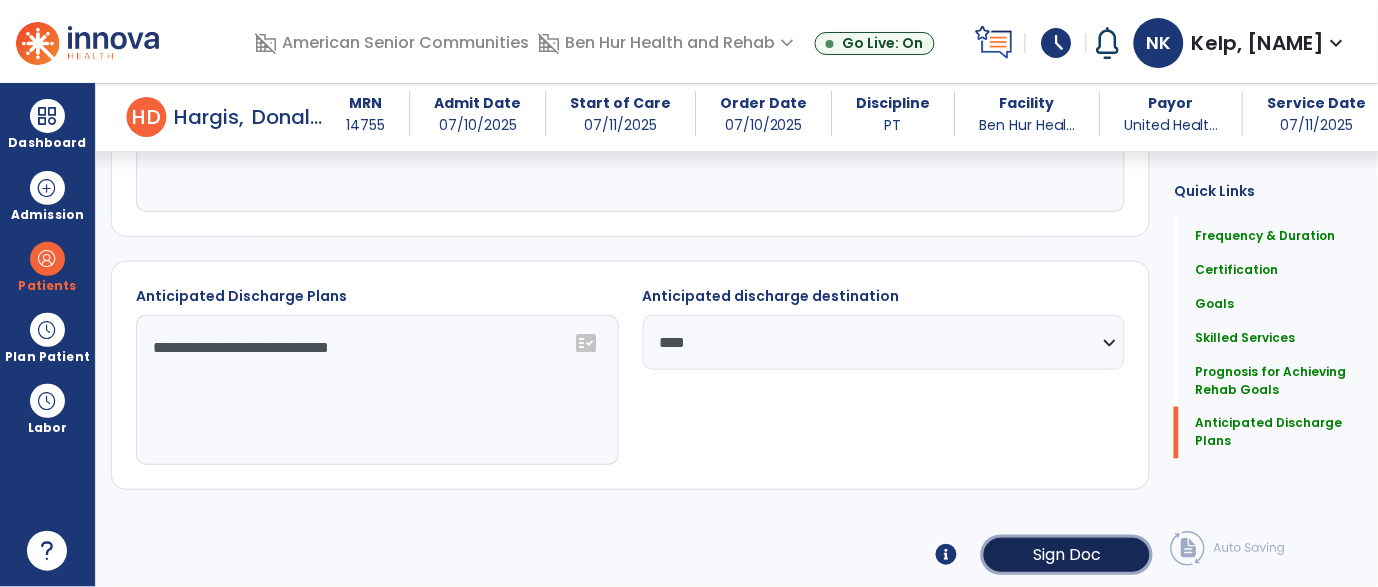 click on "Sign Doc" 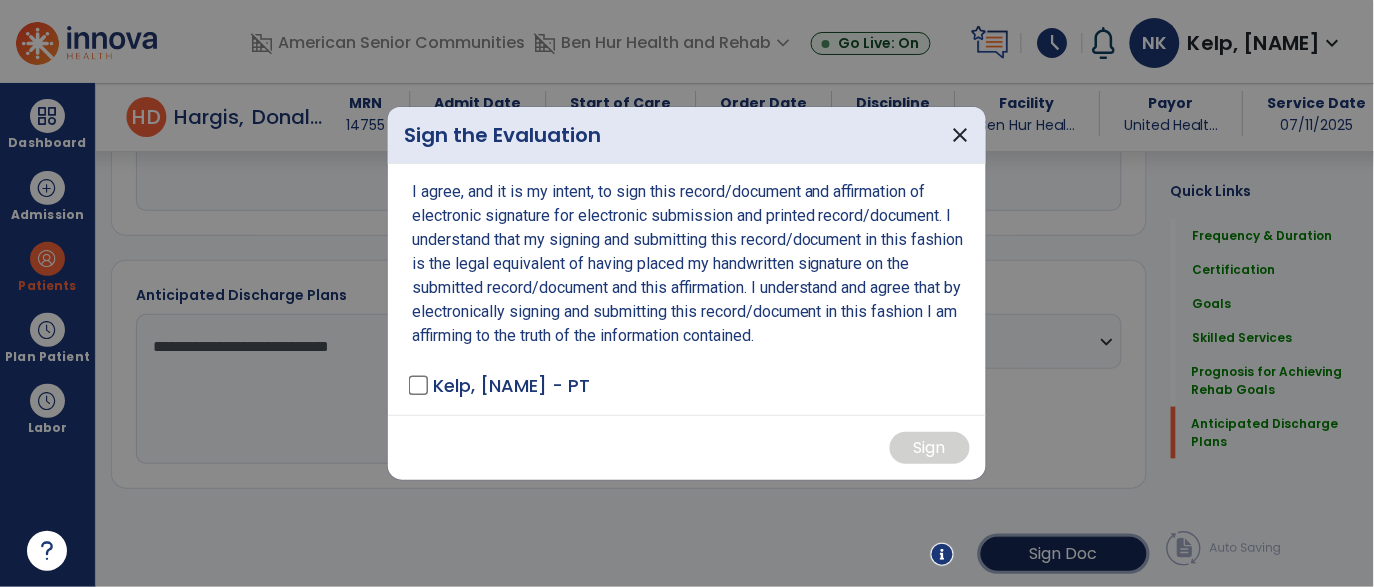 scroll, scrollTop: 2007, scrollLeft: 0, axis: vertical 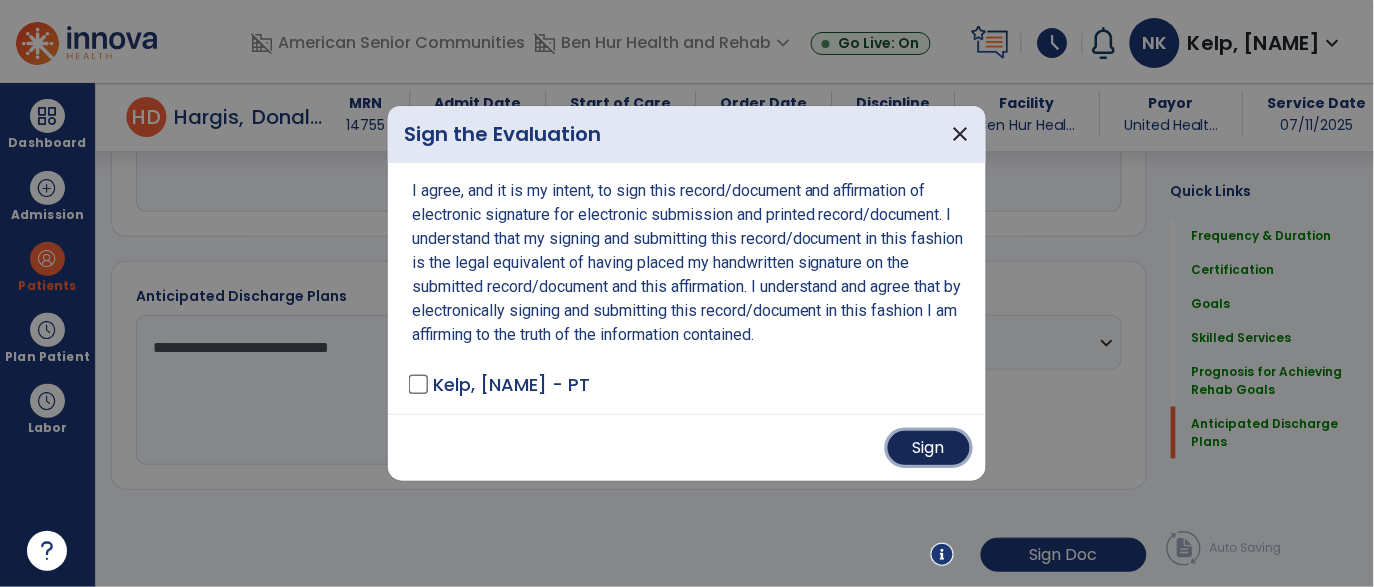 click on "Sign" at bounding box center [929, 448] 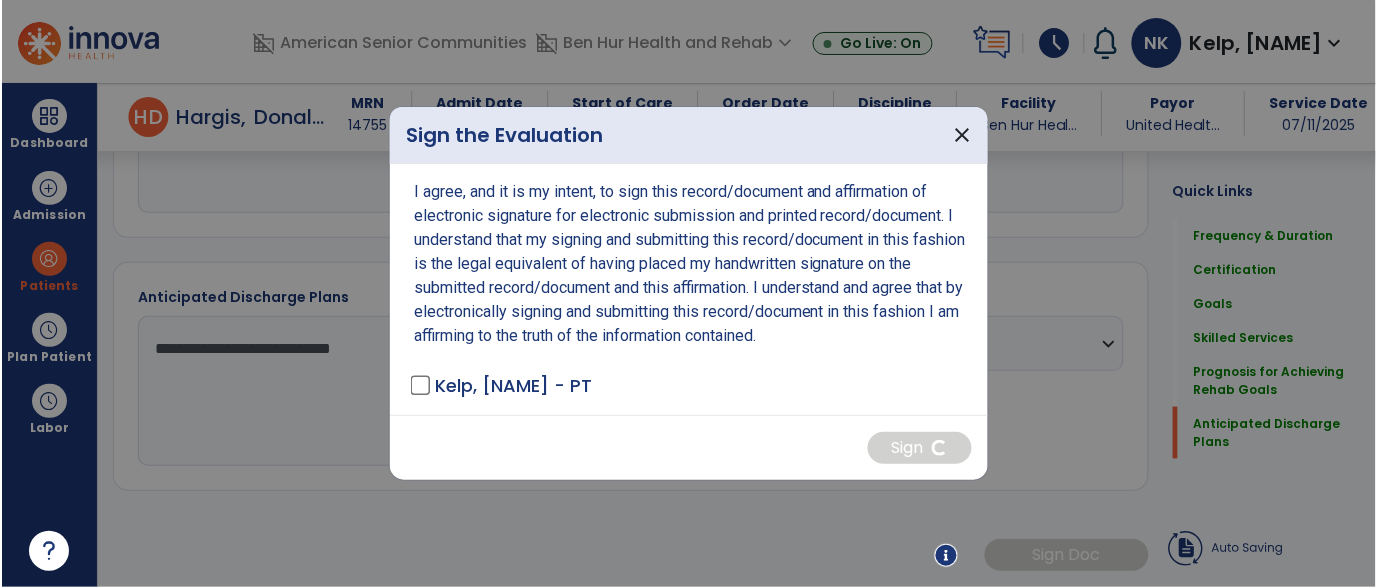 scroll, scrollTop: 2005, scrollLeft: 0, axis: vertical 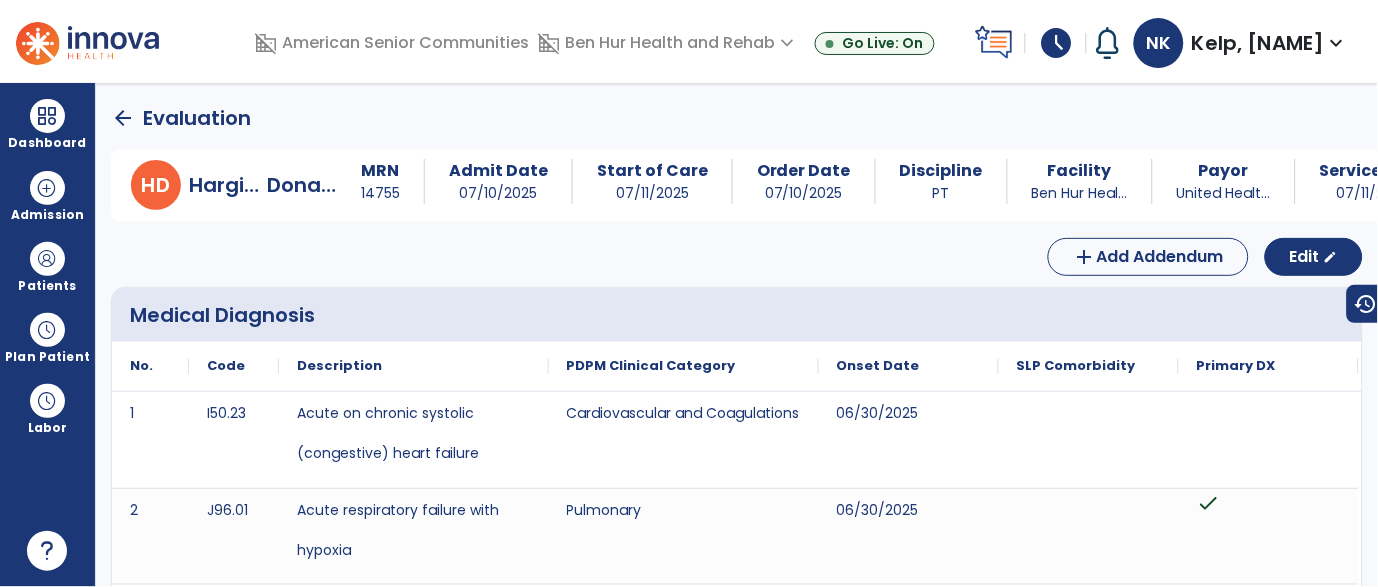 click on "arrow_back" 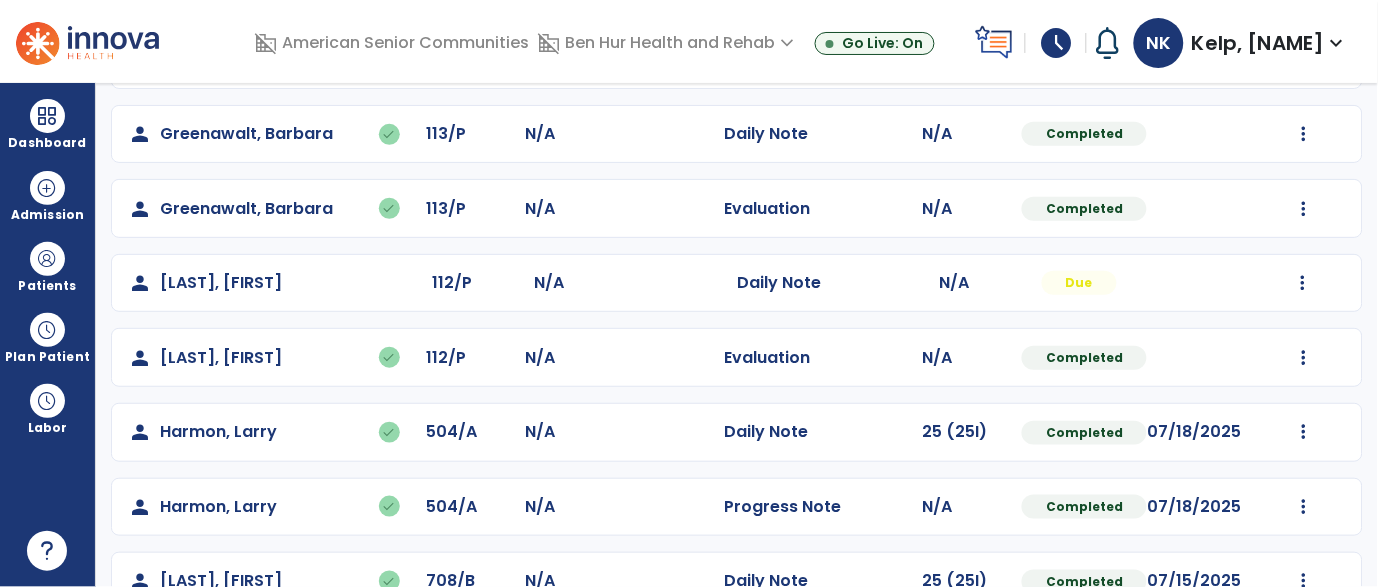 scroll, scrollTop: 650, scrollLeft: 0, axis: vertical 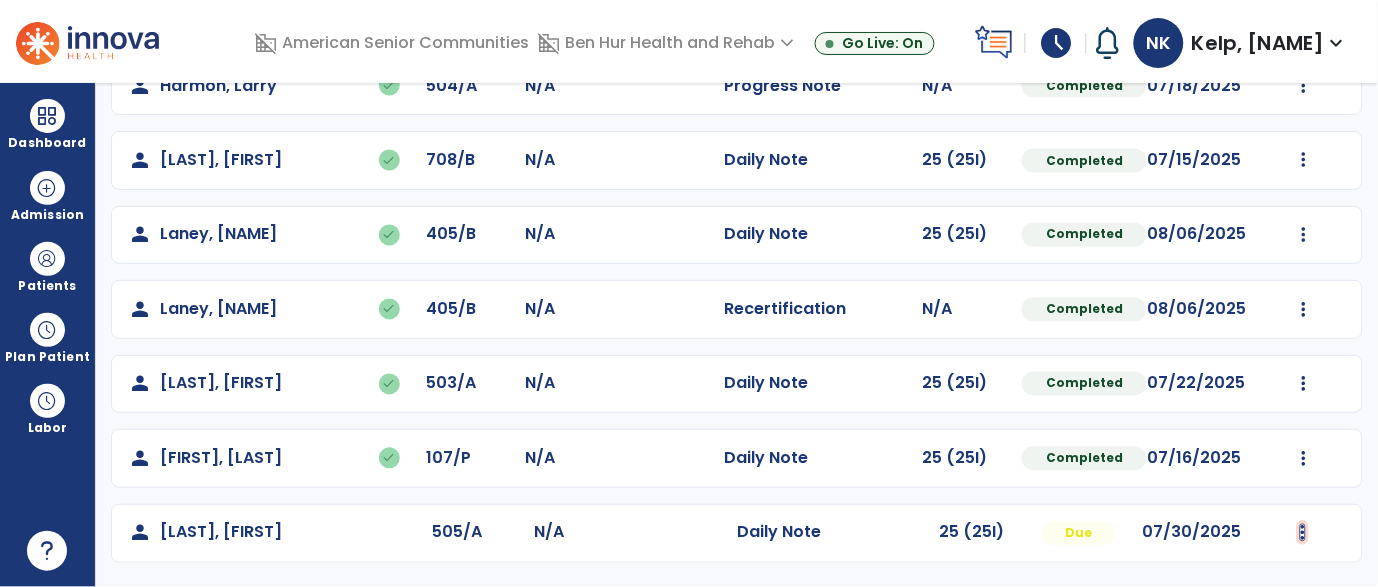 click at bounding box center (1304, -287) 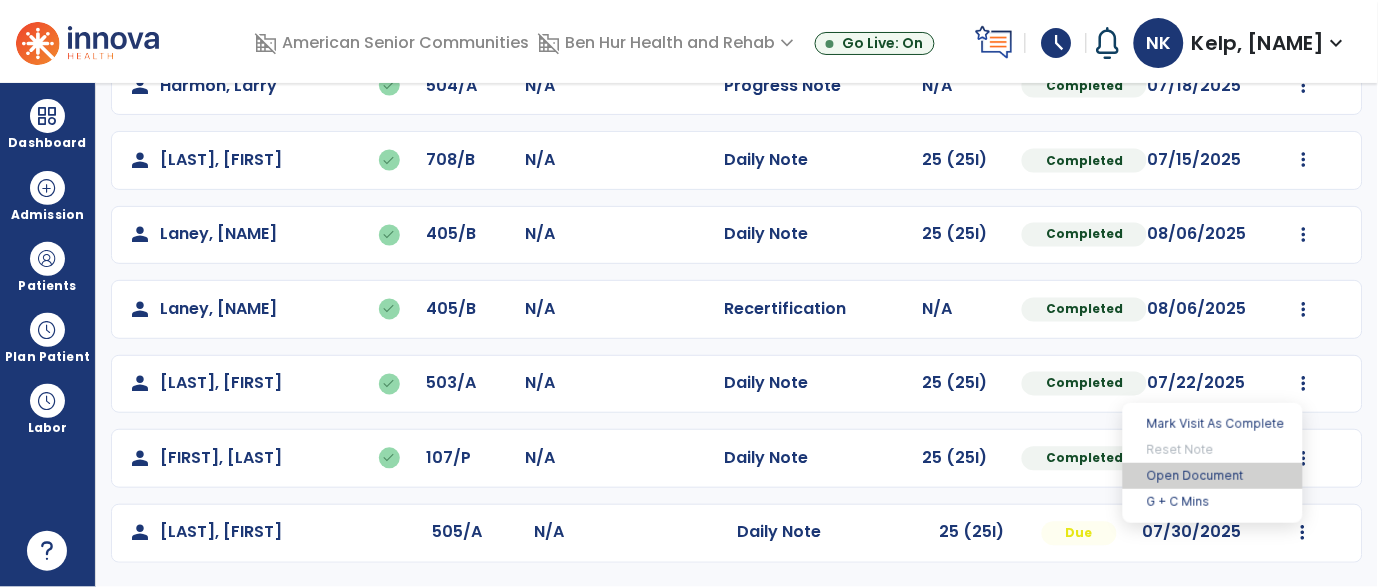 click on "Open Document" at bounding box center [1213, 476] 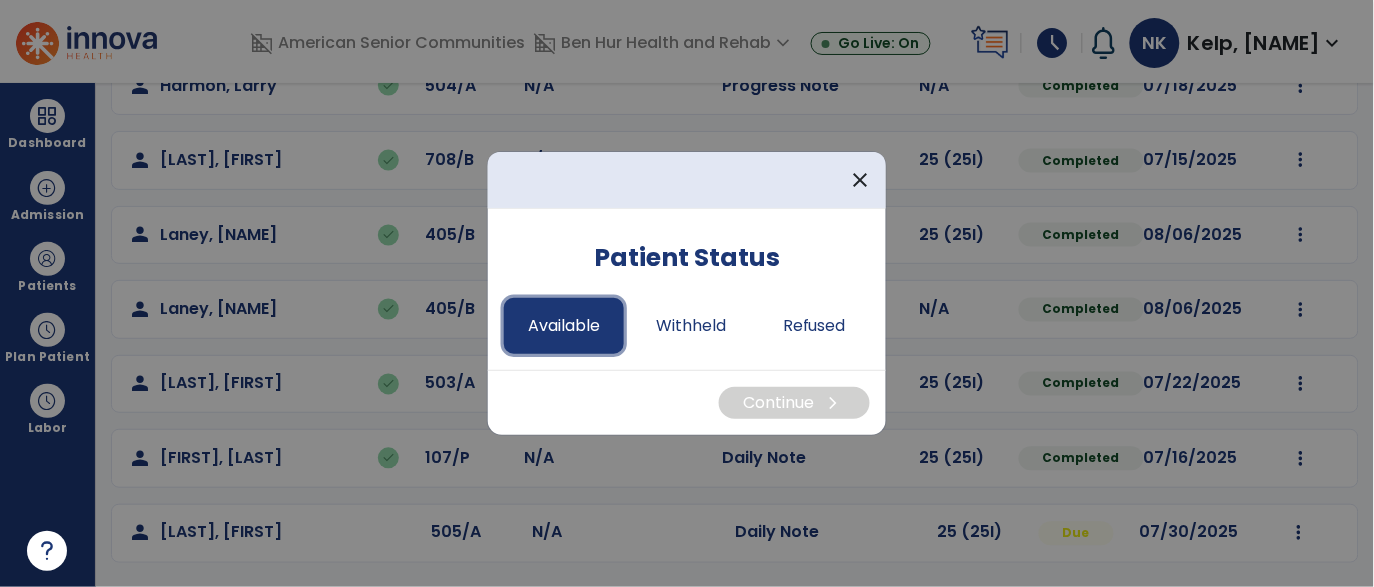 click on "Available" at bounding box center [564, 326] 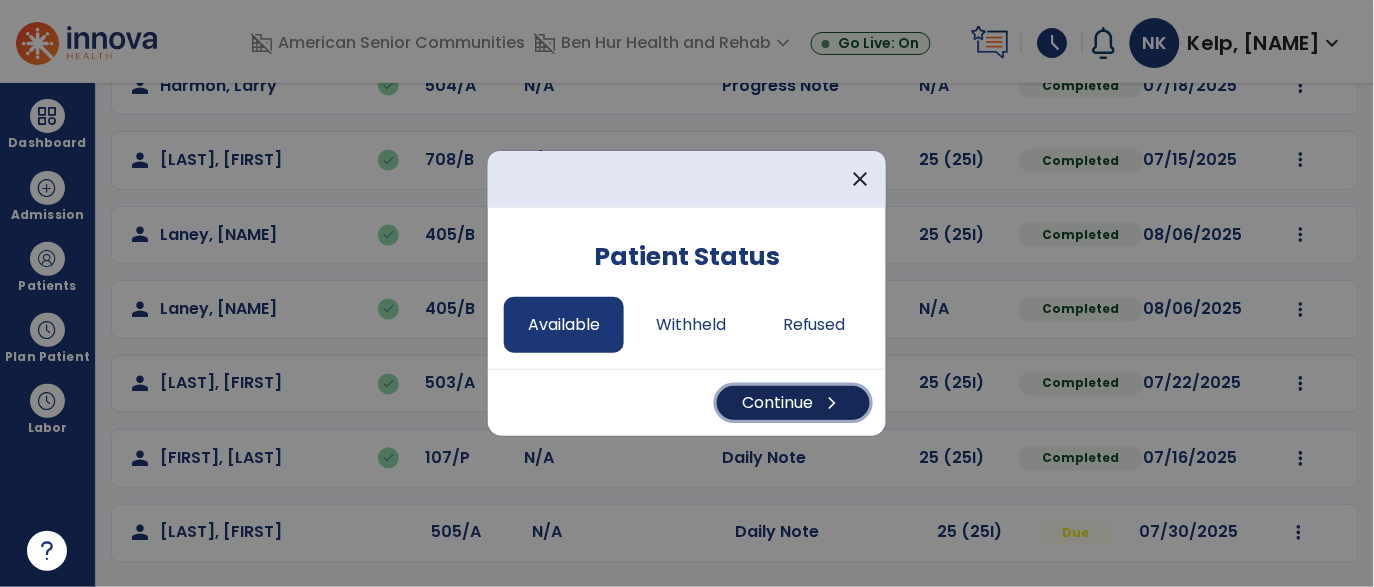 click on "Continue   chevron_right" at bounding box center (793, 403) 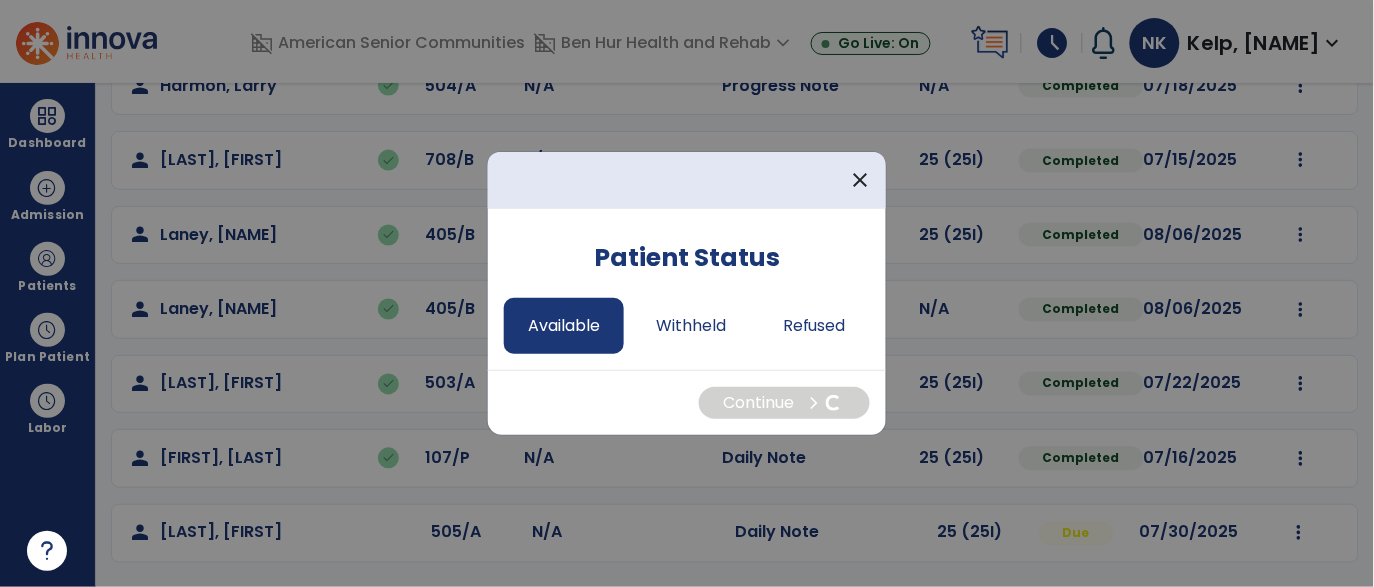 select on "*" 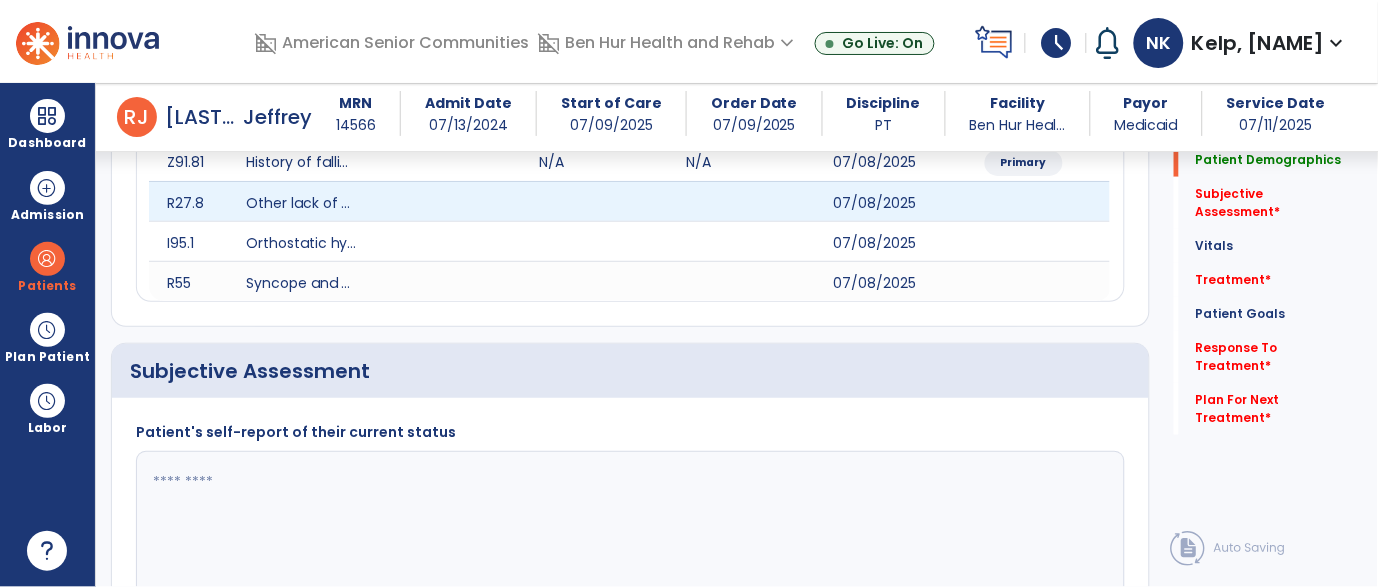 scroll, scrollTop: 308, scrollLeft: 0, axis: vertical 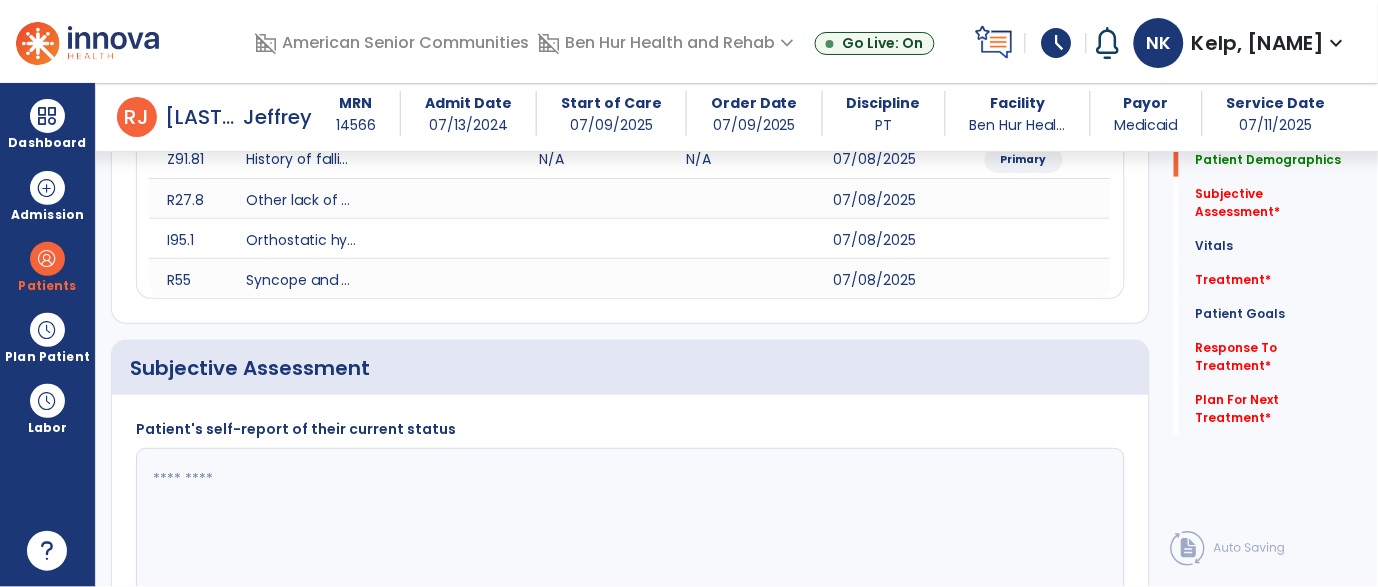 click 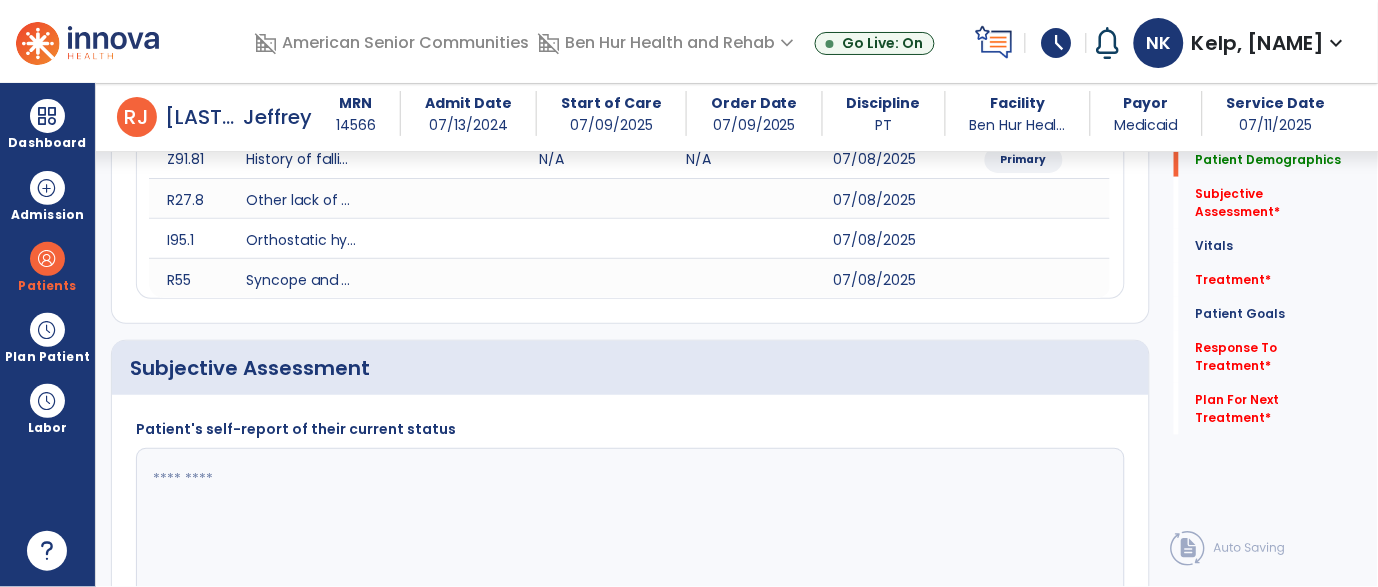 click 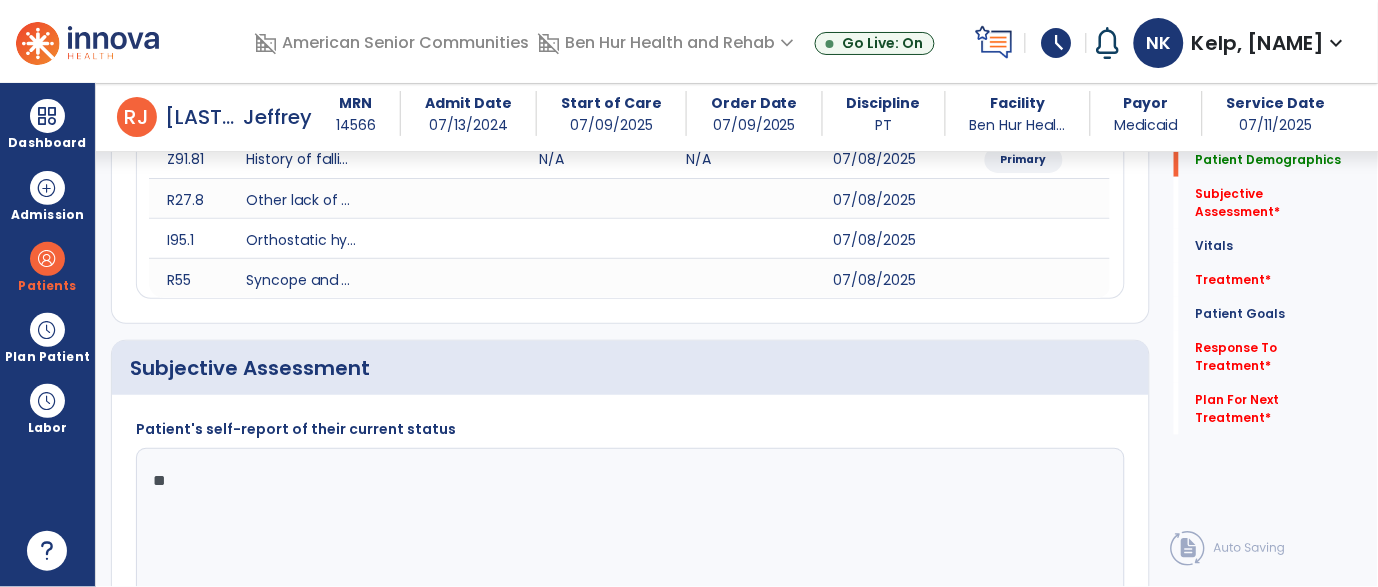 type on "*" 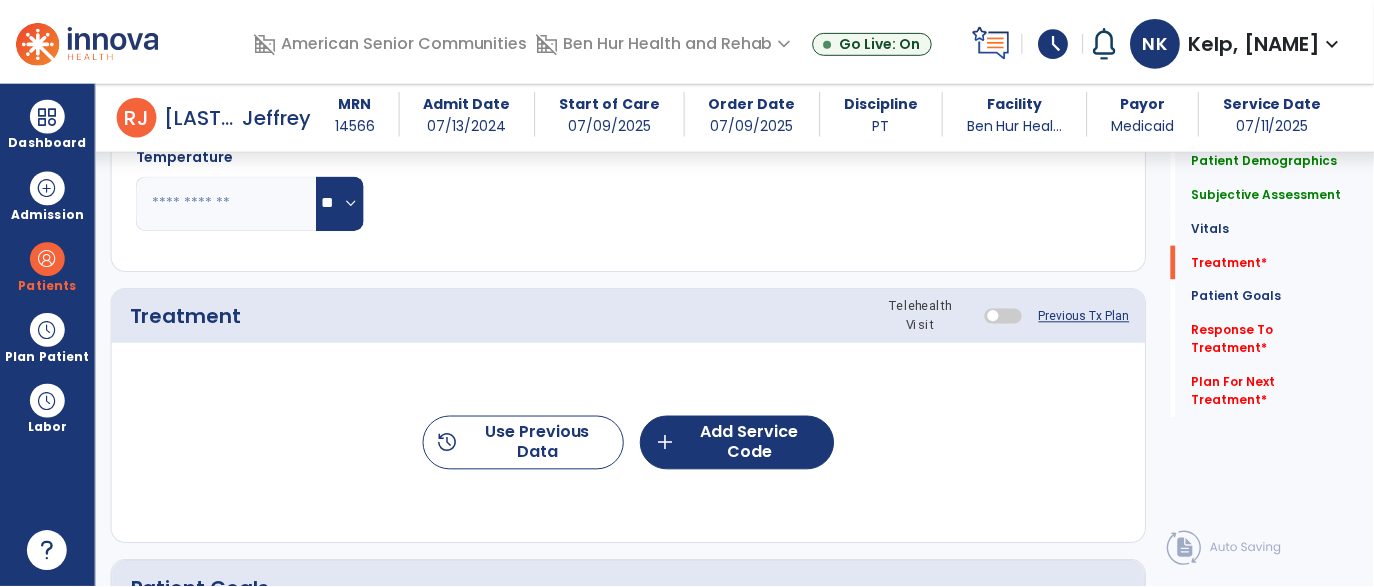 scroll, scrollTop: 1105, scrollLeft: 0, axis: vertical 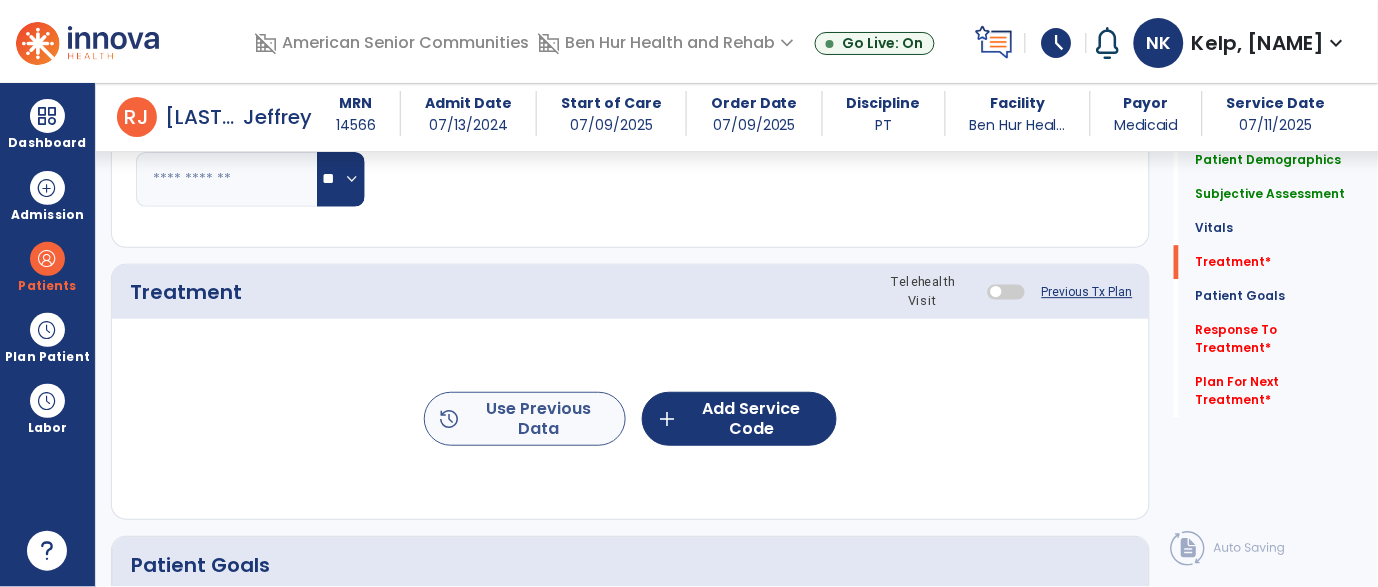 type on "**********" 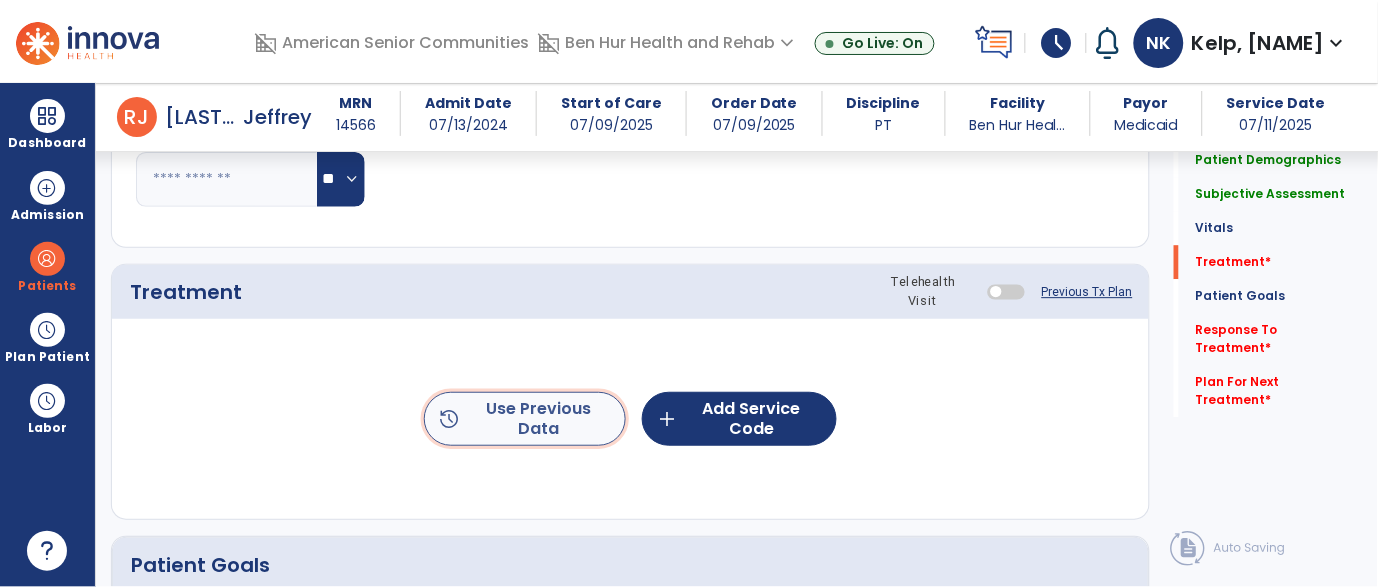 click on "history  Use Previous Data" 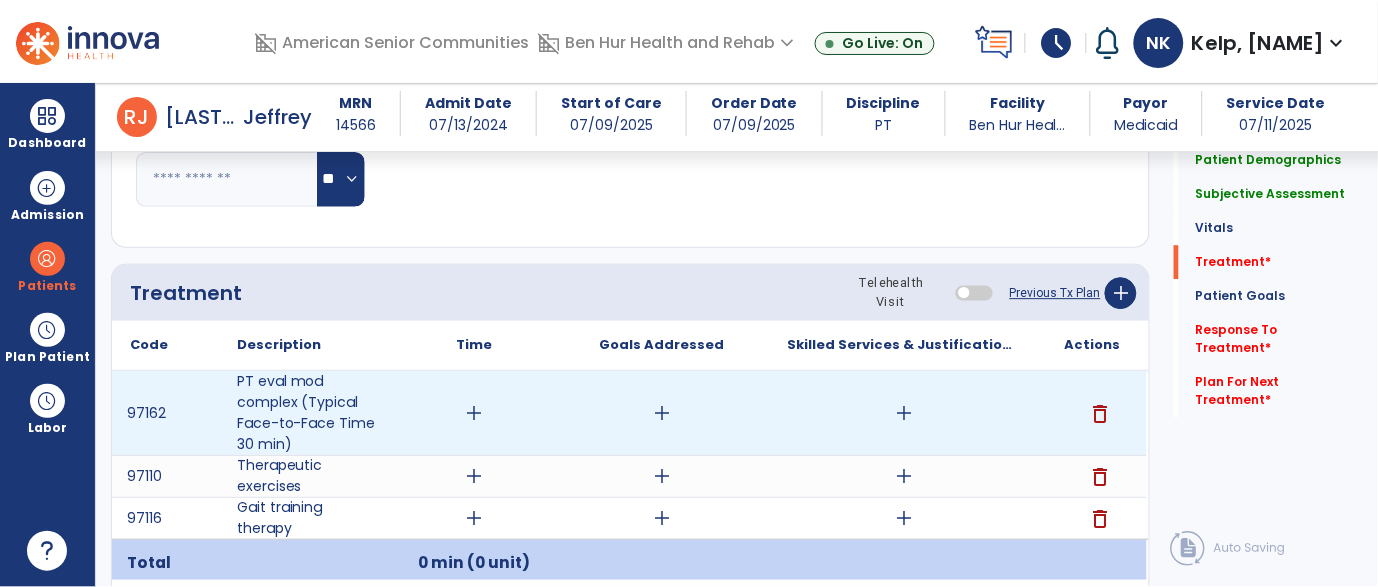 click on "delete" at bounding box center [1101, 414] 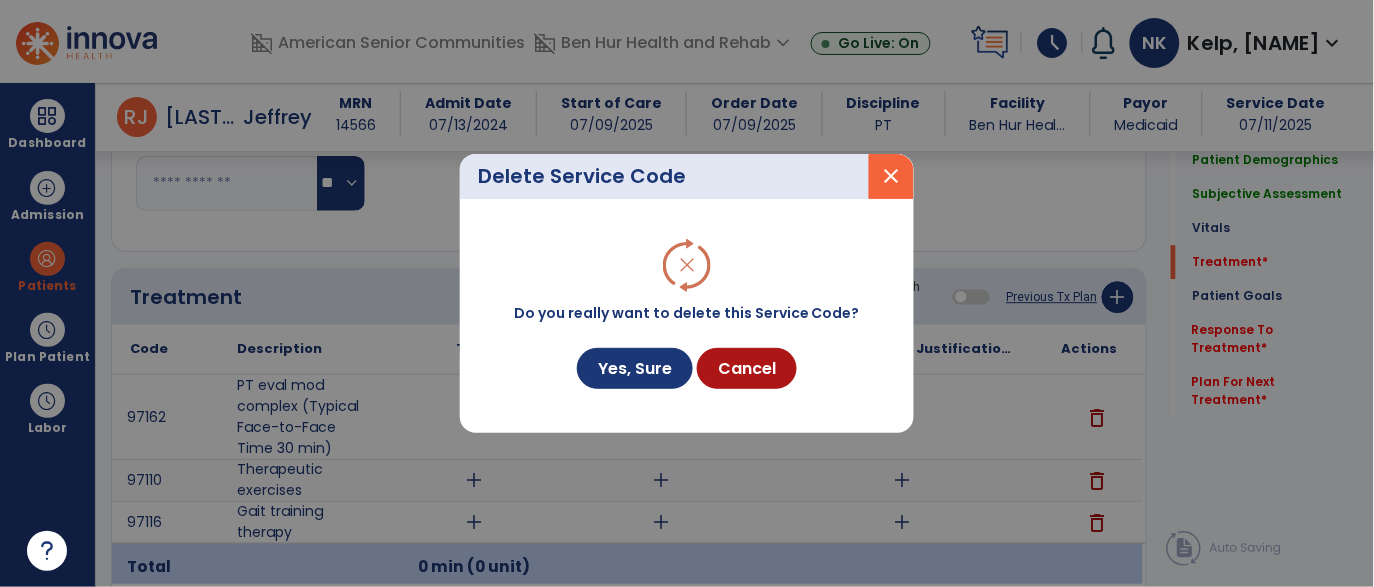scroll, scrollTop: 1105, scrollLeft: 0, axis: vertical 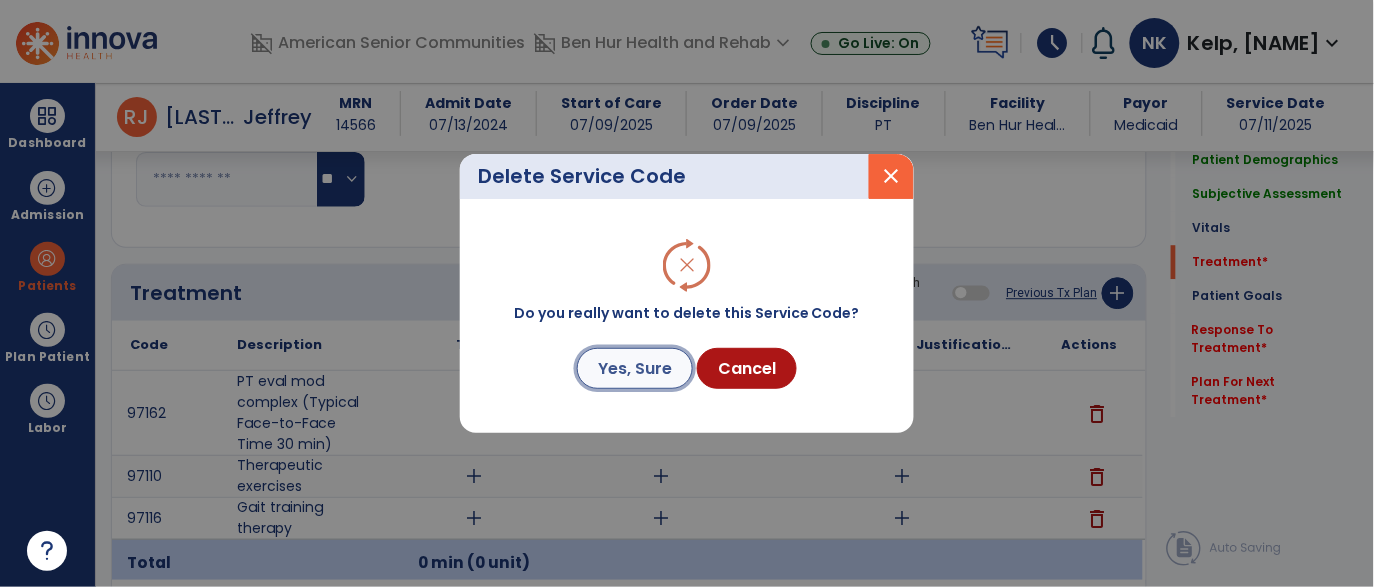 click on "Yes, Sure" at bounding box center (635, 368) 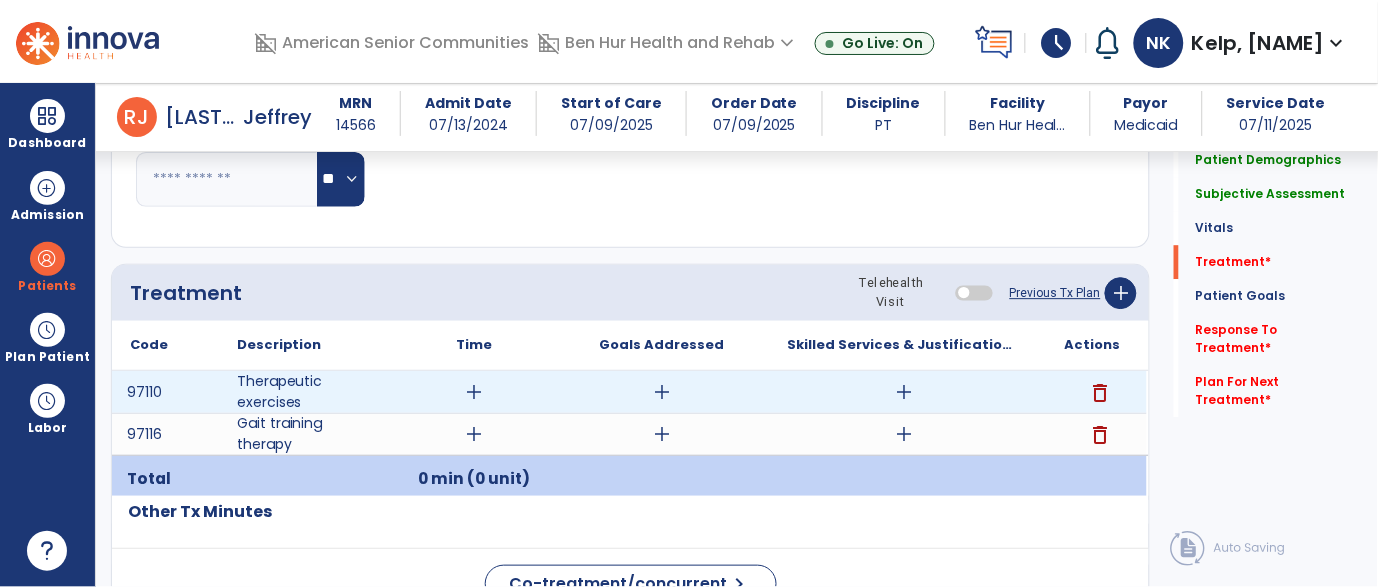 click on "add" at bounding box center [474, 392] 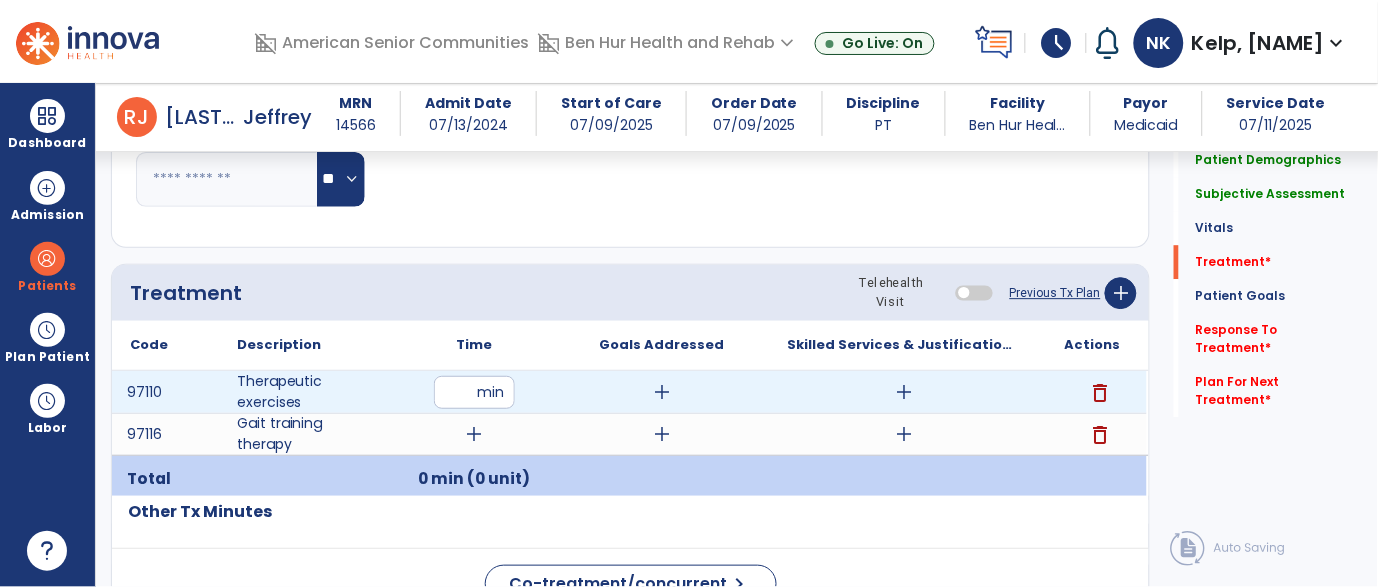 type on "**" 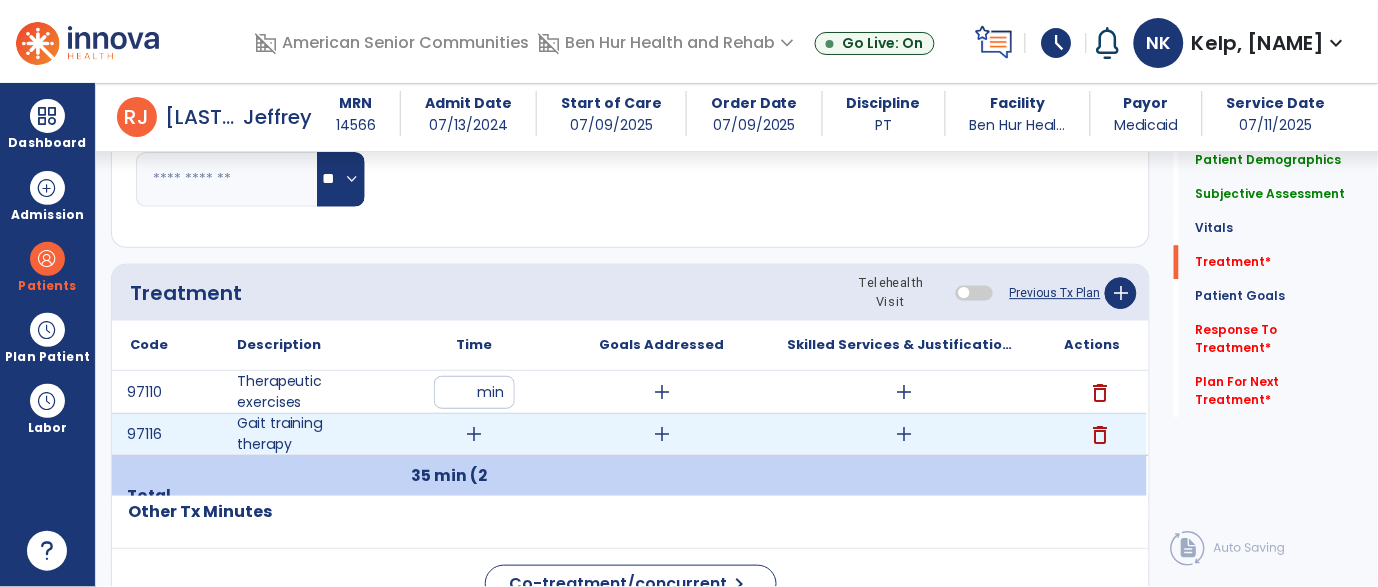 click on "delete" at bounding box center (1101, 435) 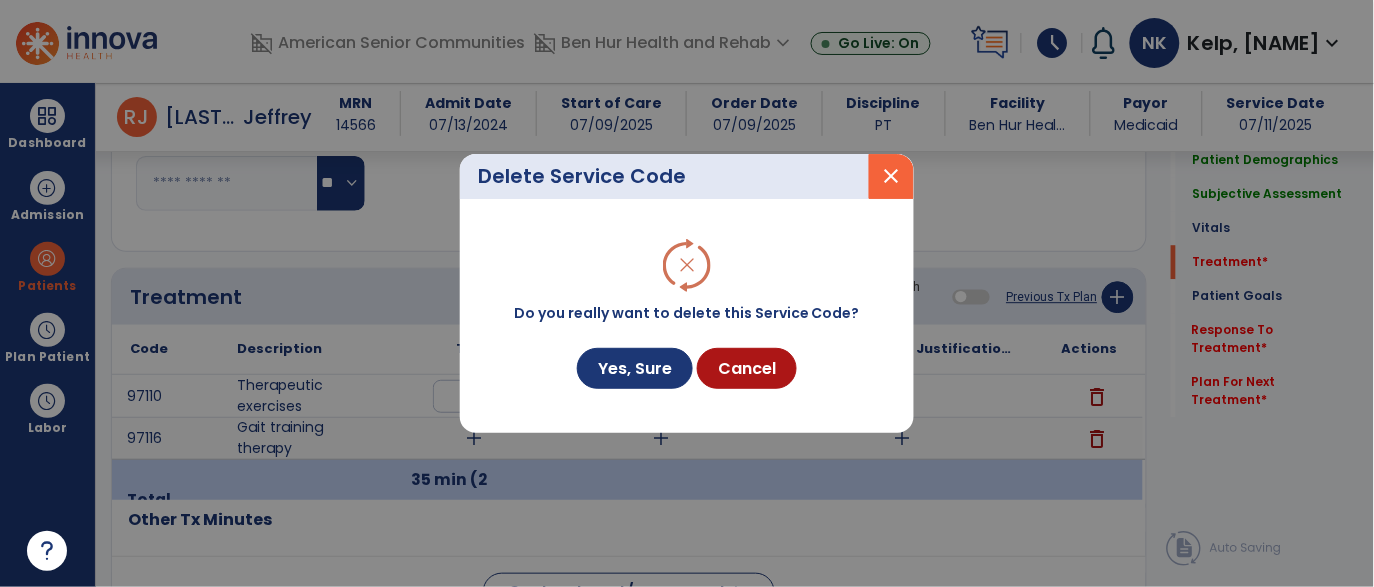 scroll, scrollTop: 1105, scrollLeft: 0, axis: vertical 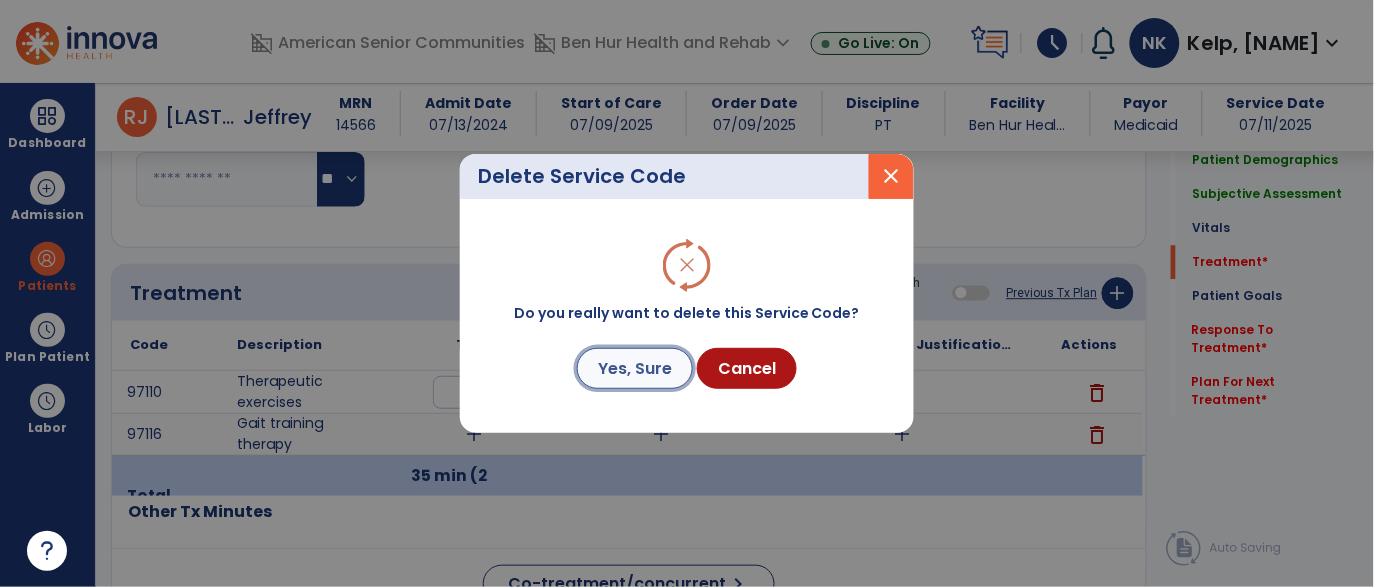 click on "Yes, Sure" at bounding box center (635, 368) 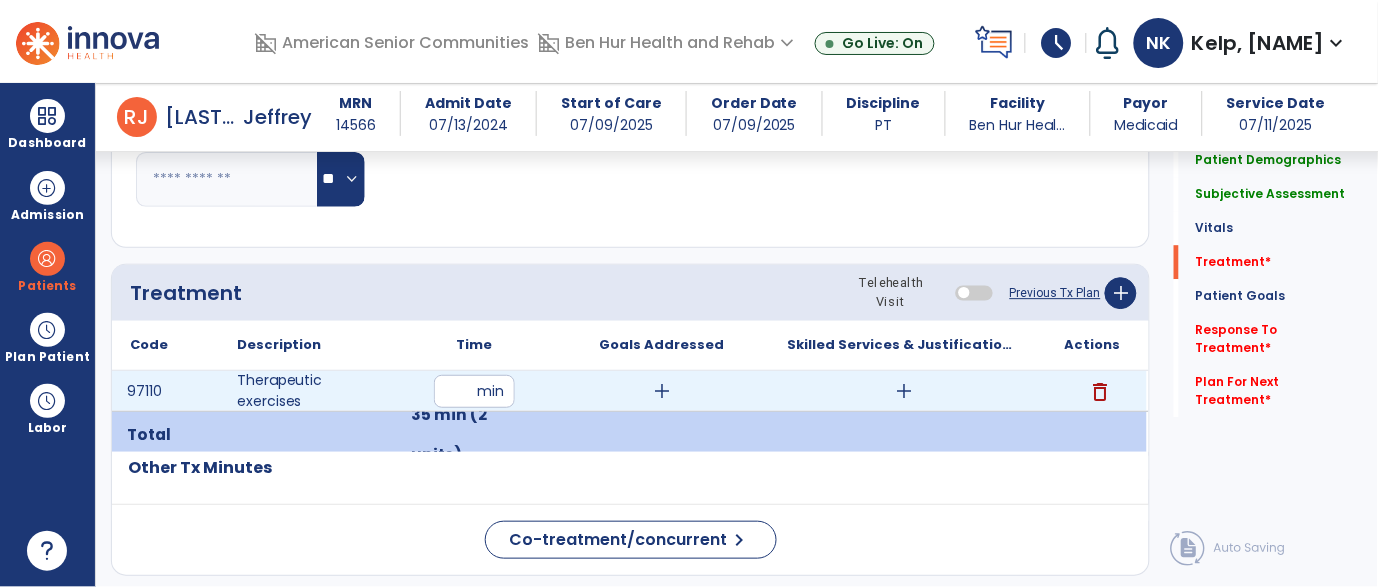 click on "add" at bounding box center [662, 391] 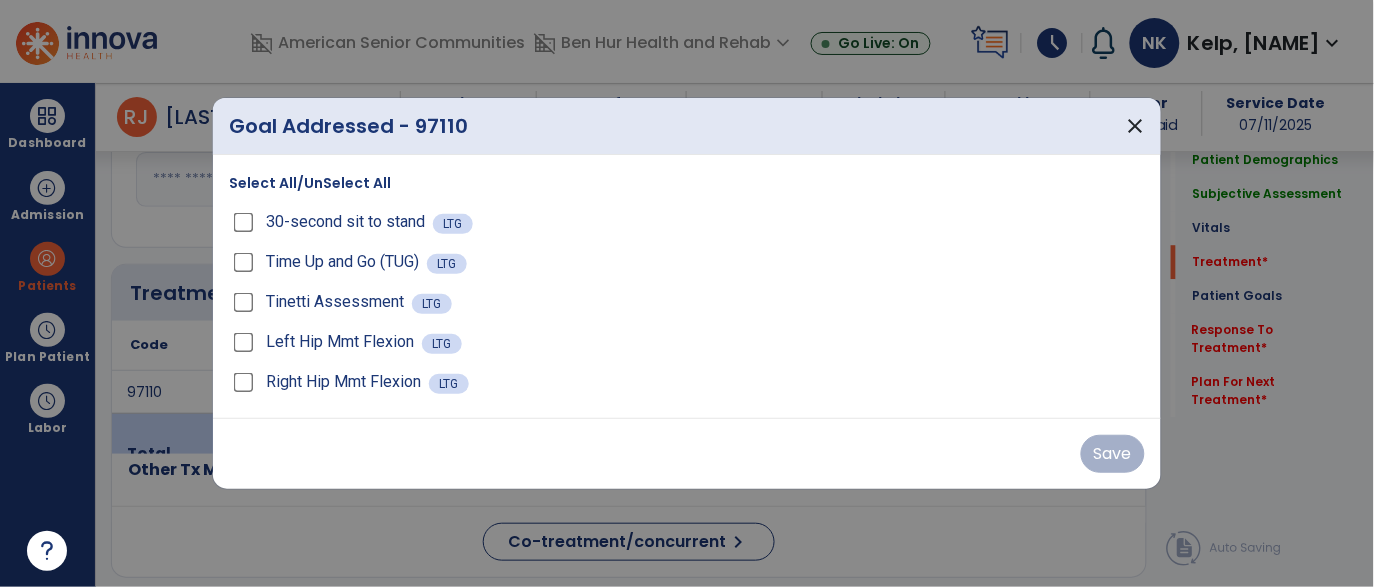 scroll, scrollTop: 1105, scrollLeft: 0, axis: vertical 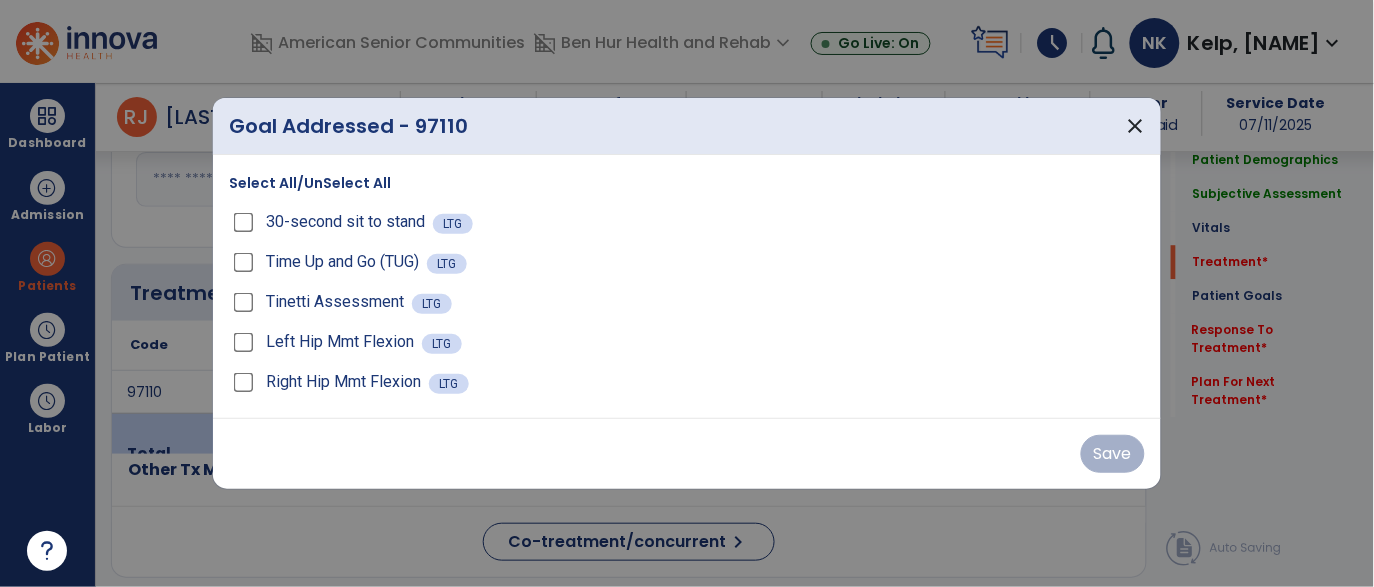 click on "Select All/UnSelect All" at bounding box center (310, 183) 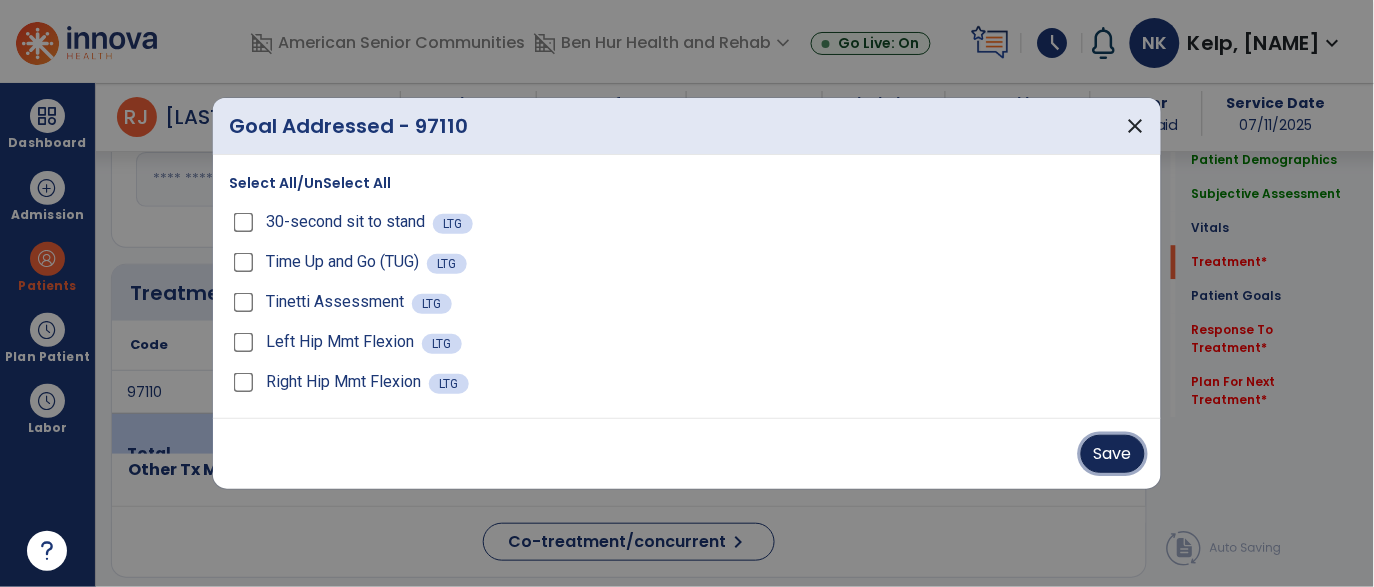 click on "Save" at bounding box center (1113, 454) 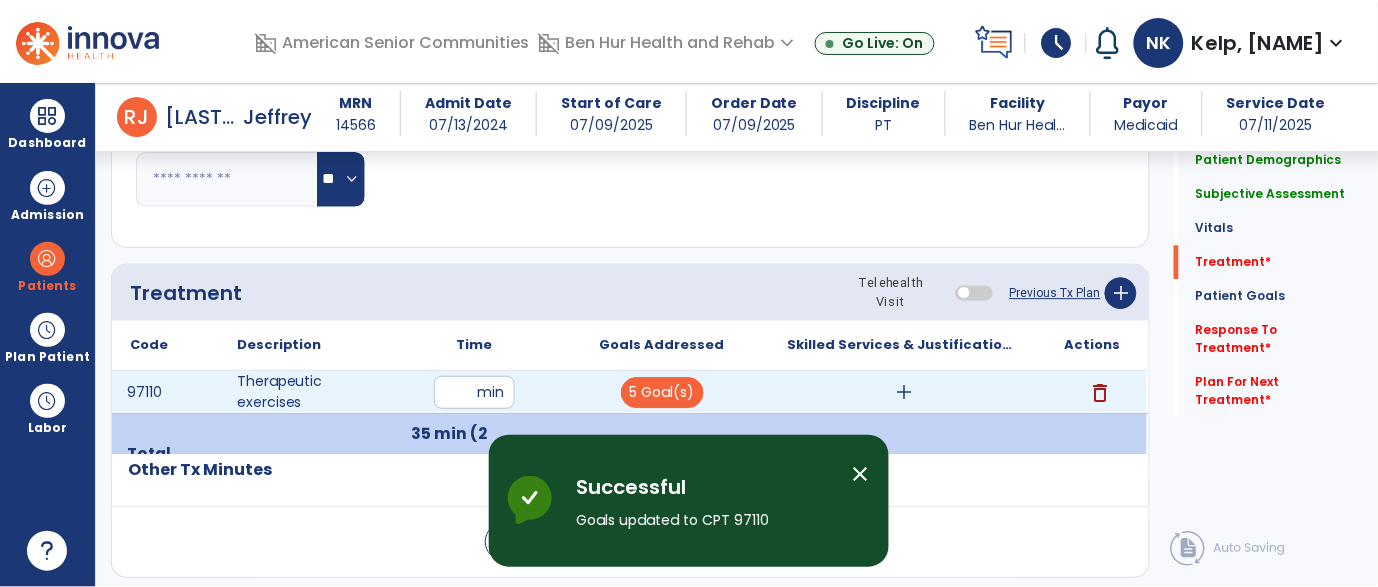 click on "add" at bounding box center [904, 392] 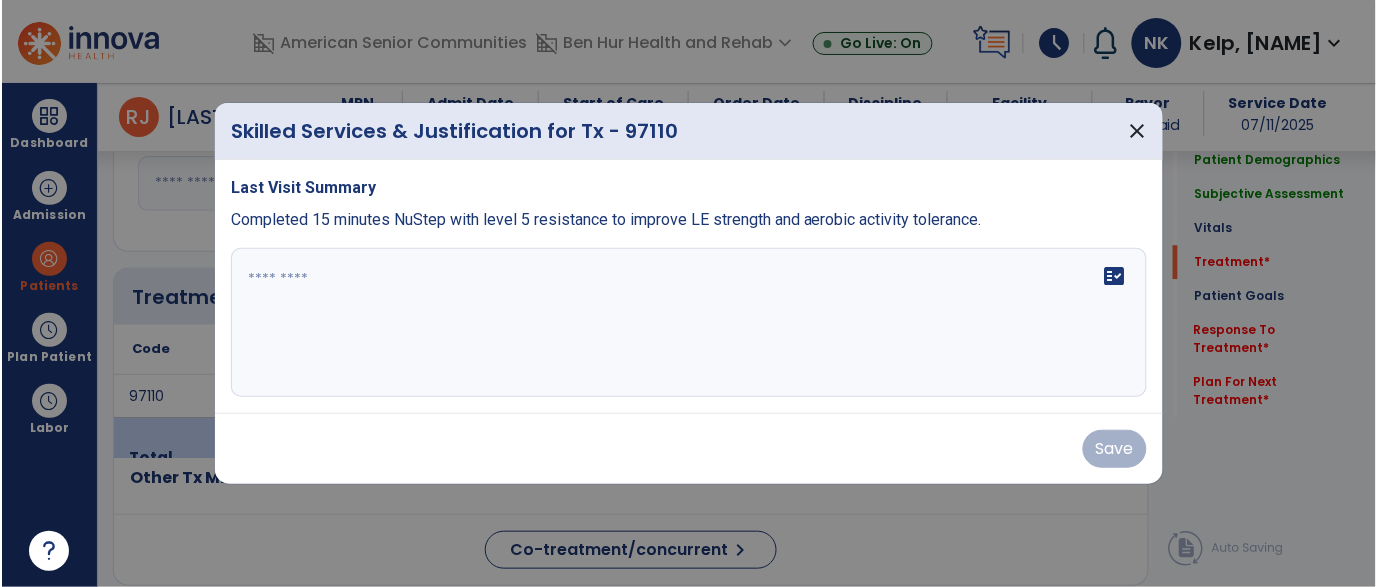 scroll, scrollTop: 1105, scrollLeft: 0, axis: vertical 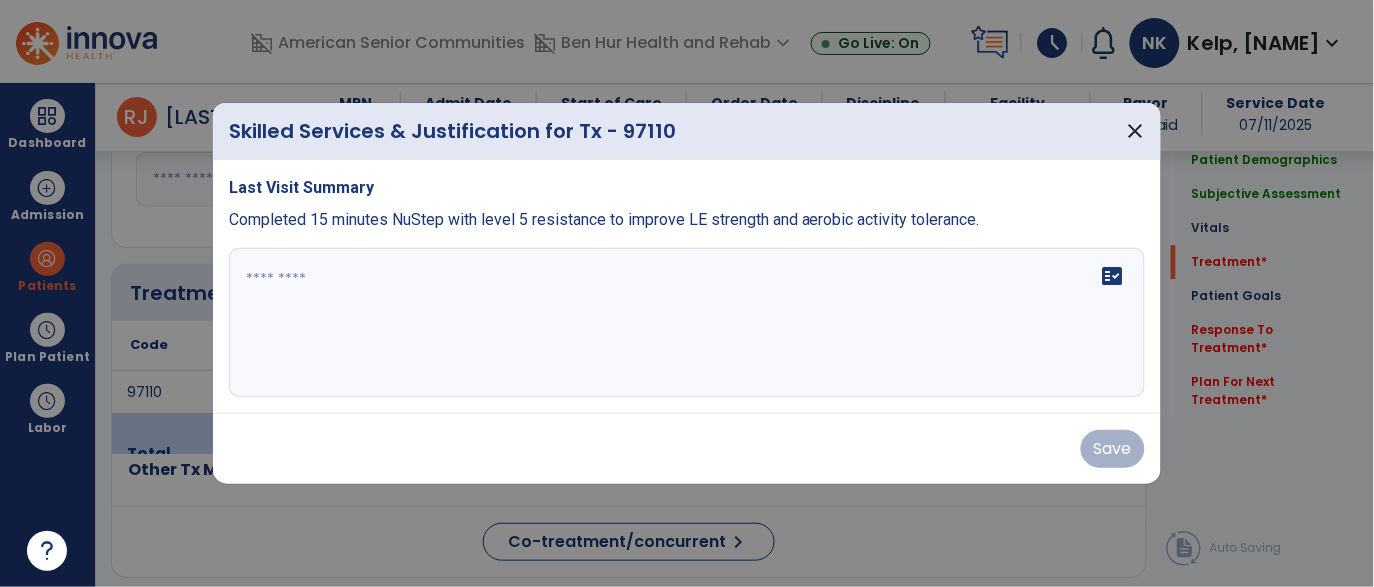 click on "Completed 15 minutes NuStep with level 5 resistance to improve LE strength and aerobic activity tolerance." at bounding box center (604, 219) 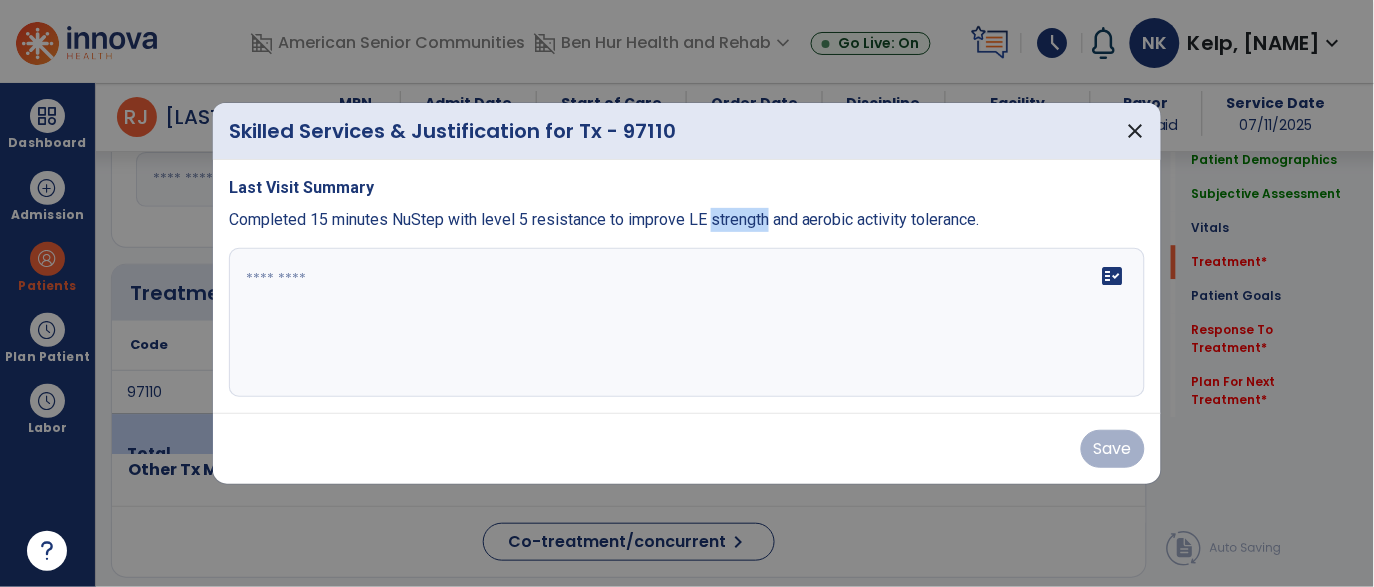 click on "Completed 15 minutes NuStep with level 5 resistance to improve LE strength and aerobic activity tolerance." at bounding box center [604, 219] 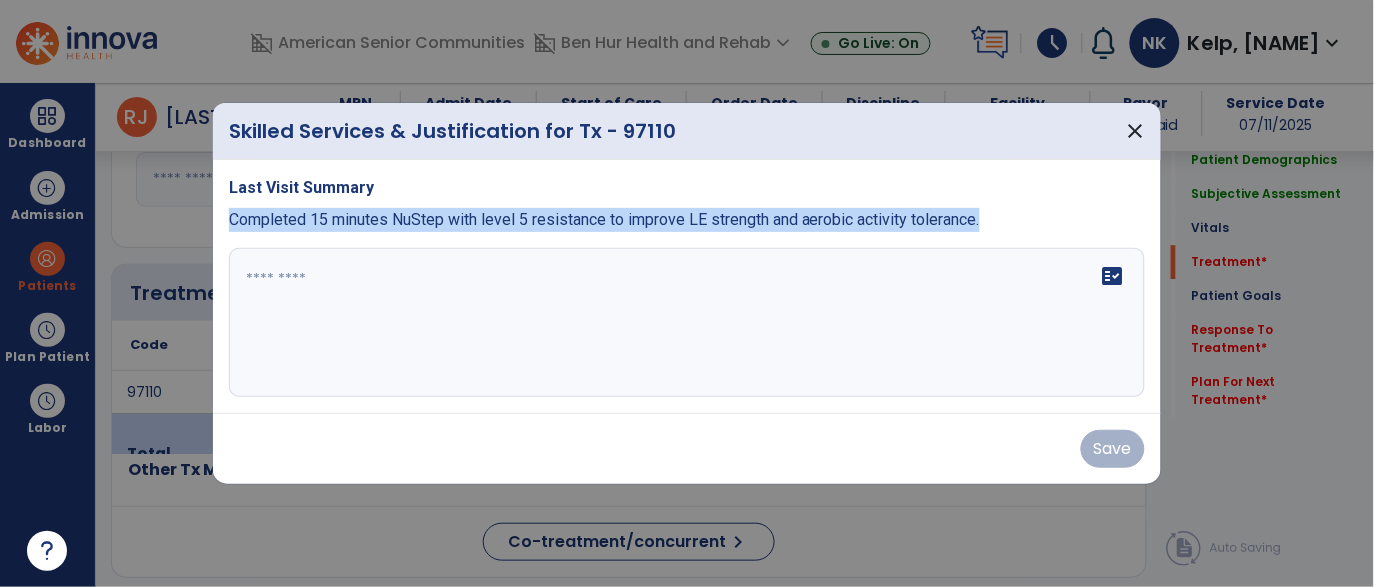 click on "Completed 15 minutes NuStep with level 5 resistance to improve LE strength and aerobic activity tolerance." at bounding box center [604, 219] 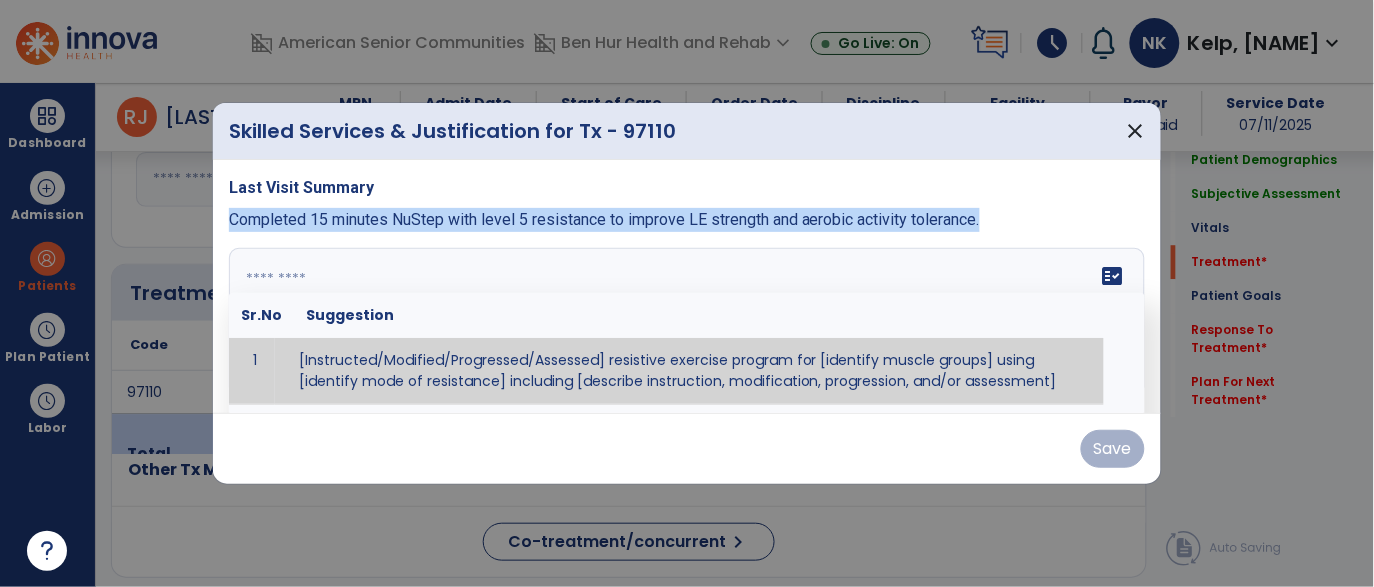 click at bounding box center [687, 323] 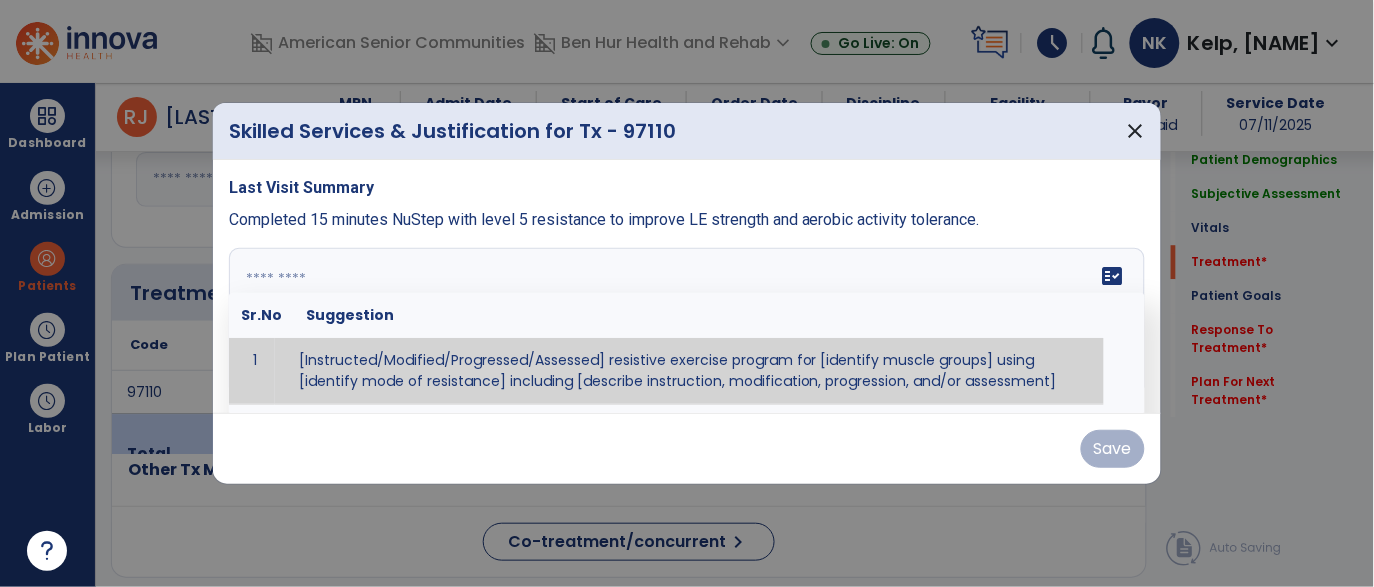 paste on "**********" 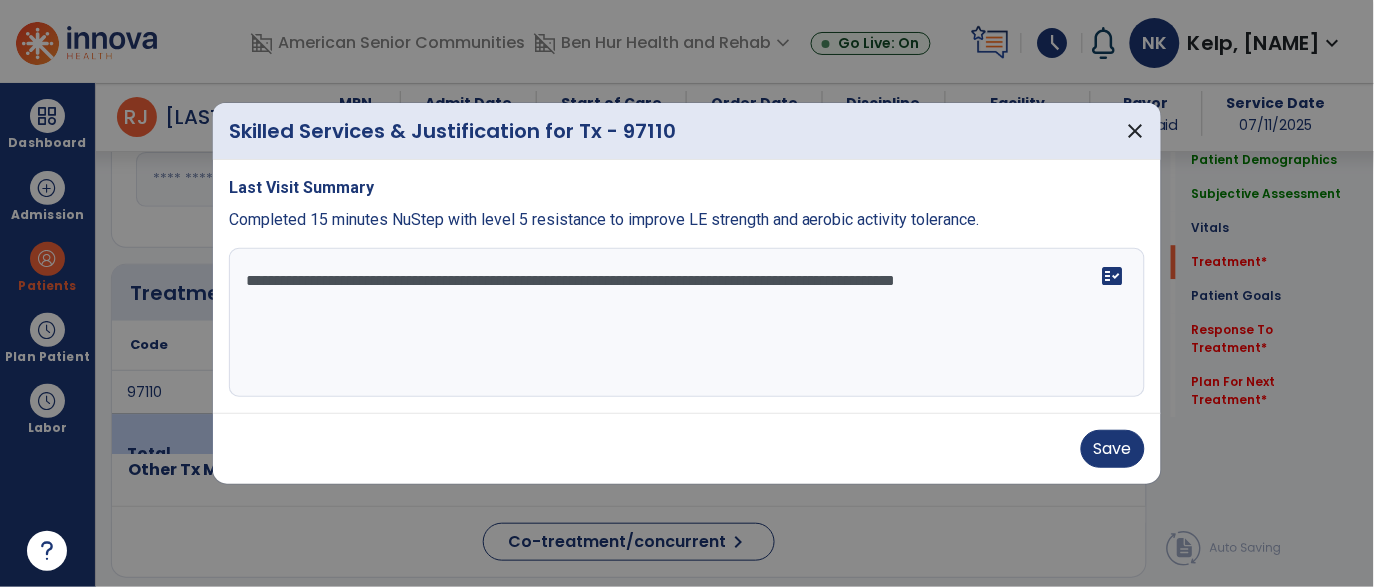 click on "**********" at bounding box center [687, 323] 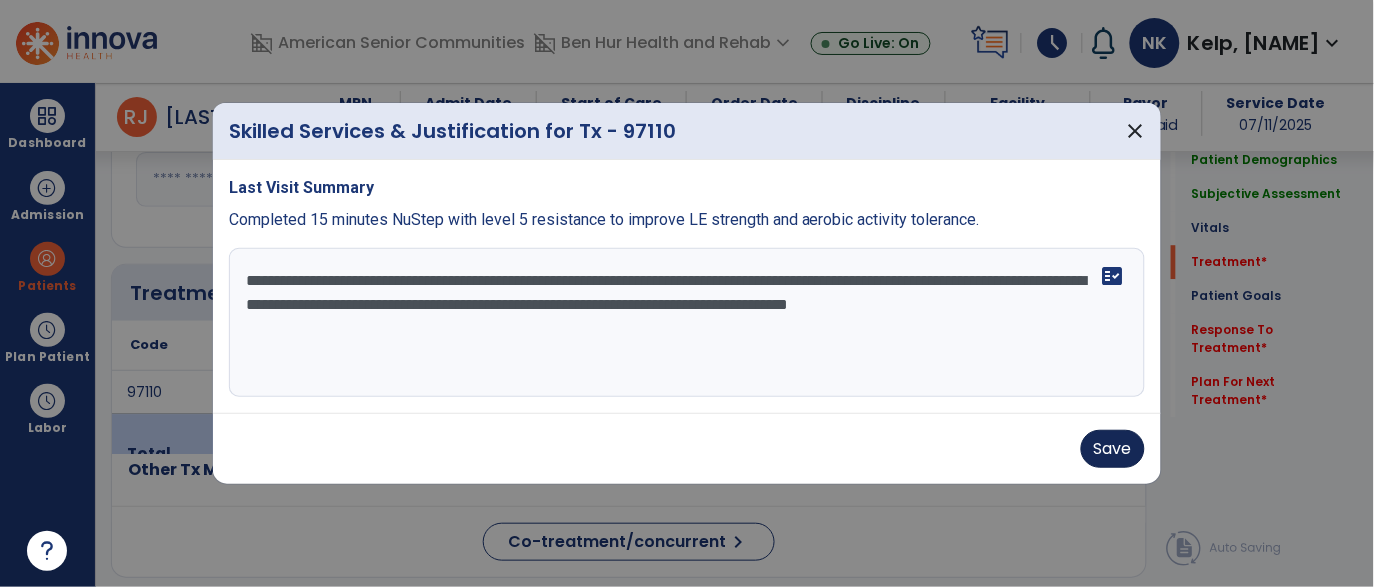 type on "**********" 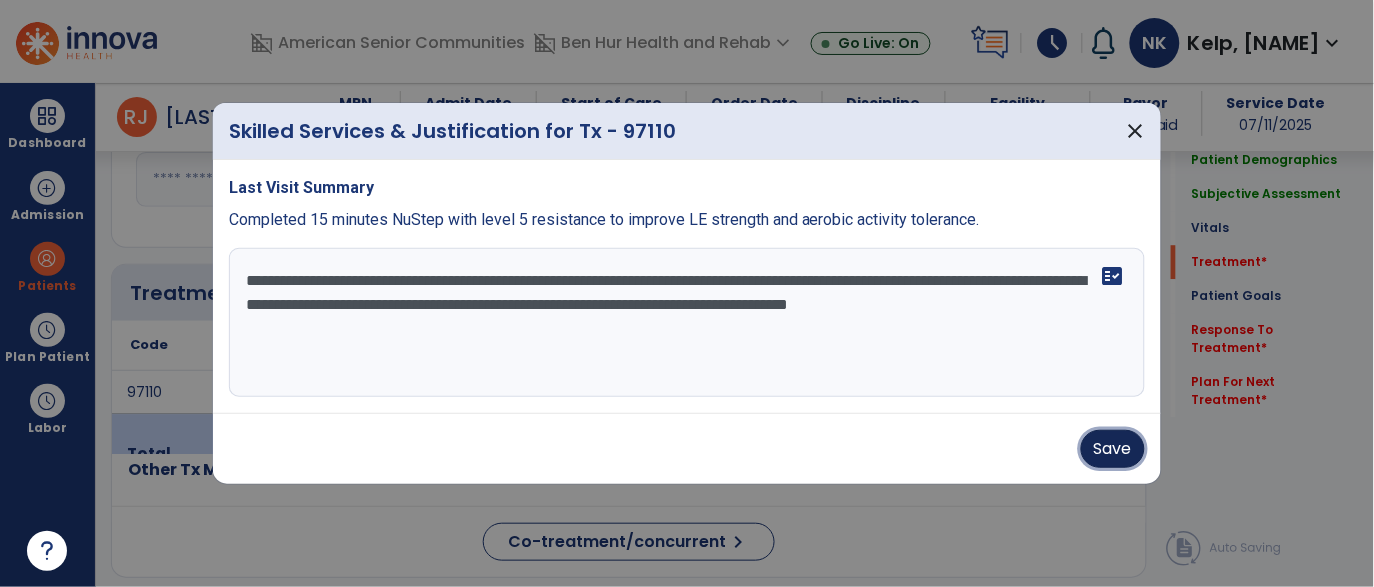 click on "Save" at bounding box center (1113, 449) 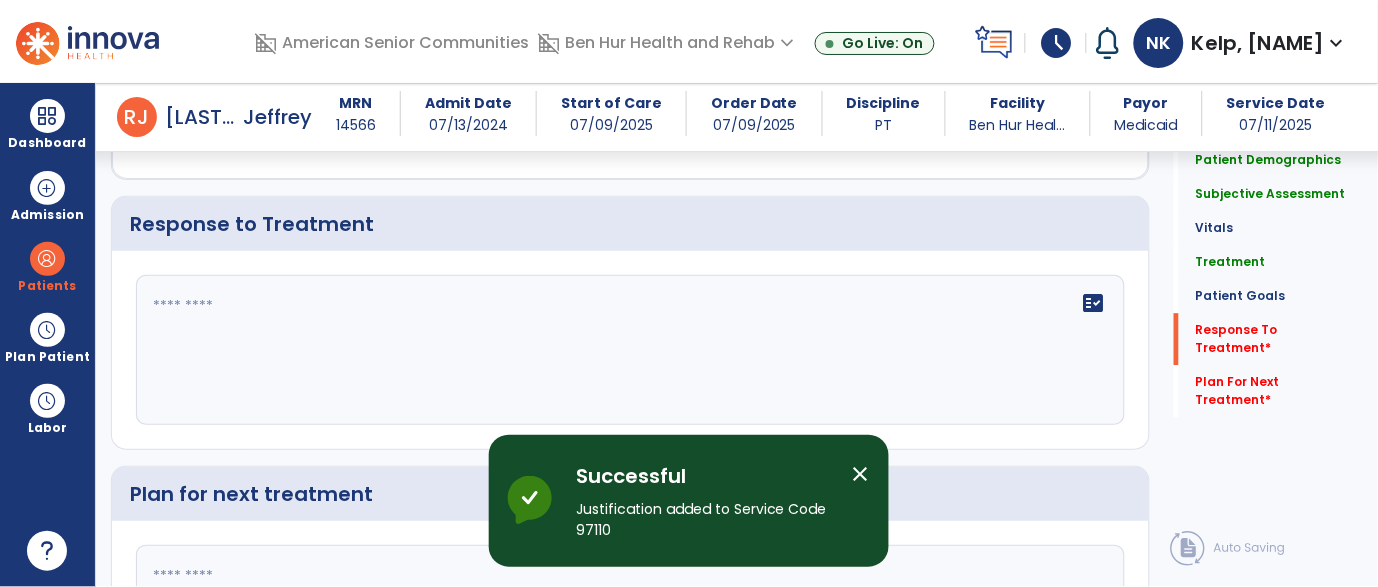scroll, scrollTop: 2643, scrollLeft: 0, axis: vertical 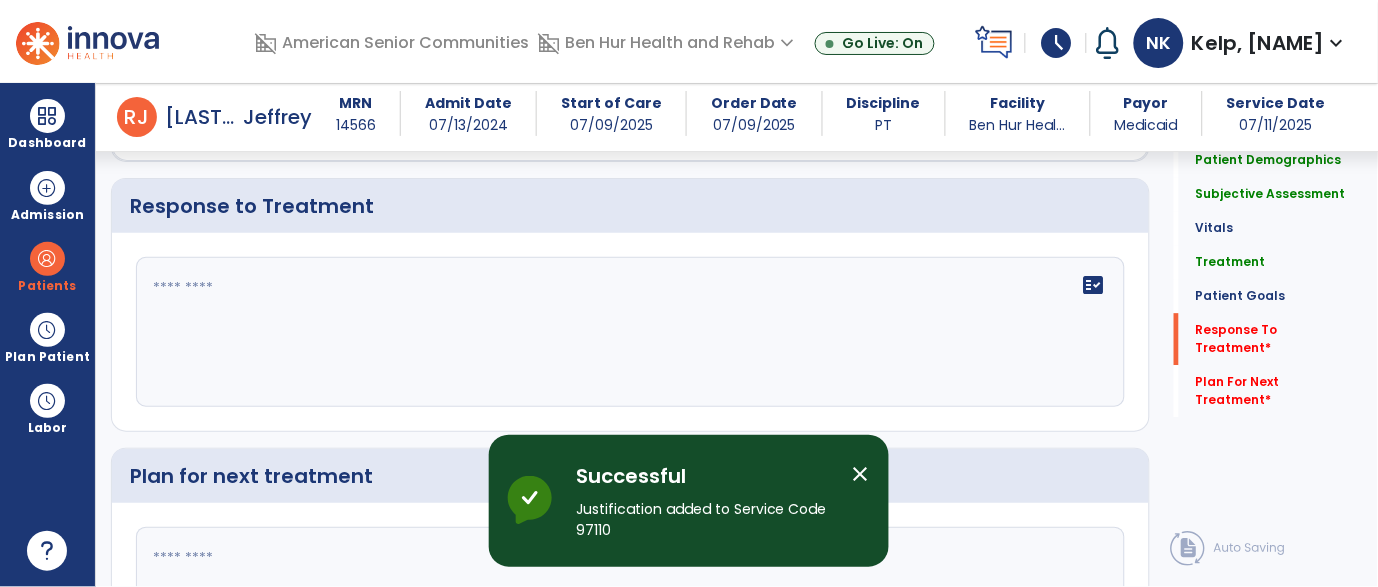 click 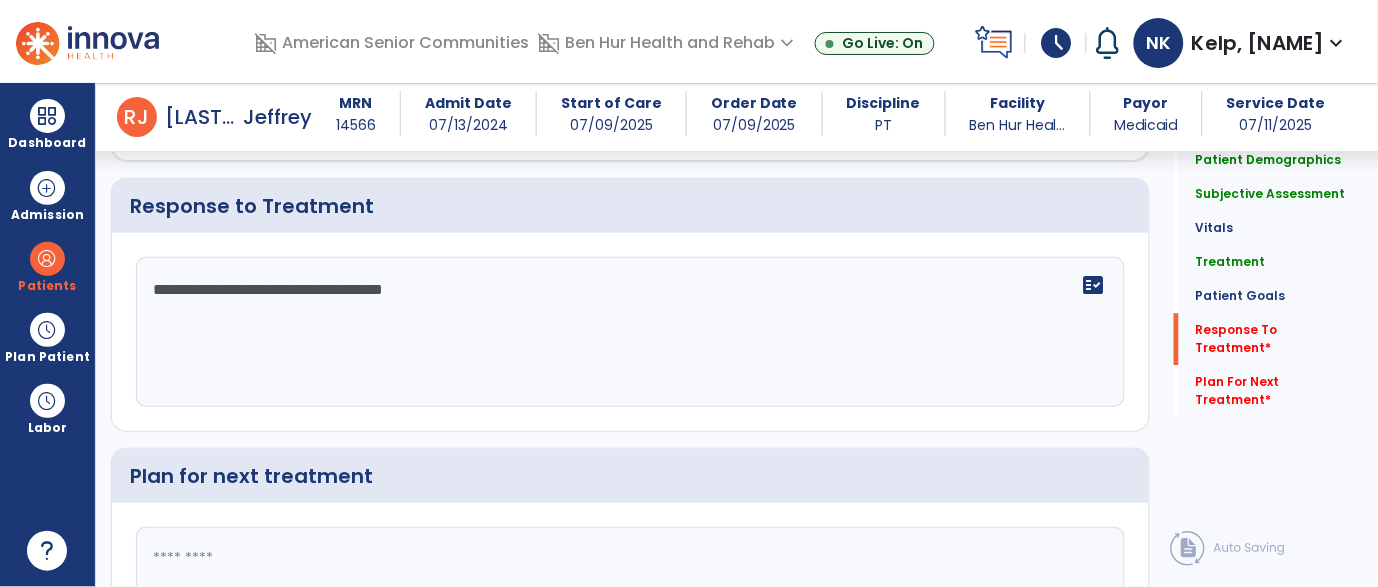 type on "**********" 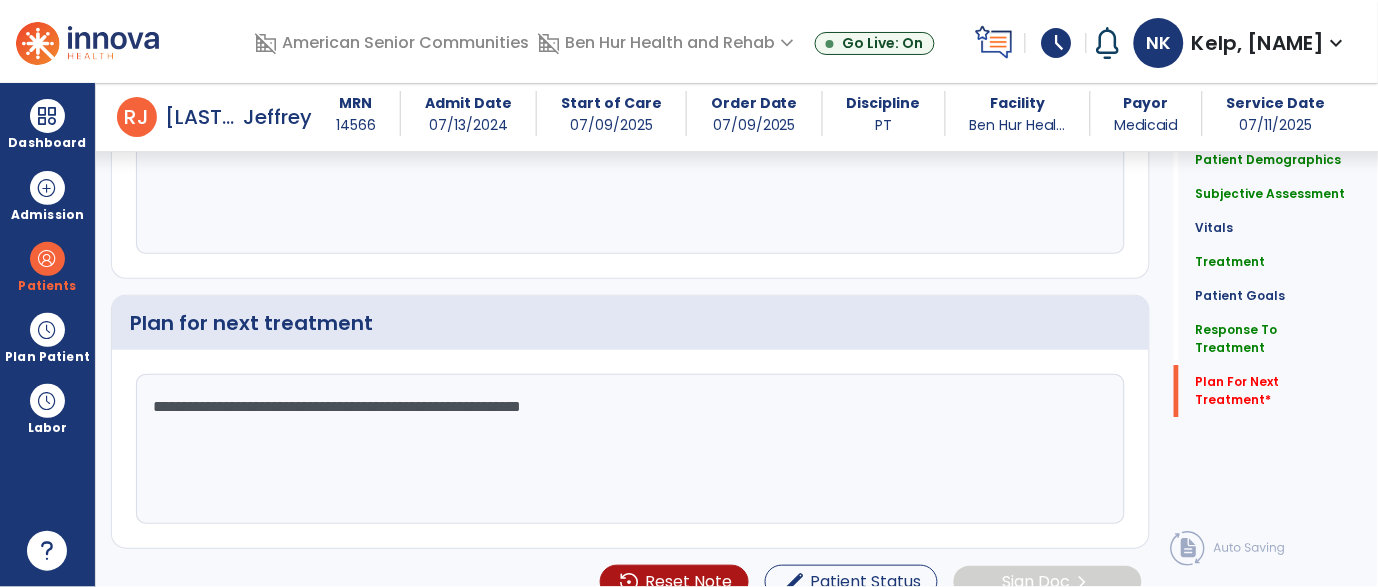 scroll, scrollTop: 2822, scrollLeft: 0, axis: vertical 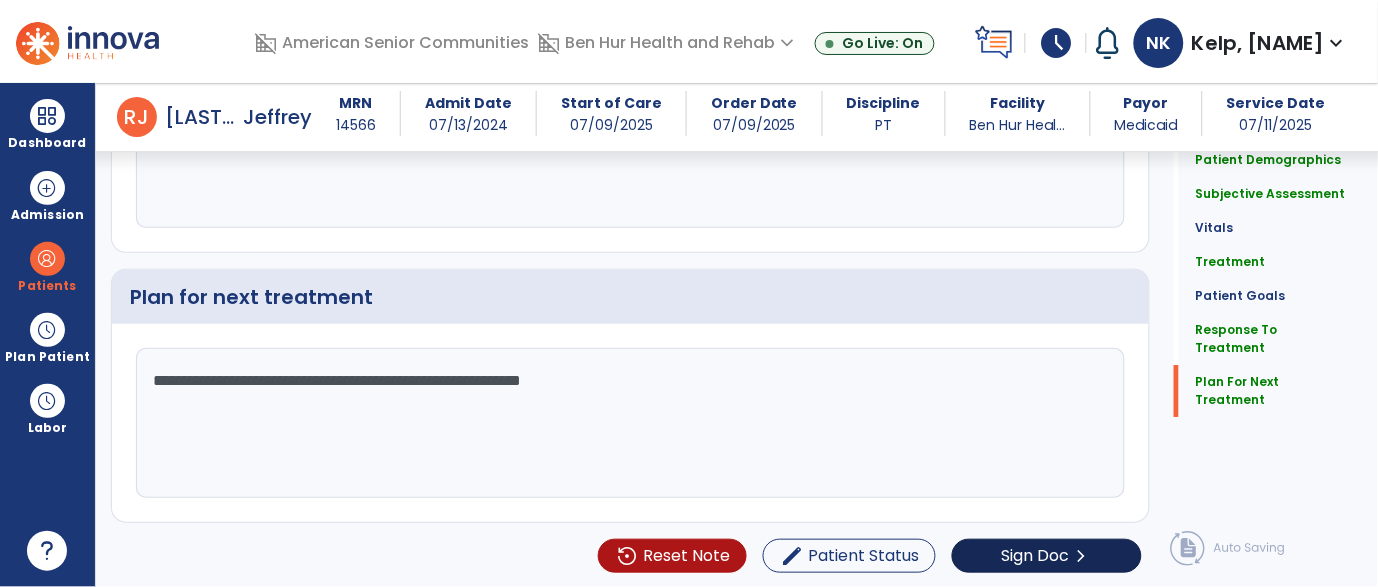 type on "**********" 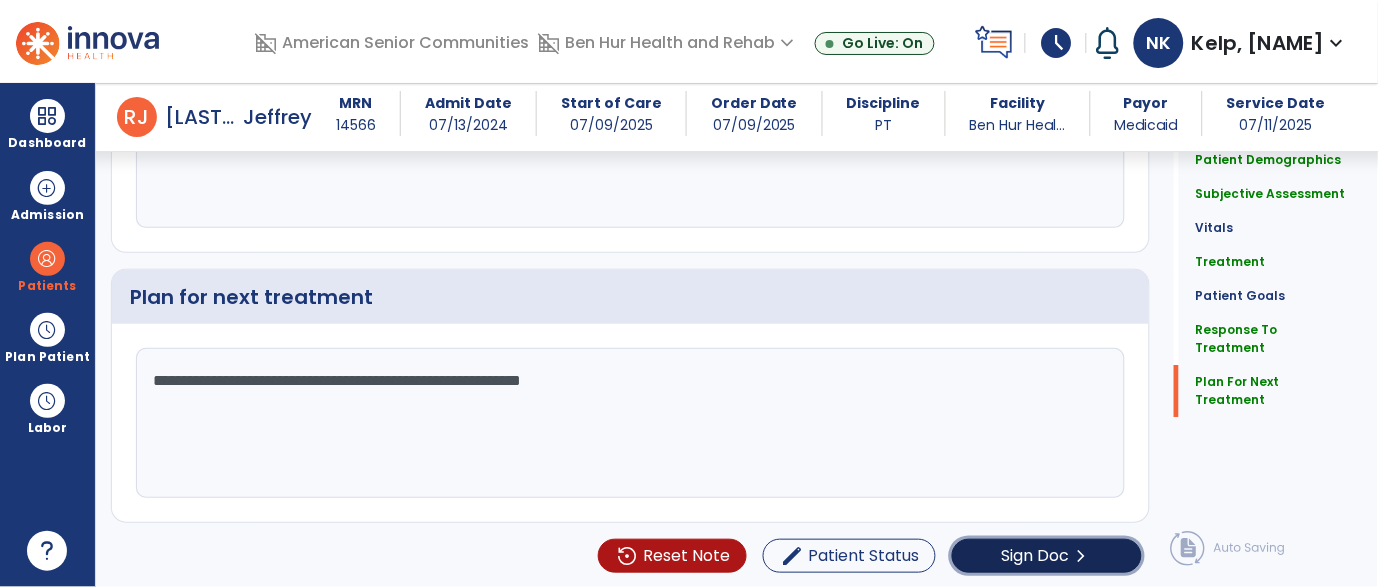click on "Sign Doc" 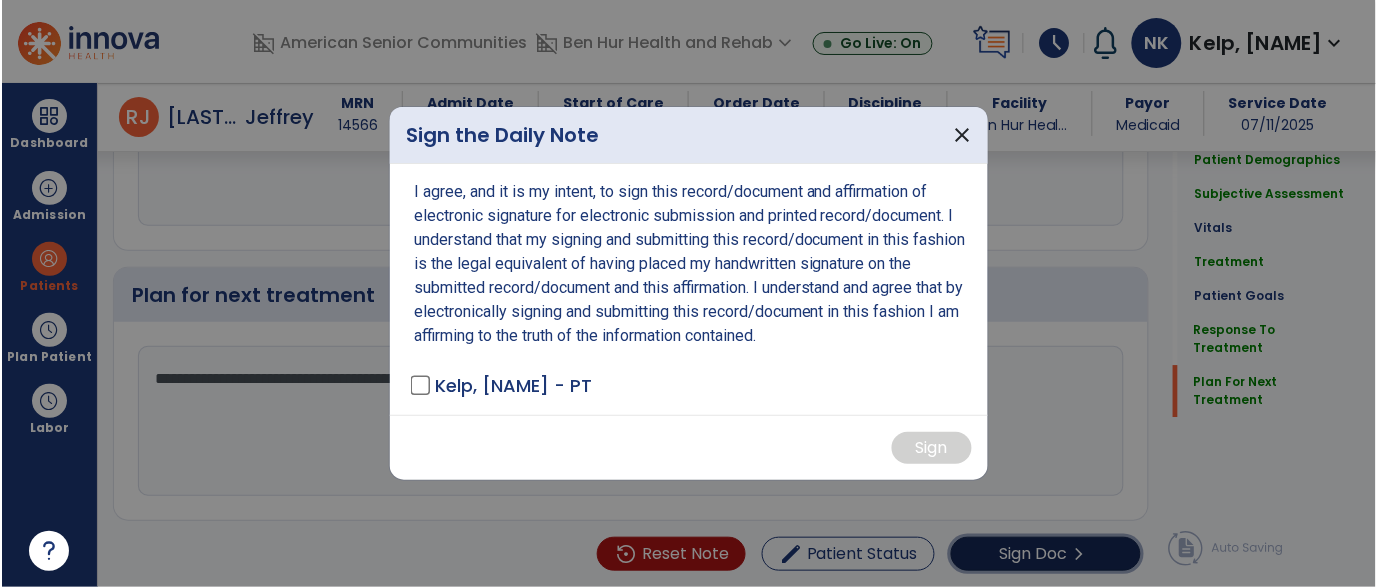 scroll, scrollTop: 2822, scrollLeft: 0, axis: vertical 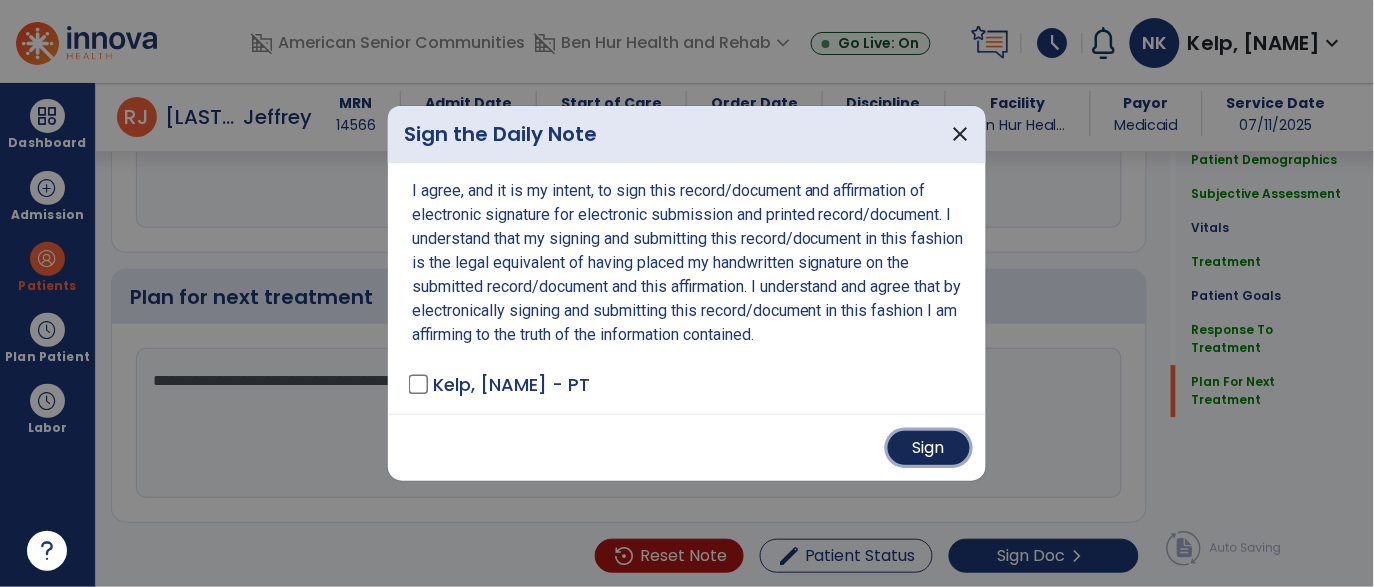 click on "Sign" at bounding box center (929, 448) 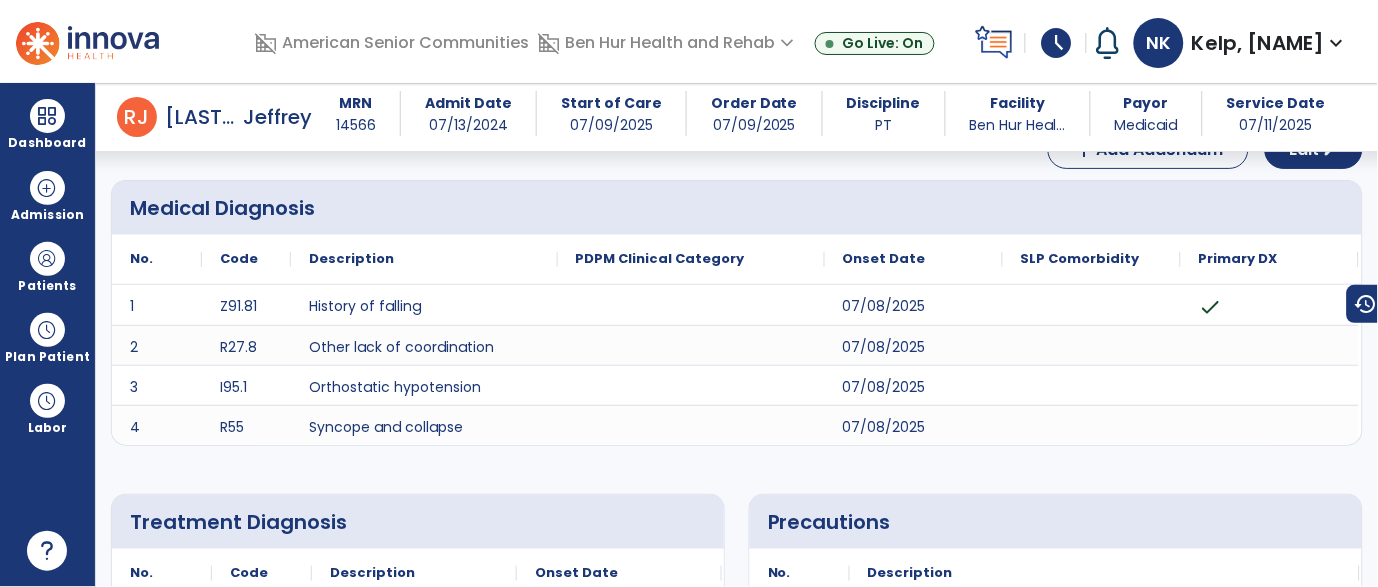 scroll, scrollTop: 0, scrollLeft: 0, axis: both 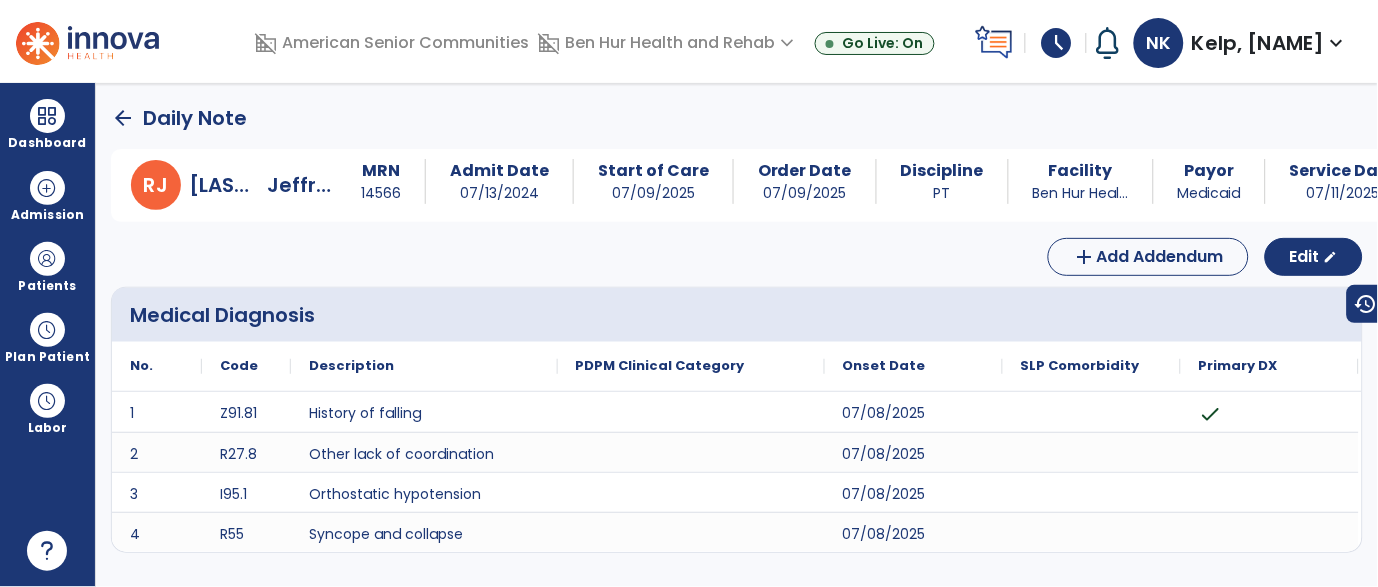 click on "arrow_back" 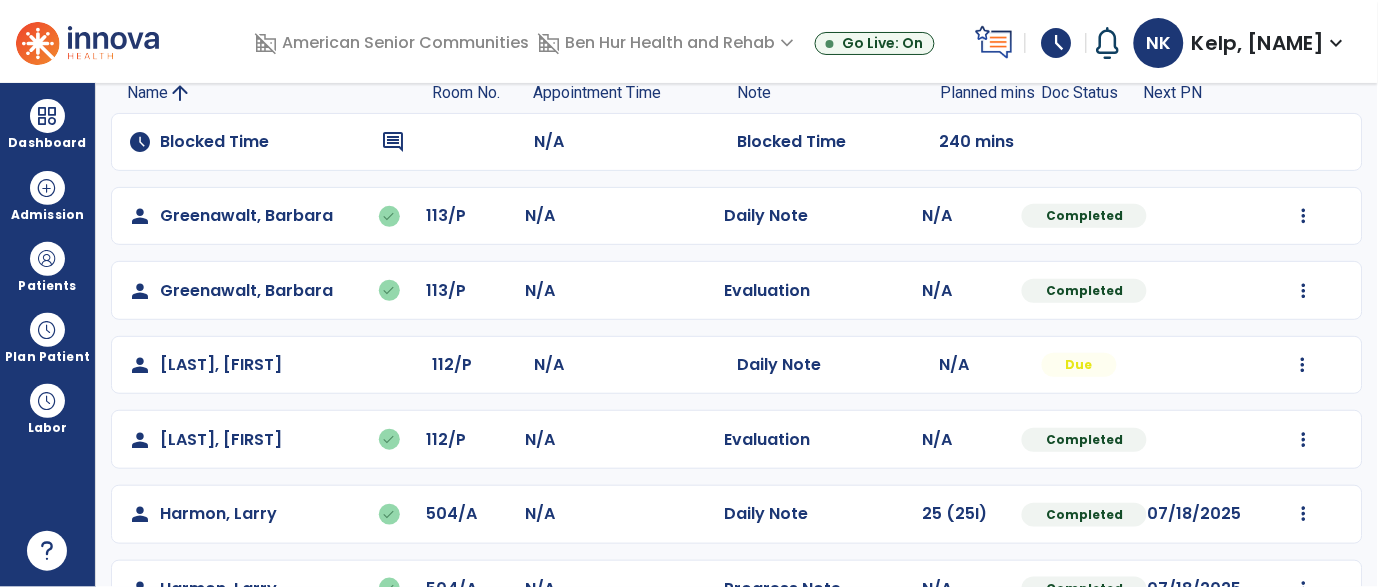 scroll, scrollTop: 159, scrollLeft: 0, axis: vertical 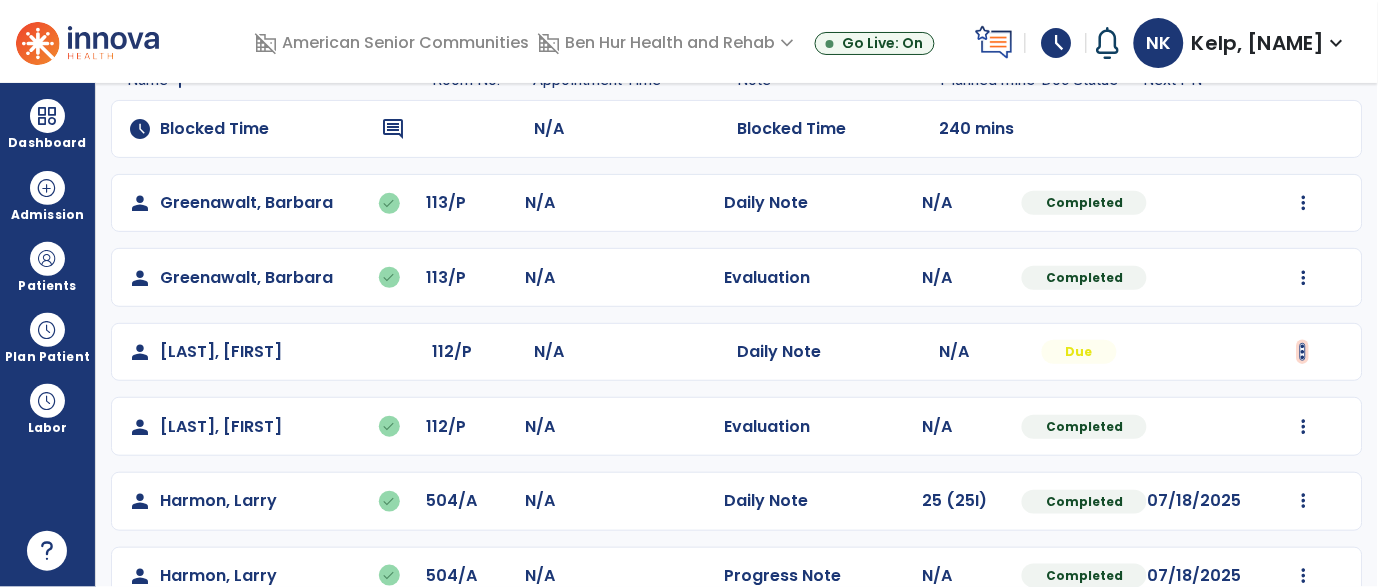 click at bounding box center (1304, 203) 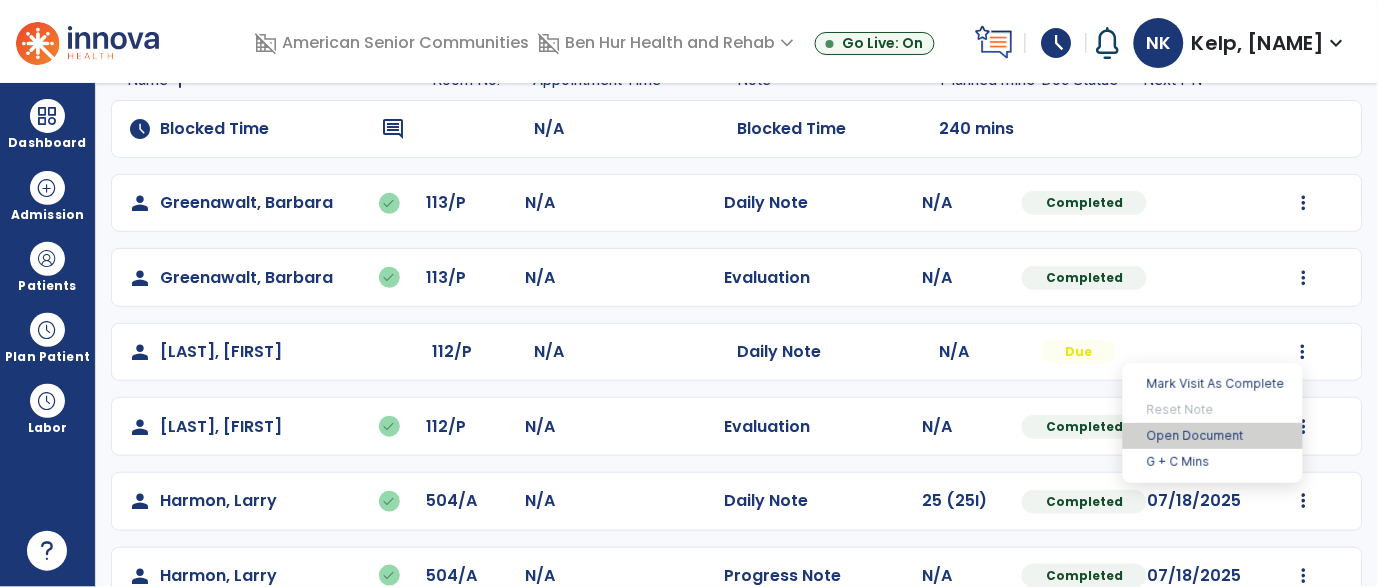 click on "Open Document" at bounding box center (1213, 436) 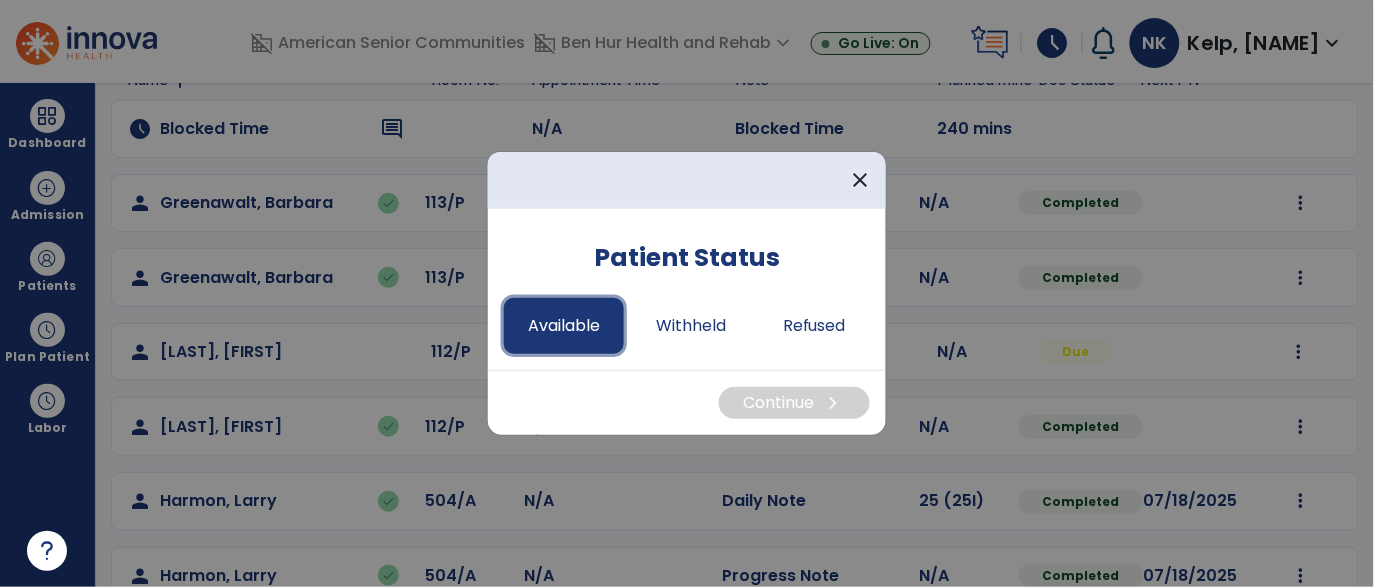 click on "Available" at bounding box center (564, 326) 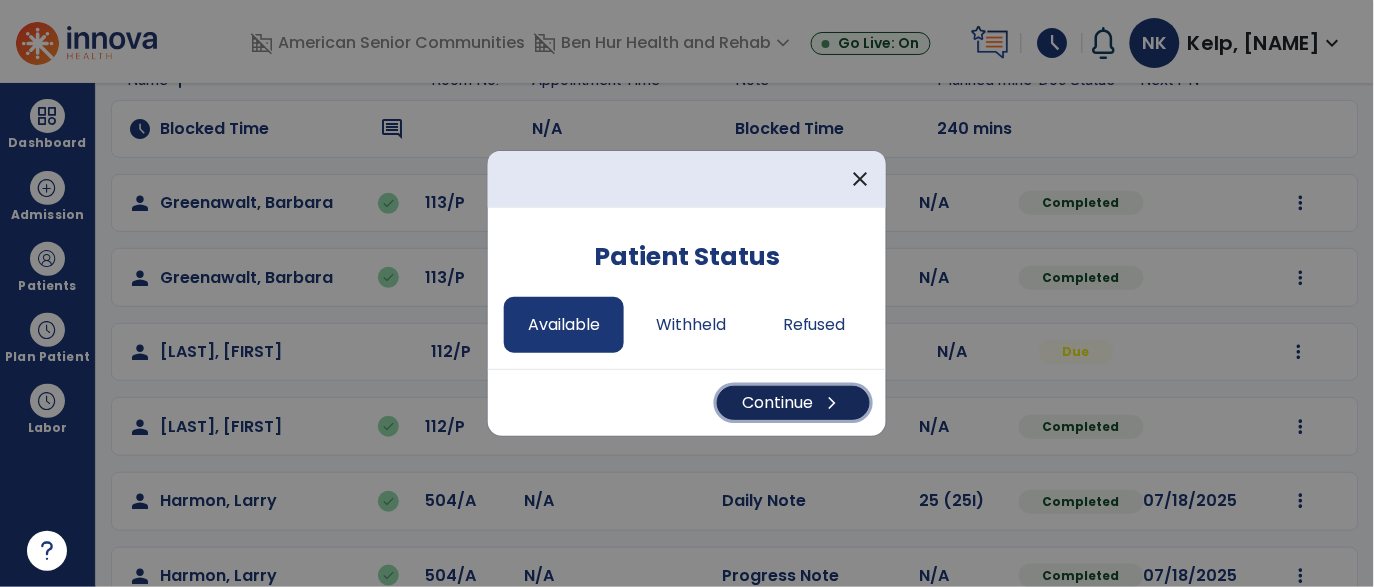 click on "Continue   chevron_right" at bounding box center [793, 403] 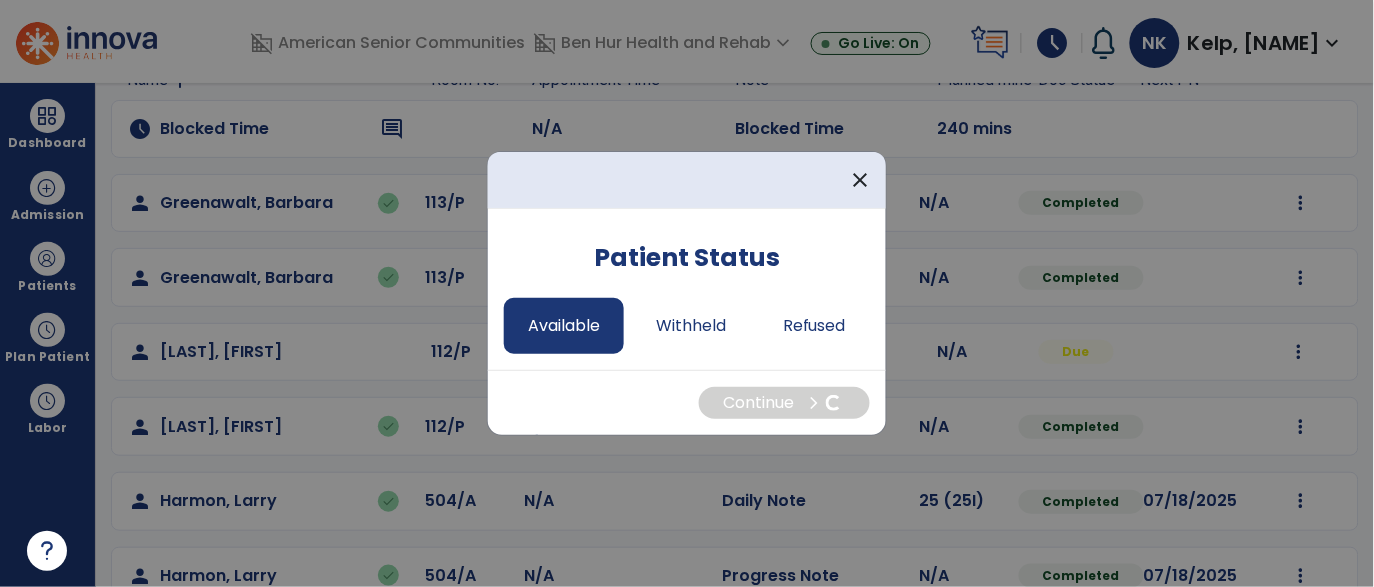select on "*" 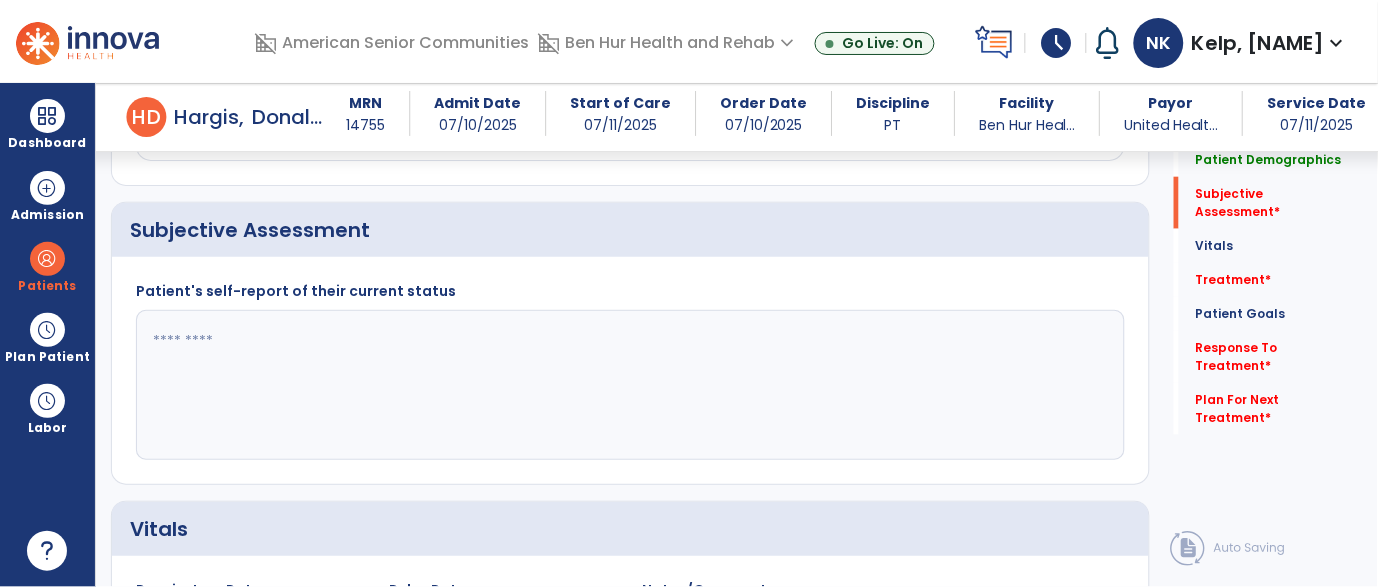 scroll, scrollTop: 415, scrollLeft: 0, axis: vertical 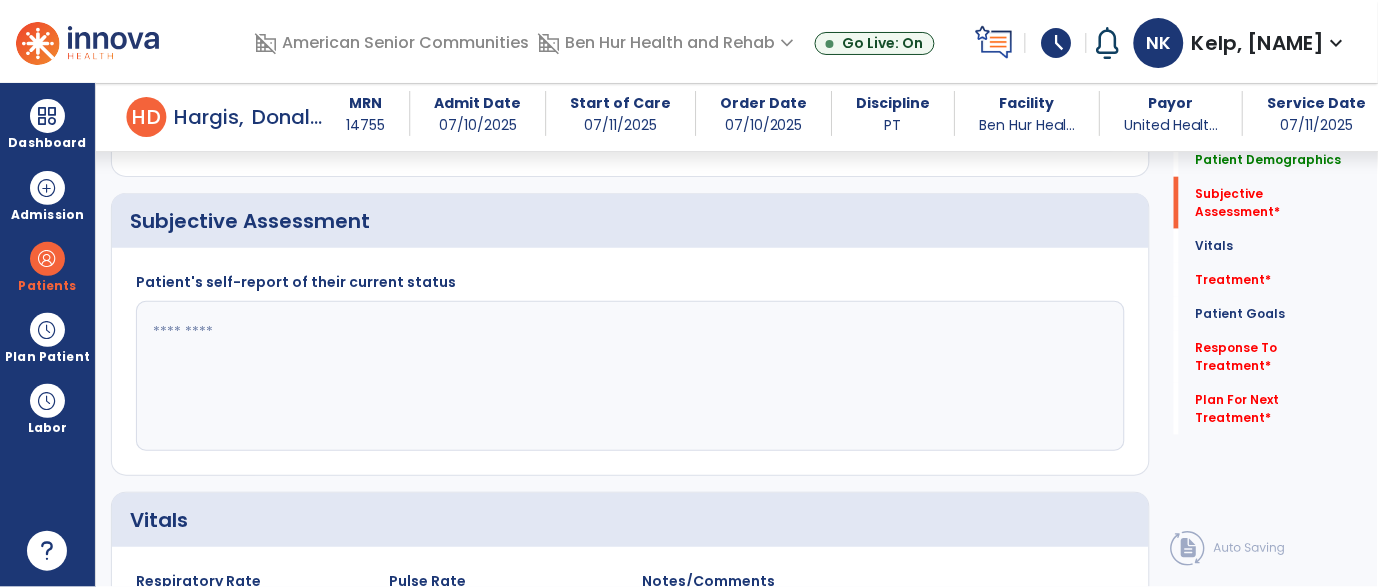 click 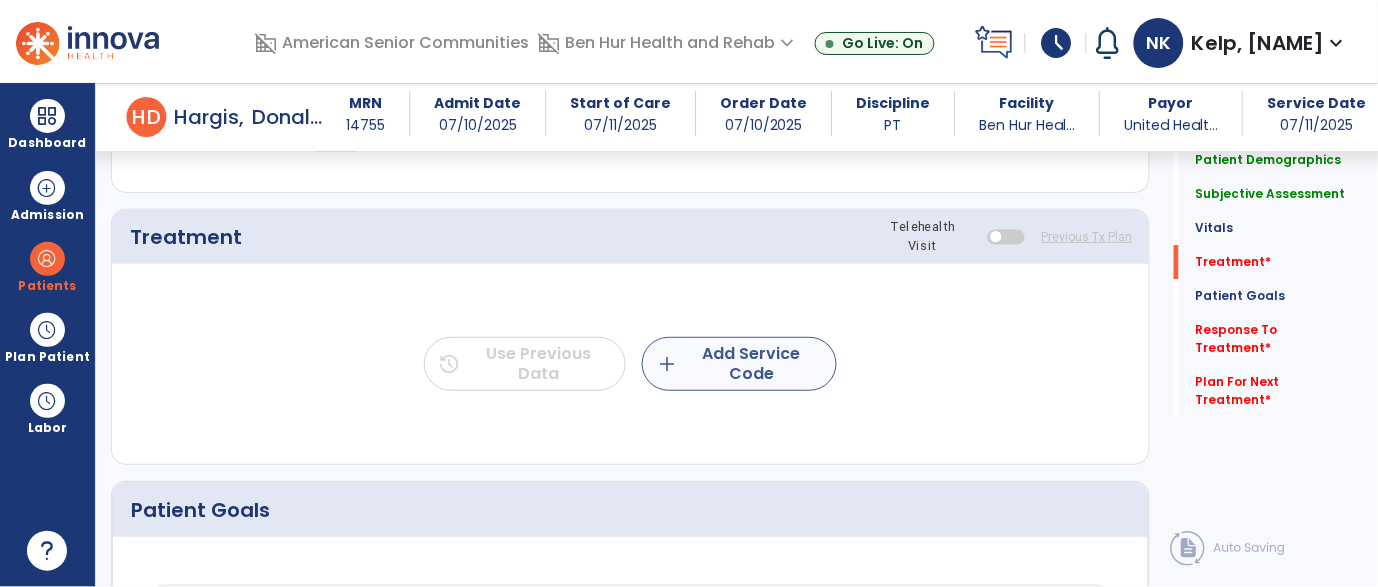 type on "**********" 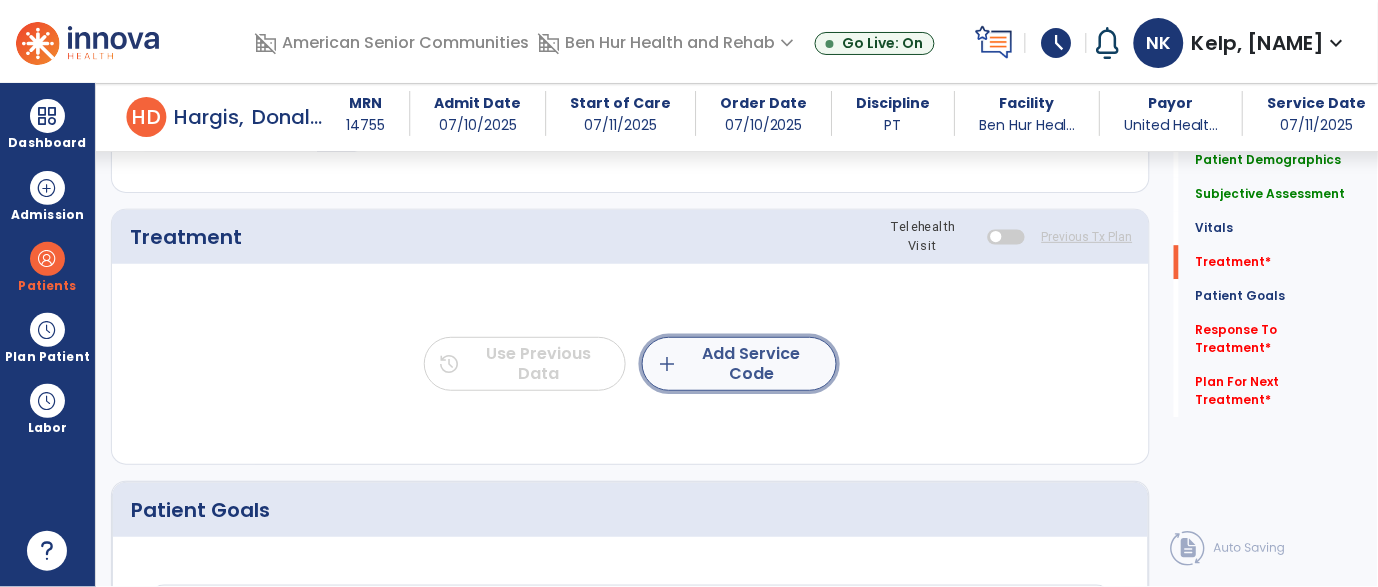 click on "add  Add Service Code" 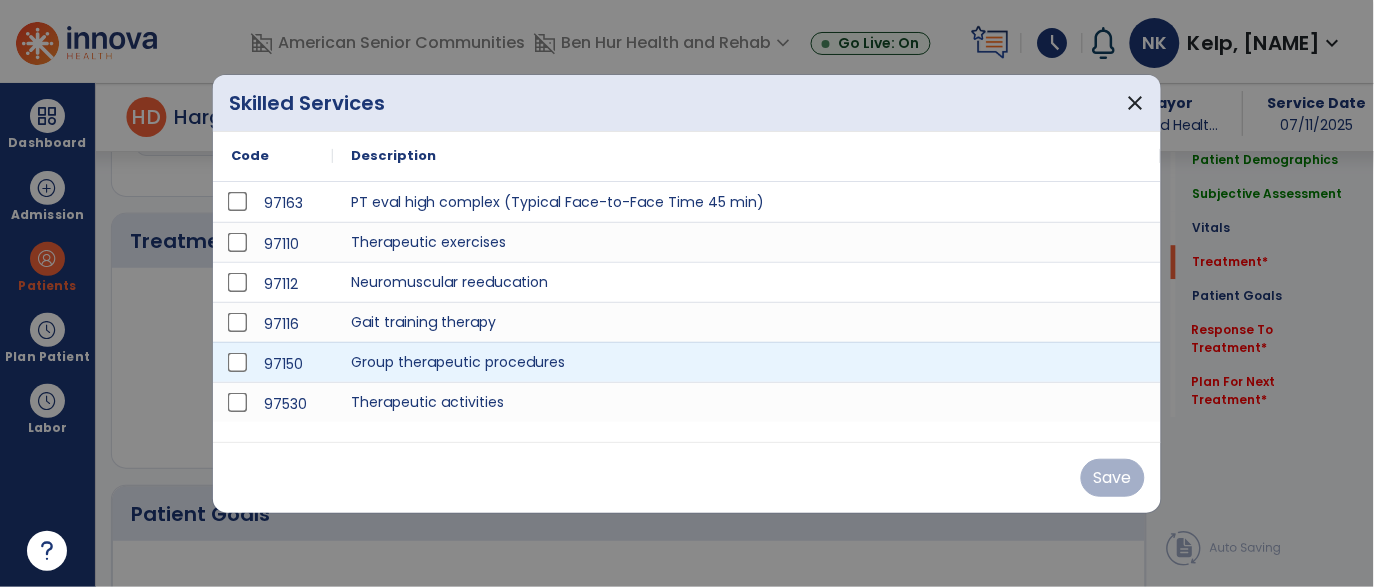 scroll, scrollTop: 1120, scrollLeft: 0, axis: vertical 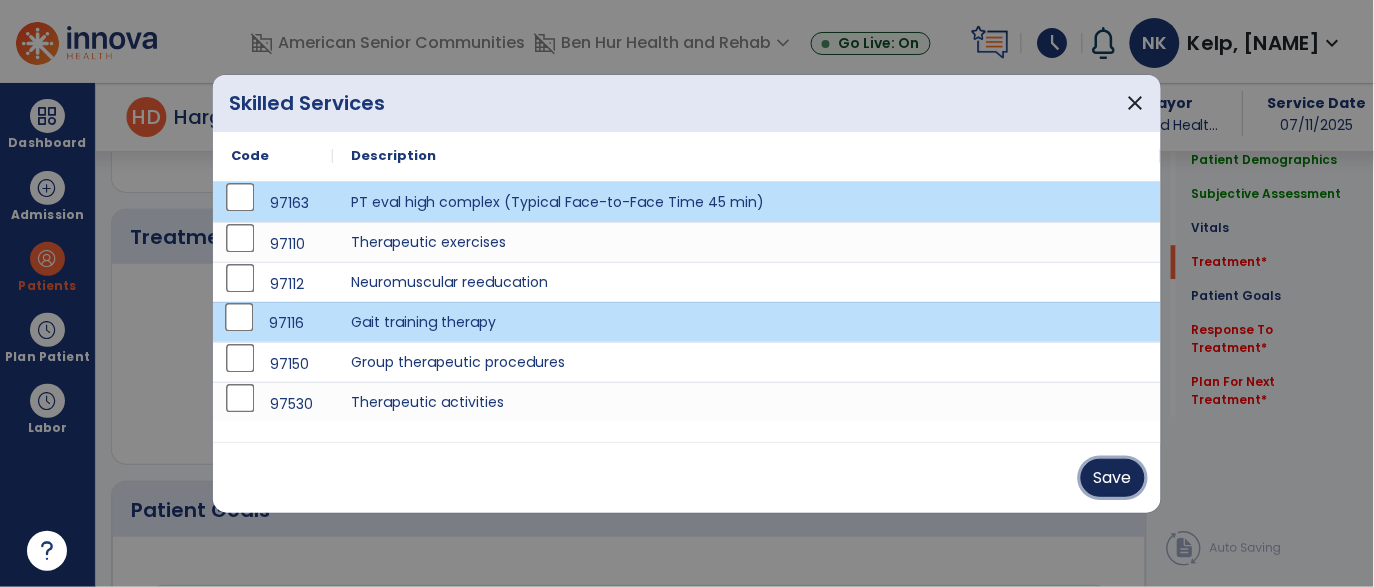 click on "Save" at bounding box center (1113, 478) 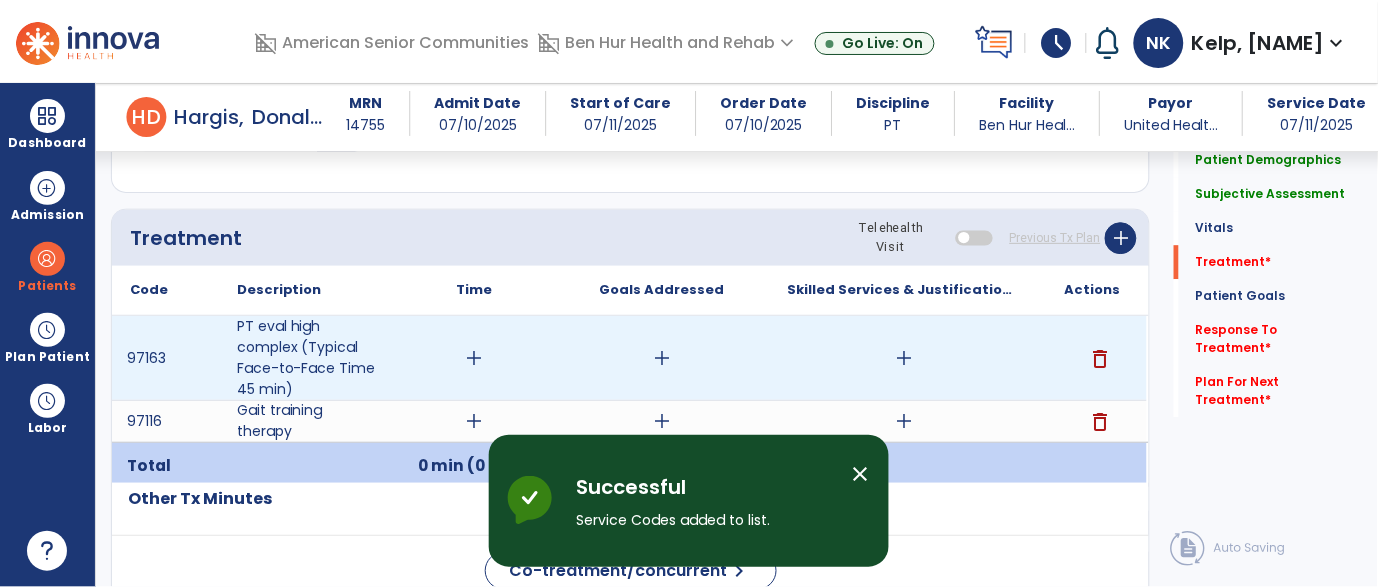 click on "add" at bounding box center [474, 358] 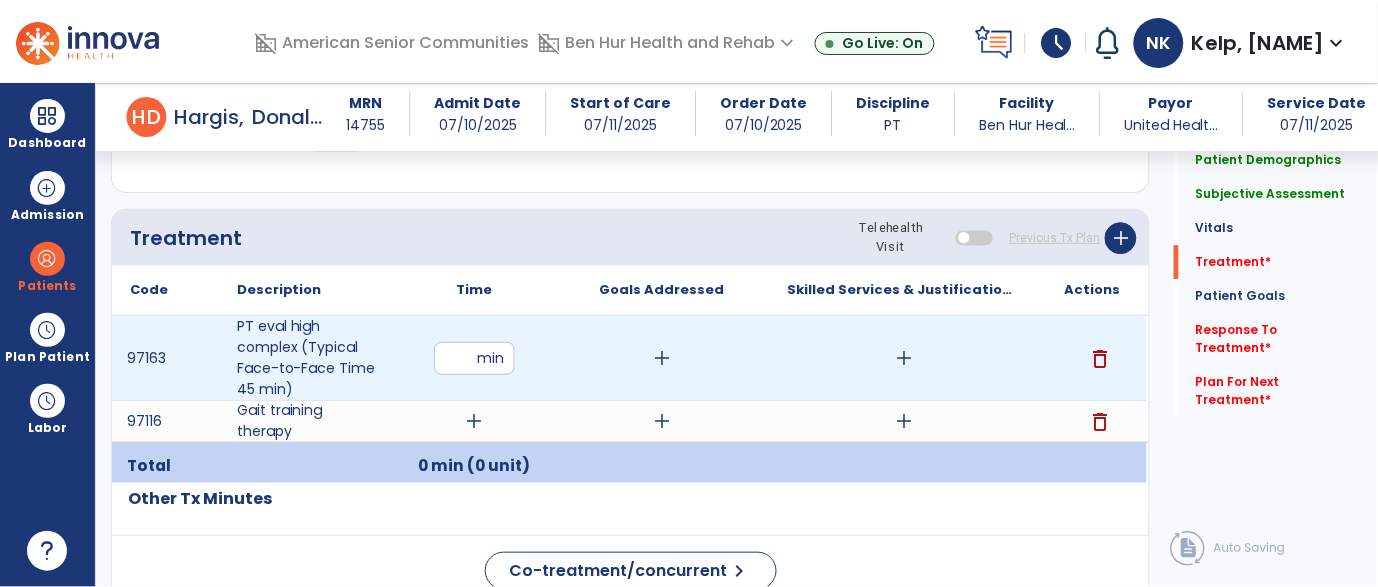 type on "**" 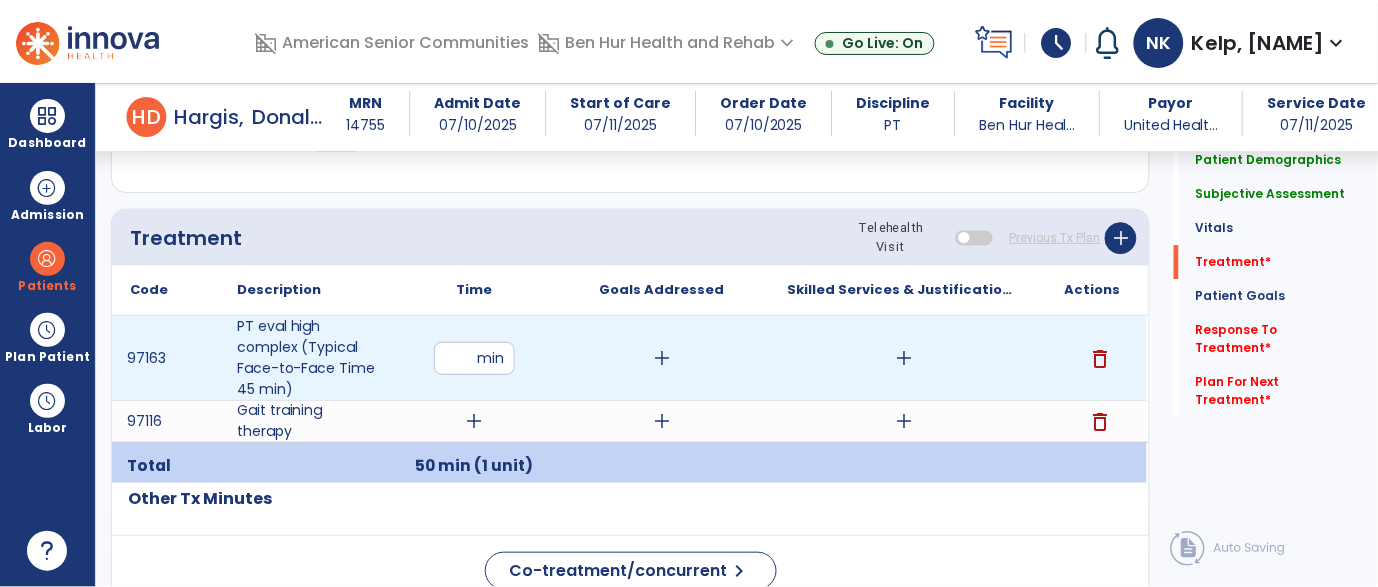 click on "add" at bounding box center [904, 358] 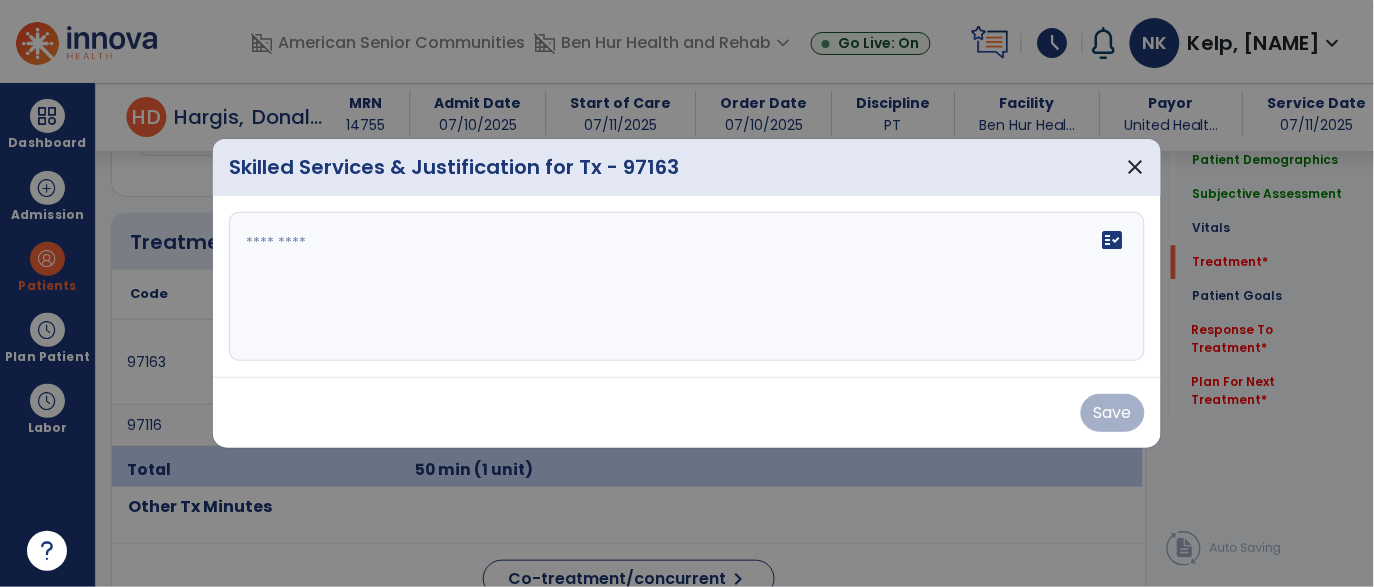 scroll, scrollTop: 1120, scrollLeft: 0, axis: vertical 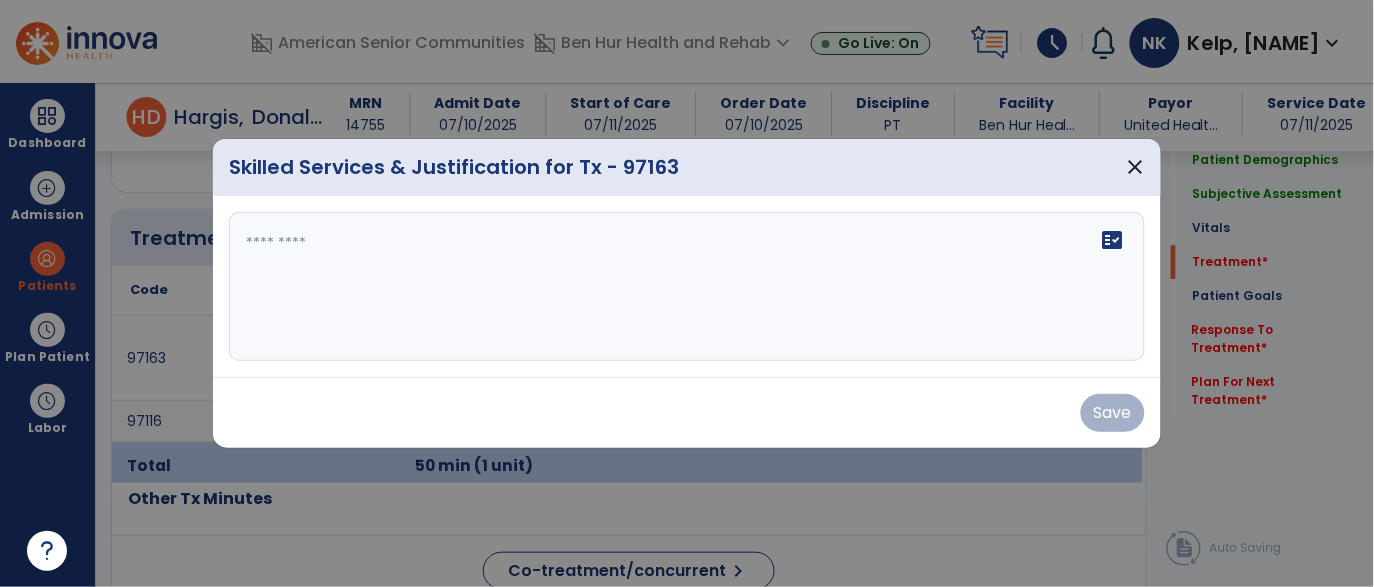 click on "fact_check" at bounding box center [687, 287] 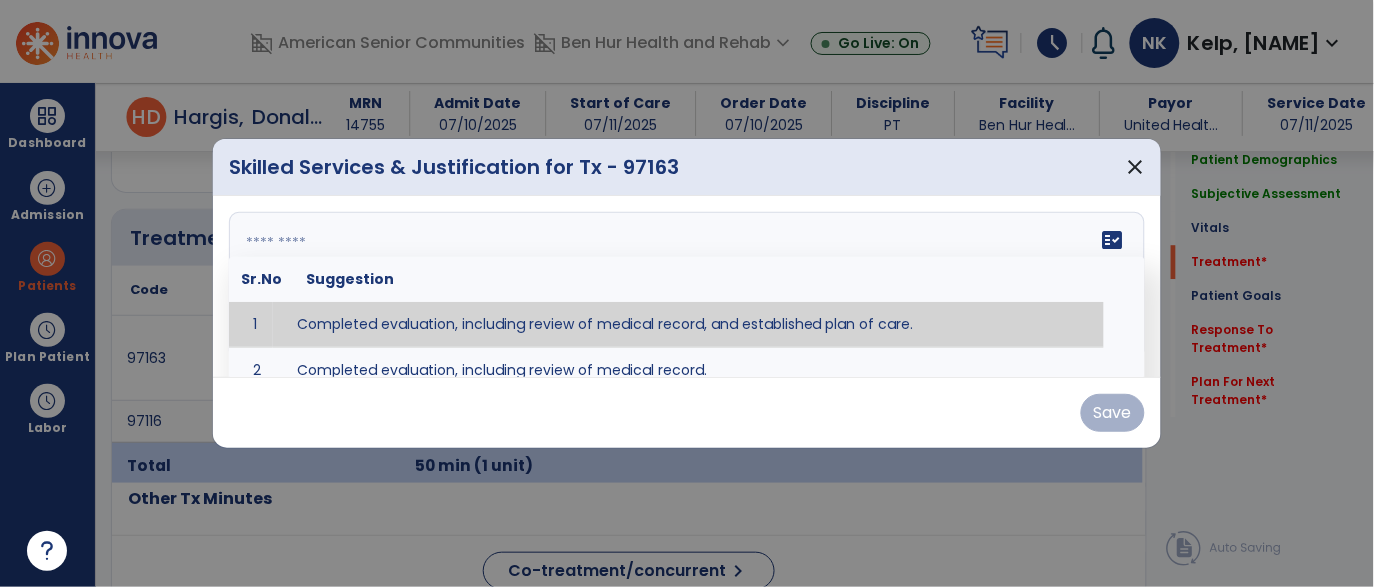 type on "**********" 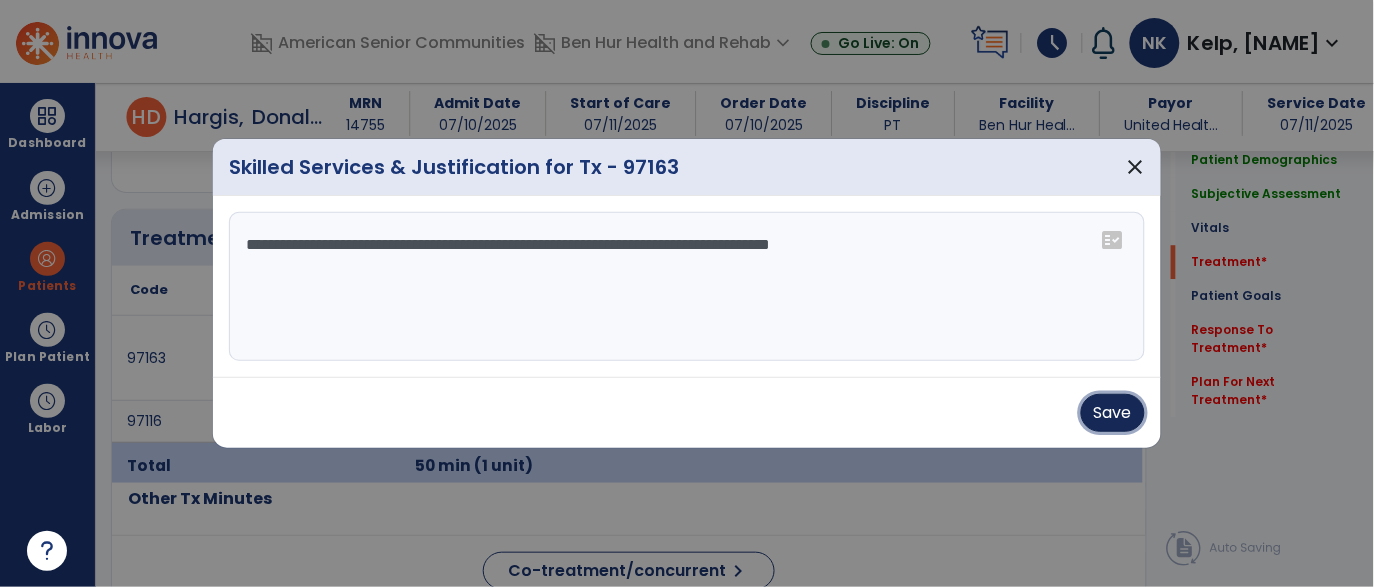 click on "Save" at bounding box center (1113, 413) 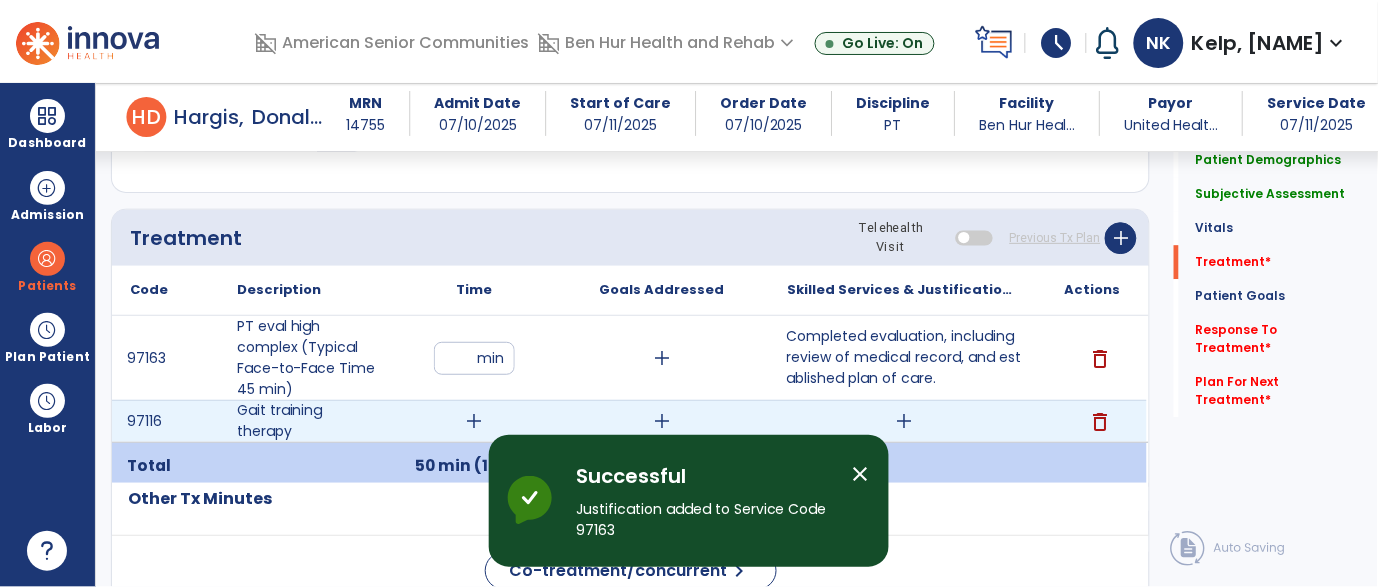 click on "add" at bounding box center (474, 421) 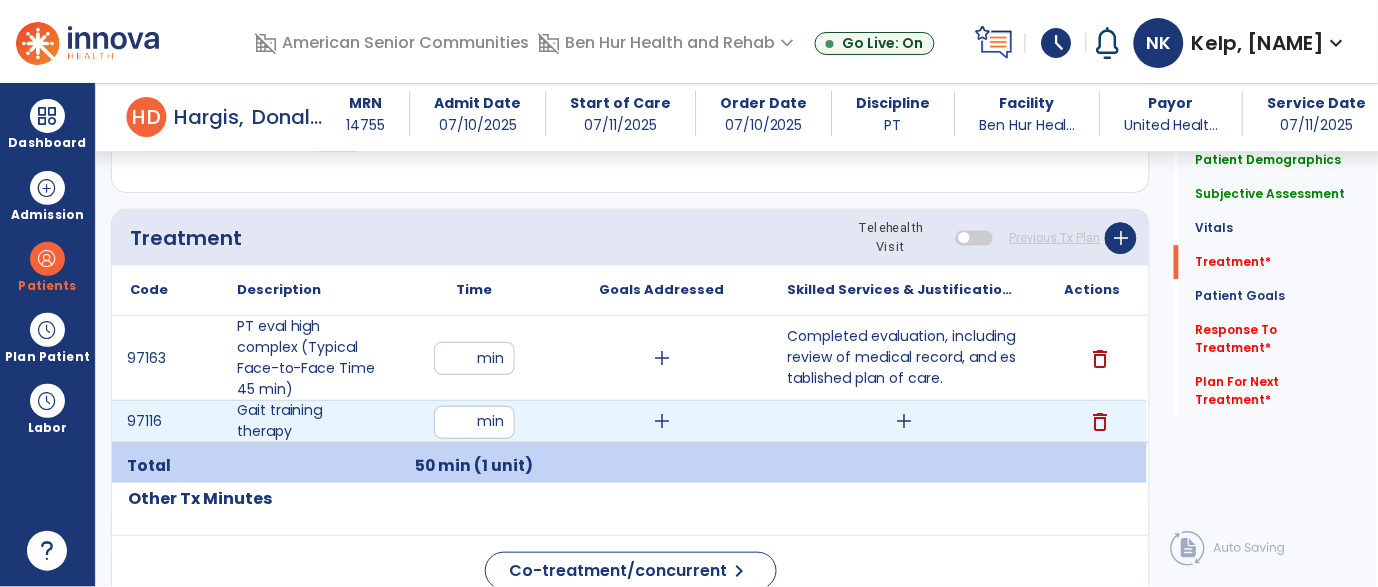 type on "**" 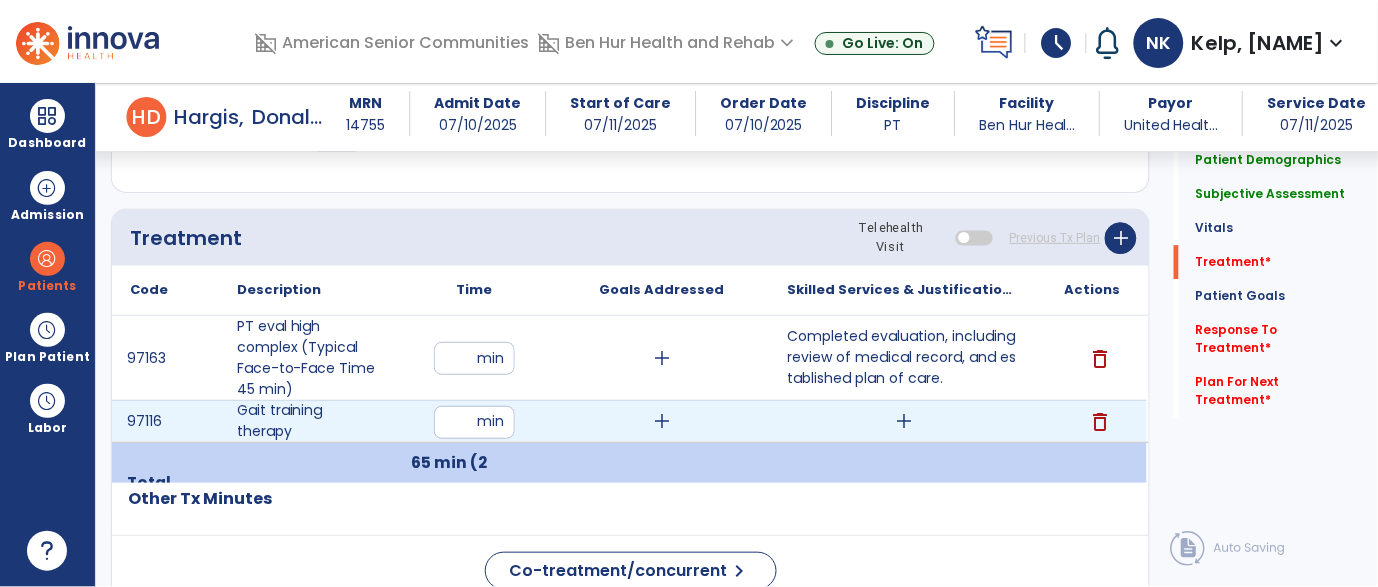 click on "add" at bounding box center (662, 421) 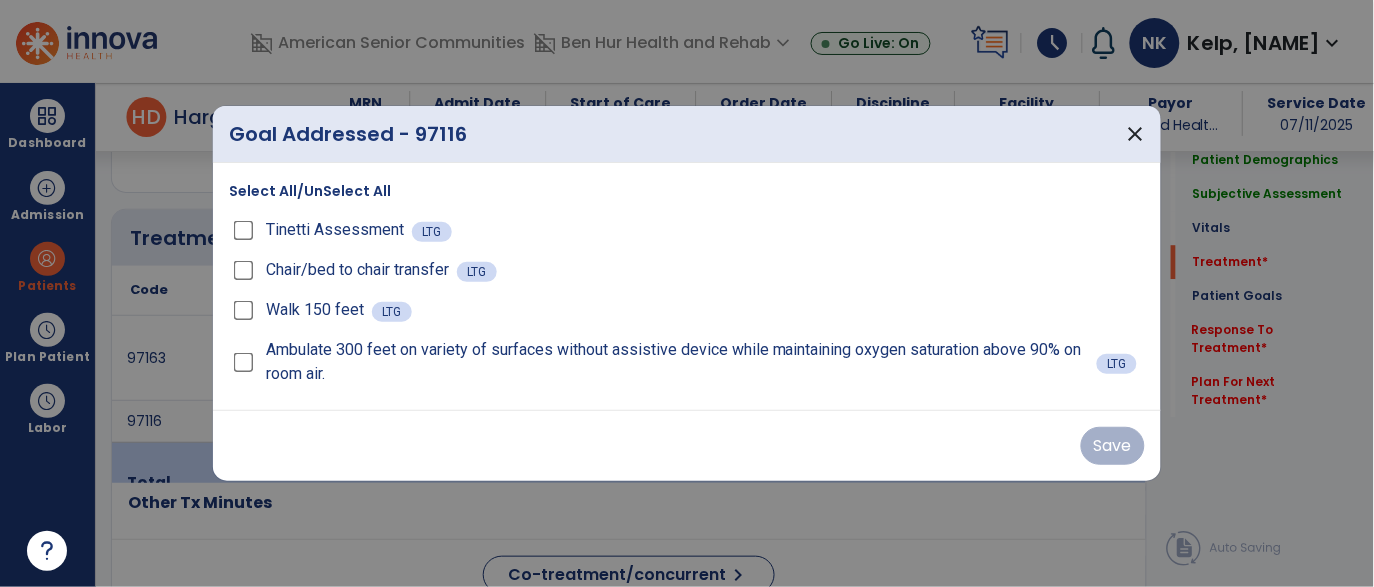 scroll, scrollTop: 1120, scrollLeft: 0, axis: vertical 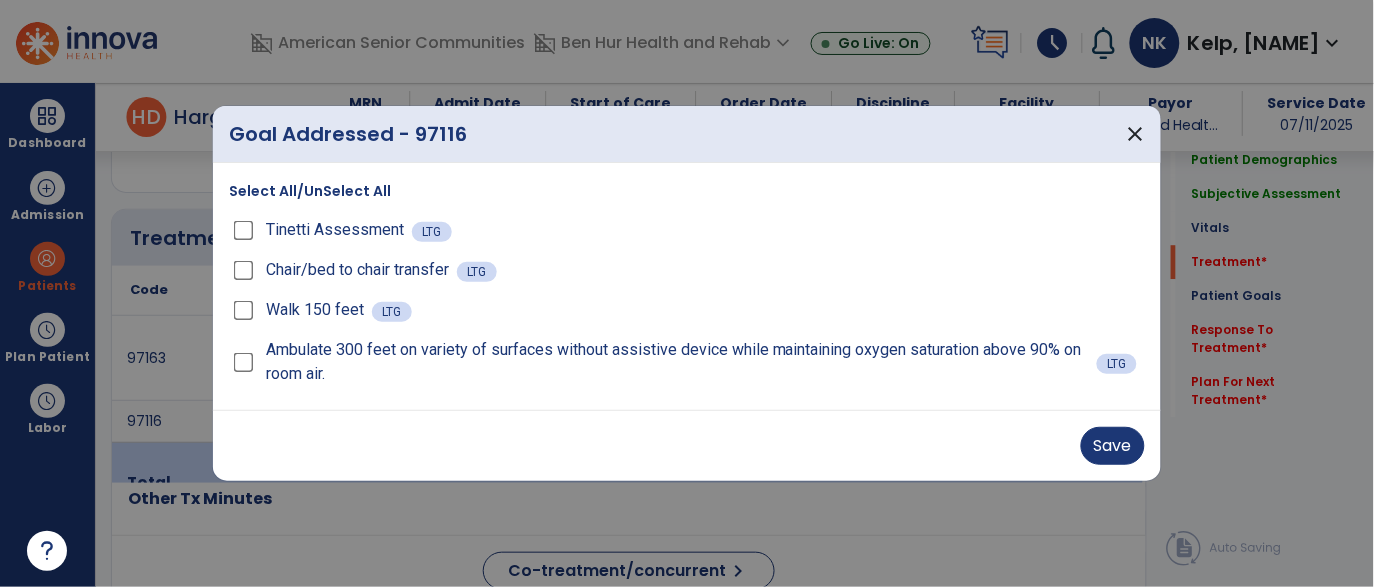 click on "Select All/UnSelect All" at bounding box center (310, 191) 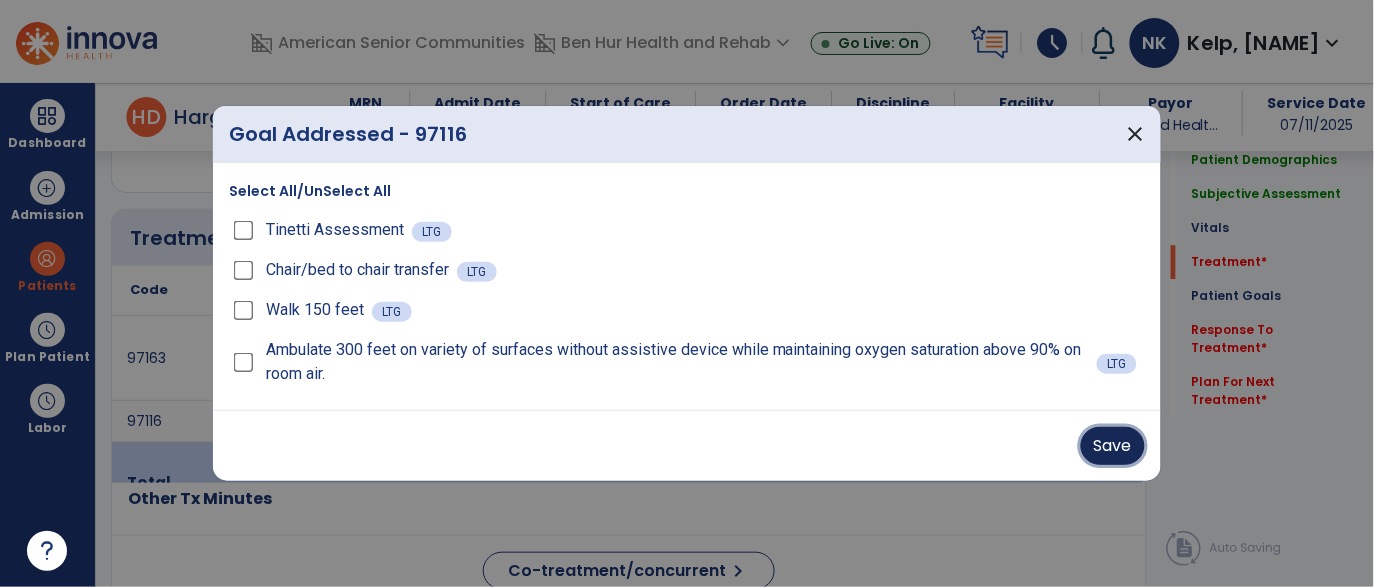 click on "Save" at bounding box center (1113, 446) 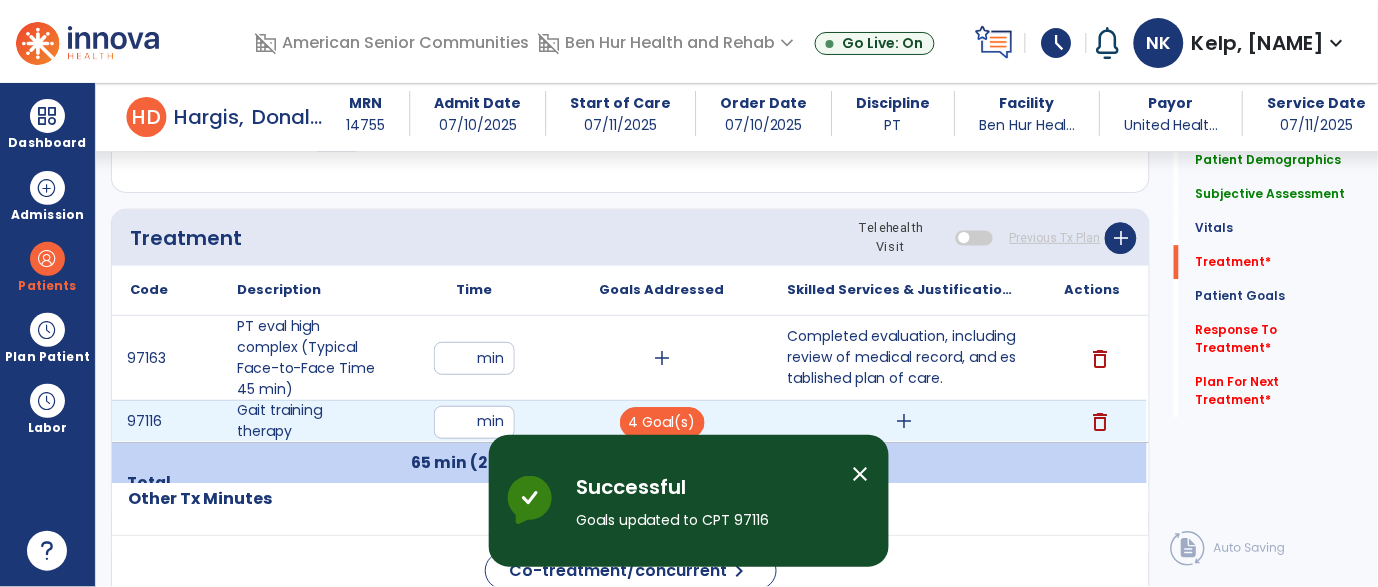 click on "add" at bounding box center (904, 421) 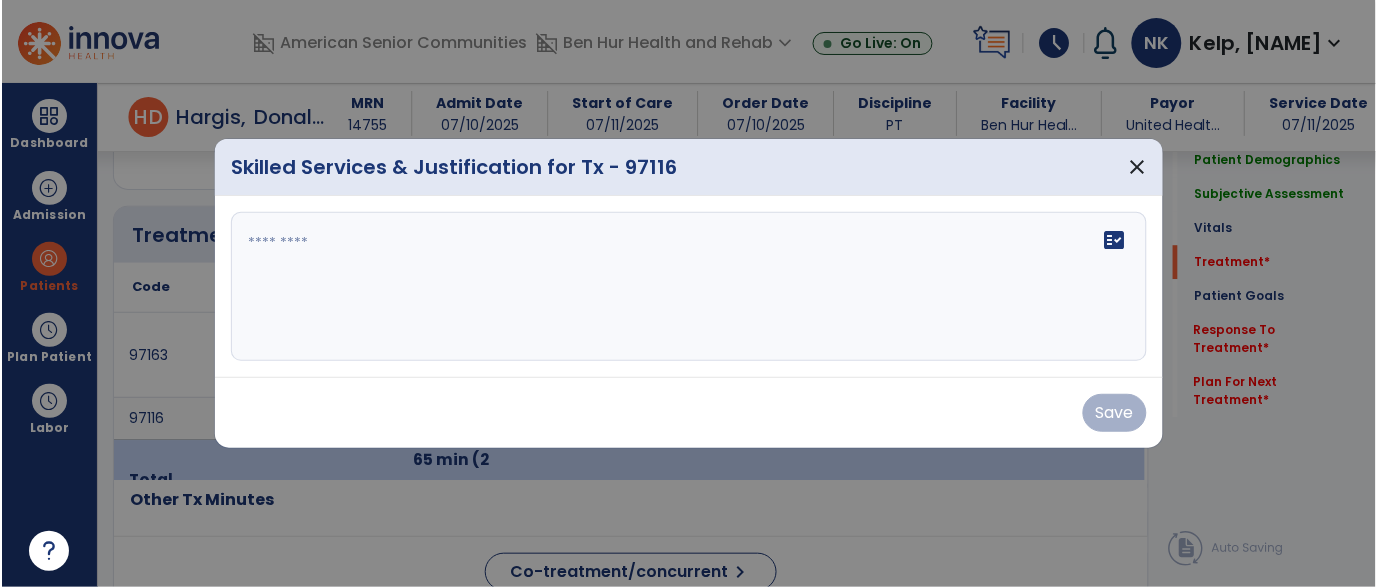 scroll, scrollTop: 1120, scrollLeft: 0, axis: vertical 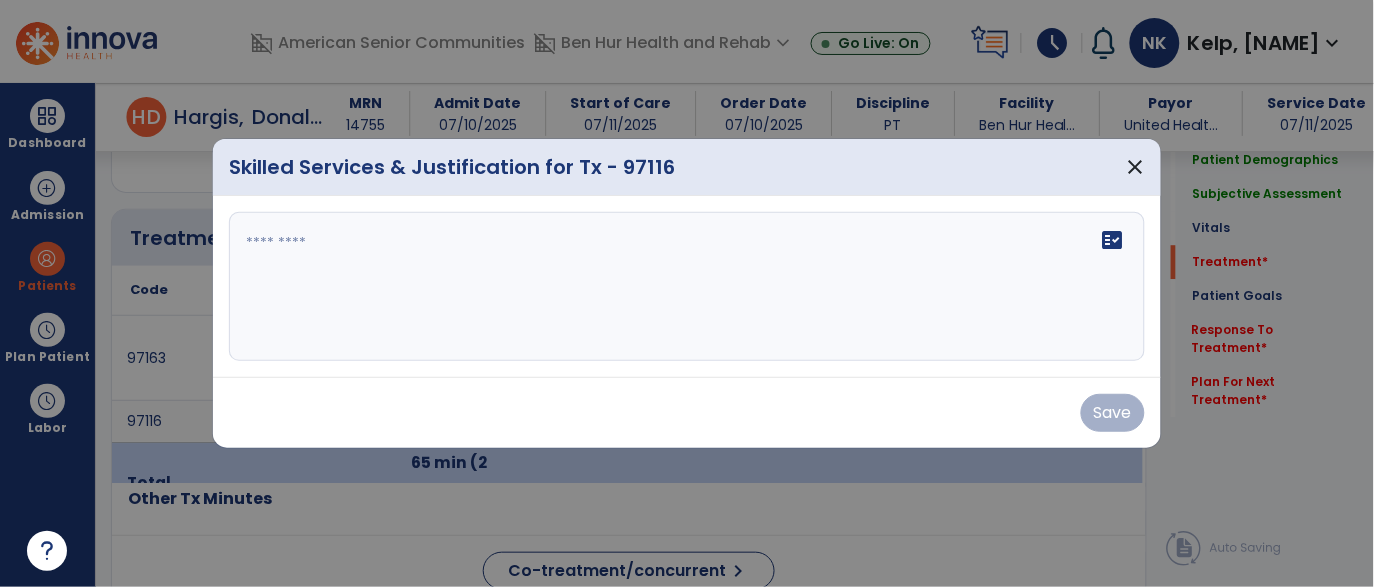 click at bounding box center (687, 287) 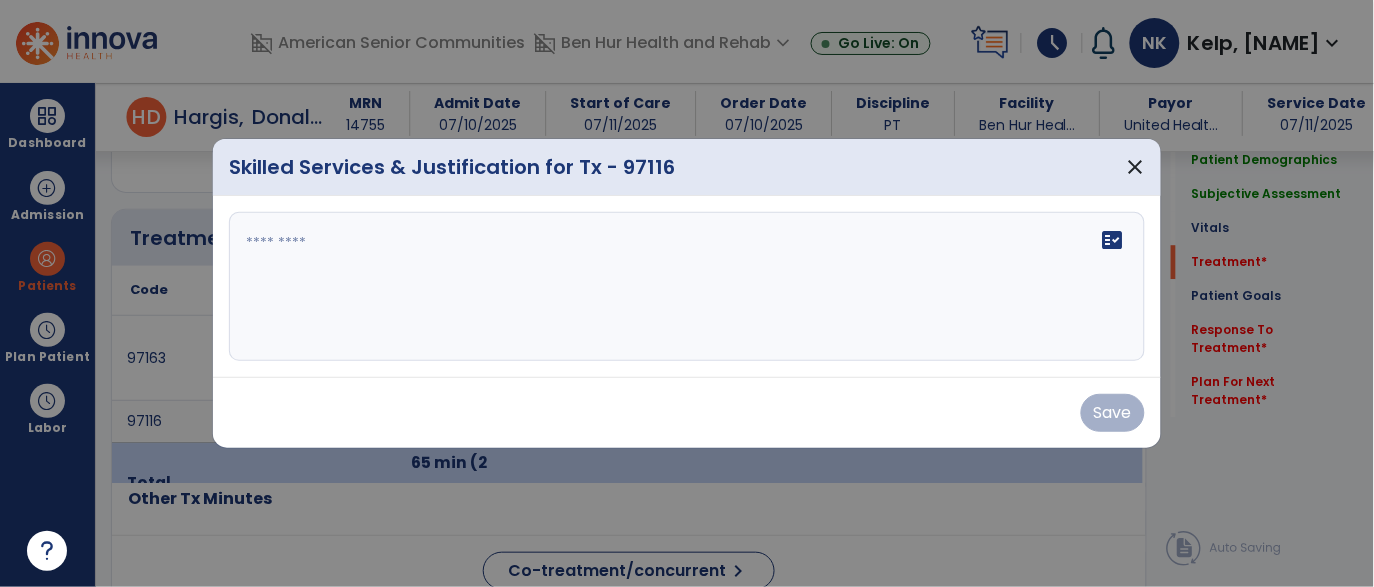 click on "fact_check" at bounding box center [687, 287] 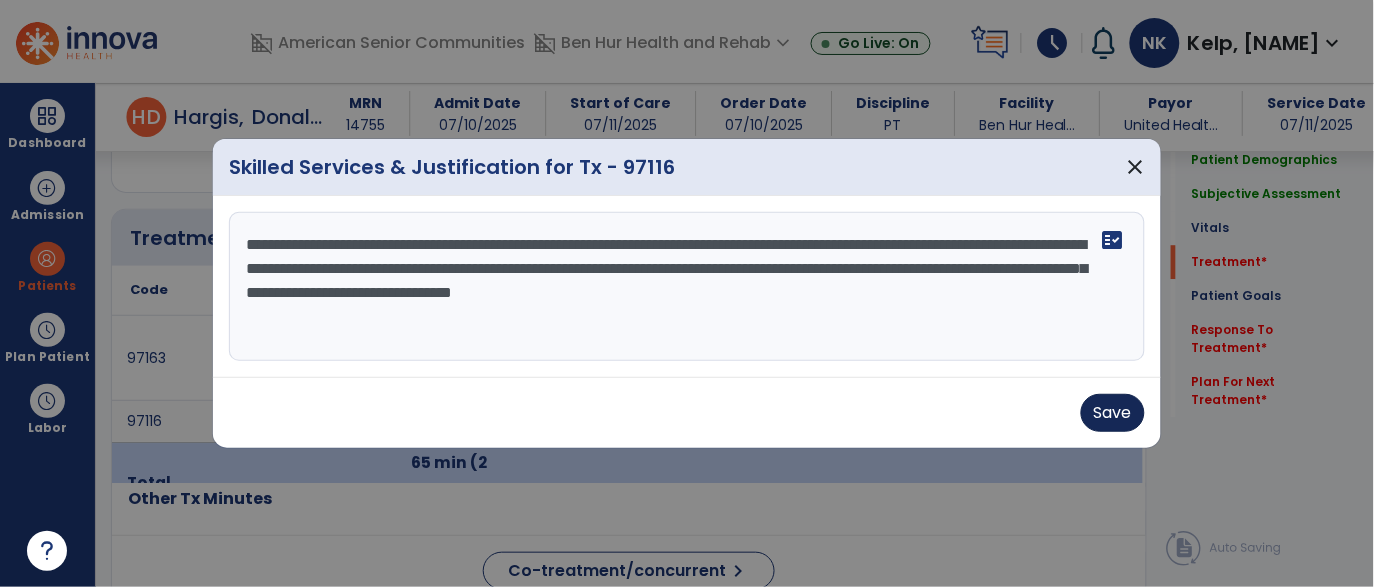type on "**********" 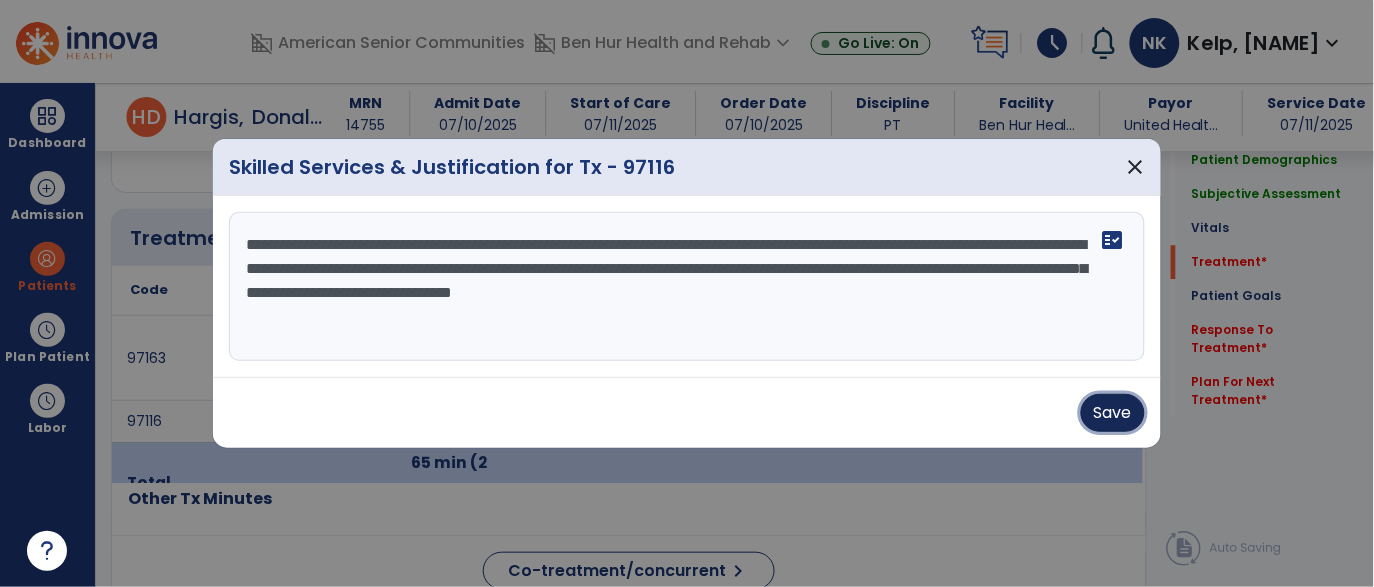 click on "Save" at bounding box center [1113, 413] 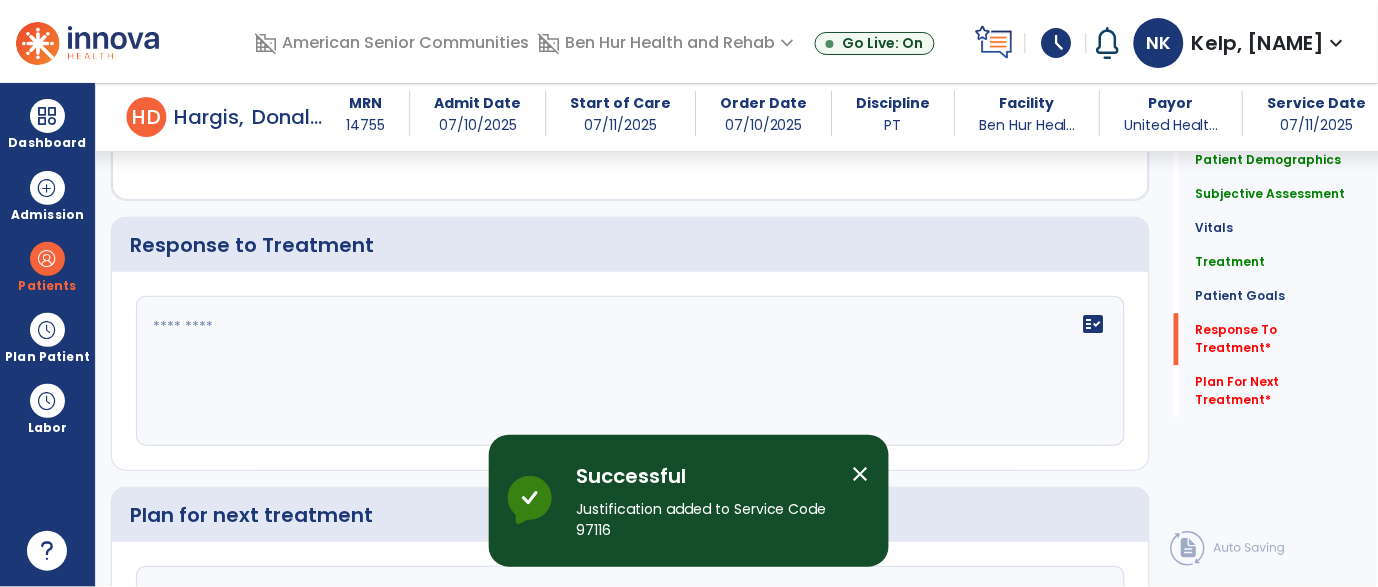 scroll, scrollTop: 2770, scrollLeft: 0, axis: vertical 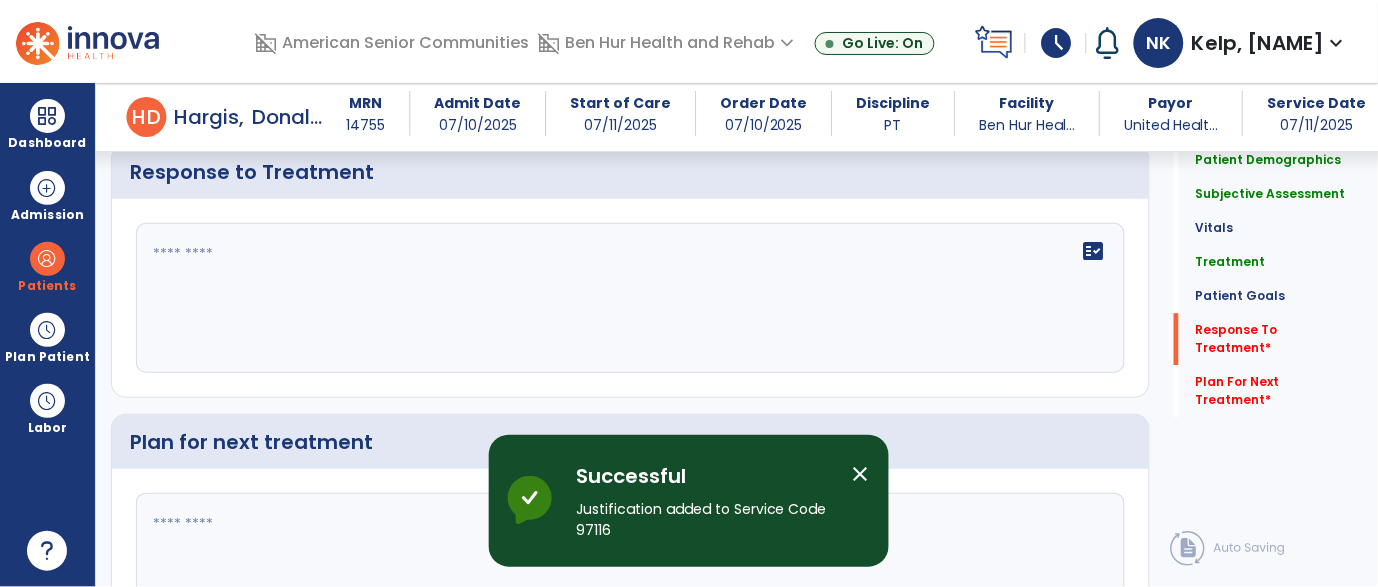click on "fact_check" 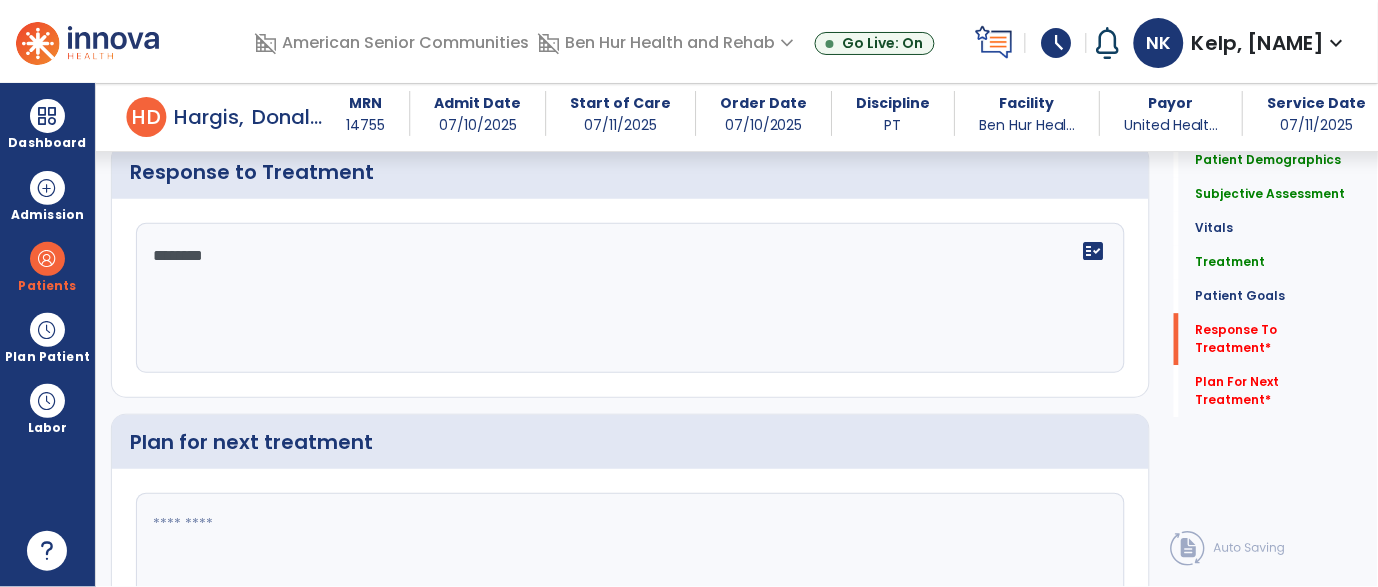 type on "*********" 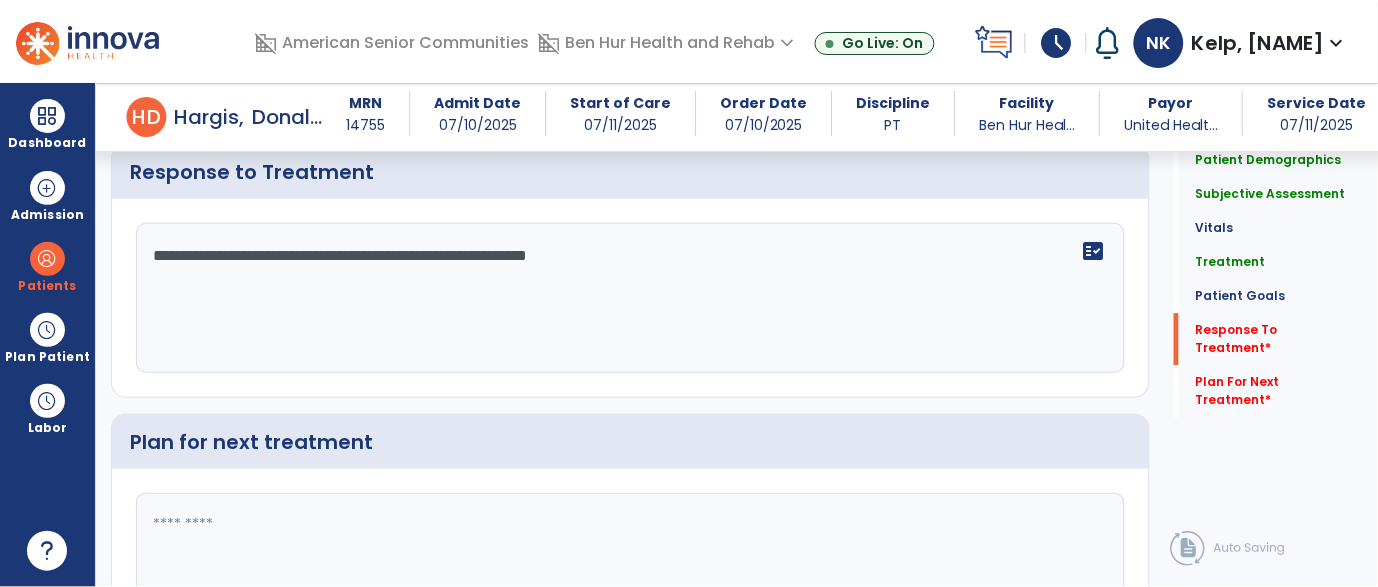 type on "**********" 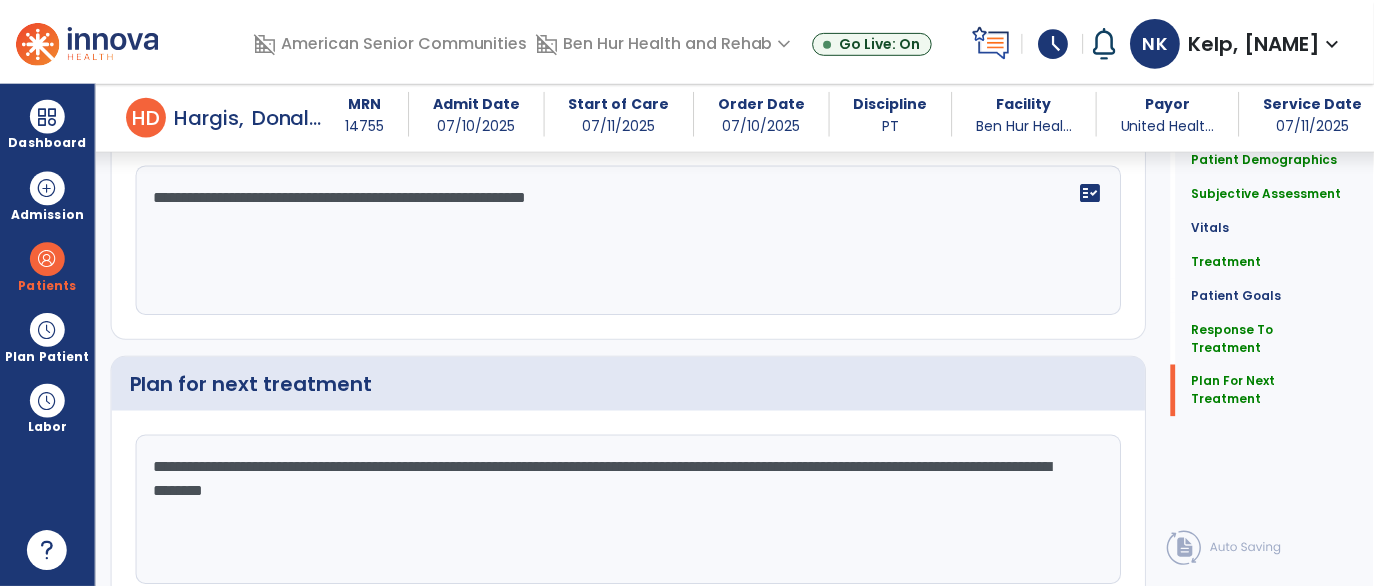 scroll, scrollTop: 2770, scrollLeft: 0, axis: vertical 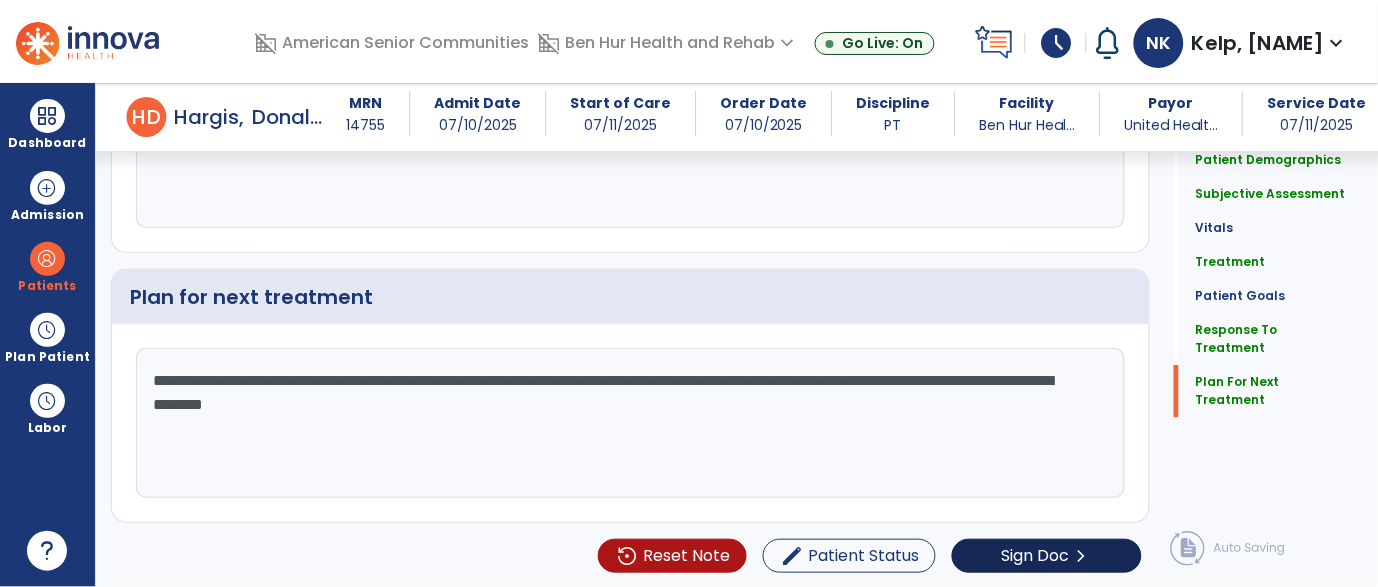 type on "**********" 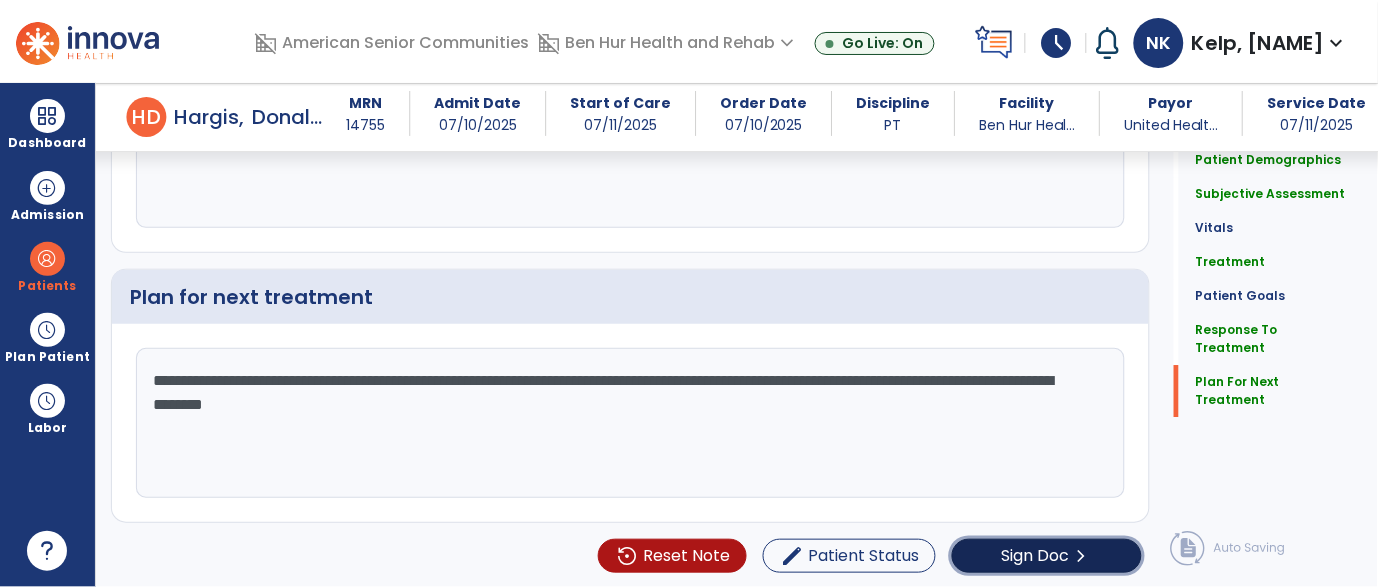 click on "Sign Doc" 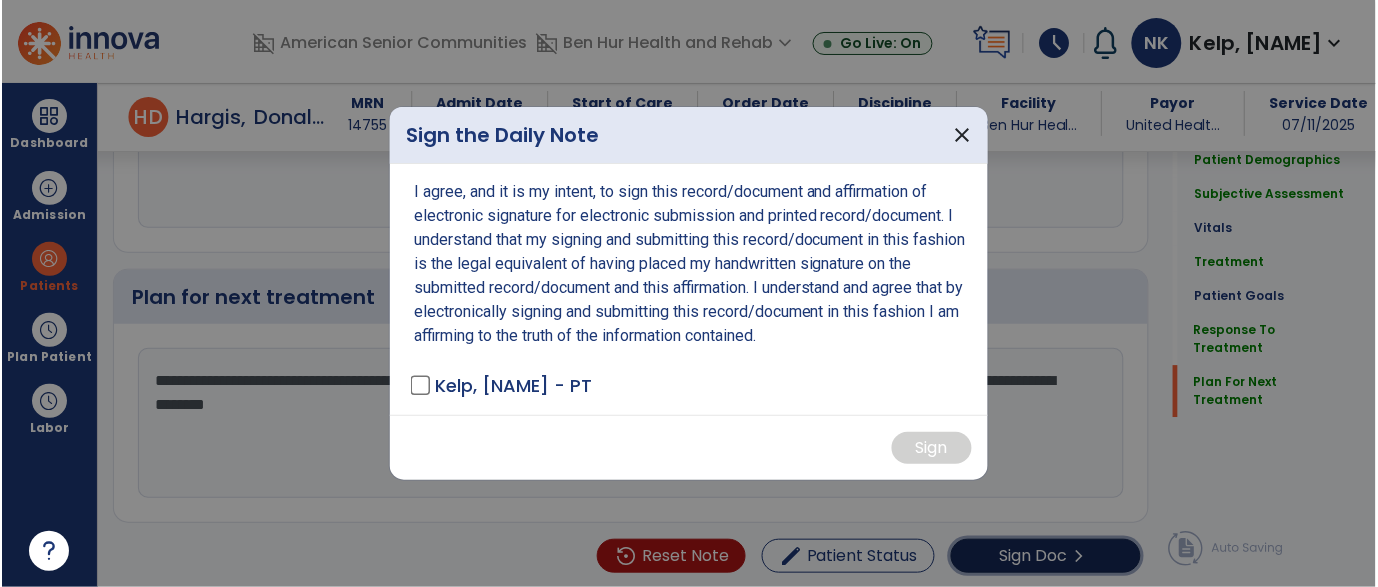 scroll, scrollTop: 2770, scrollLeft: 0, axis: vertical 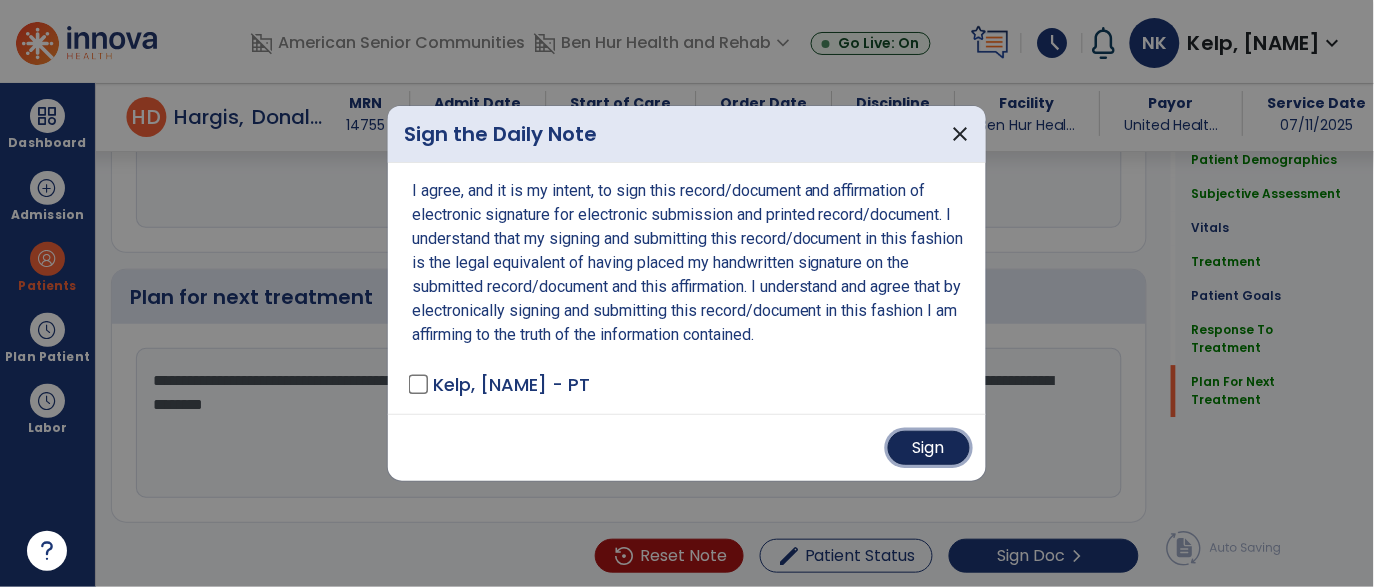 click on "Sign" at bounding box center (929, 448) 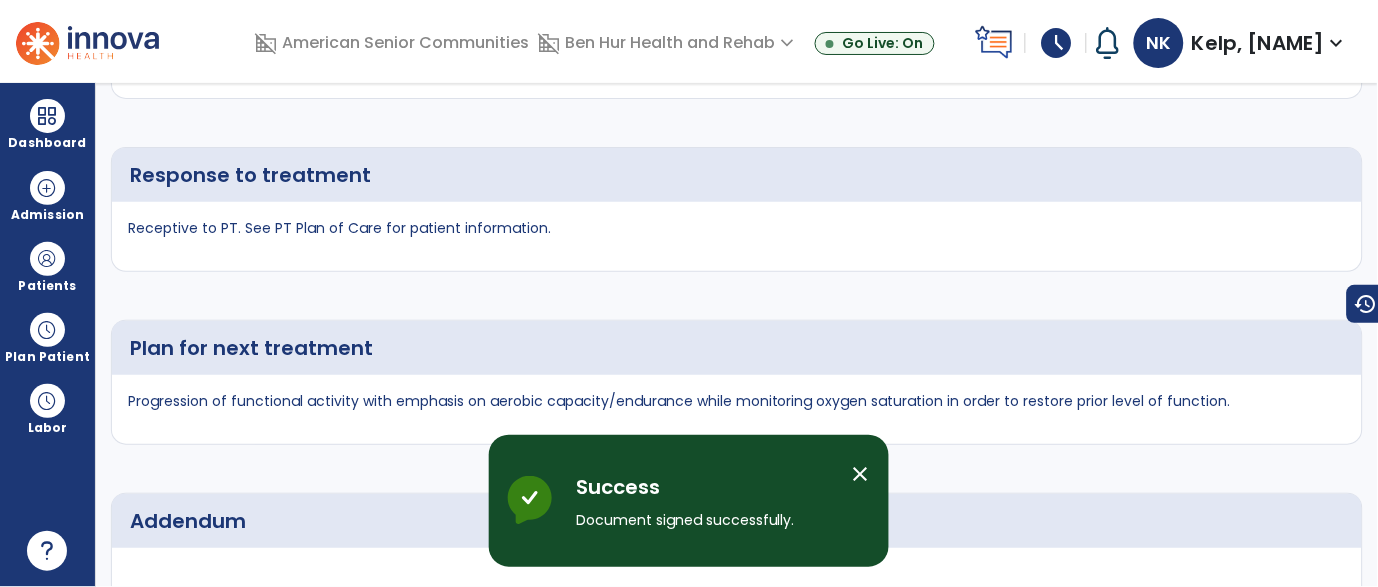 scroll, scrollTop: 0, scrollLeft: 0, axis: both 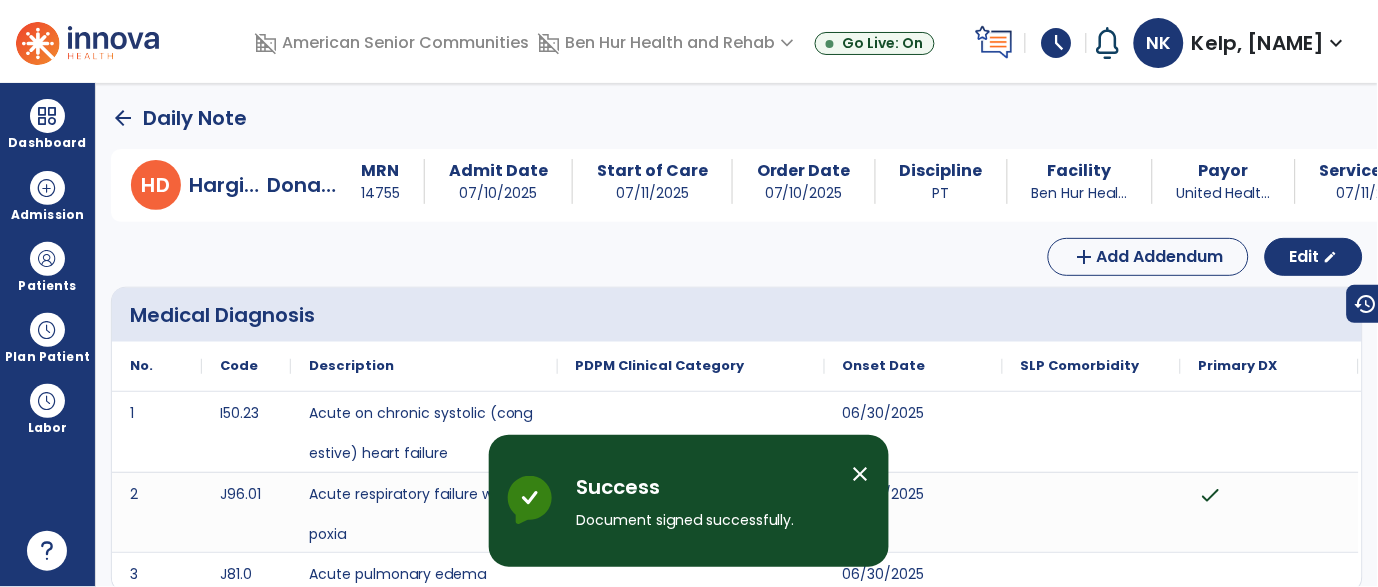 click on "arrow_back" 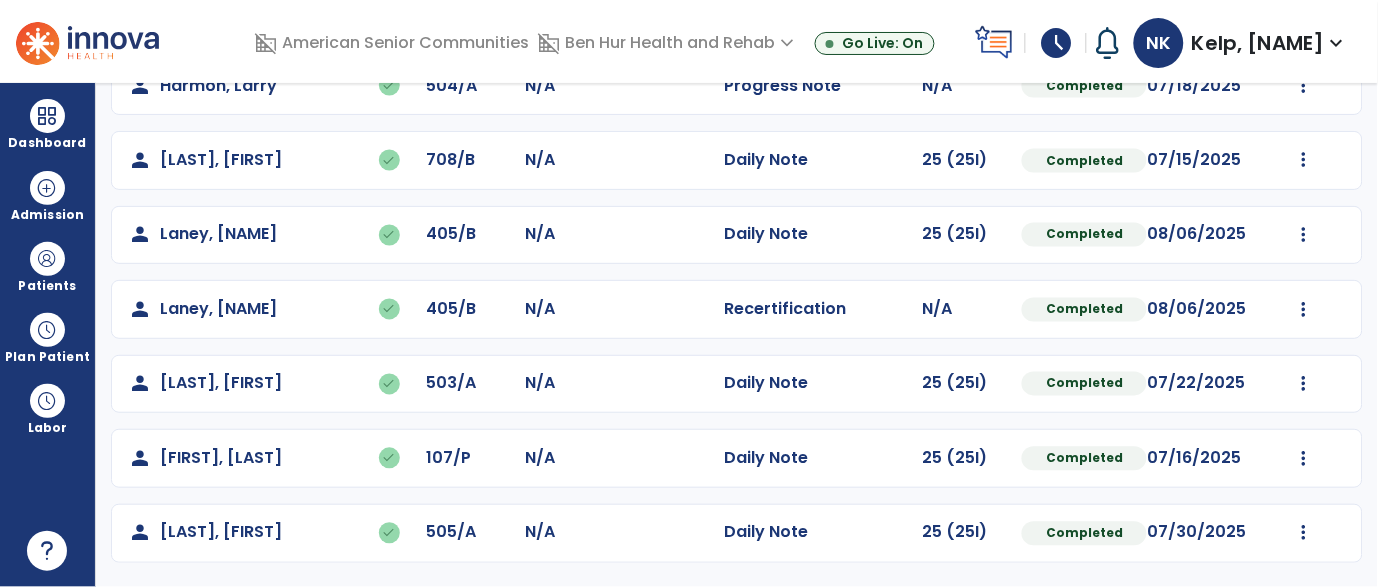 scroll, scrollTop: 0, scrollLeft: 0, axis: both 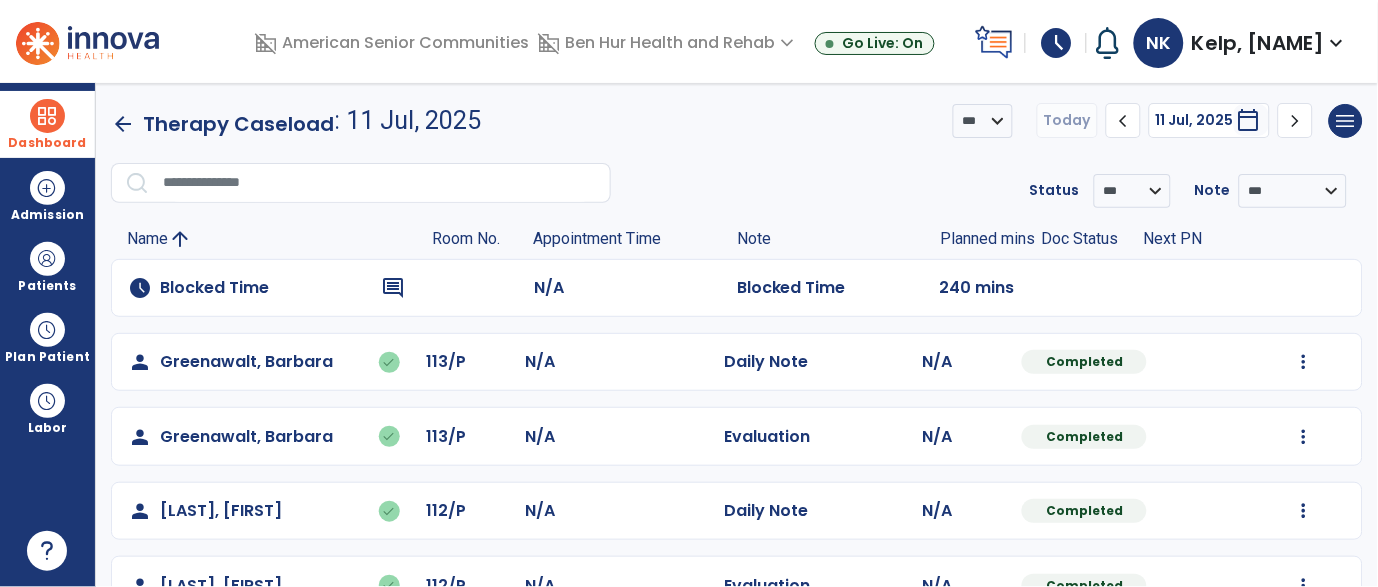 click at bounding box center [47, 116] 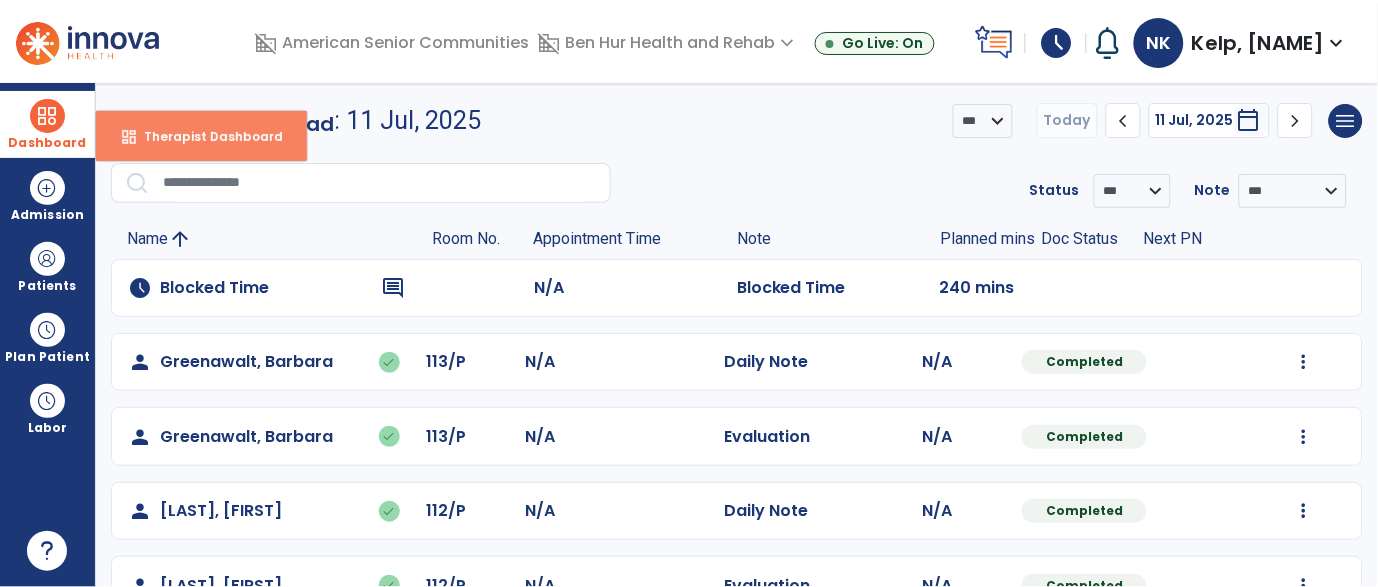 click on "dashboard  Therapist Dashboard" at bounding box center [201, 136] 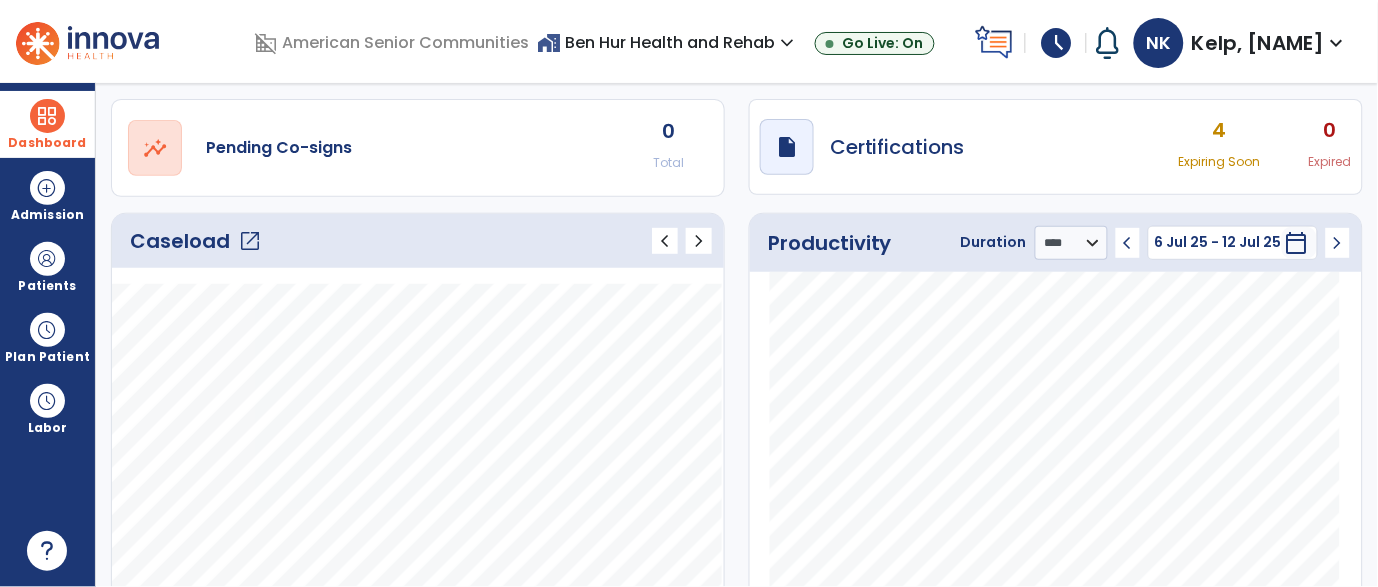 scroll, scrollTop: 0, scrollLeft: 0, axis: both 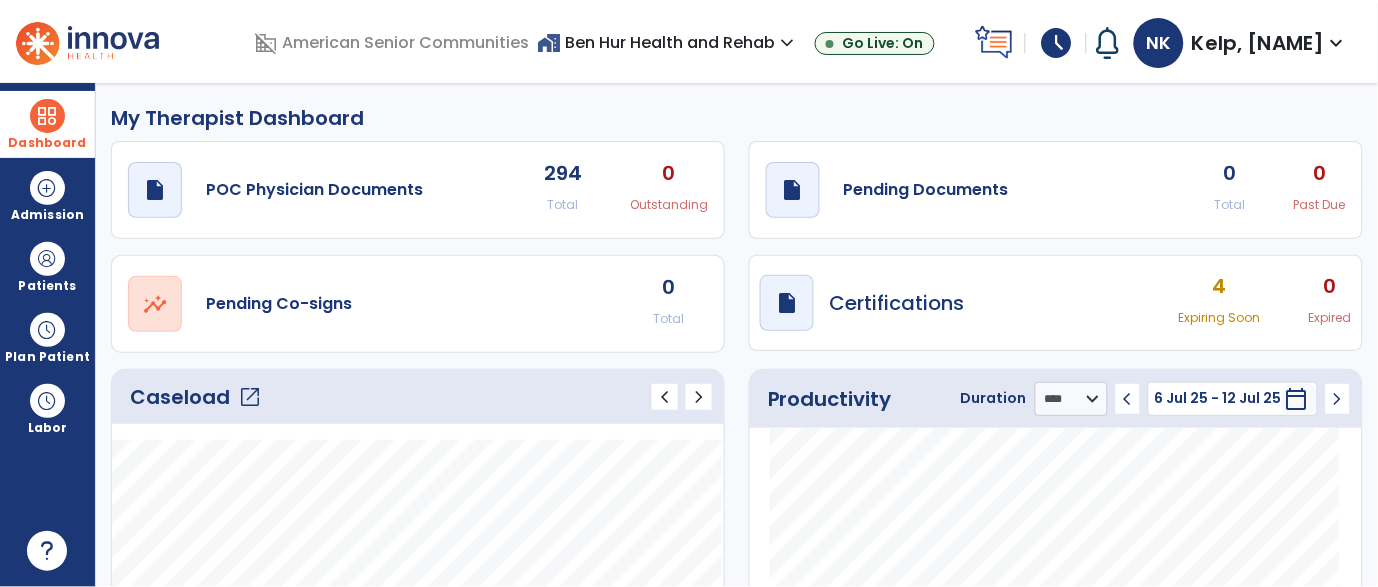 click on "Expiring Soon" at bounding box center (1220, 318) 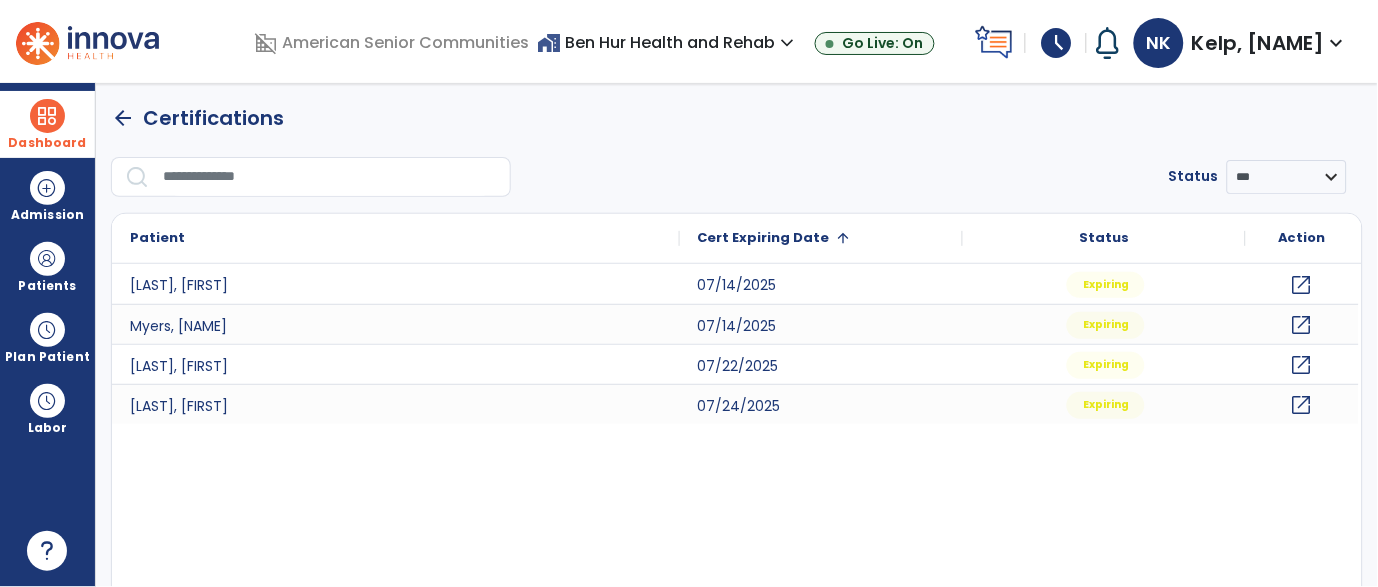 click at bounding box center [47, 116] 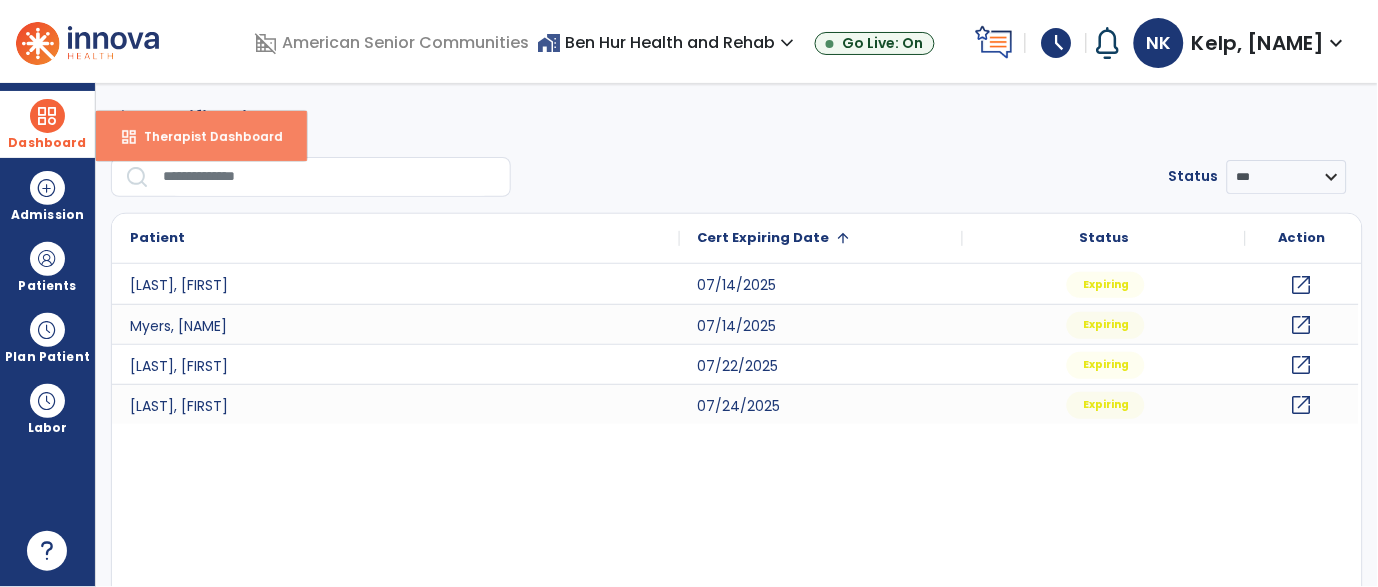 click on "dashboard  Therapist Dashboard" at bounding box center (201, 136) 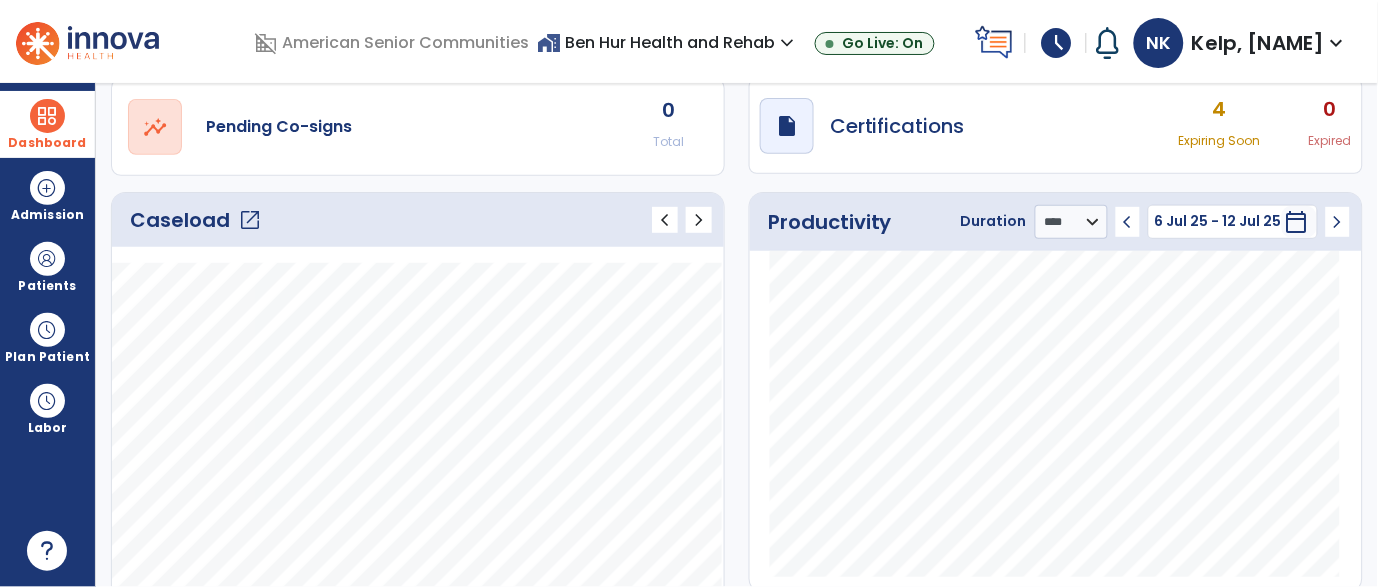 scroll, scrollTop: 0, scrollLeft: 0, axis: both 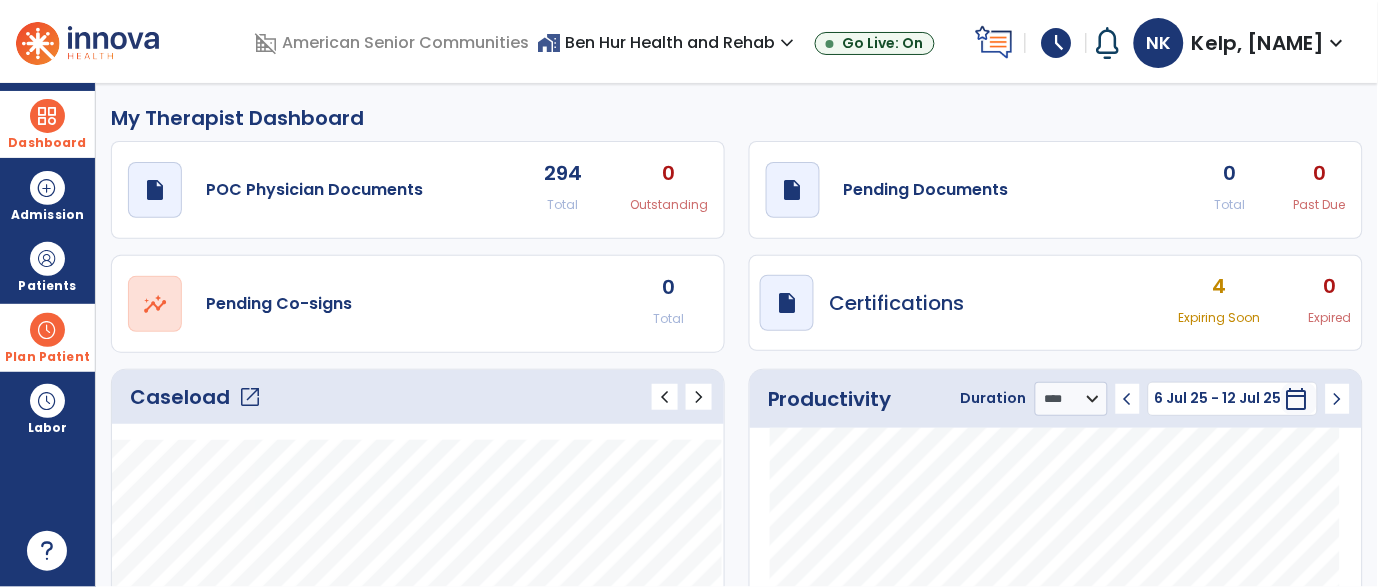 click at bounding box center (47, 330) 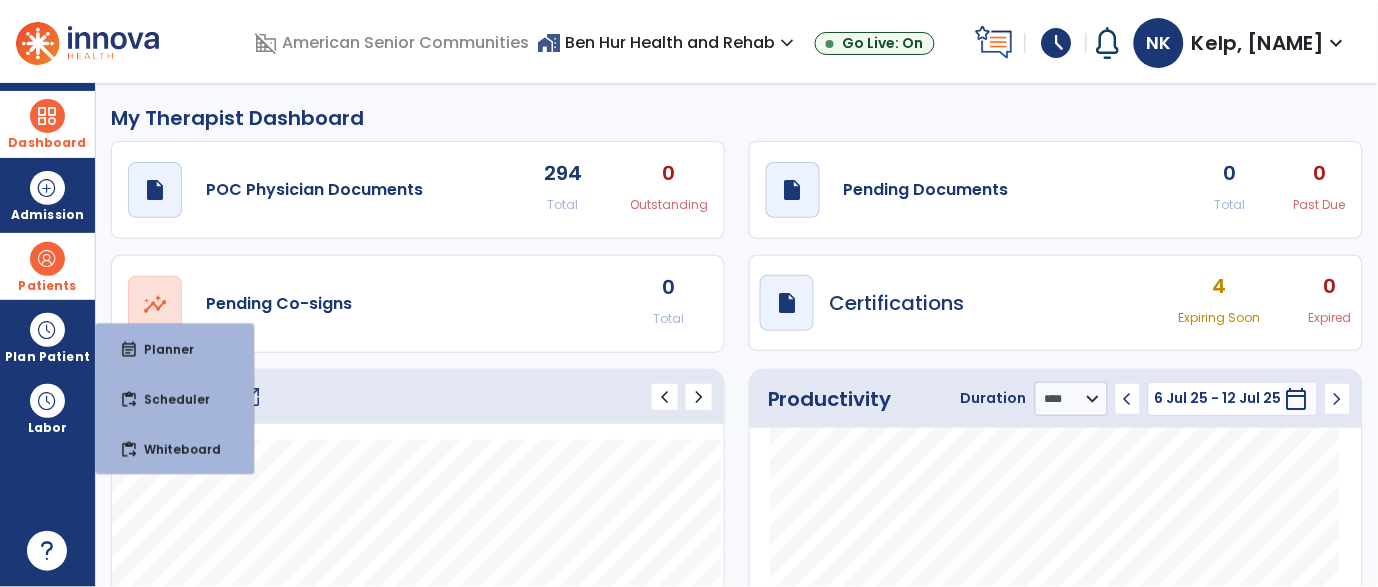 click on "Patients" at bounding box center (47, 286) 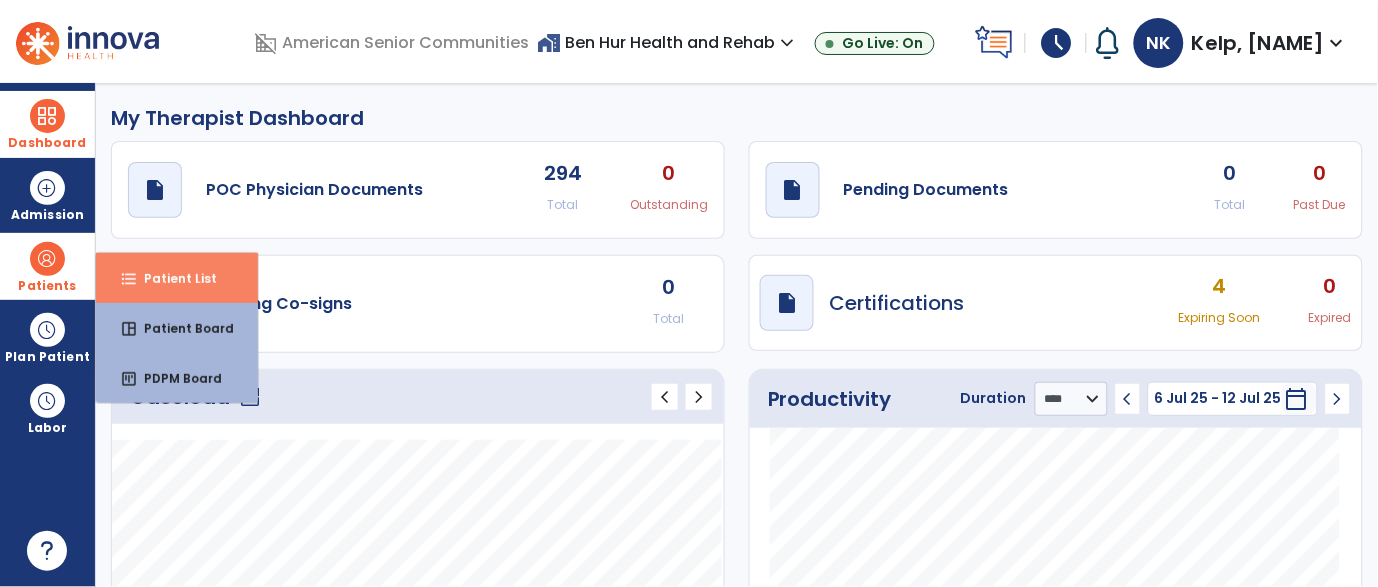 click on "Patient List" at bounding box center (172, 278) 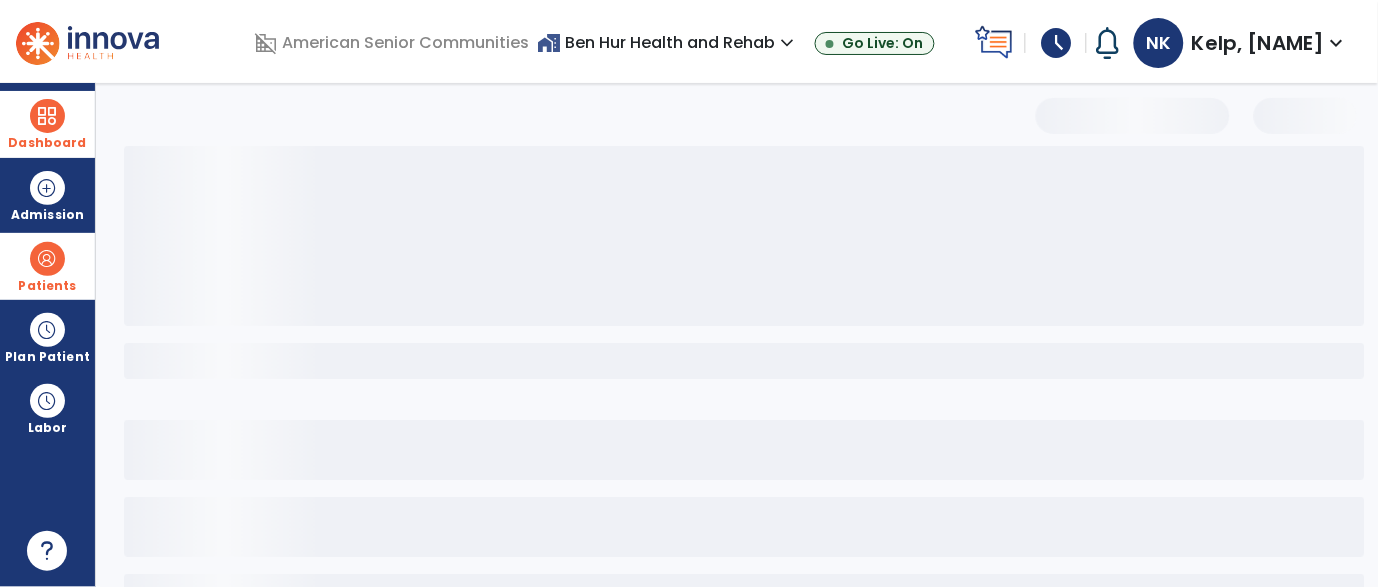 select on "***" 